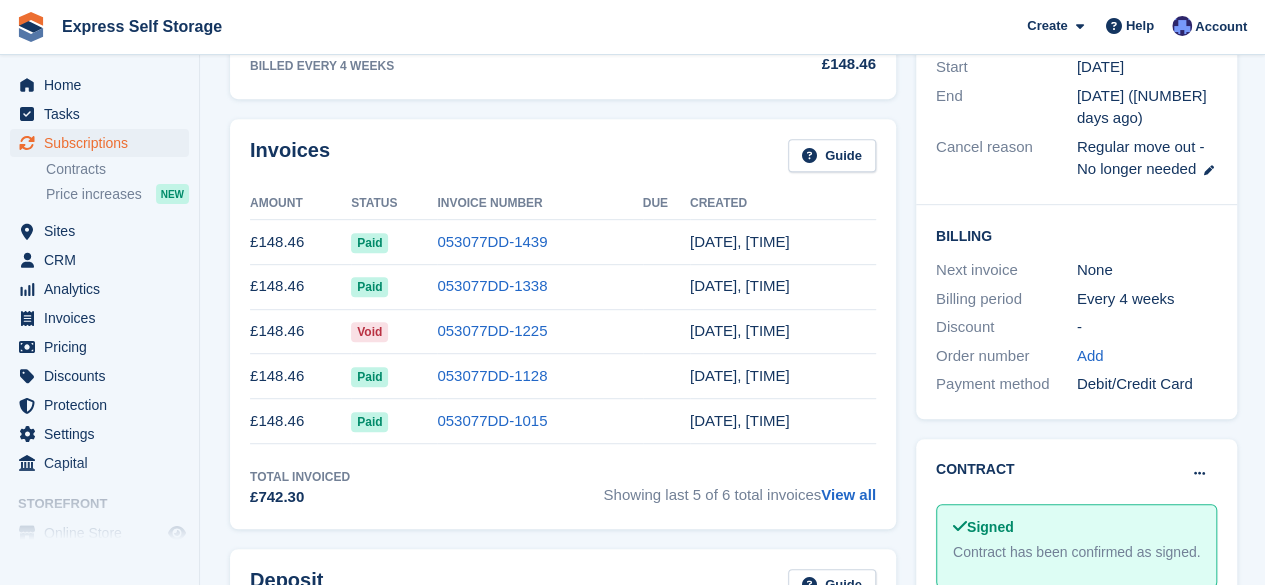 scroll, scrollTop: 420, scrollLeft: 0, axis: vertical 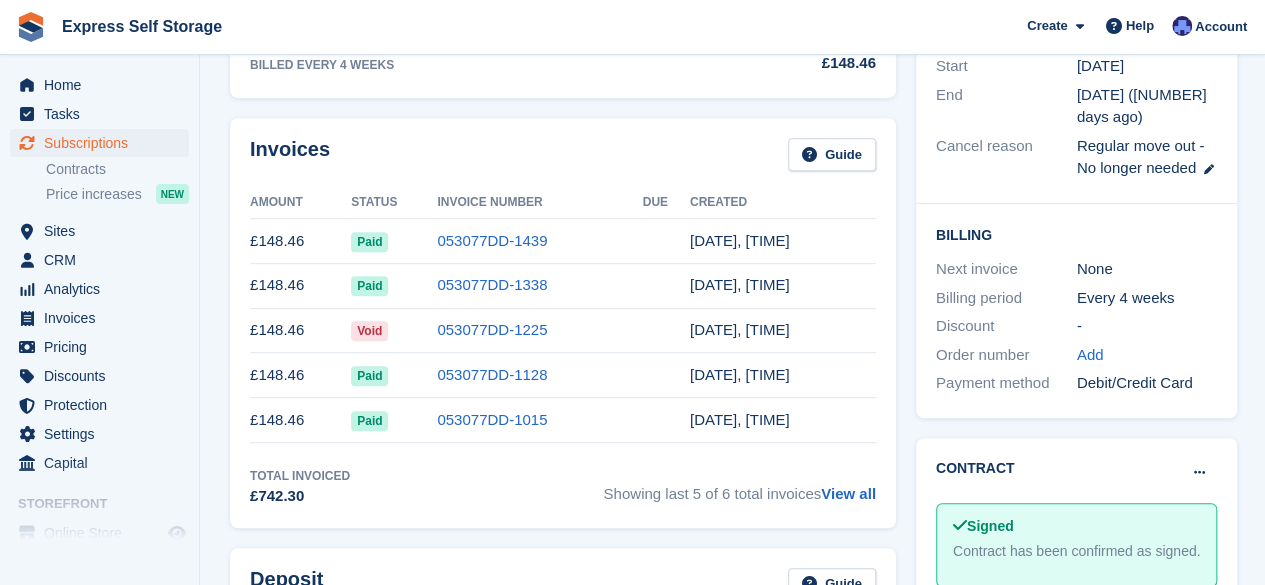 click on "Void" at bounding box center (369, 331) 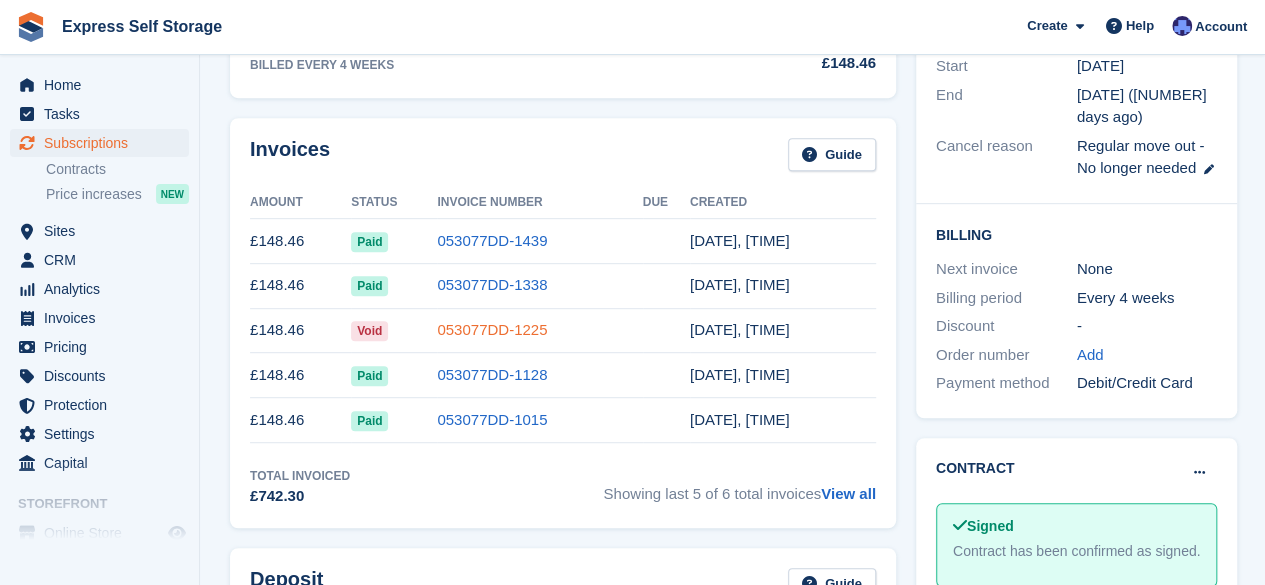click on "053077DD-1225" at bounding box center [492, 329] 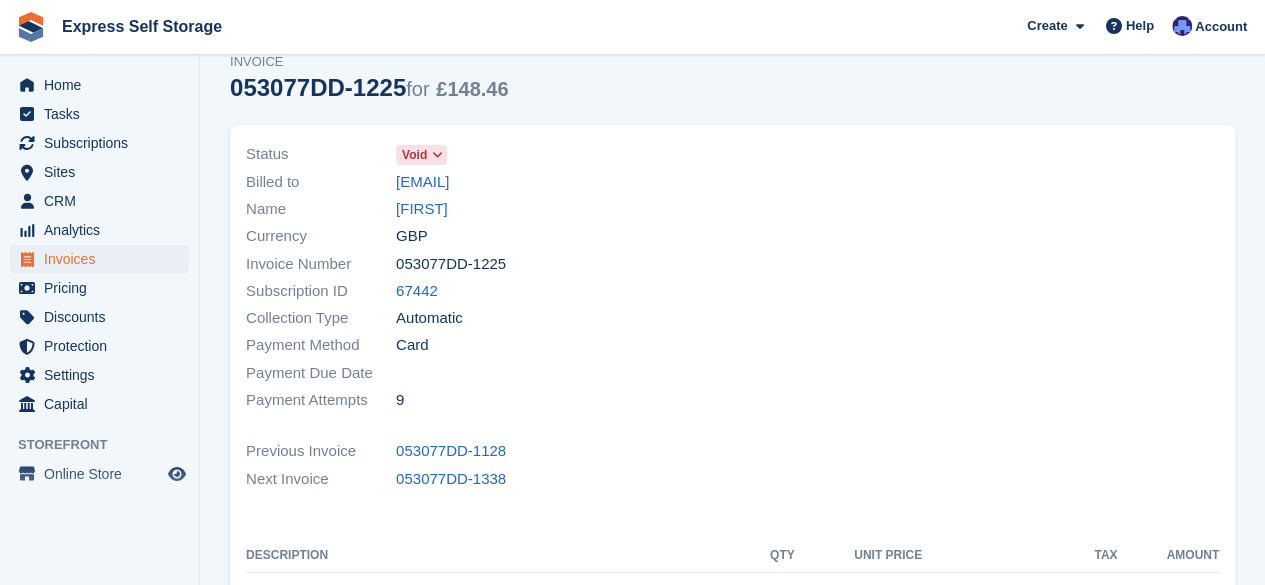 scroll, scrollTop: 80, scrollLeft: 0, axis: vertical 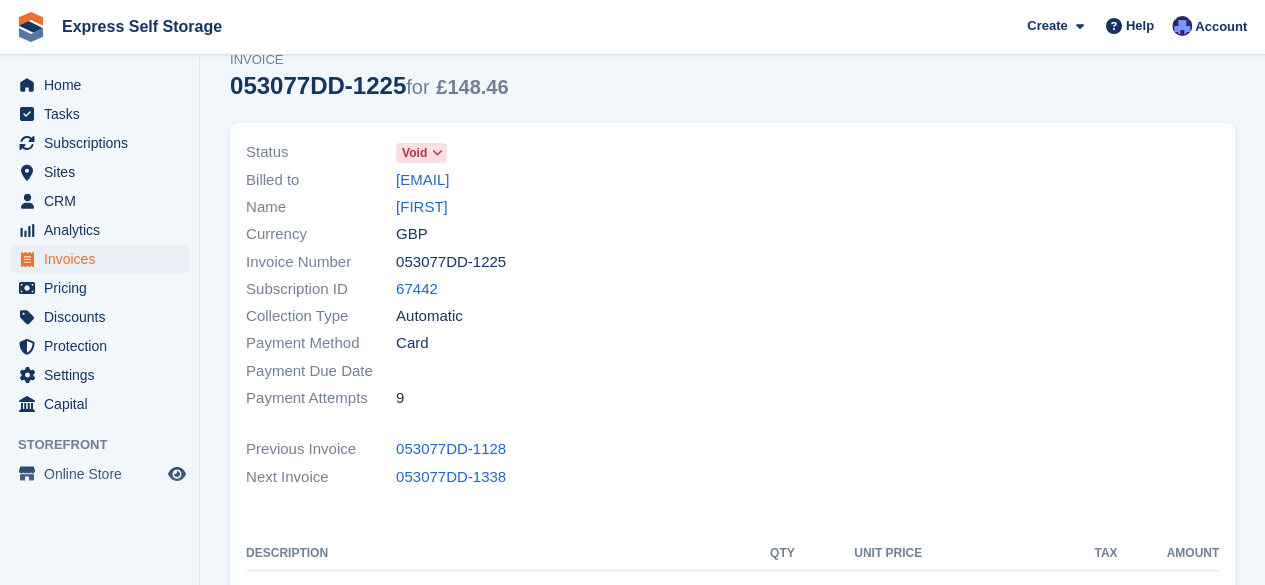 click at bounding box center [437, 153] 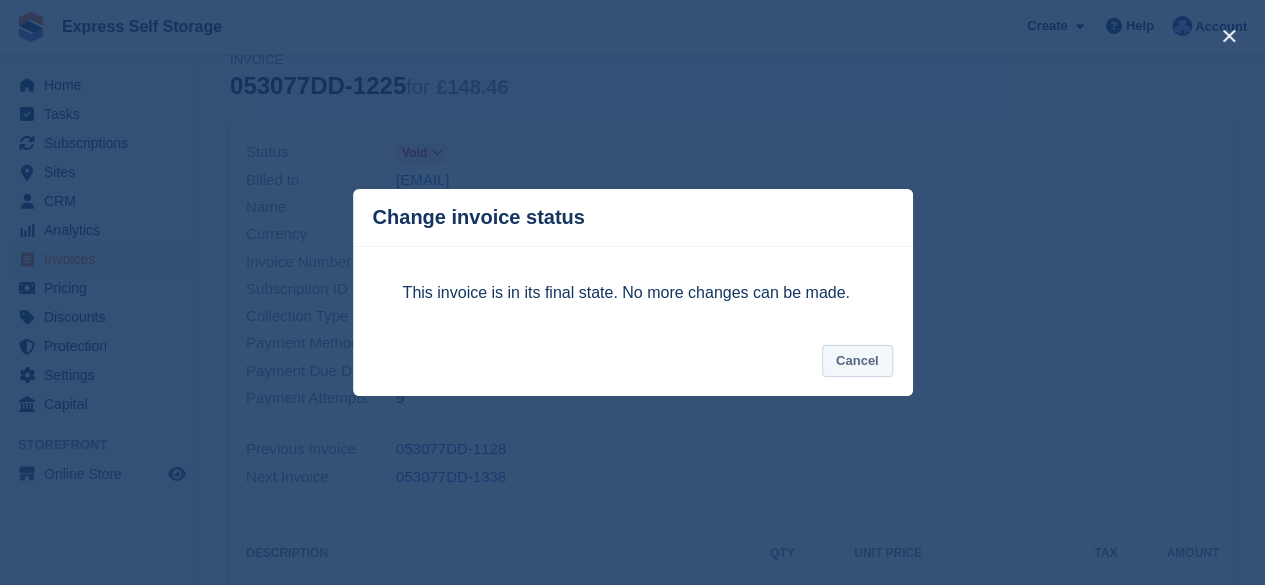 click on "Cancel" at bounding box center (857, 361) 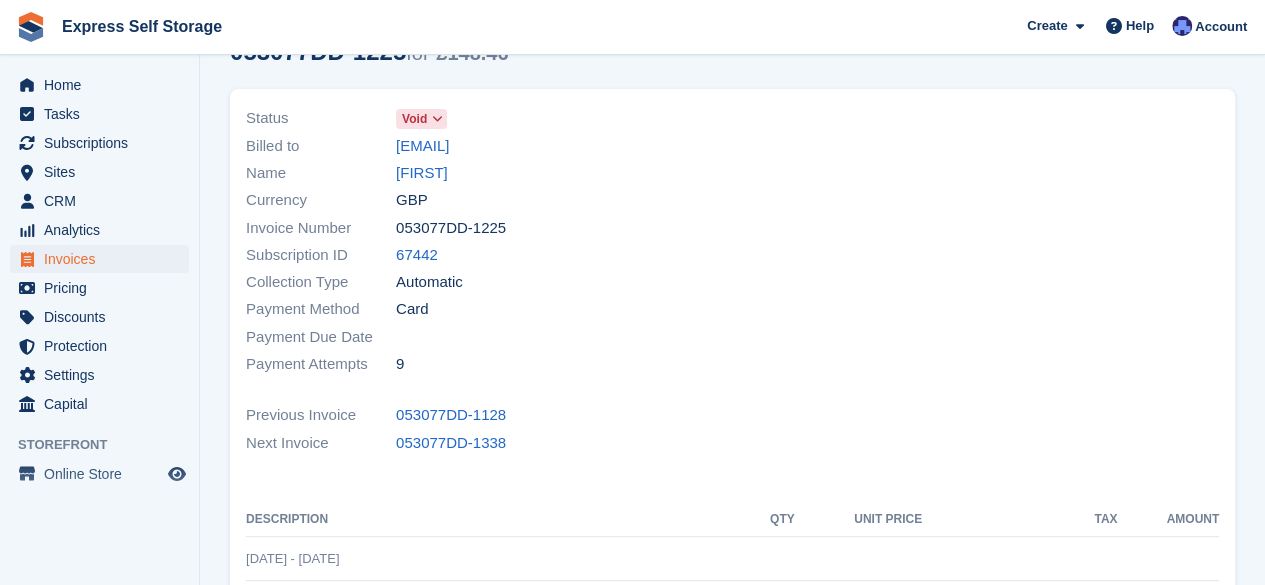 scroll, scrollTop: 0, scrollLeft: 0, axis: both 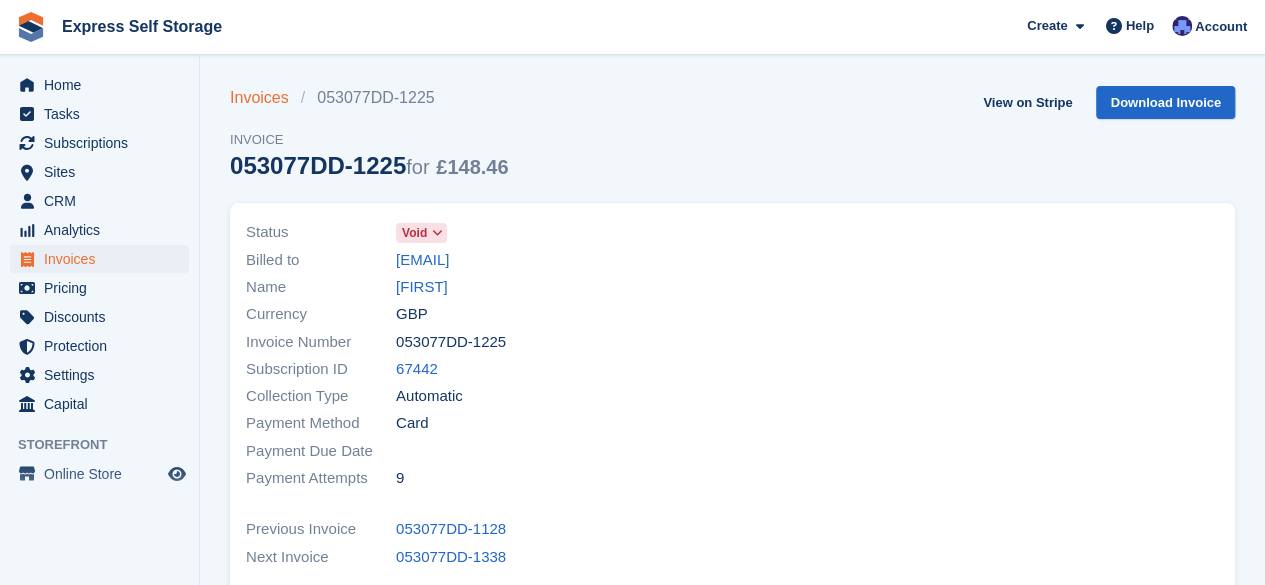 click on "Invoices" at bounding box center (265, 98) 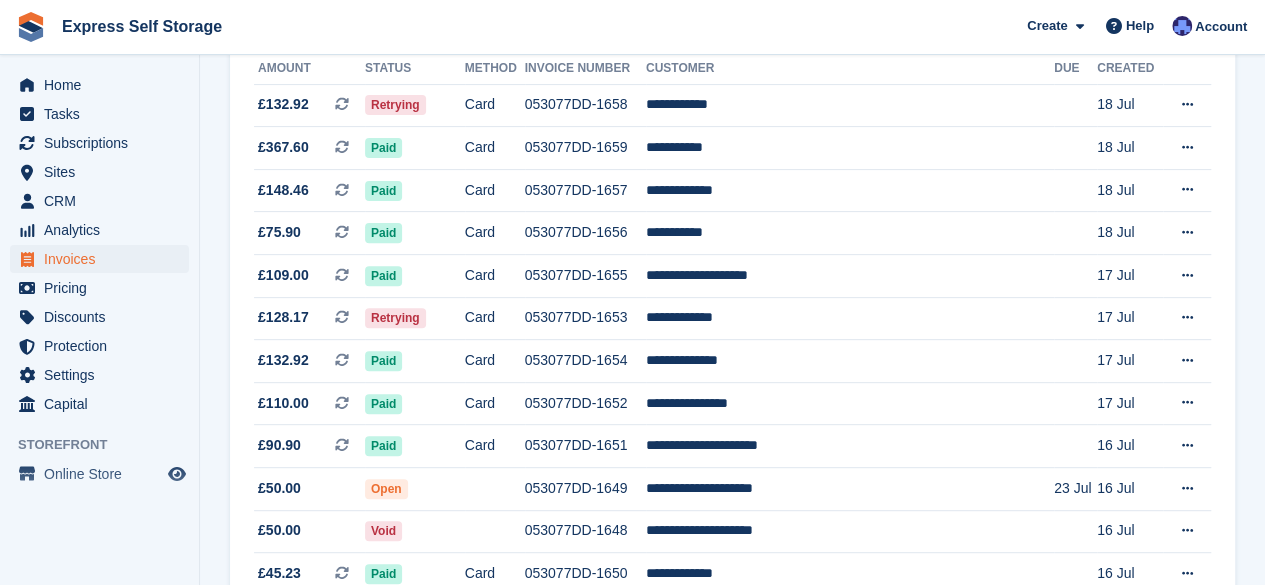 scroll, scrollTop: 0, scrollLeft: 0, axis: both 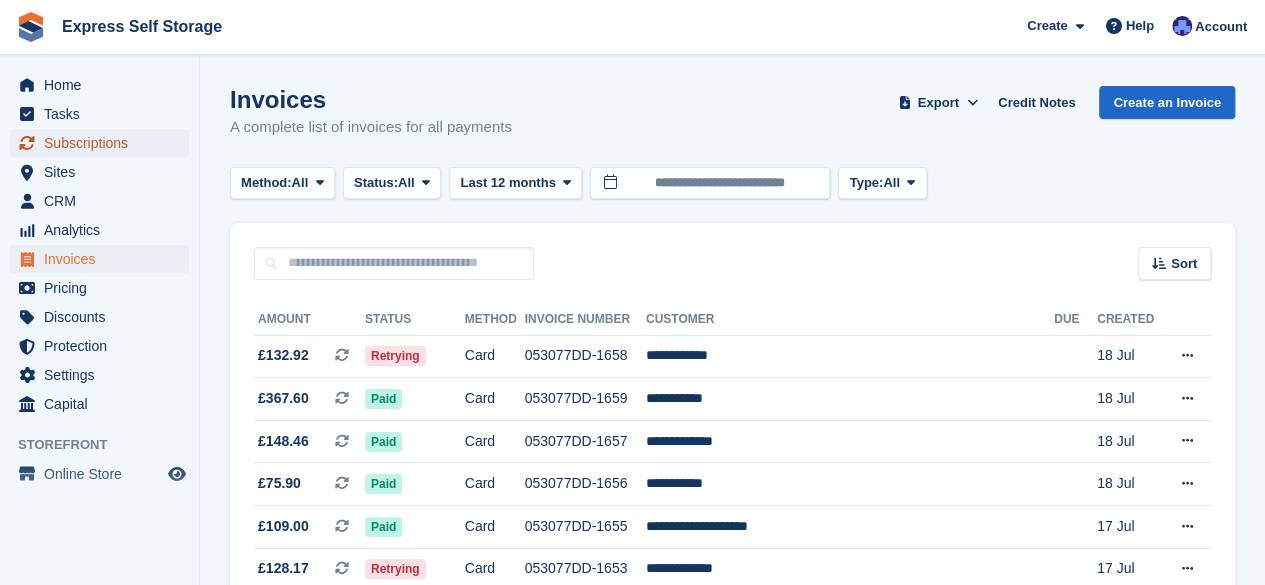 click on "Subscriptions" at bounding box center (104, 143) 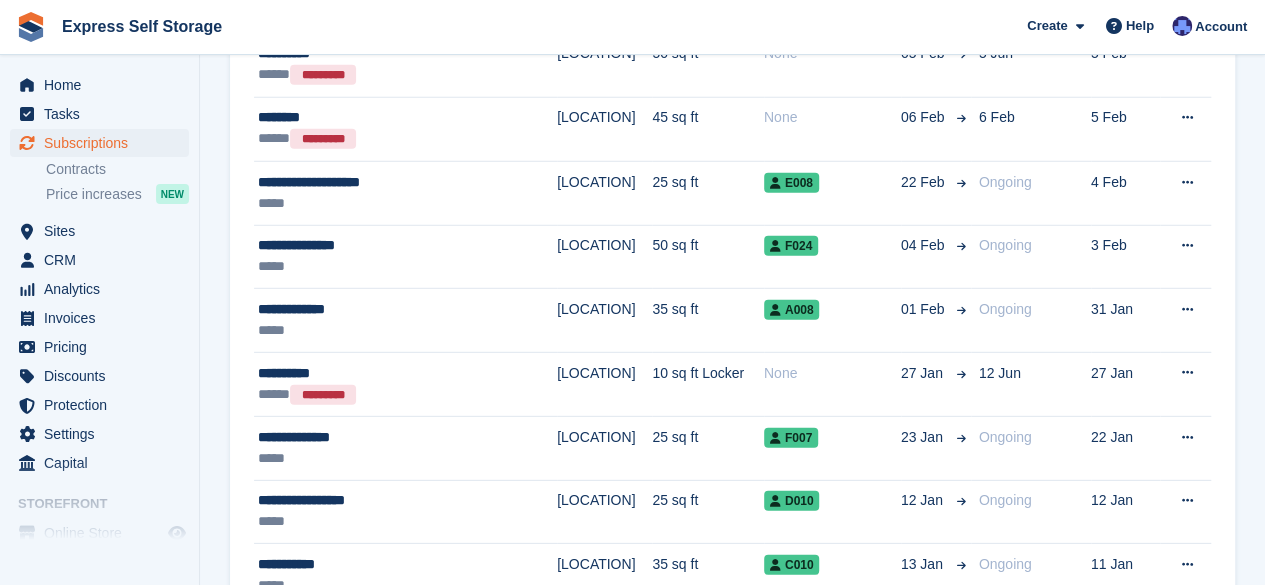 scroll, scrollTop: 3024, scrollLeft: 0, axis: vertical 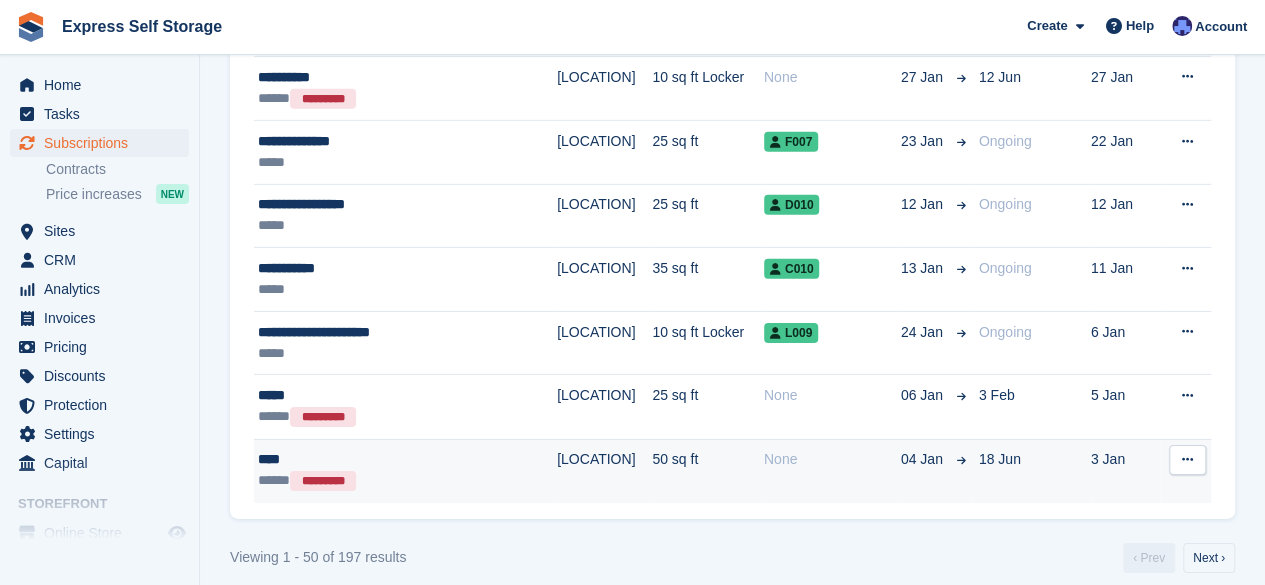 click on "****" at bounding box center (380, 459) 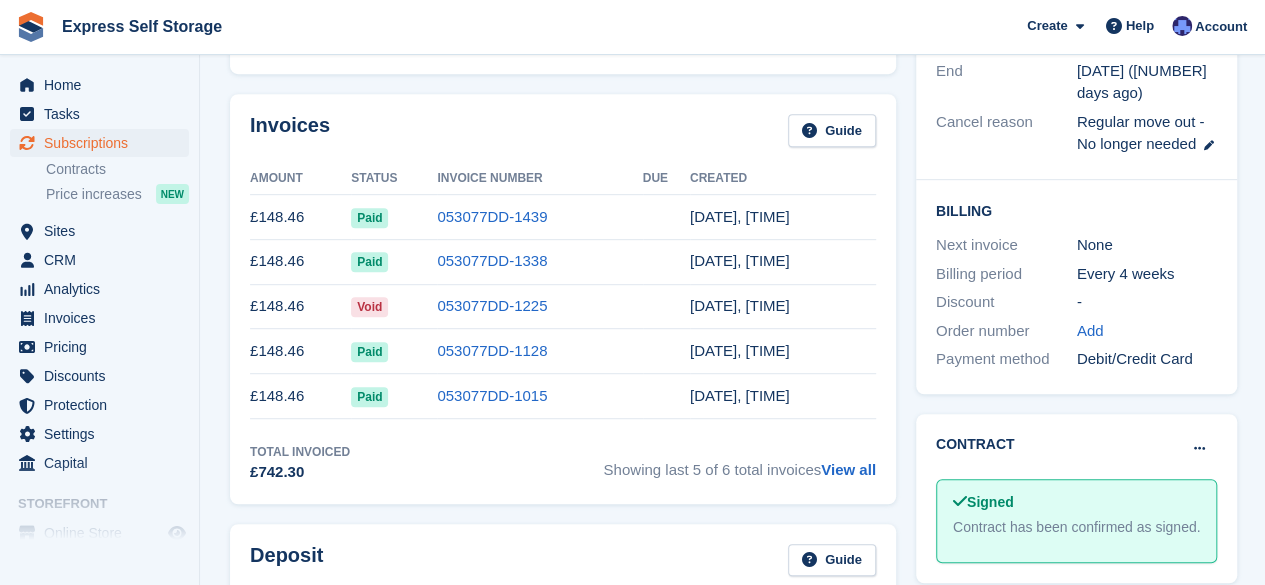scroll, scrollTop: 441, scrollLeft: 0, axis: vertical 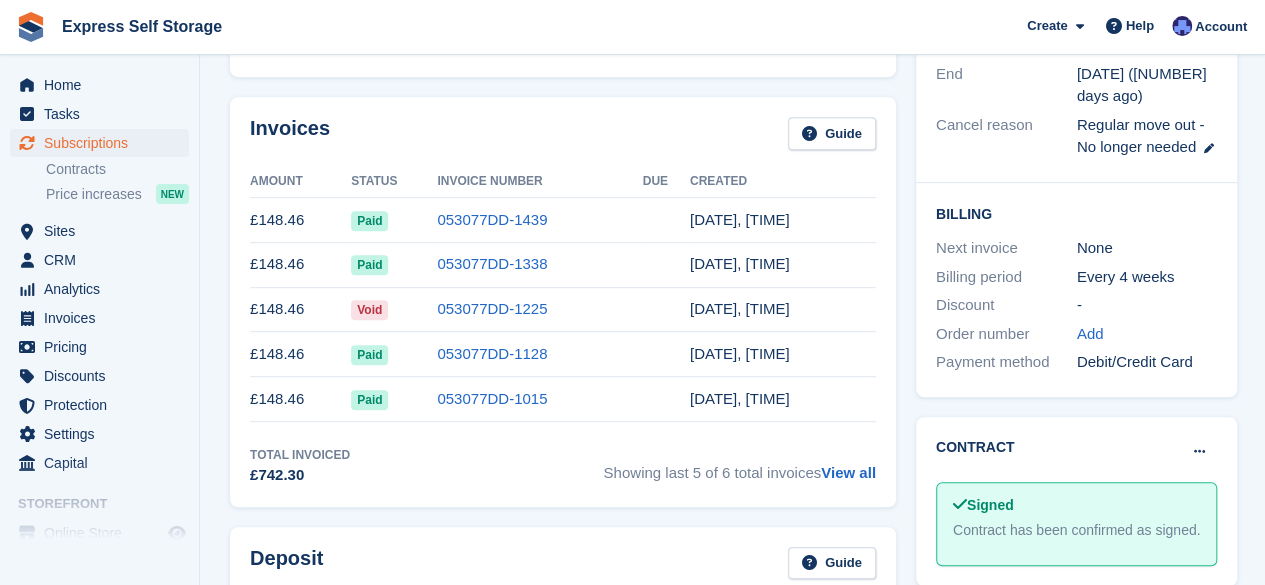 drag, startPoint x: 526, startPoint y: 107, endPoint x: 525, endPoint y: 121, distance: 14.035668 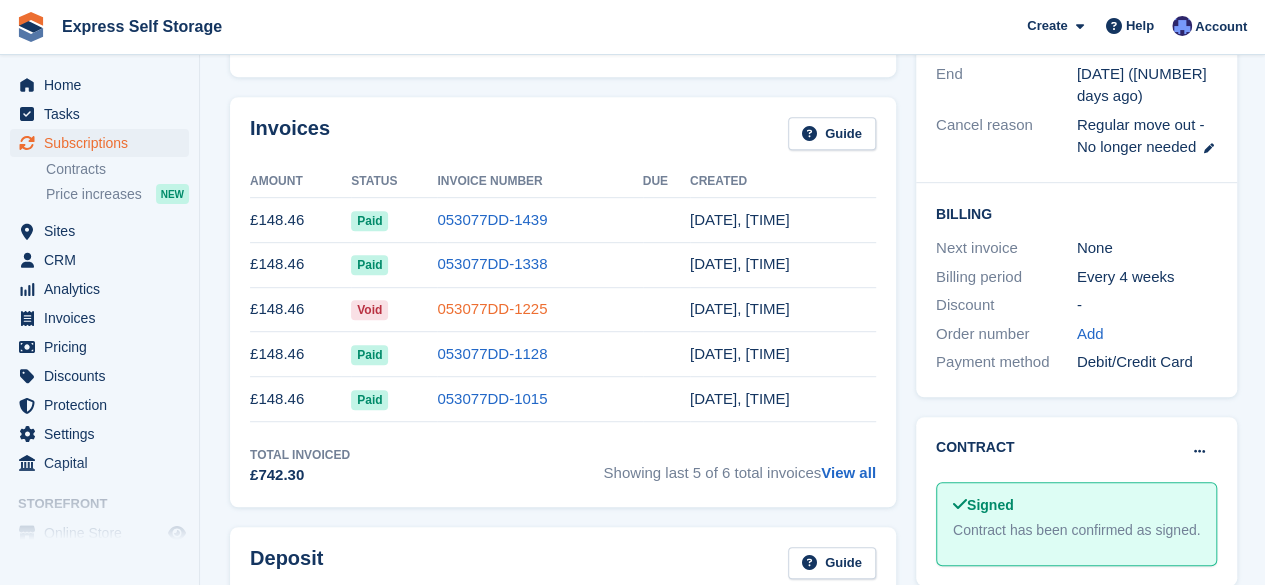 click on "053077DD-1225" at bounding box center (492, 308) 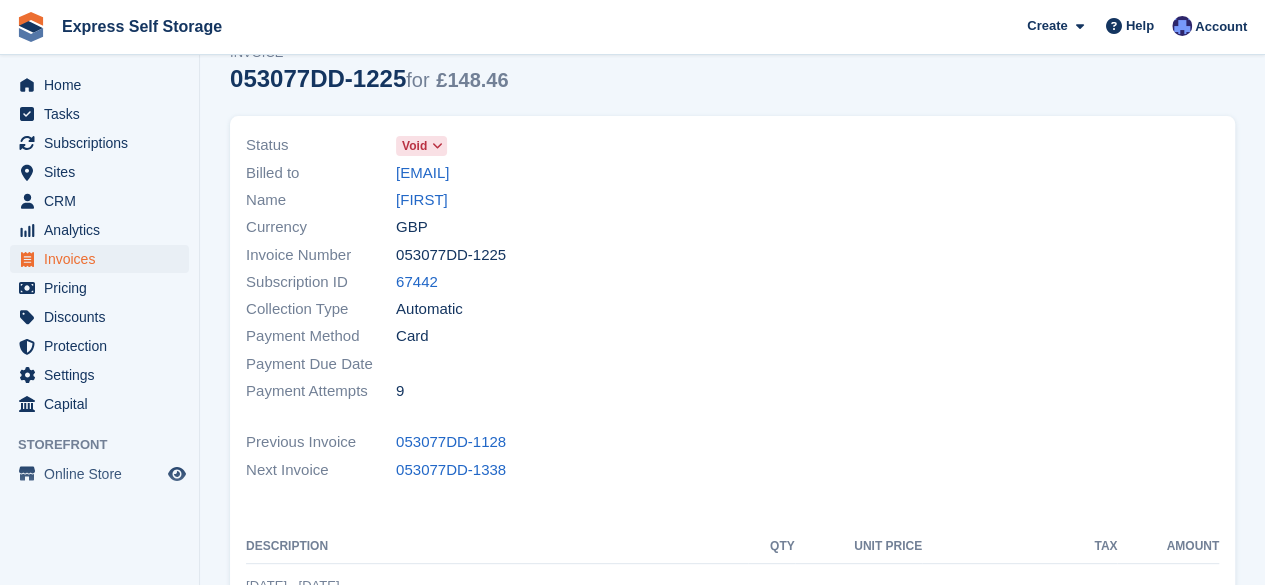 scroll, scrollTop: 88, scrollLeft: 0, axis: vertical 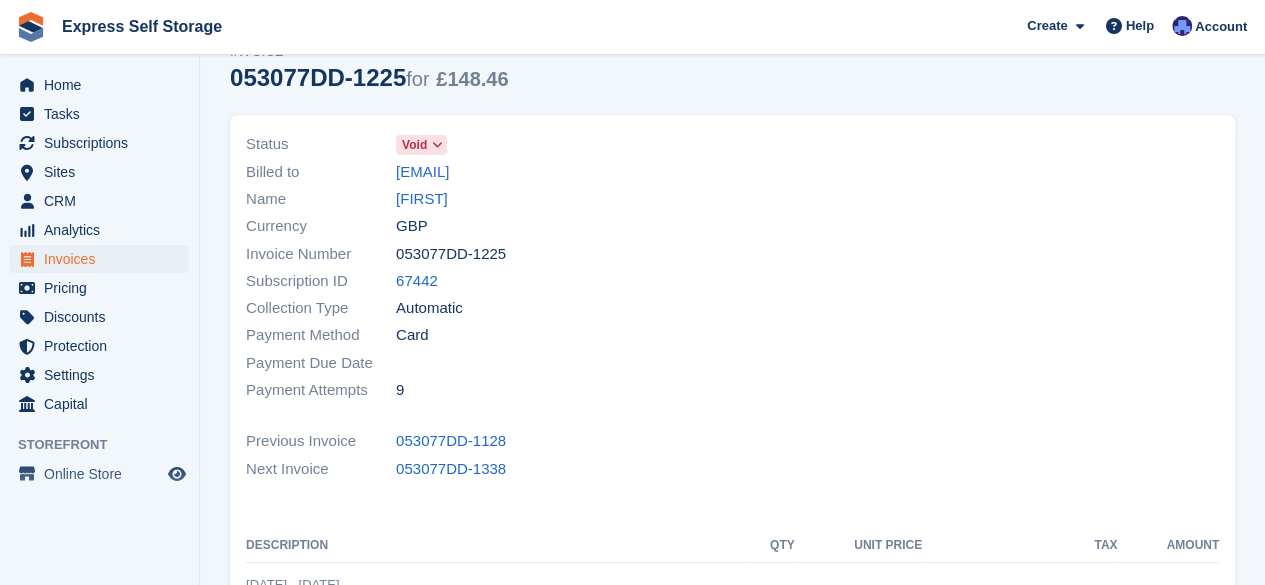 drag, startPoint x: 470, startPoint y: 317, endPoint x: 377, endPoint y: 341, distance: 96.04687 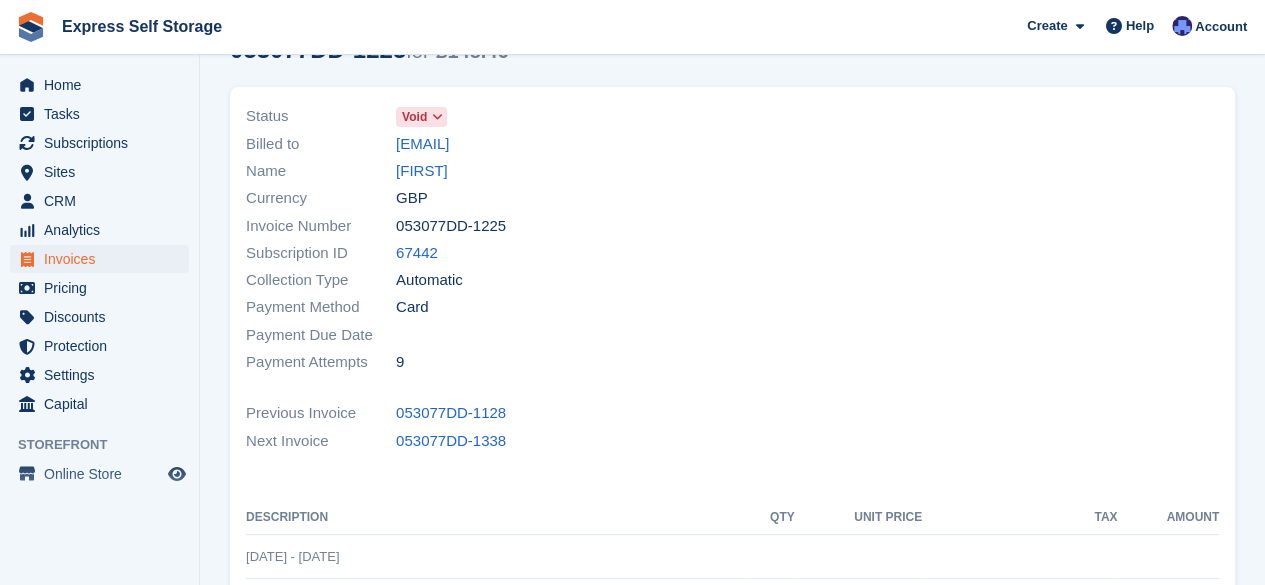 scroll, scrollTop: 0, scrollLeft: 0, axis: both 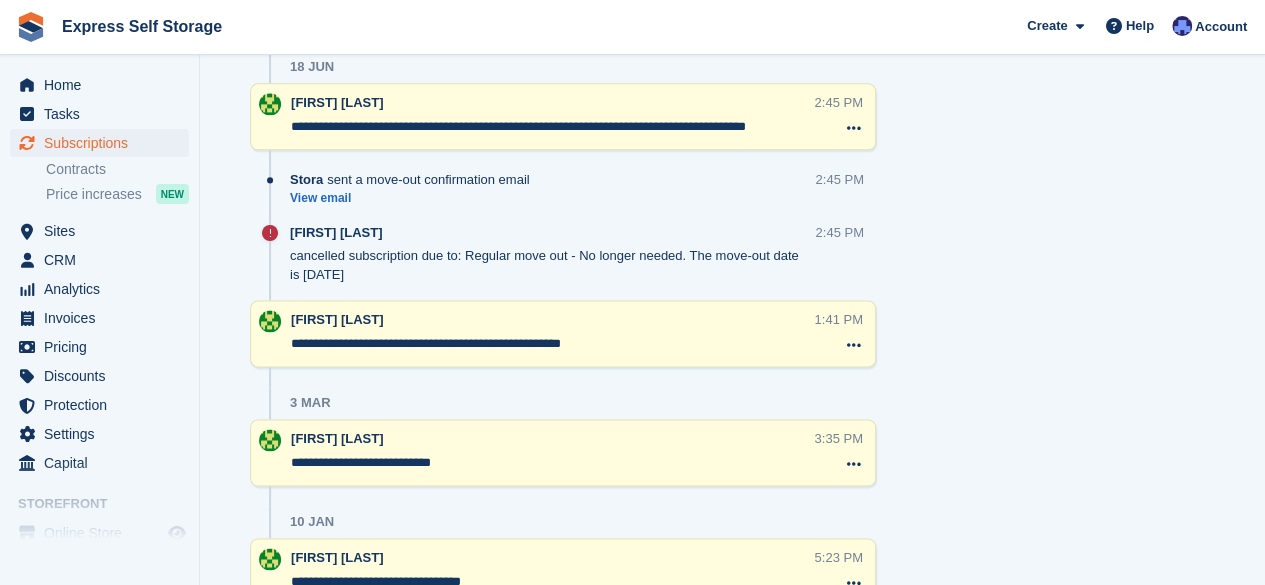 drag, startPoint x: 534, startPoint y: 445, endPoint x: 536, endPoint y: 458, distance: 13.152946 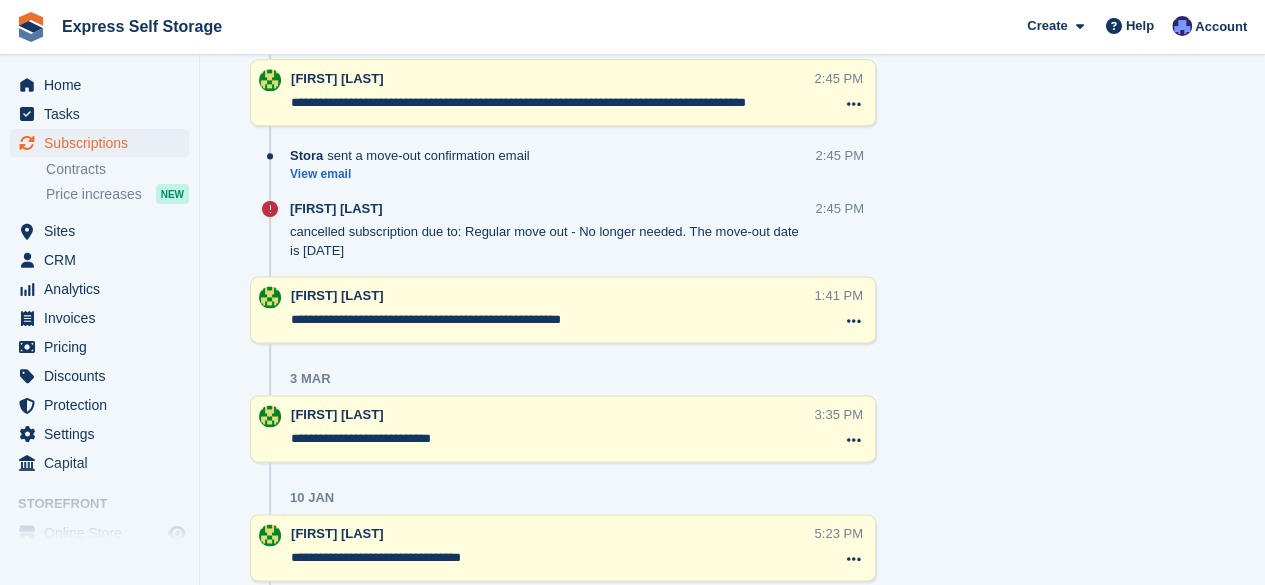 drag, startPoint x: 536, startPoint y: 458, endPoint x: 420, endPoint y: 455, distance: 116.03879 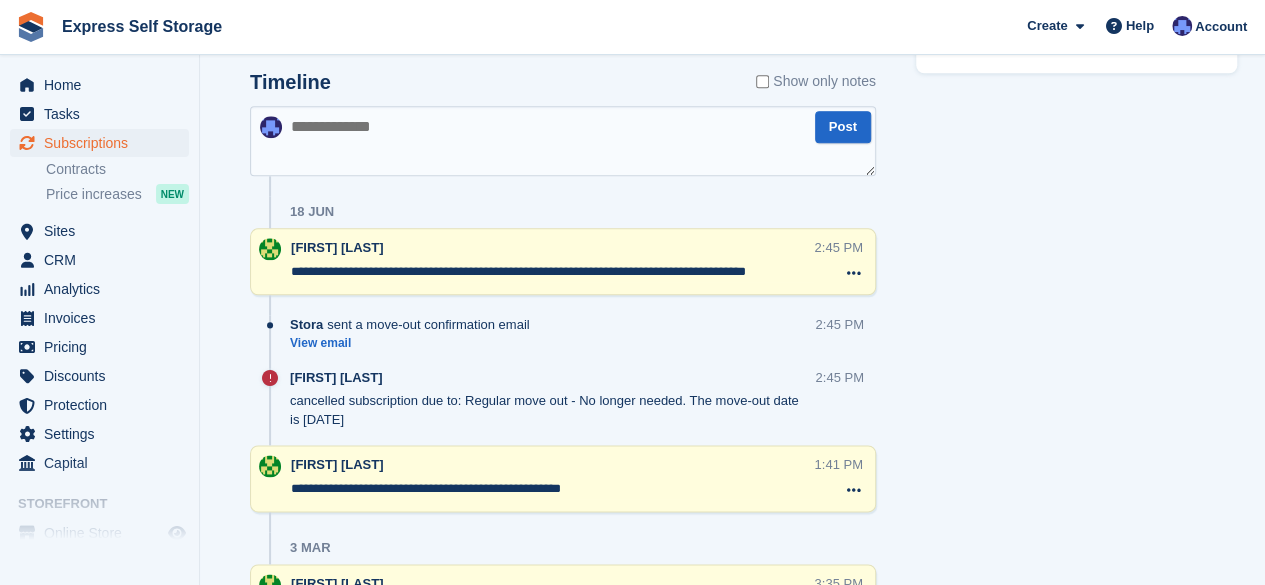 scroll, scrollTop: 1100, scrollLeft: 0, axis: vertical 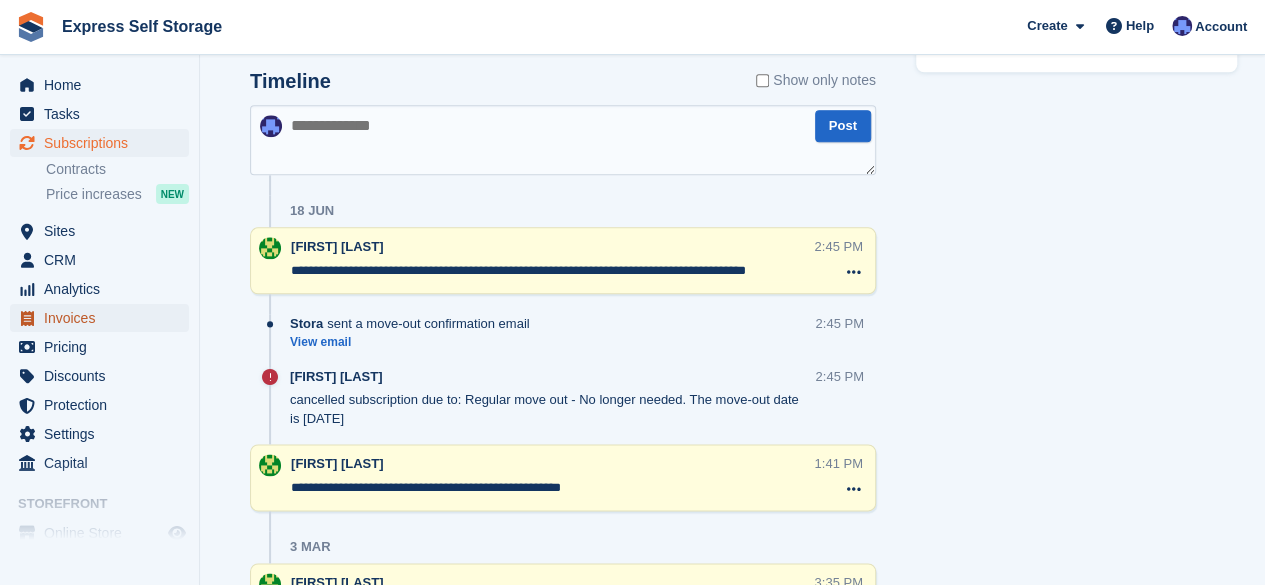 click on "Invoices" at bounding box center [104, 318] 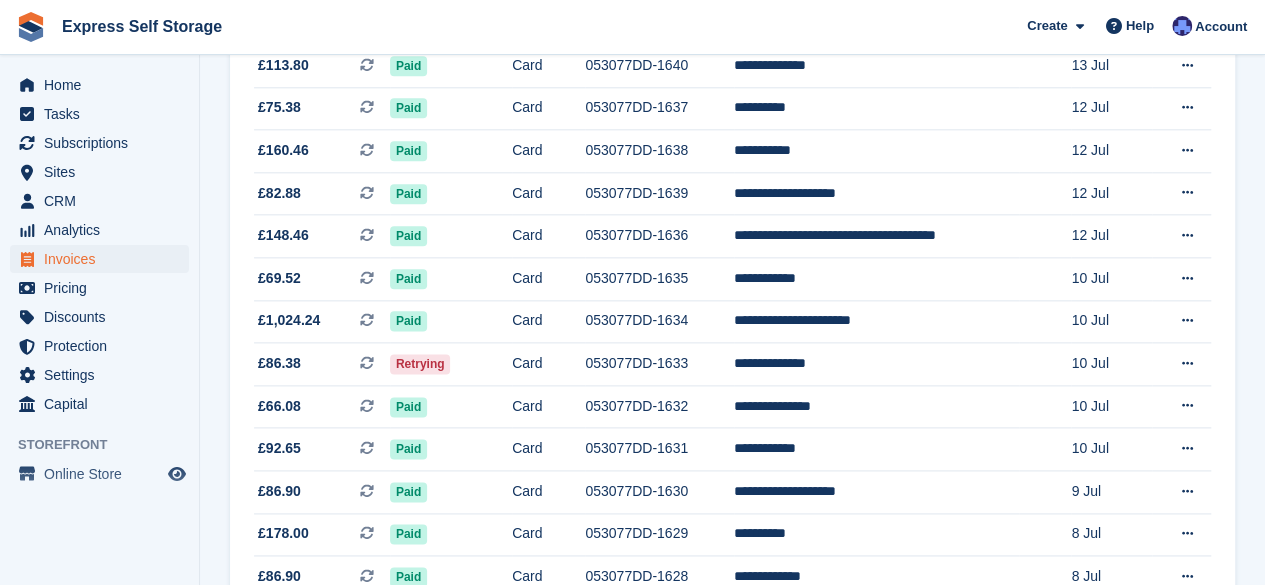 scroll, scrollTop: 0, scrollLeft: 0, axis: both 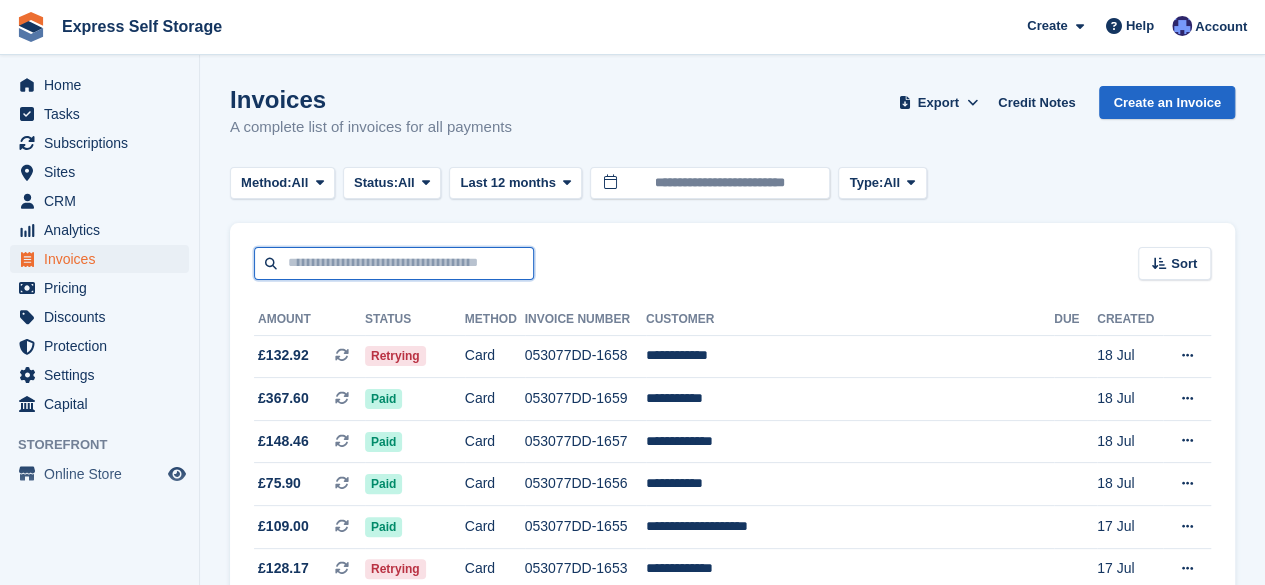 click at bounding box center (394, 263) 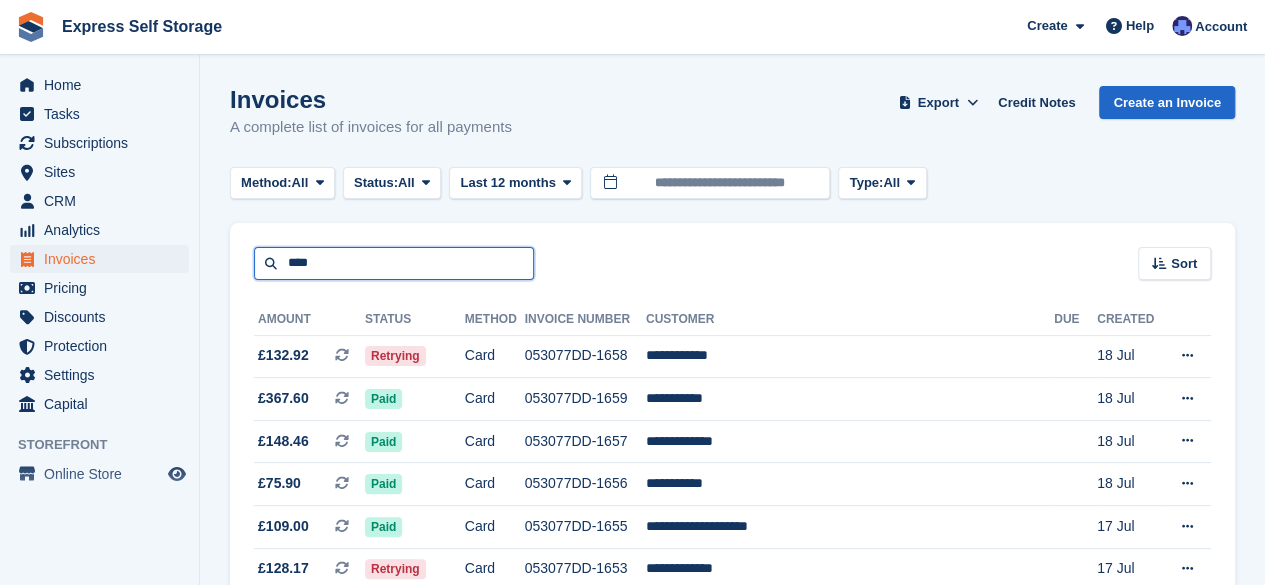 type on "****" 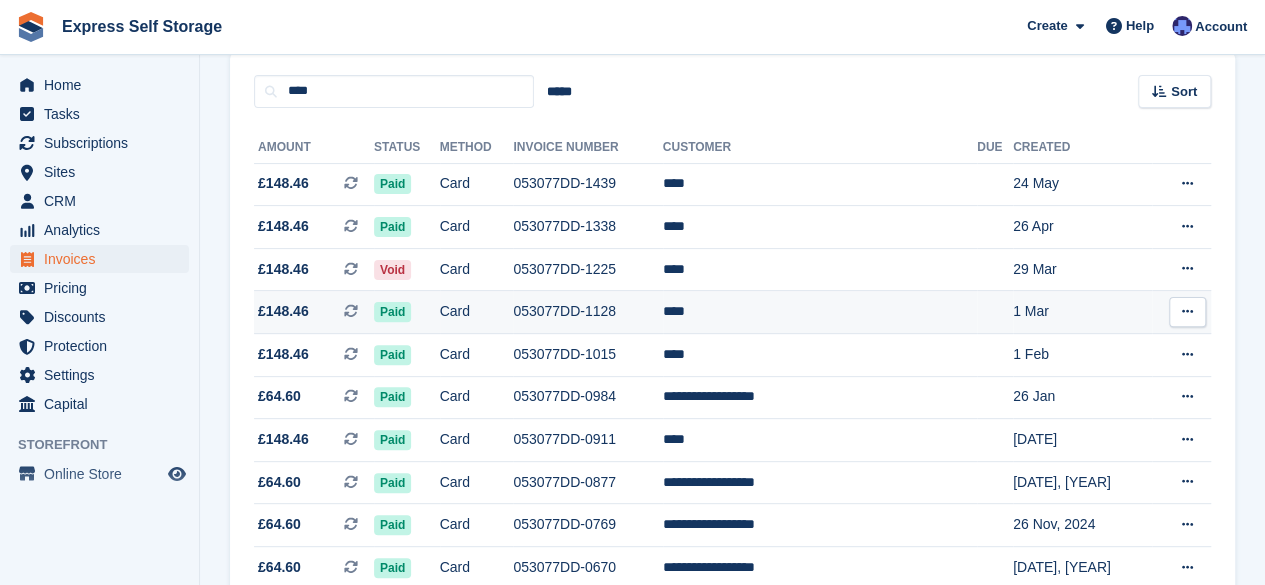scroll, scrollTop: 169, scrollLeft: 0, axis: vertical 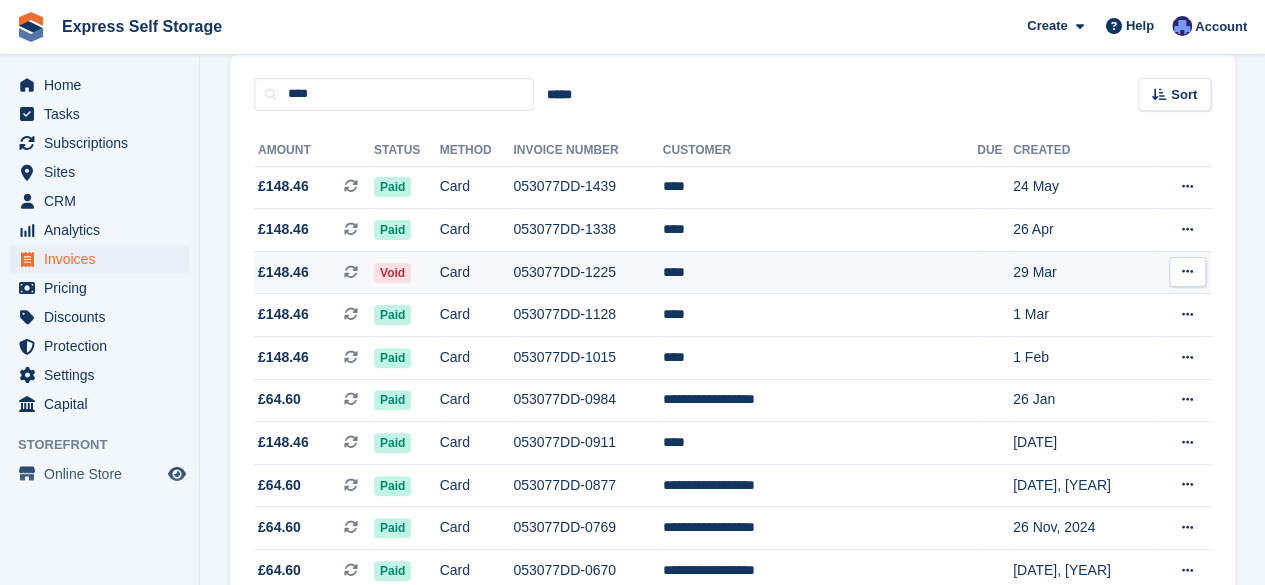 click at bounding box center (1187, 272) 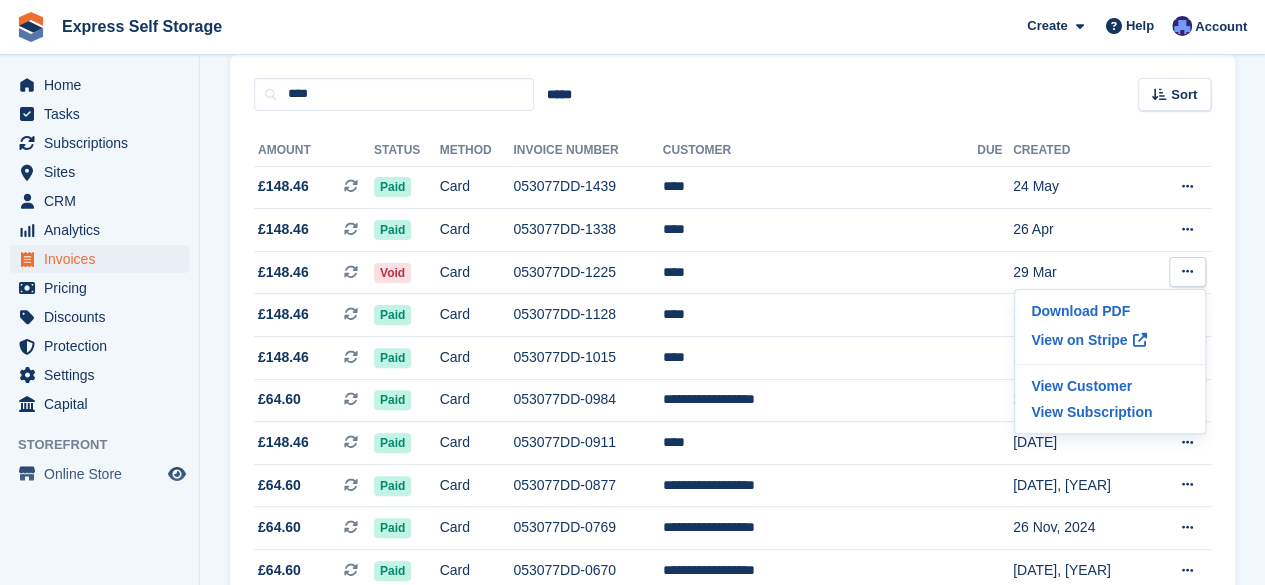 click on "****
*****
Sort
Sort by
Date created
Created (oldest first)
Created (newest first)" at bounding box center [732, 82] 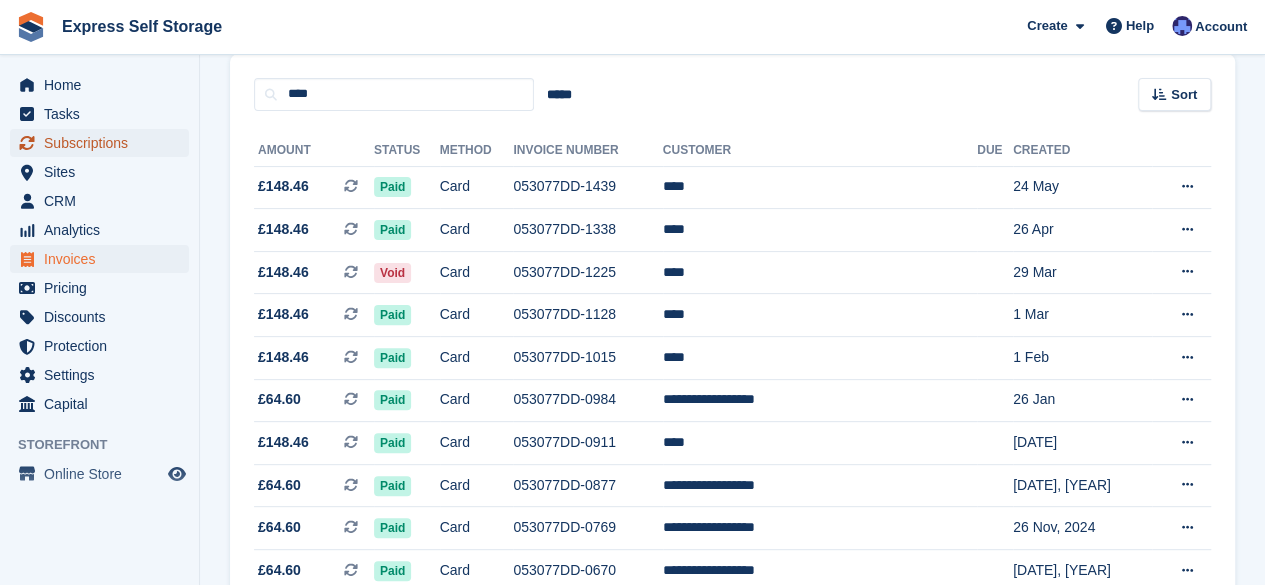 click on "Subscriptions" at bounding box center (104, 143) 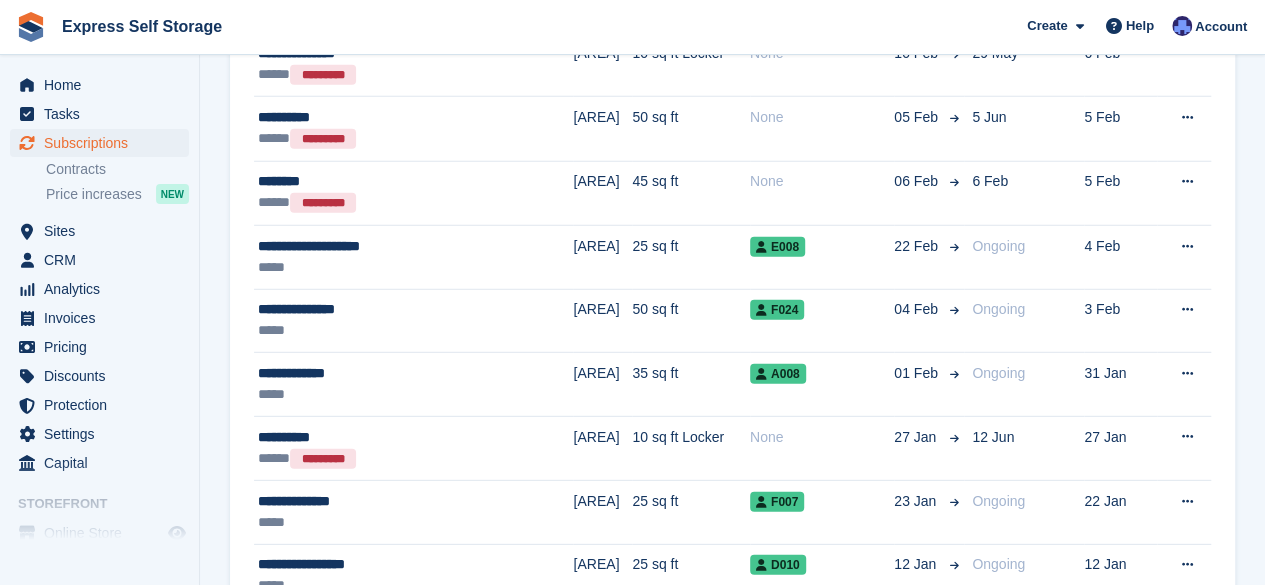scroll, scrollTop: 3024, scrollLeft: 0, axis: vertical 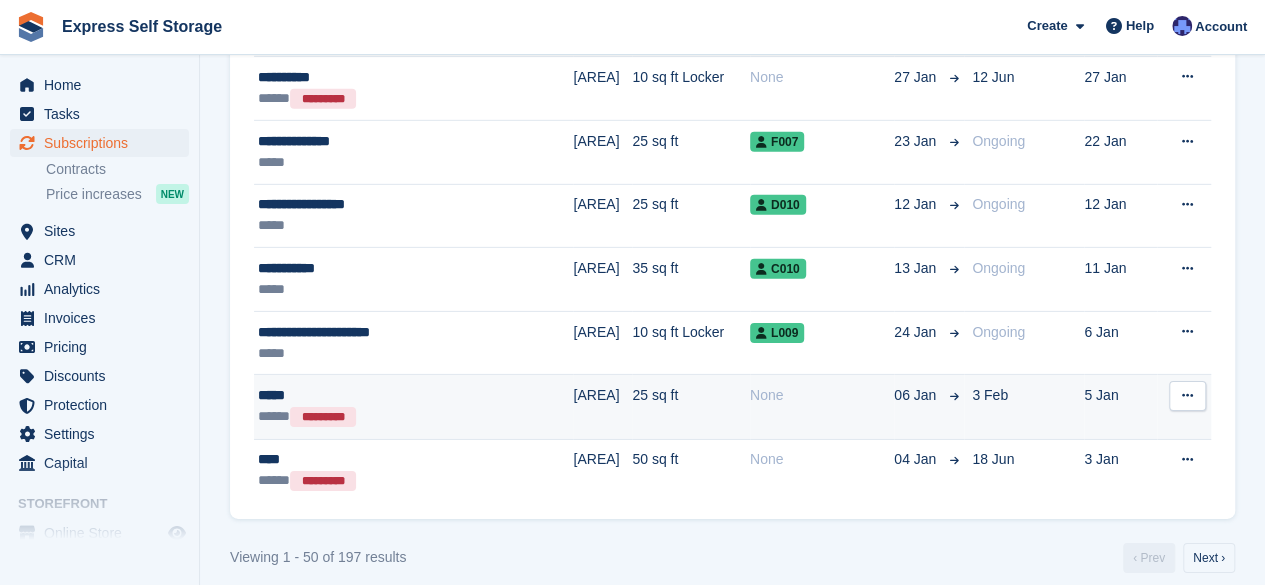 click on "*****" at bounding box center (380, 395) 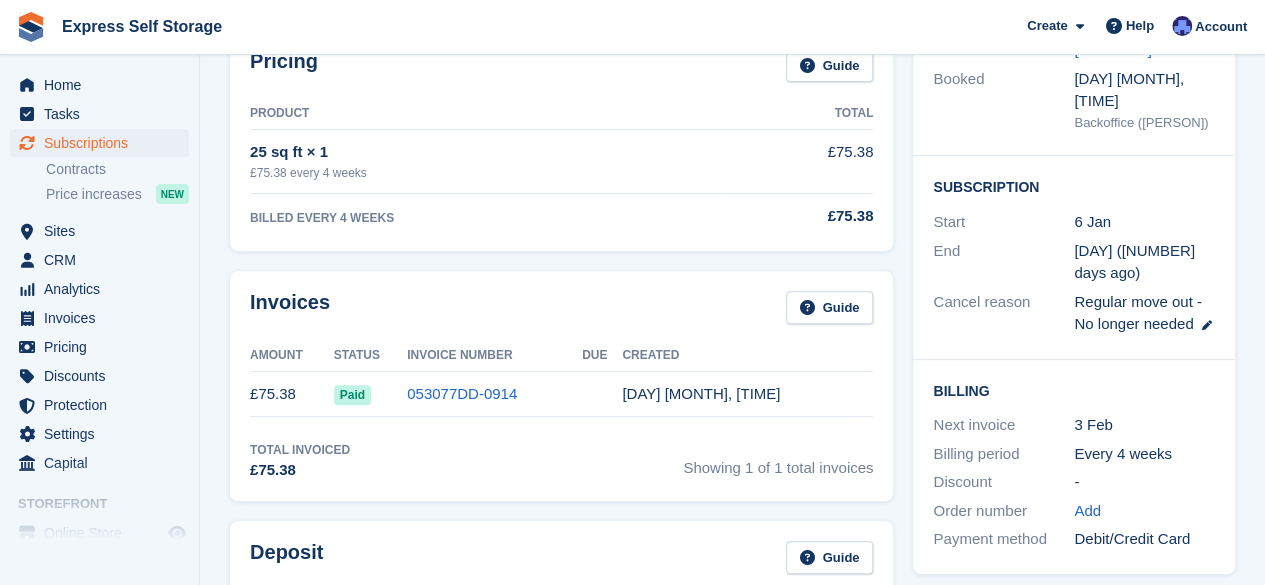 scroll, scrollTop: 266, scrollLeft: 0, axis: vertical 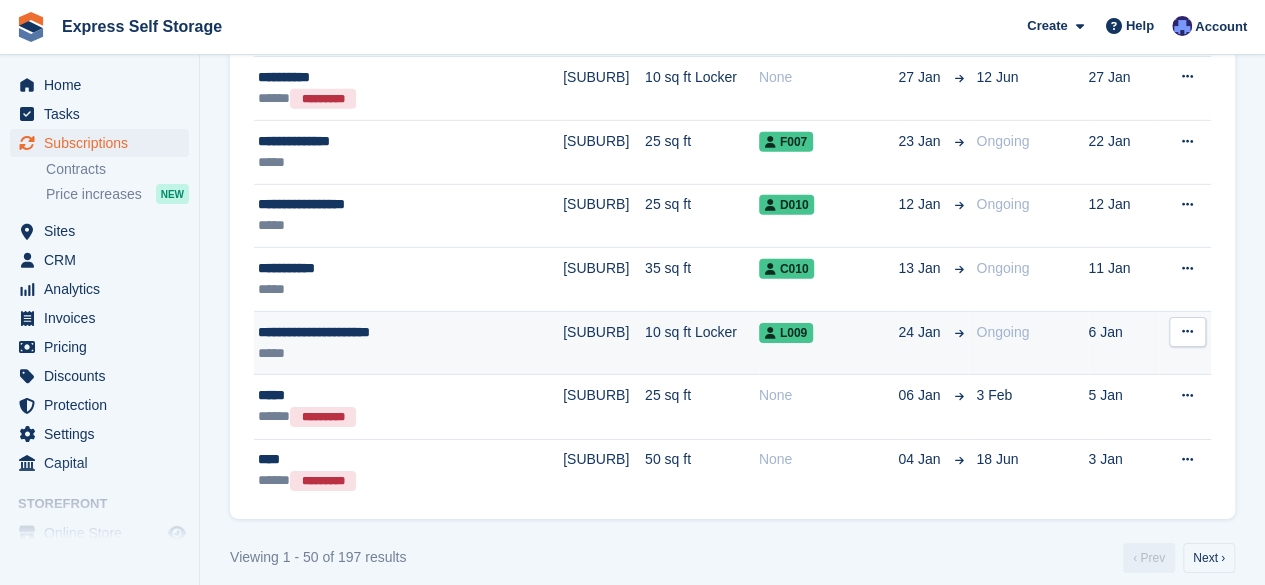click on "**********" at bounding box center (380, 332) 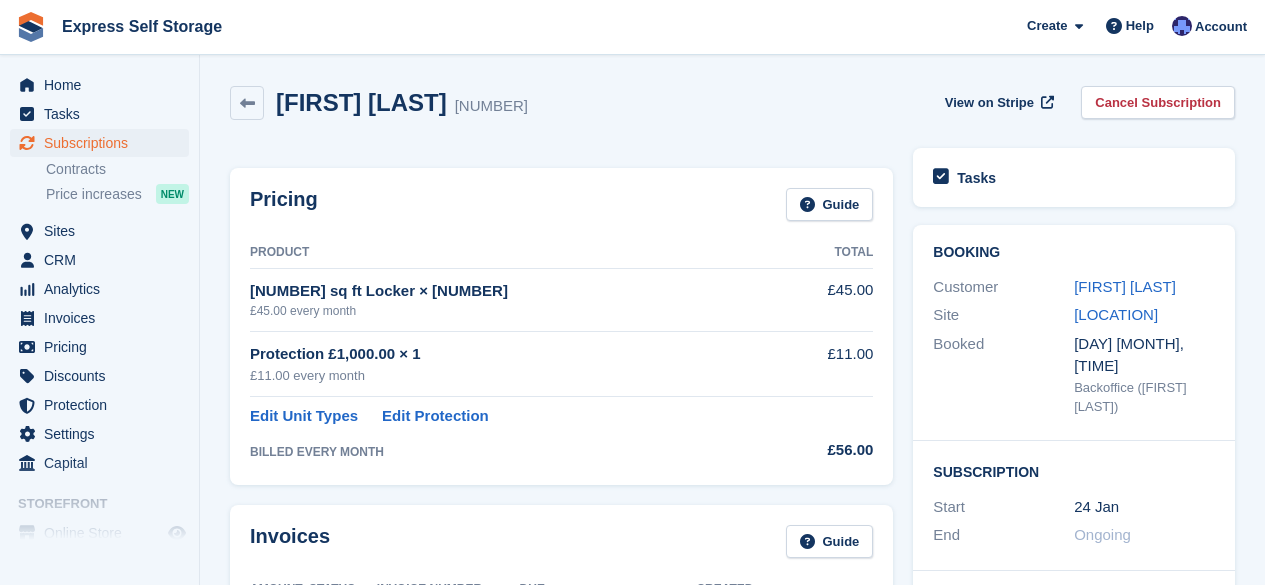 scroll, scrollTop: 0, scrollLeft: 0, axis: both 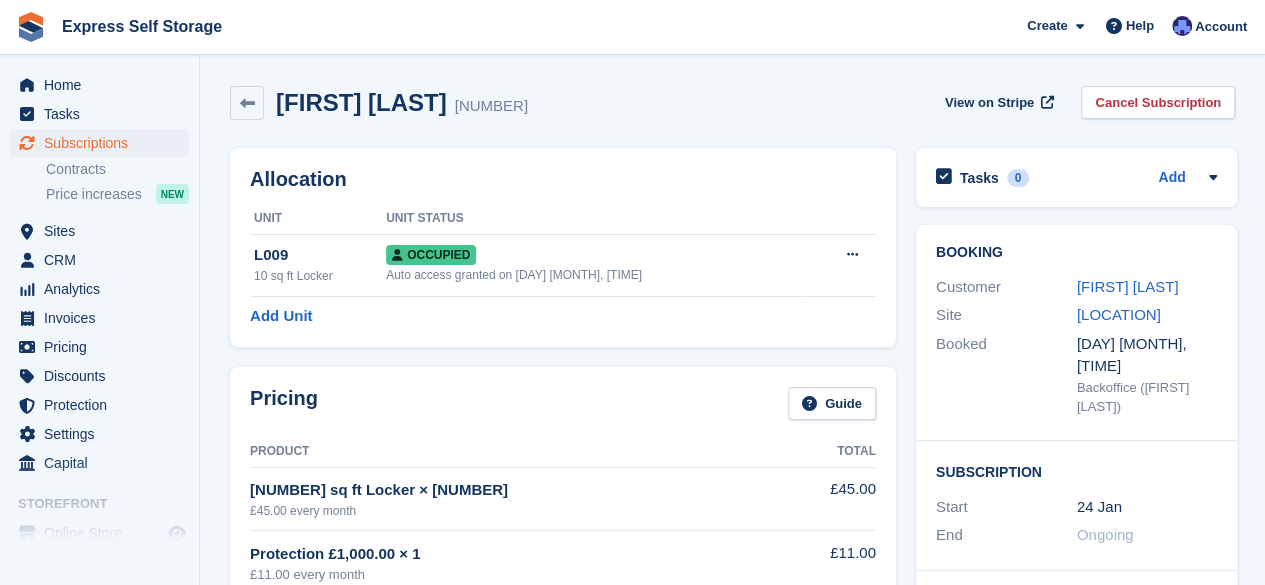 drag, startPoint x: 280, startPoint y: 98, endPoint x: 568, endPoint y: 120, distance: 288.83905 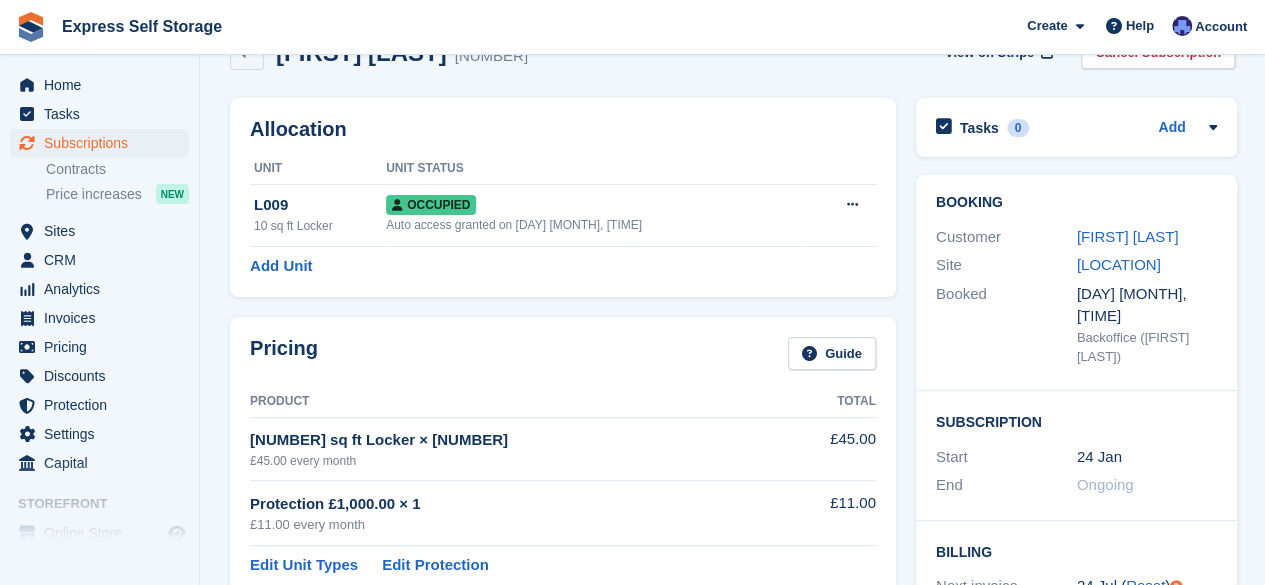scroll, scrollTop: 0, scrollLeft: 0, axis: both 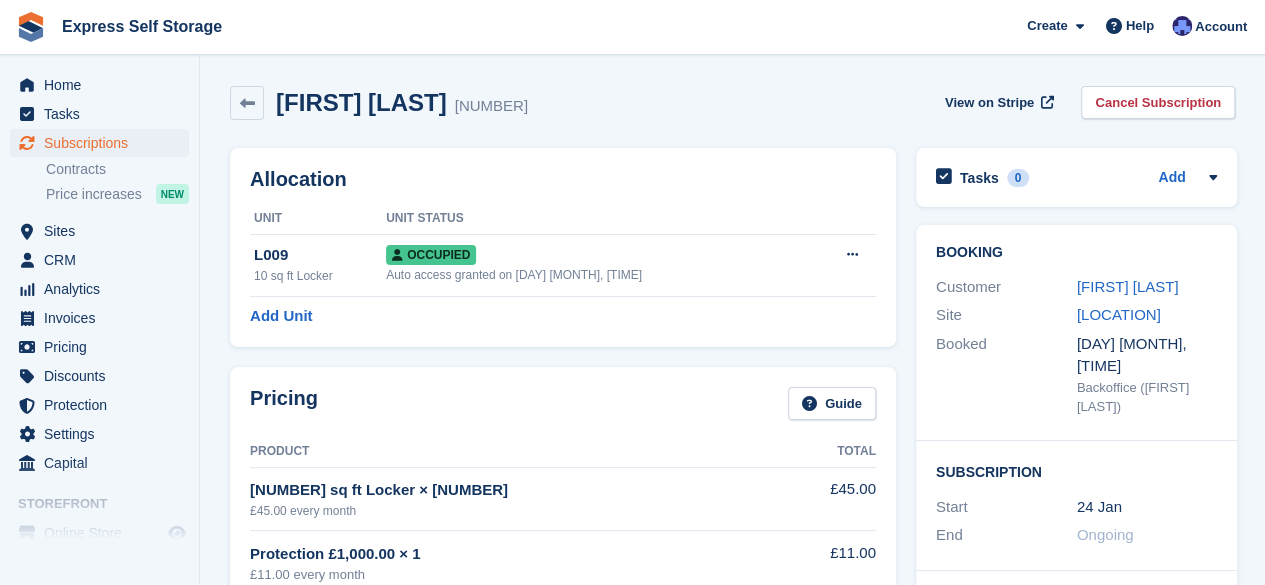 click on "Unit Status" at bounding box center [596, 219] 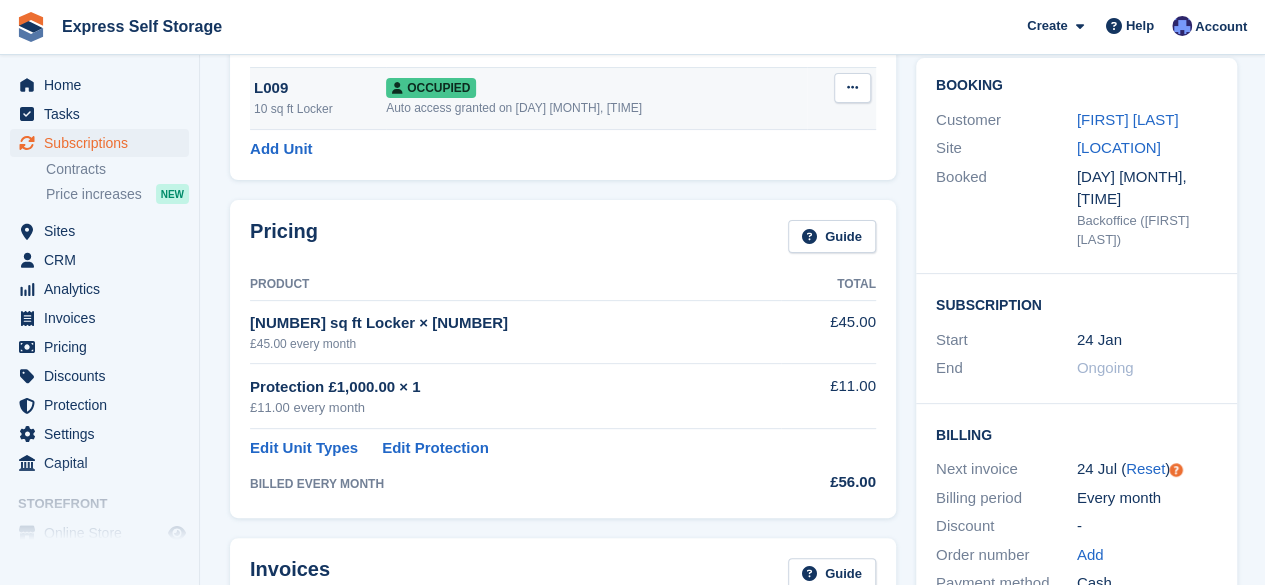 scroll, scrollTop: 0, scrollLeft: 0, axis: both 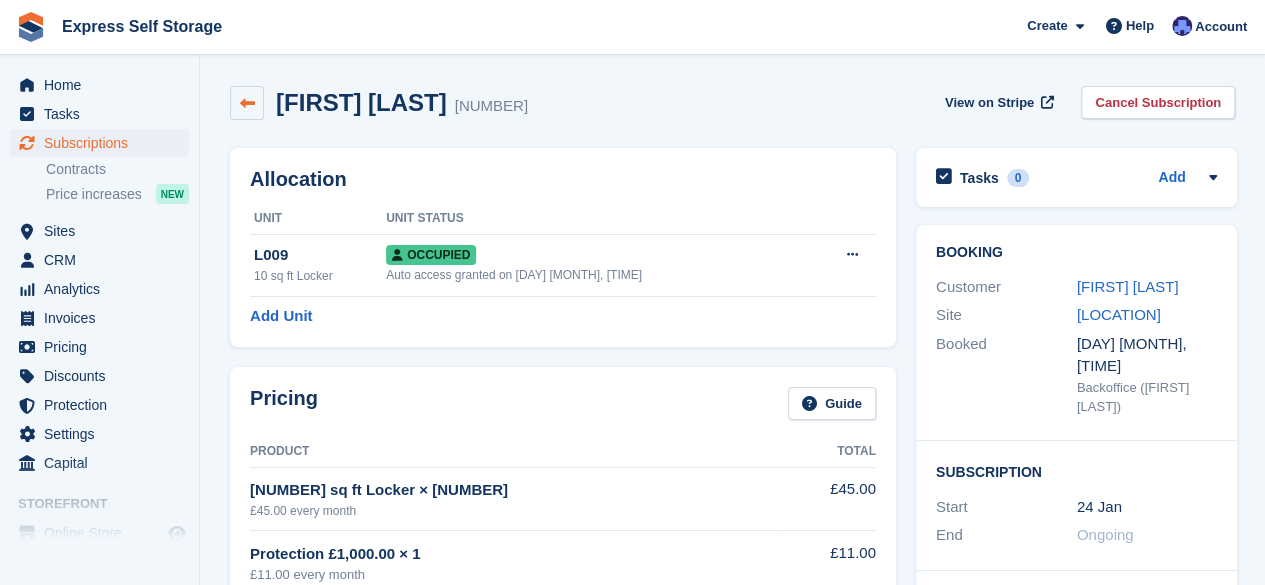 click at bounding box center [247, 103] 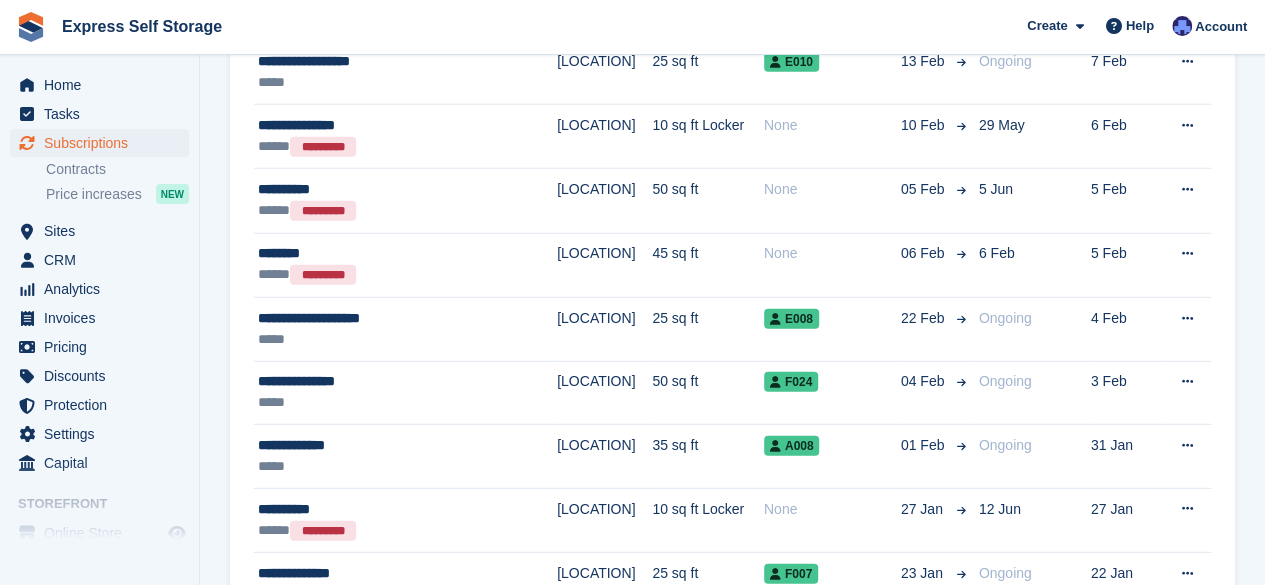 scroll, scrollTop: 3024, scrollLeft: 0, axis: vertical 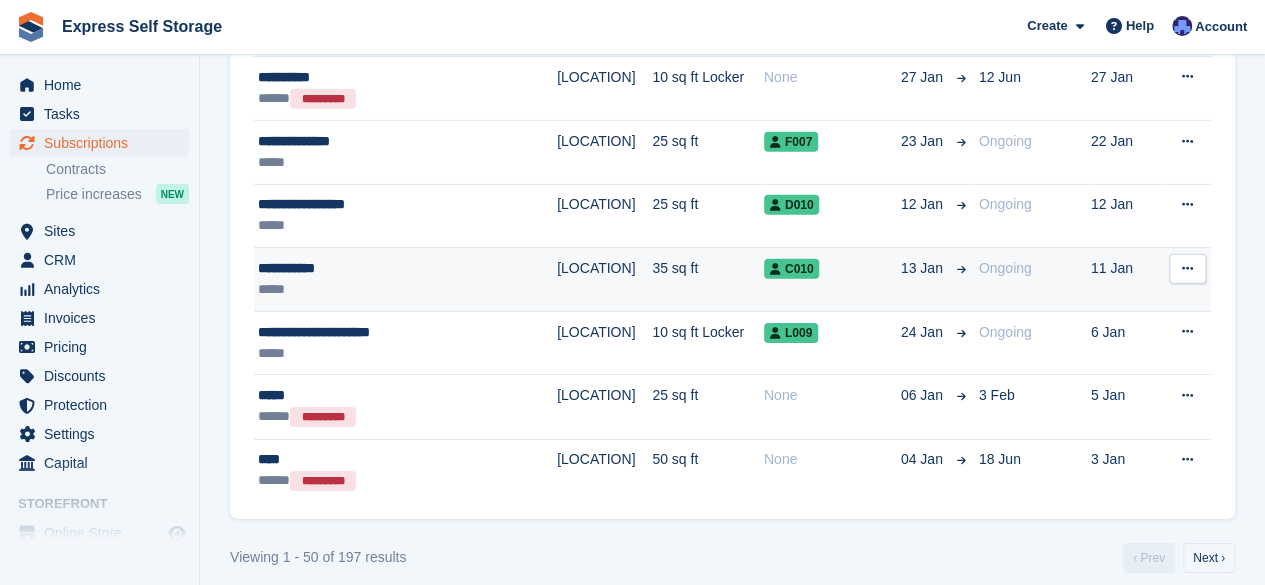 click on "**********" at bounding box center [380, 268] 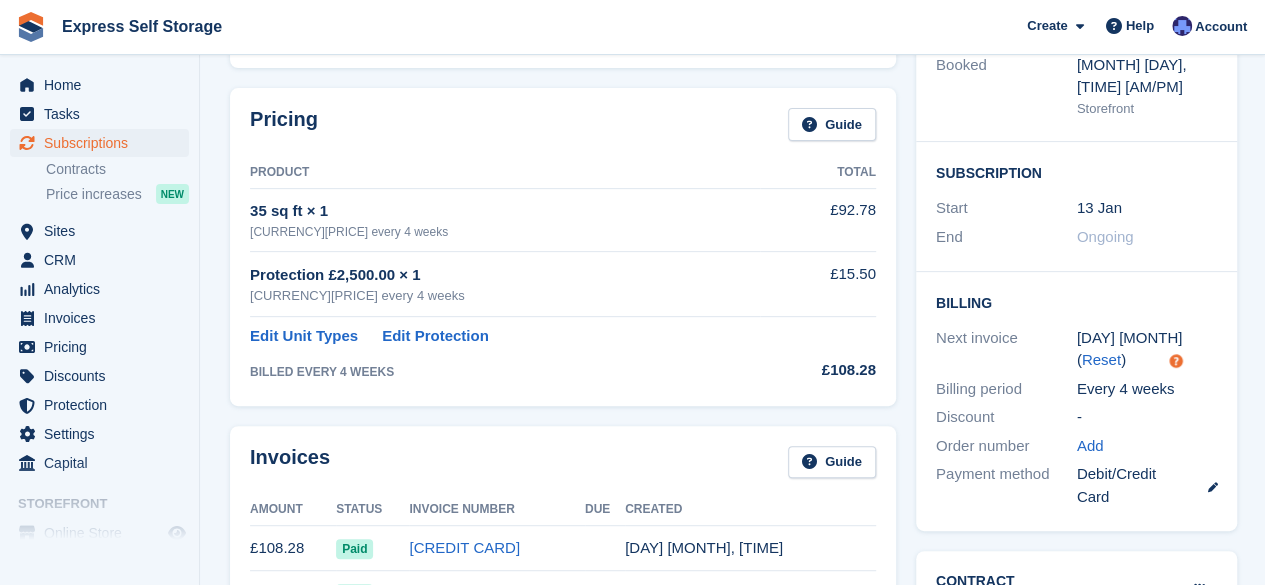 scroll, scrollTop: 0, scrollLeft: 0, axis: both 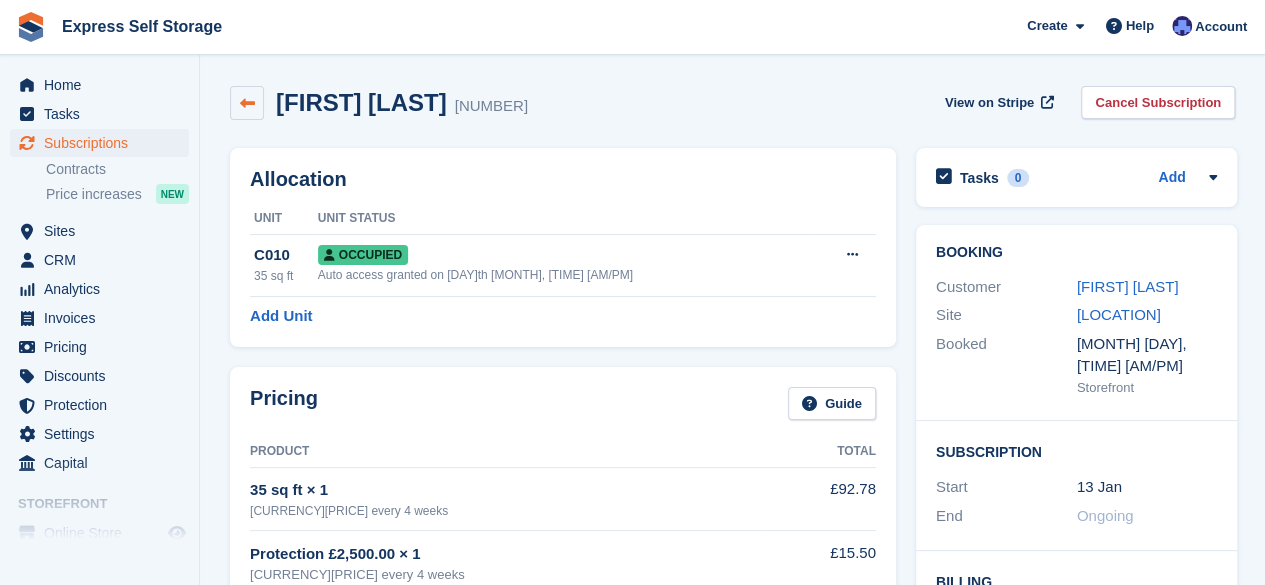 click at bounding box center [247, 103] 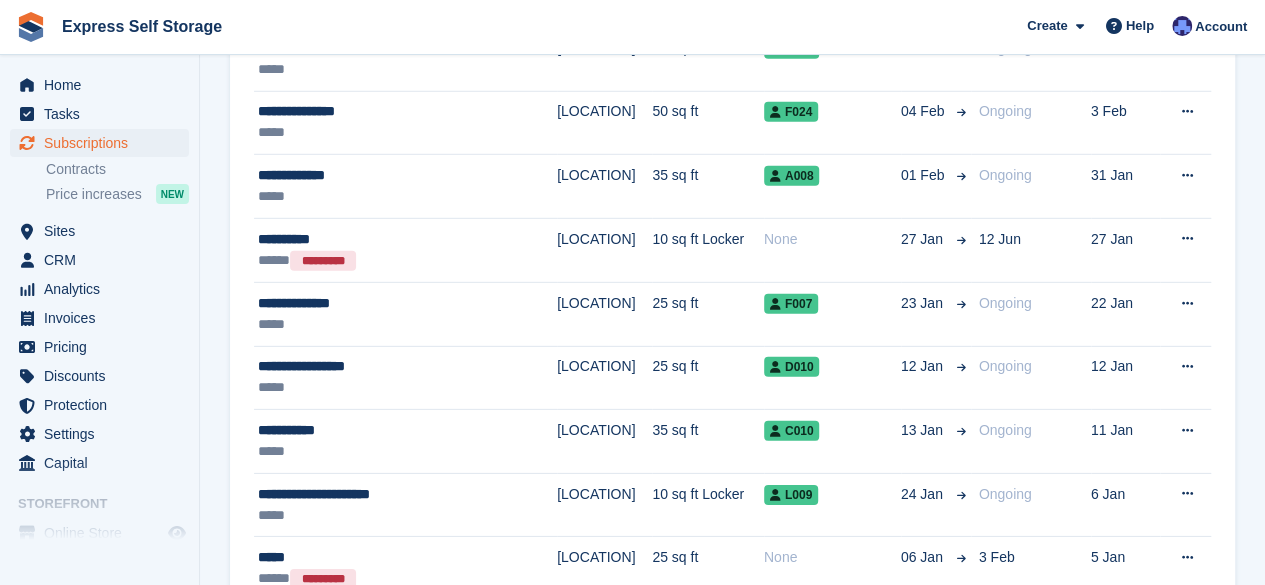 scroll, scrollTop: 3024, scrollLeft: 0, axis: vertical 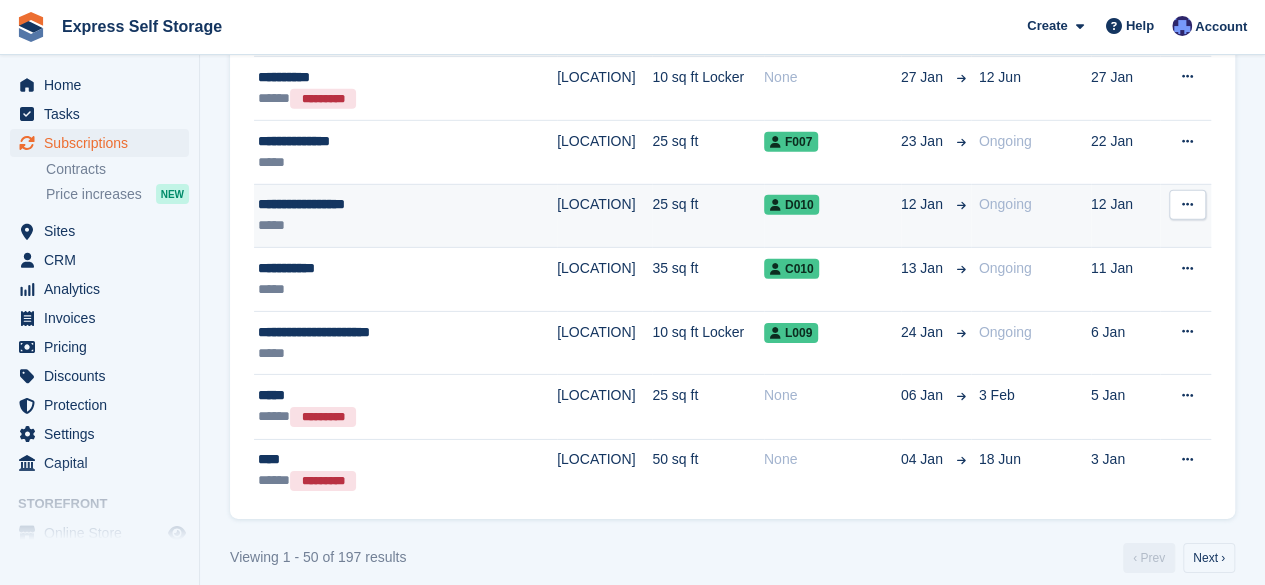 click on "**********" at bounding box center (380, 204) 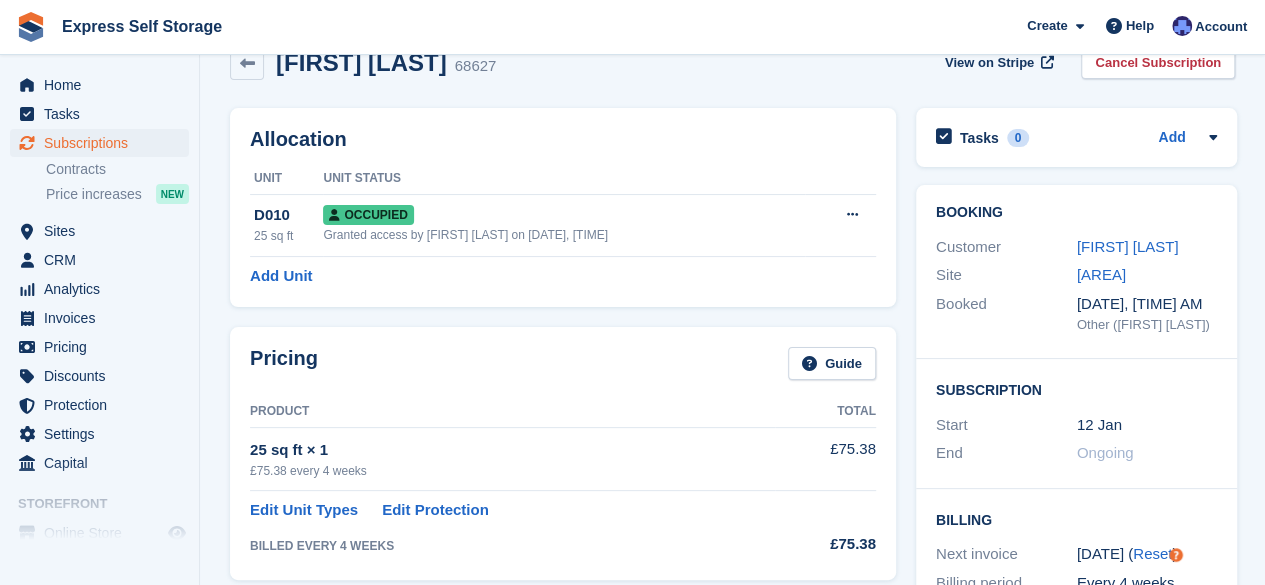 scroll, scrollTop: 0, scrollLeft: 0, axis: both 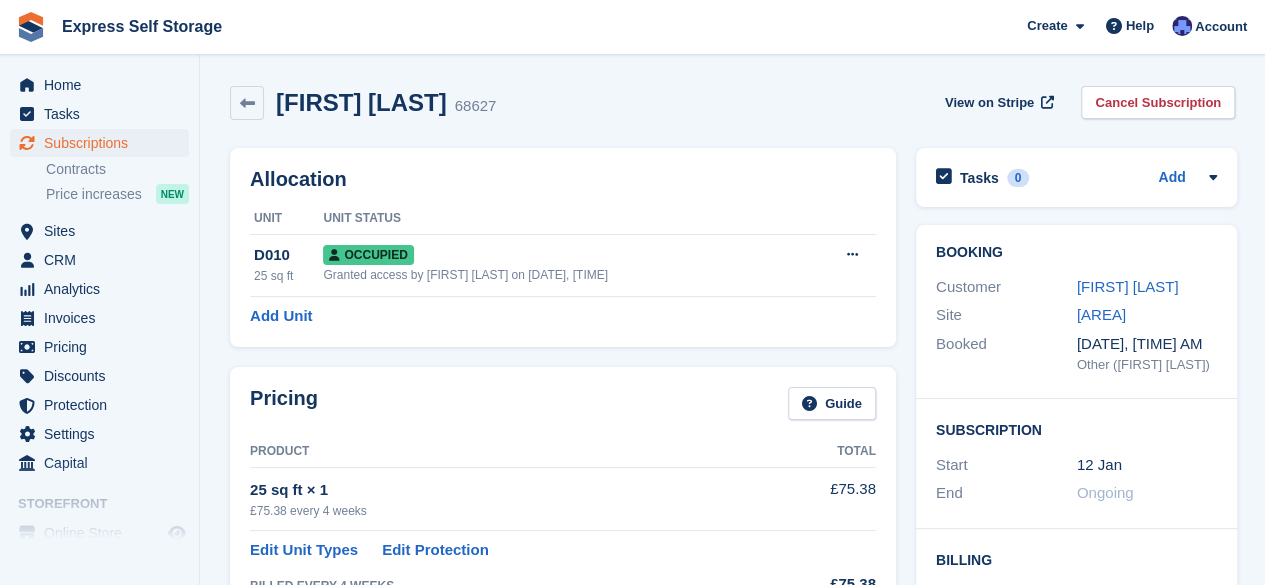 drag, startPoint x: 275, startPoint y: 101, endPoint x: 476, endPoint y: 109, distance: 201.15913 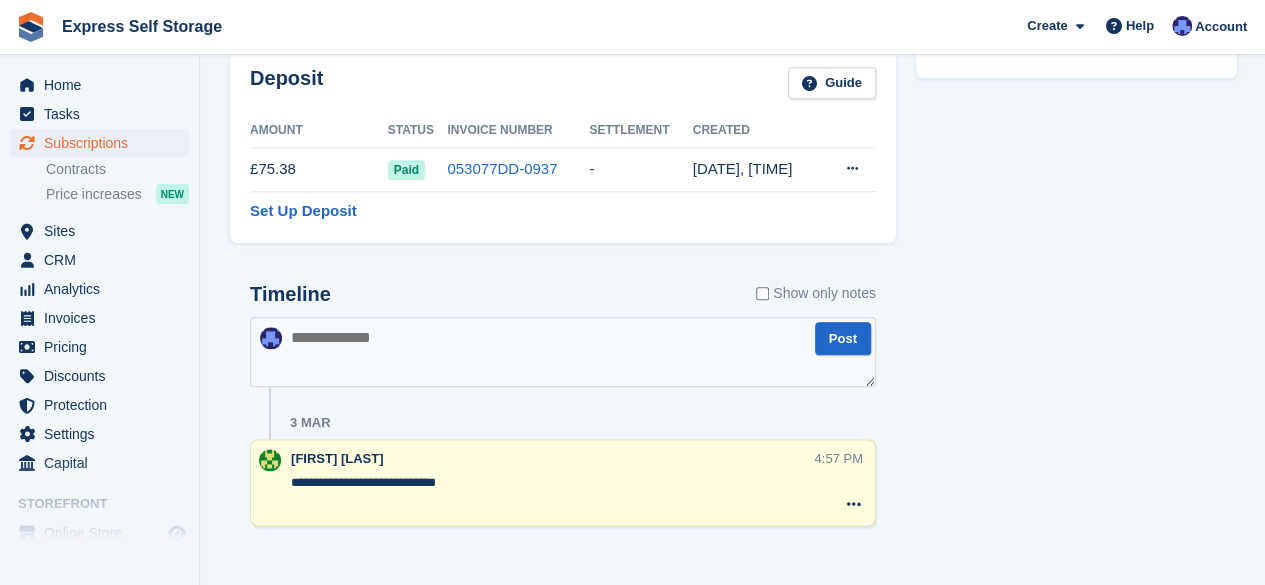 scroll, scrollTop: 1027, scrollLeft: 0, axis: vertical 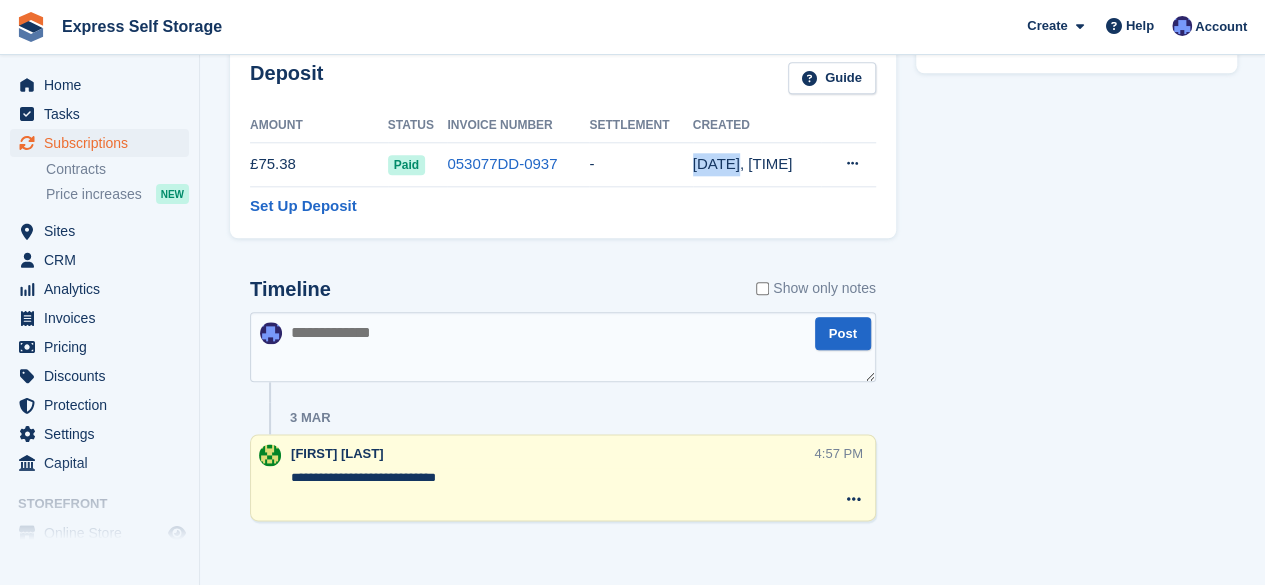 drag, startPoint x: 700, startPoint y: 163, endPoint x: 738, endPoint y: 174, distance: 39.56008 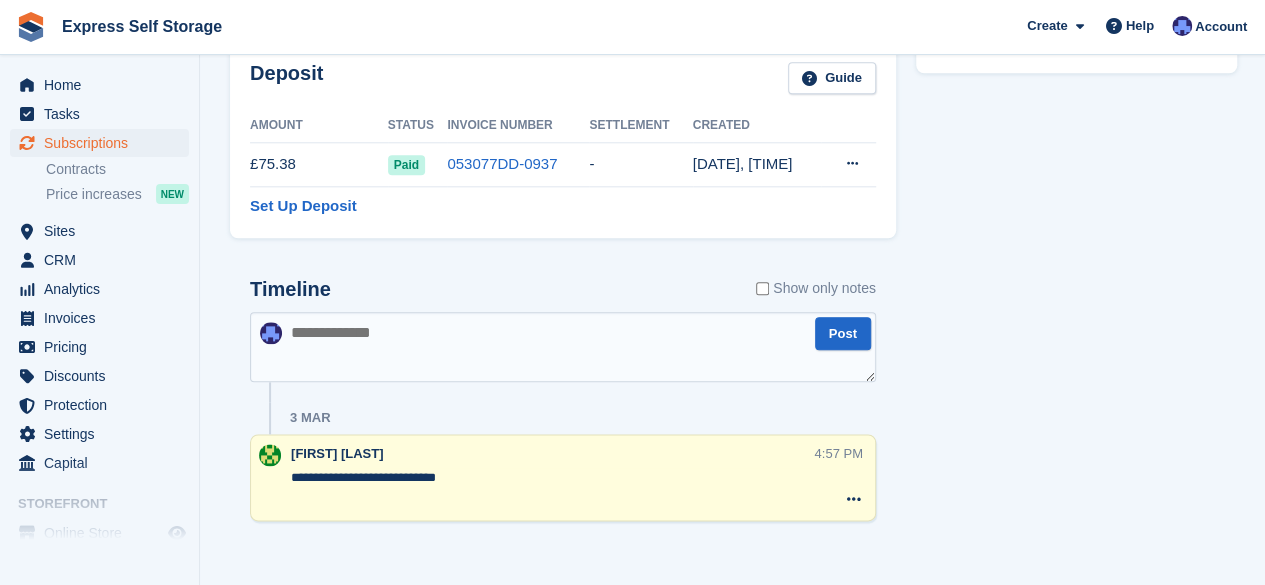 click on "**********" at bounding box center (563, 406) 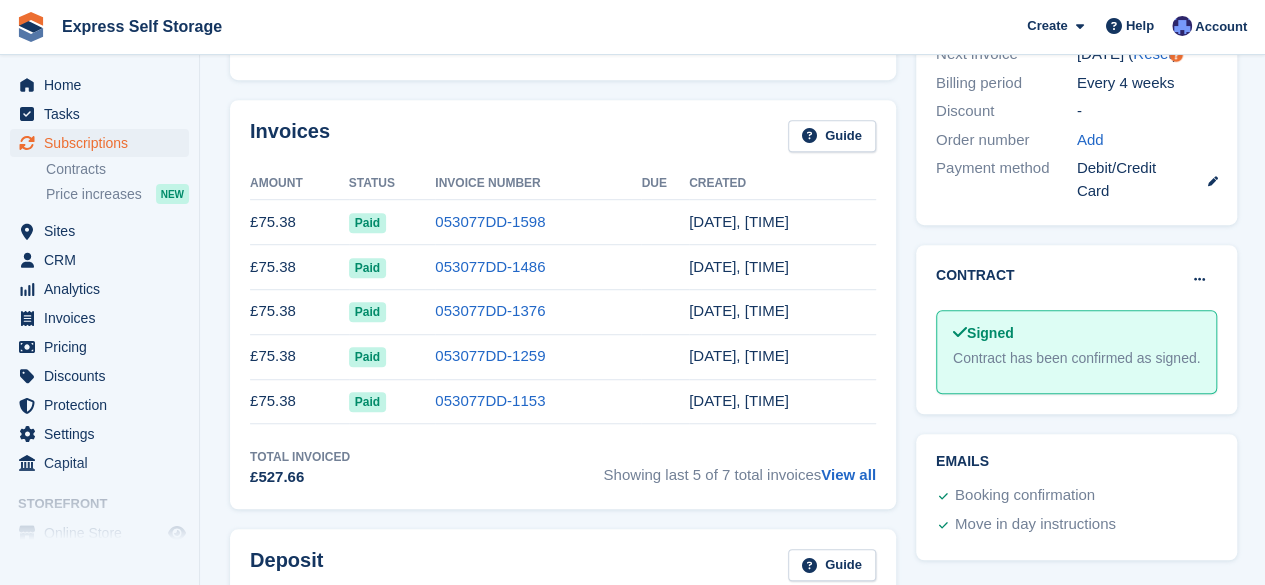 scroll, scrollTop: 628, scrollLeft: 0, axis: vertical 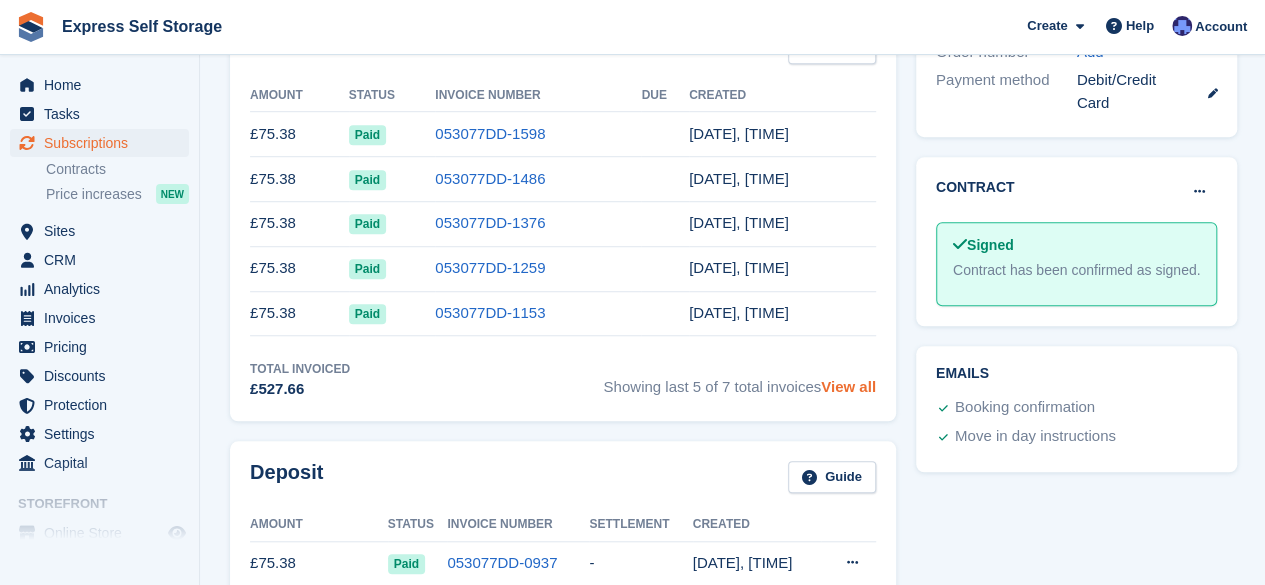 click on "View all" at bounding box center [848, 386] 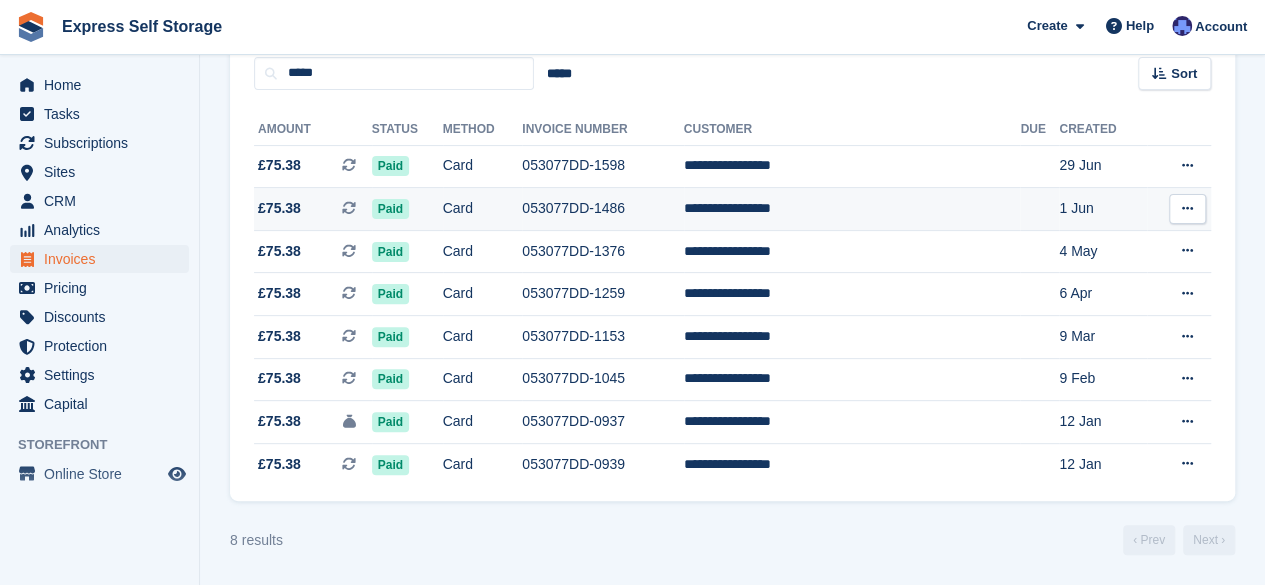 scroll, scrollTop: 0, scrollLeft: 0, axis: both 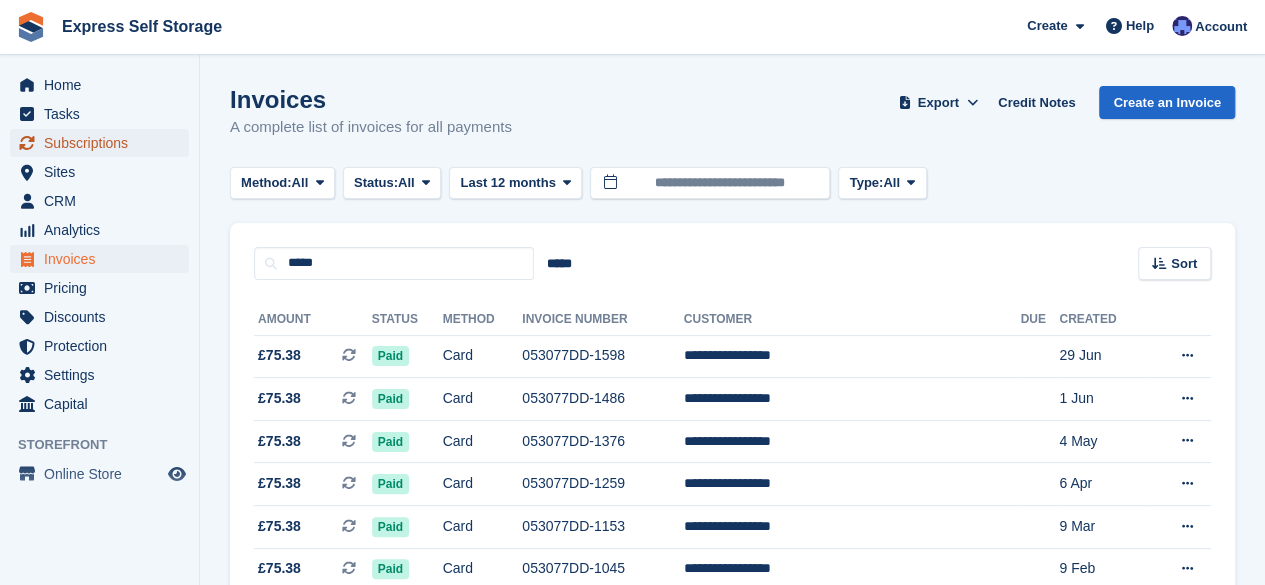 click on "Subscriptions" at bounding box center [104, 143] 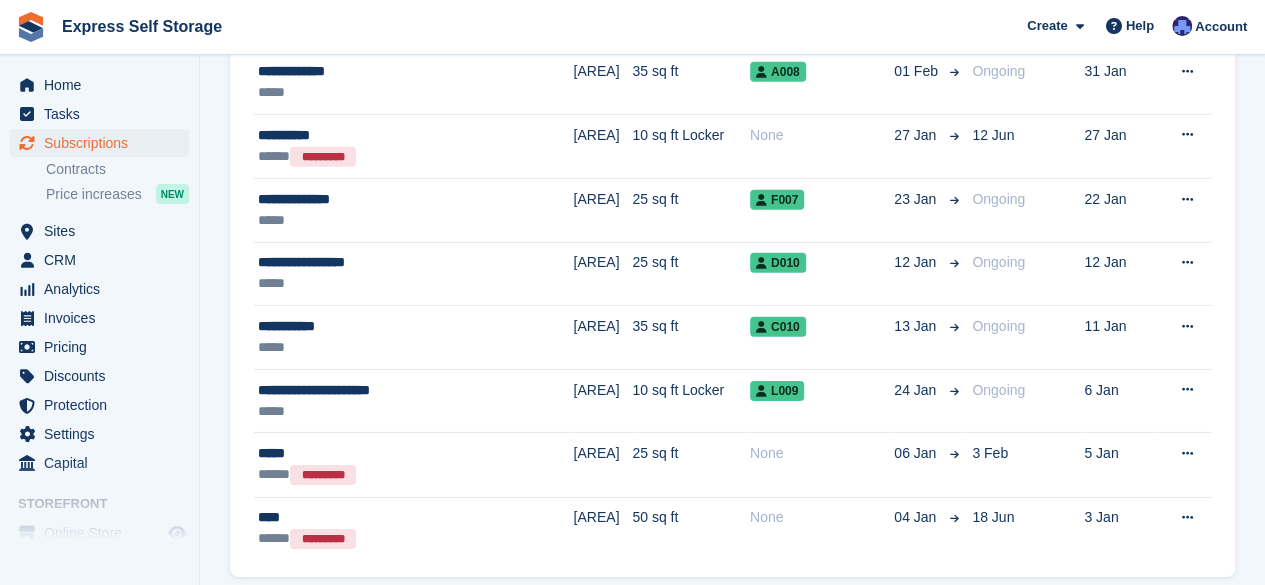 scroll, scrollTop: 3024, scrollLeft: 0, axis: vertical 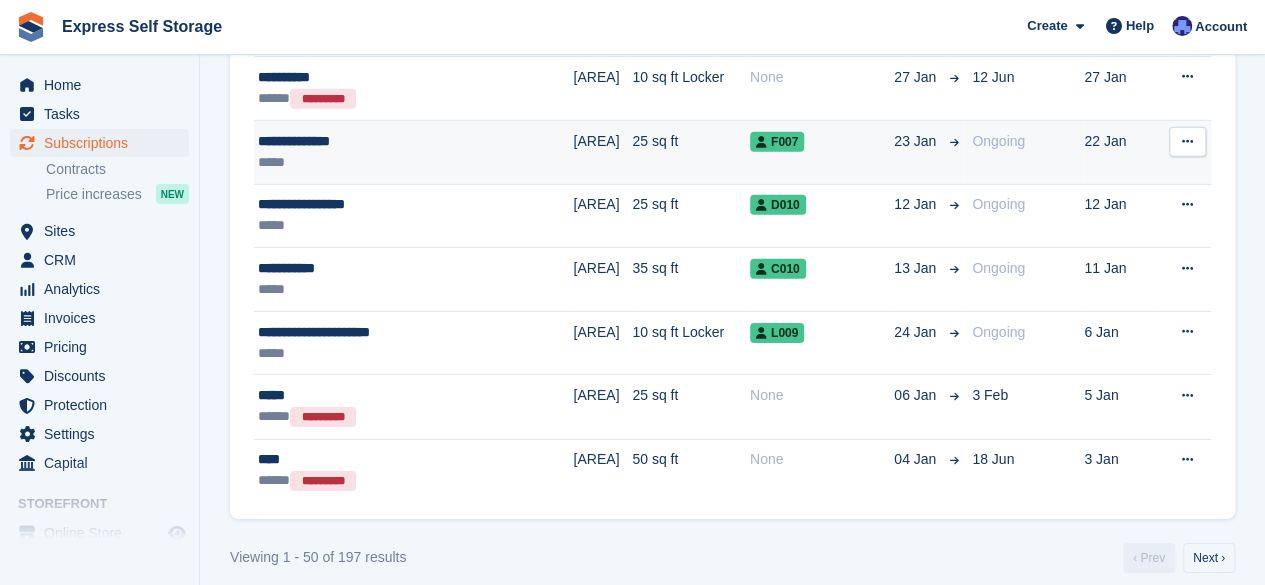 click on "**********" at bounding box center (380, 141) 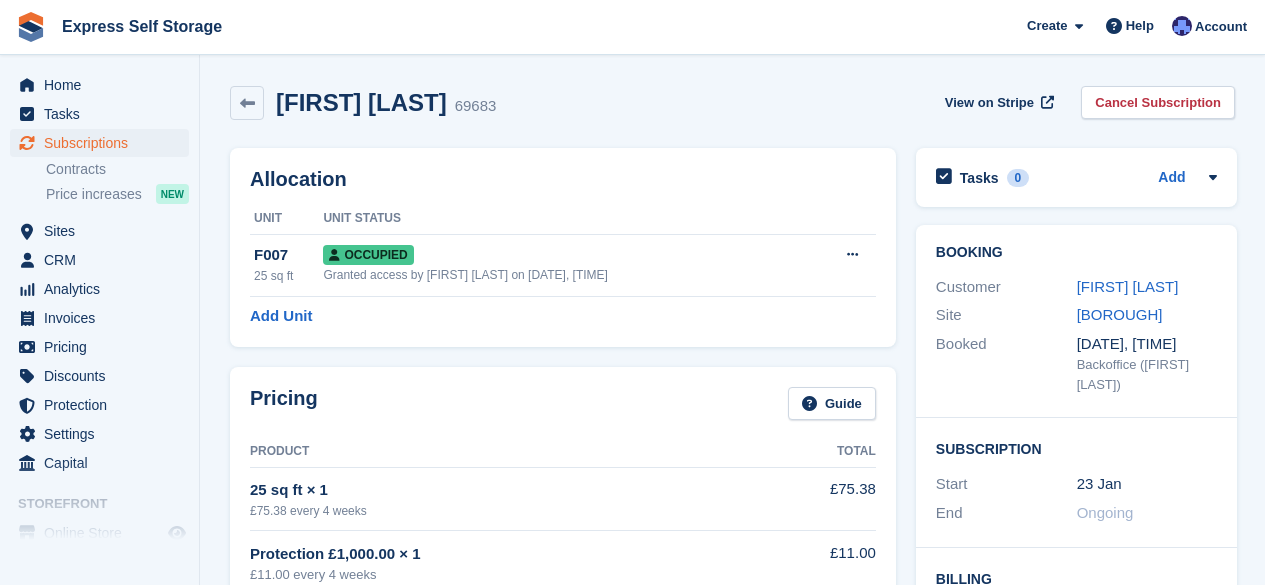 scroll, scrollTop: 0, scrollLeft: 0, axis: both 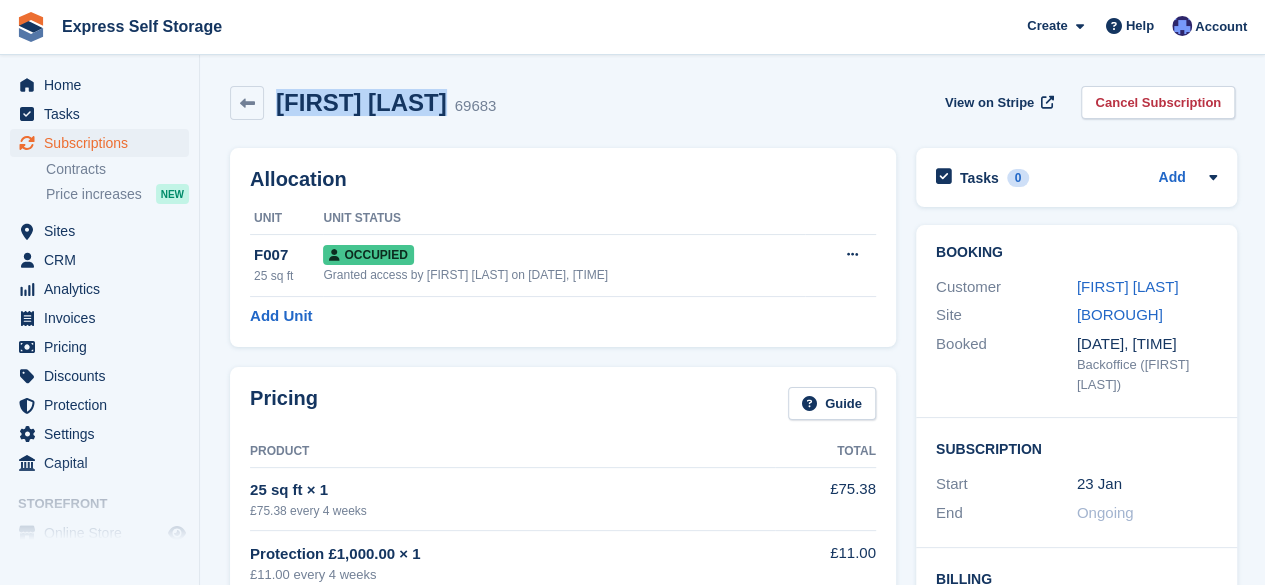 drag, startPoint x: 415, startPoint y: 102, endPoint x: 276, endPoint y: 105, distance: 139.03236 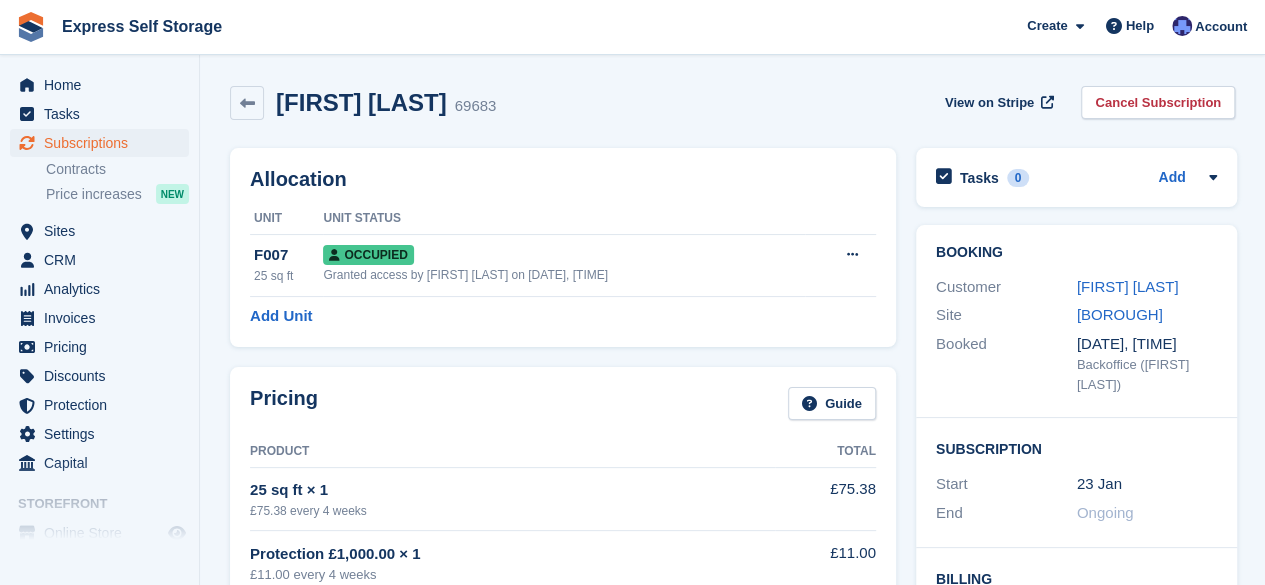 click on "Customer
Fligenia Silva" at bounding box center [1077, 287] 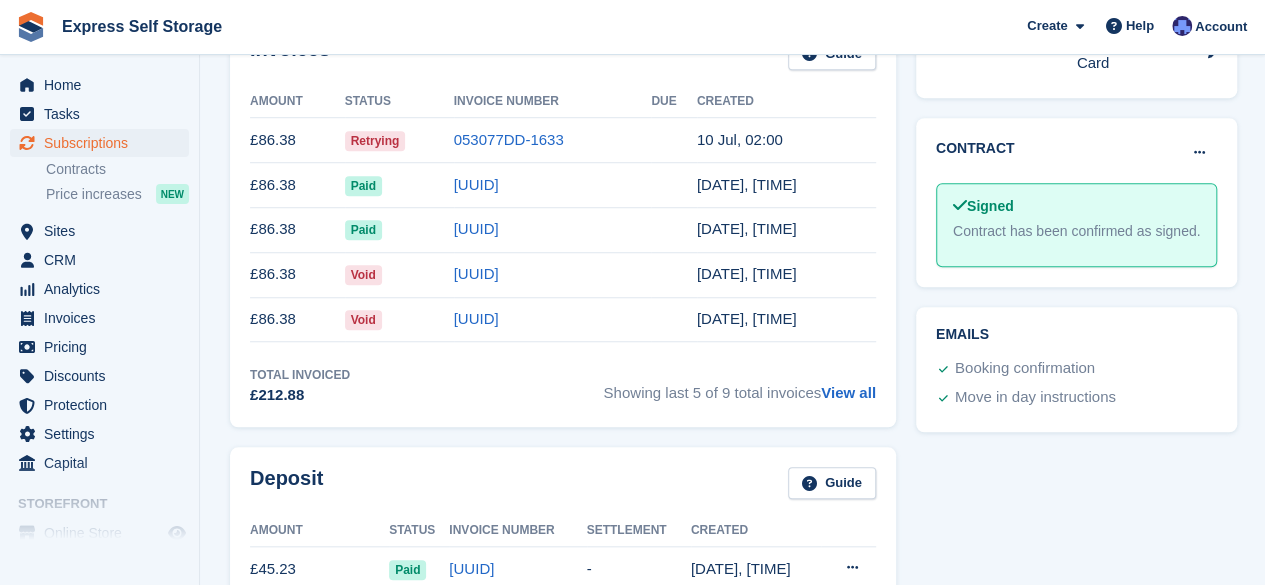 scroll, scrollTop: 688, scrollLeft: 0, axis: vertical 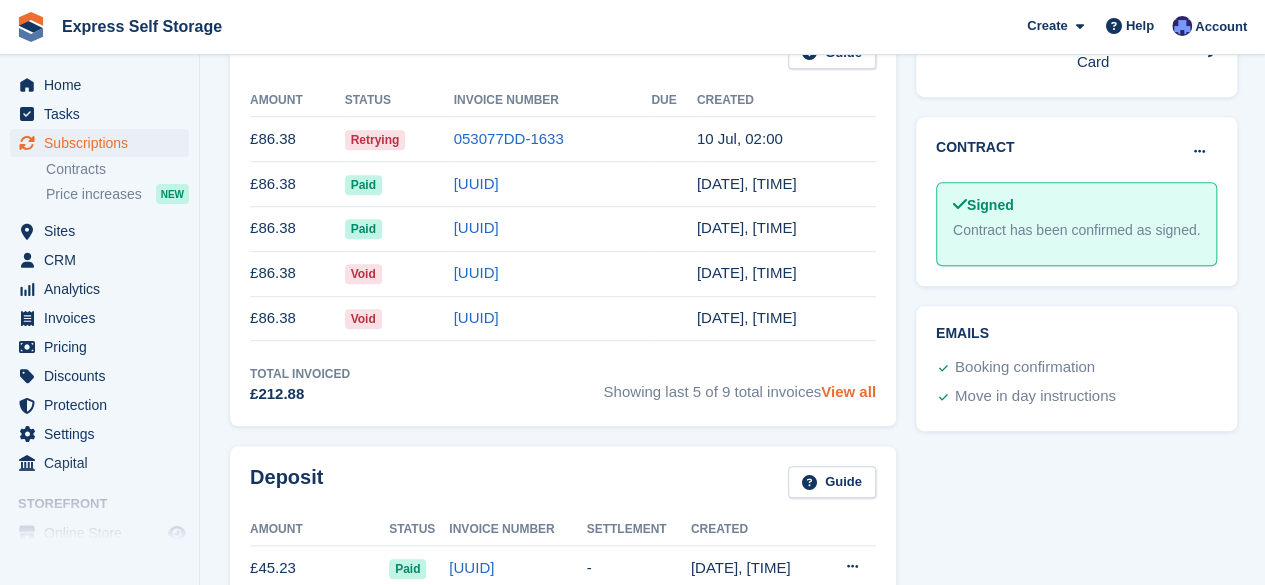 click on "View all" at bounding box center [848, 391] 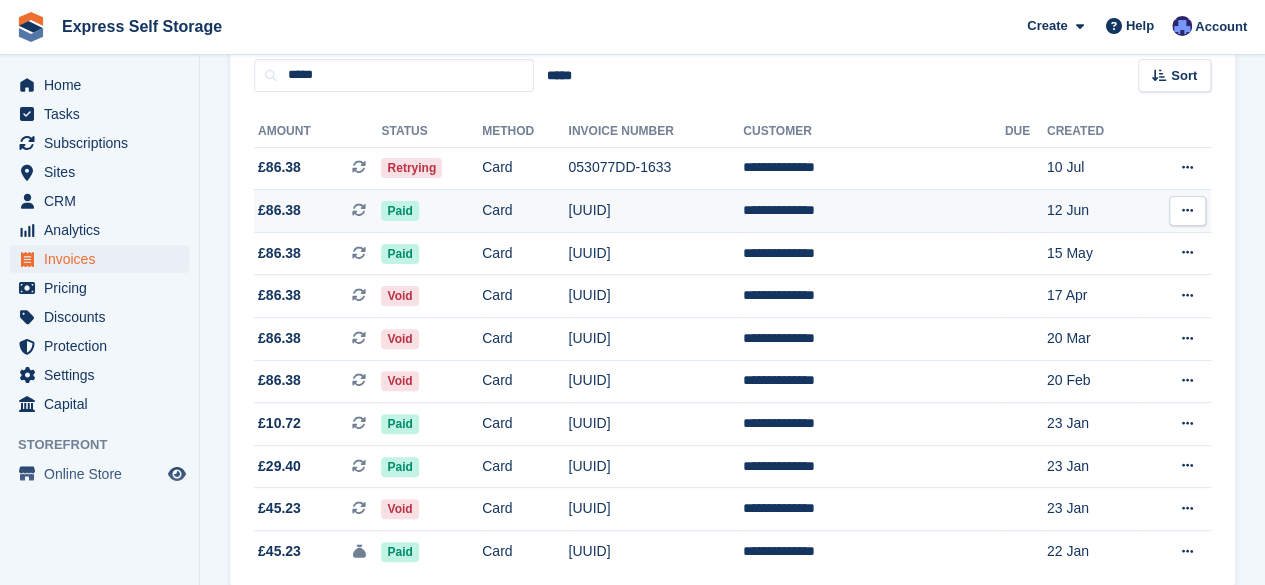 scroll, scrollTop: 0, scrollLeft: 0, axis: both 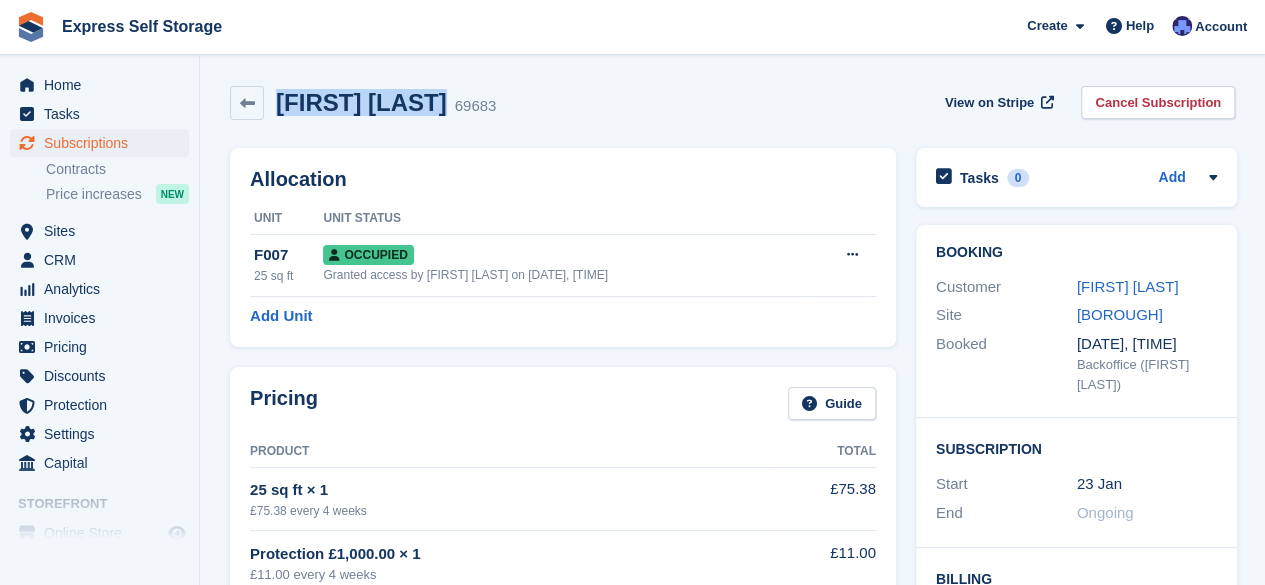 drag, startPoint x: 414, startPoint y: 100, endPoint x: 277, endPoint y: 95, distance: 137.09122 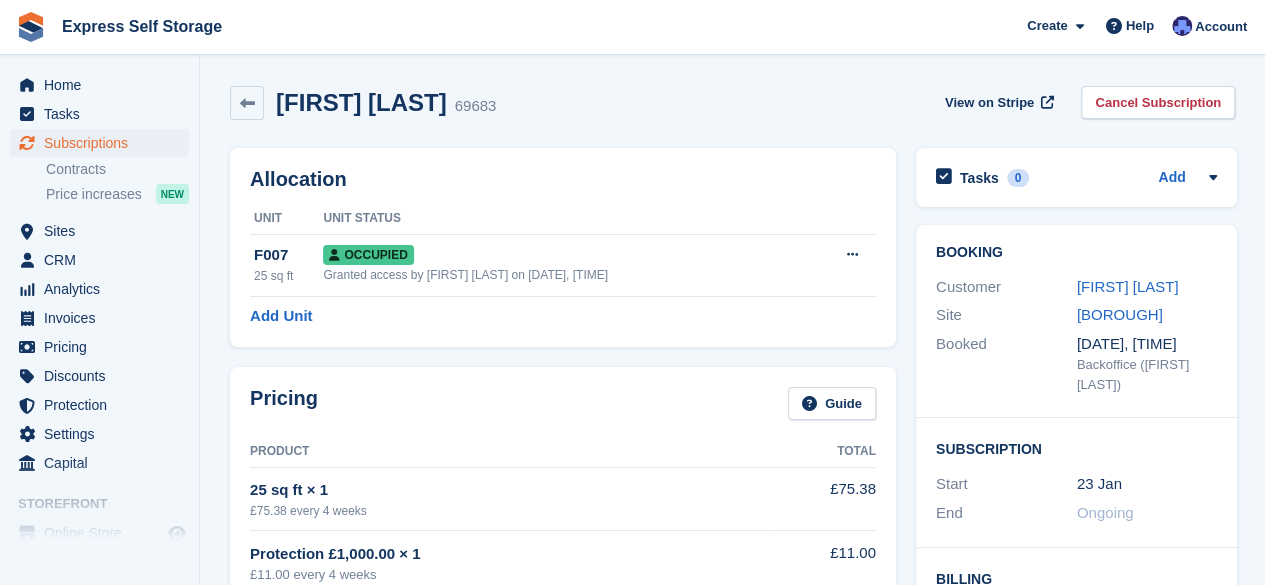 click on "Allocation" at bounding box center [563, 179] 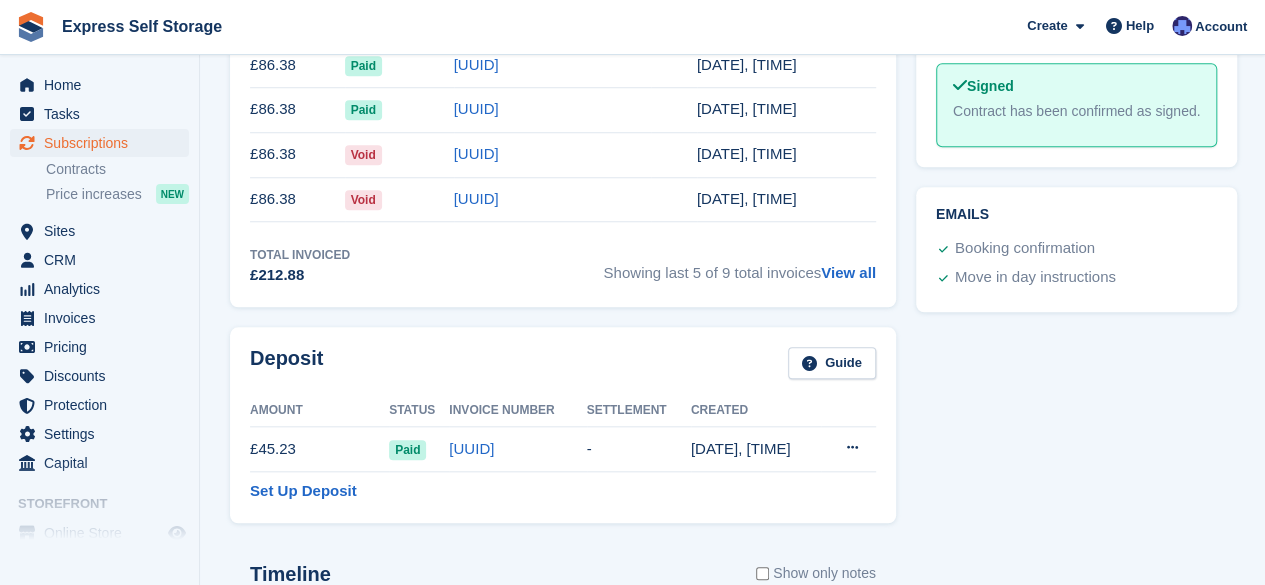 scroll, scrollTop: 716, scrollLeft: 0, axis: vertical 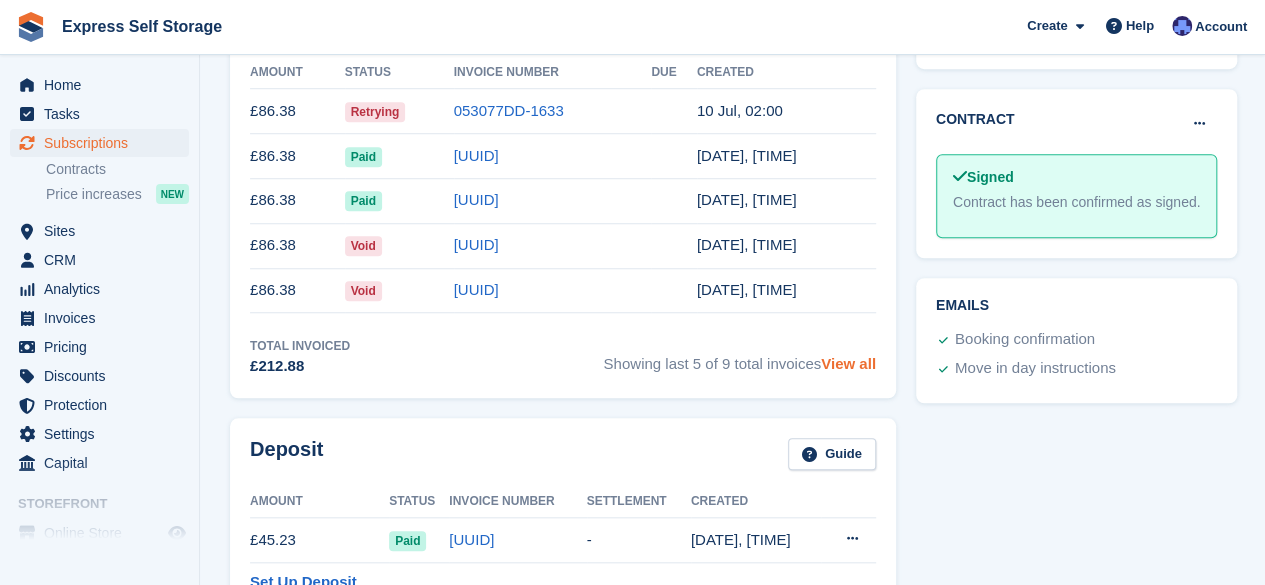 click on "View all" at bounding box center (848, 363) 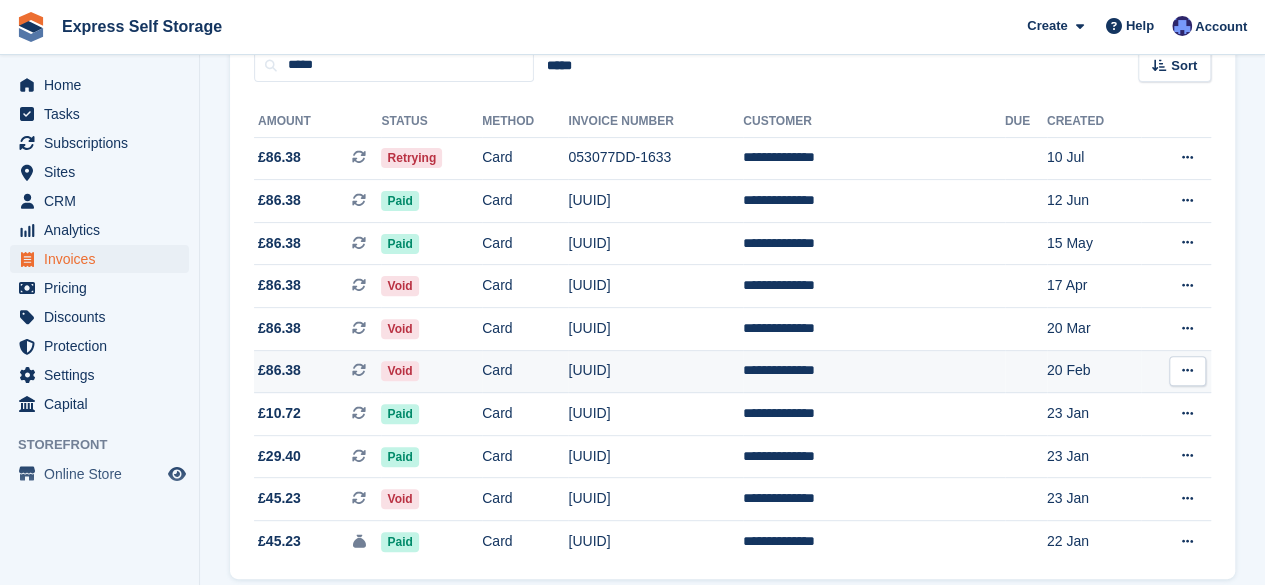 scroll, scrollTop: 0, scrollLeft: 0, axis: both 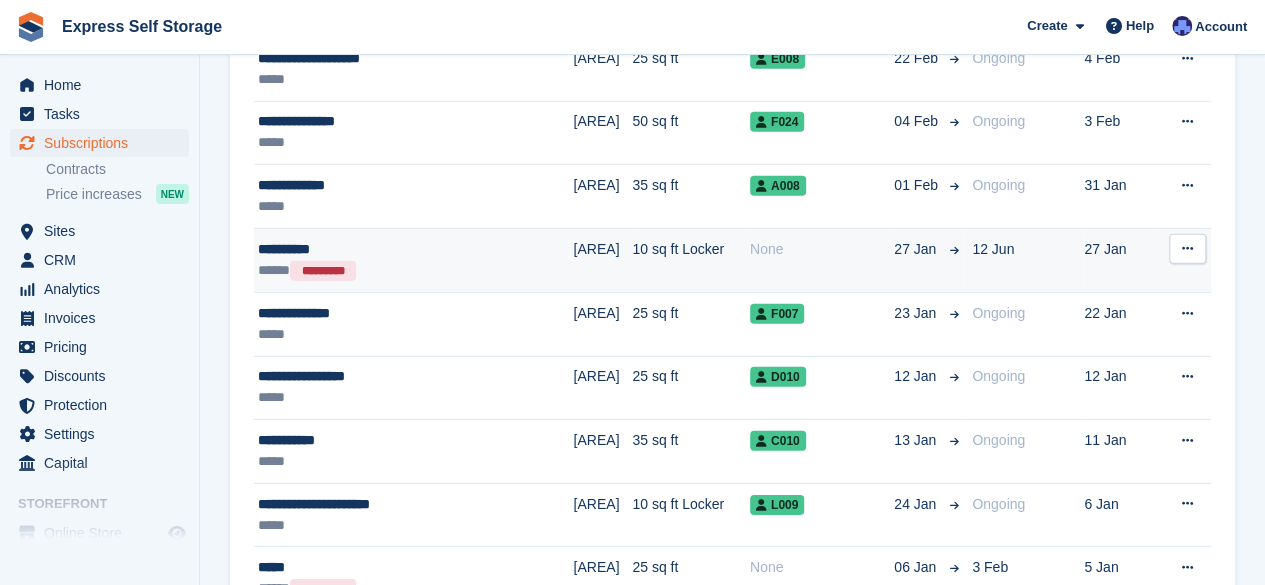click on "**********" at bounding box center [380, 249] 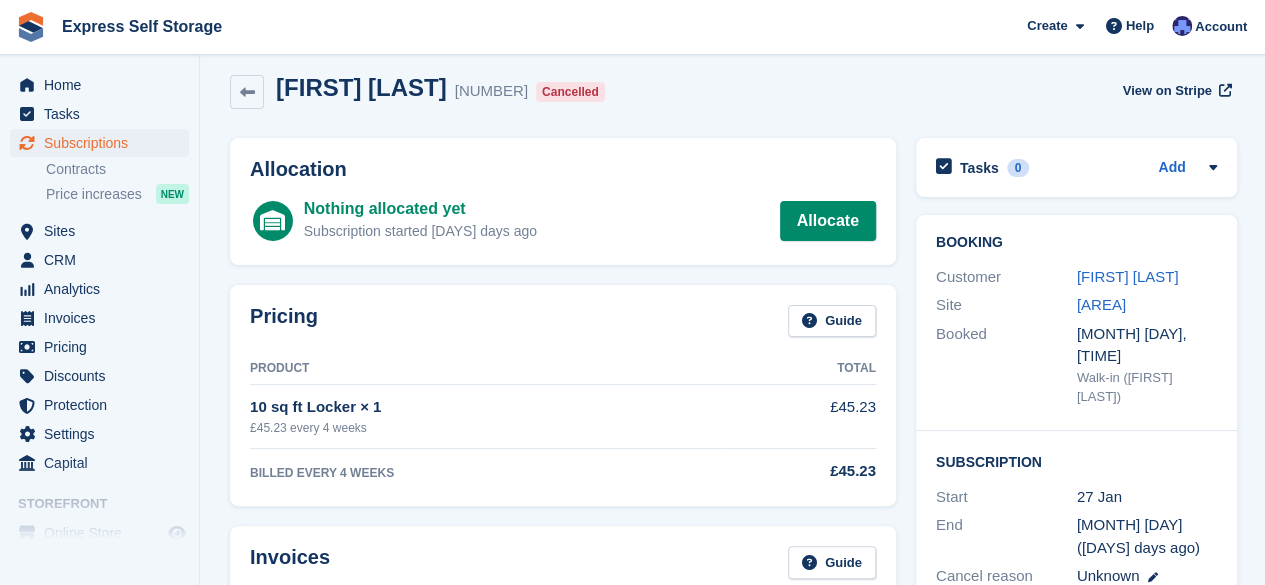 scroll, scrollTop: 13, scrollLeft: 0, axis: vertical 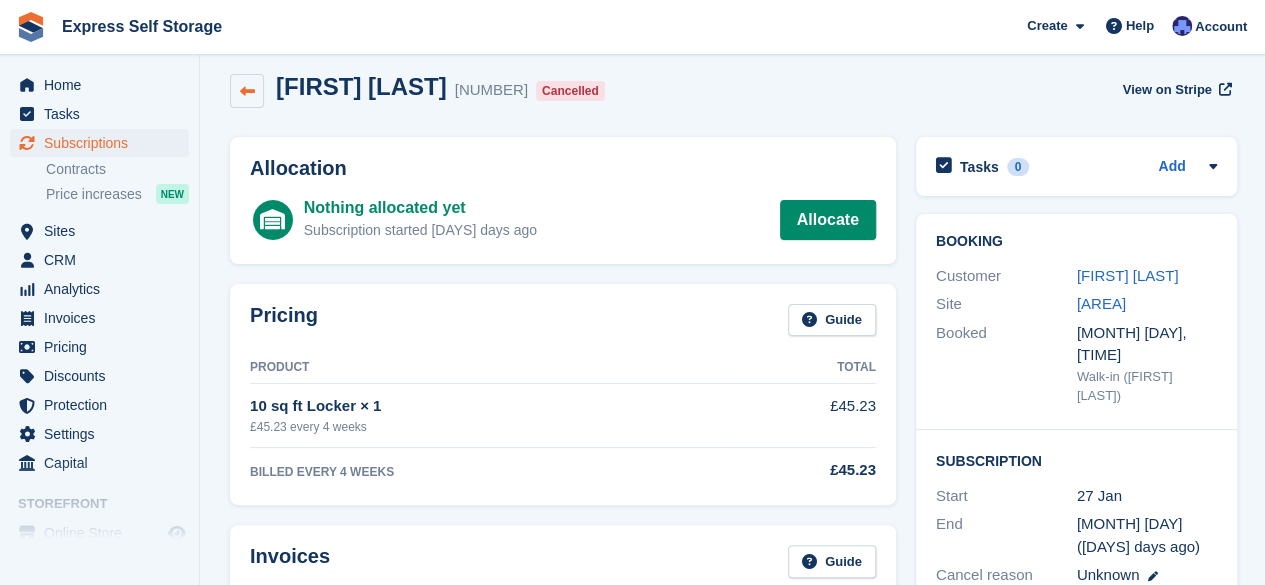 click at bounding box center [247, 91] 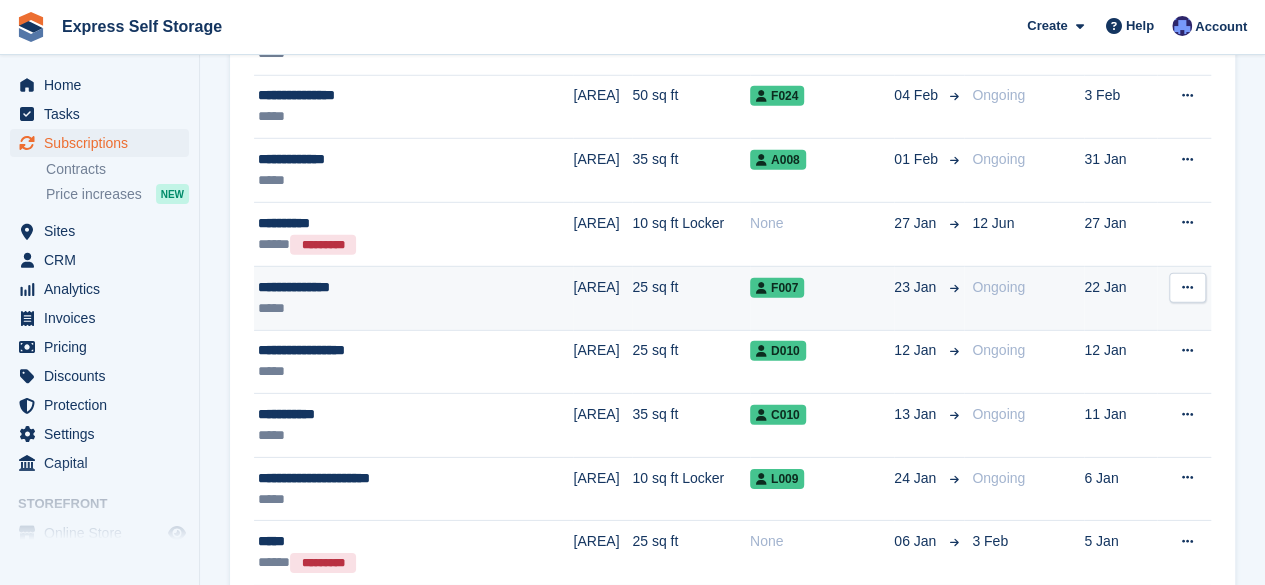 scroll, scrollTop: 2876, scrollLeft: 0, axis: vertical 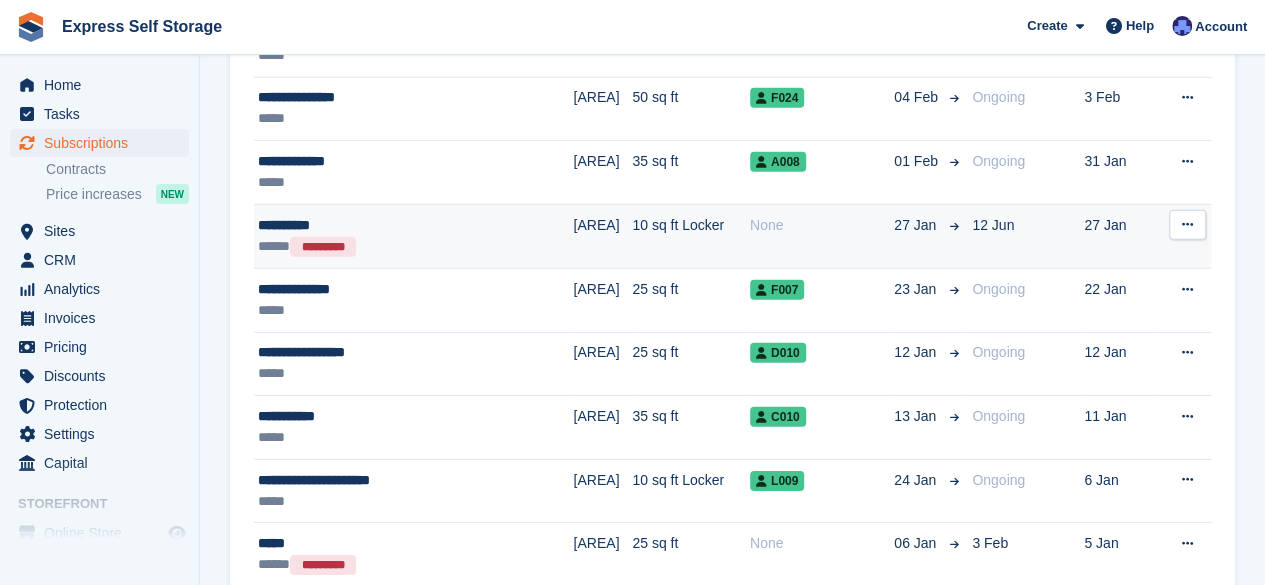 click on "10 sq ft Locker" at bounding box center [691, 236] 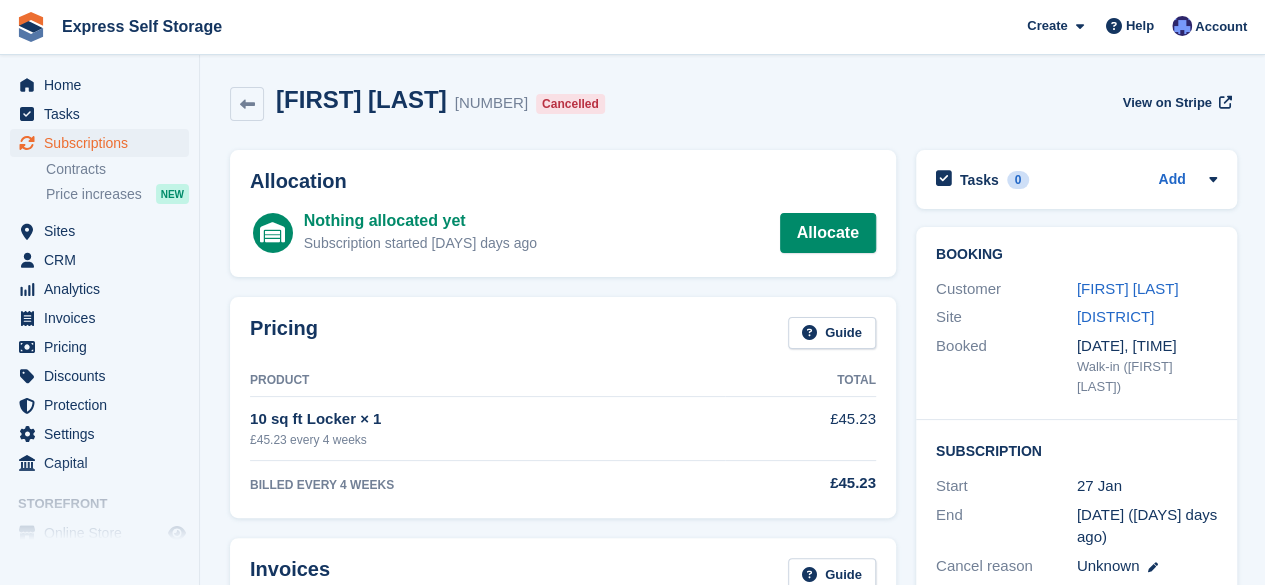 scroll, scrollTop: 4, scrollLeft: 0, axis: vertical 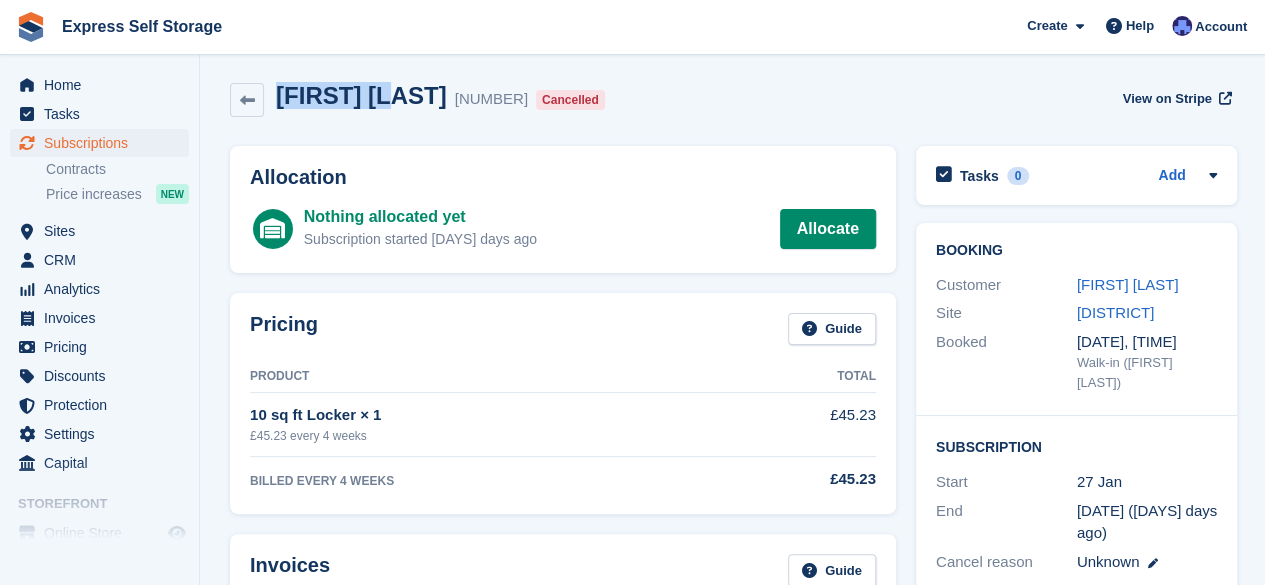 drag, startPoint x: 417, startPoint y: 99, endPoint x: 281, endPoint y: 95, distance: 136.0588 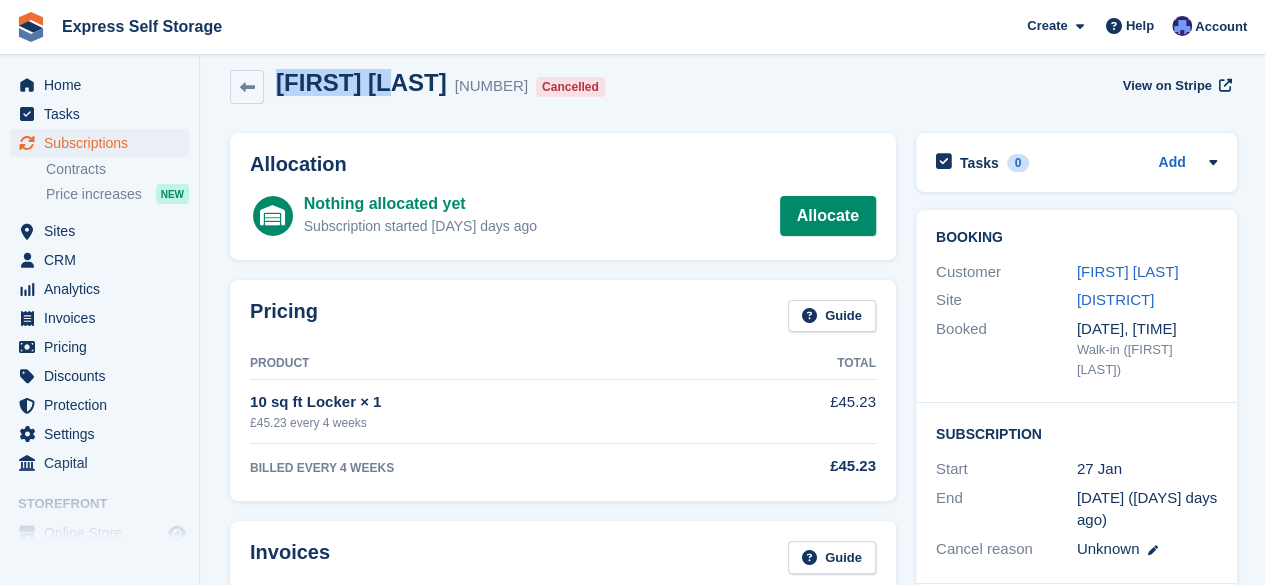 scroll, scrollTop: 0, scrollLeft: 0, axis: both 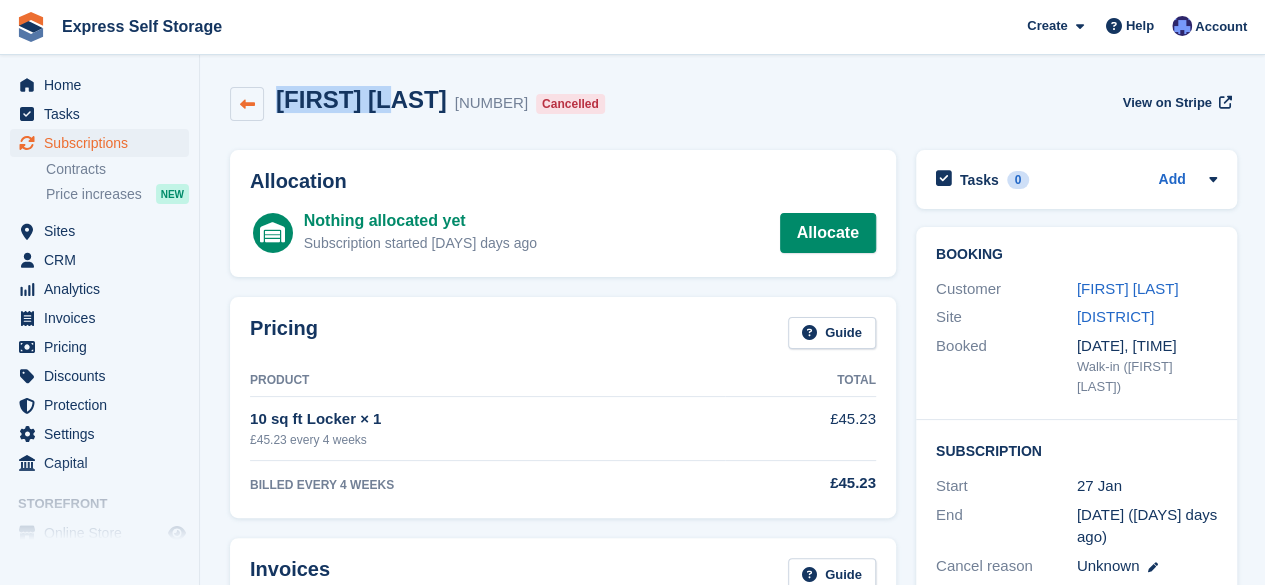 click at bounding box center (247, 104) 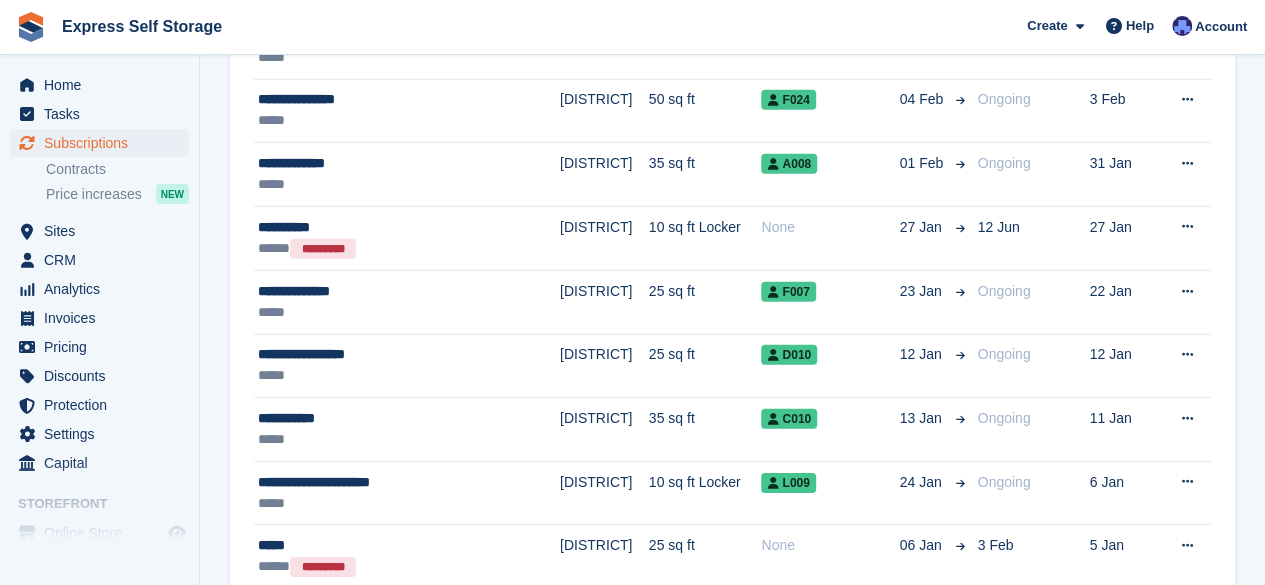 scroll, scrollTop: 2868, scrollLeft: 0, axis: vertical 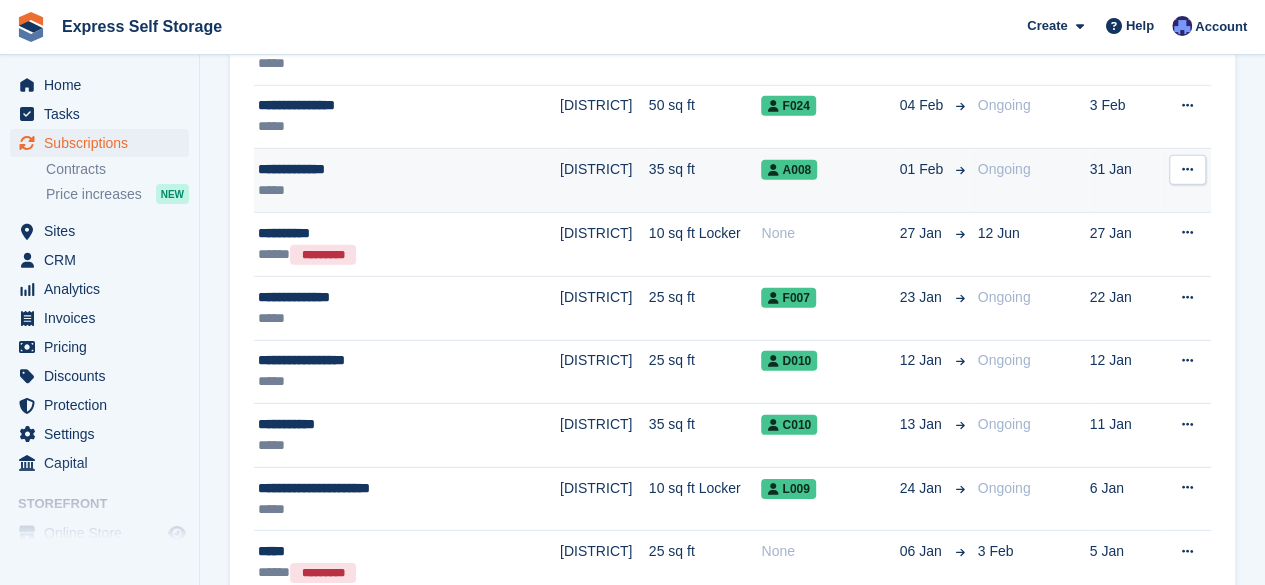 click on "**********" at bounding box center (380, 169) 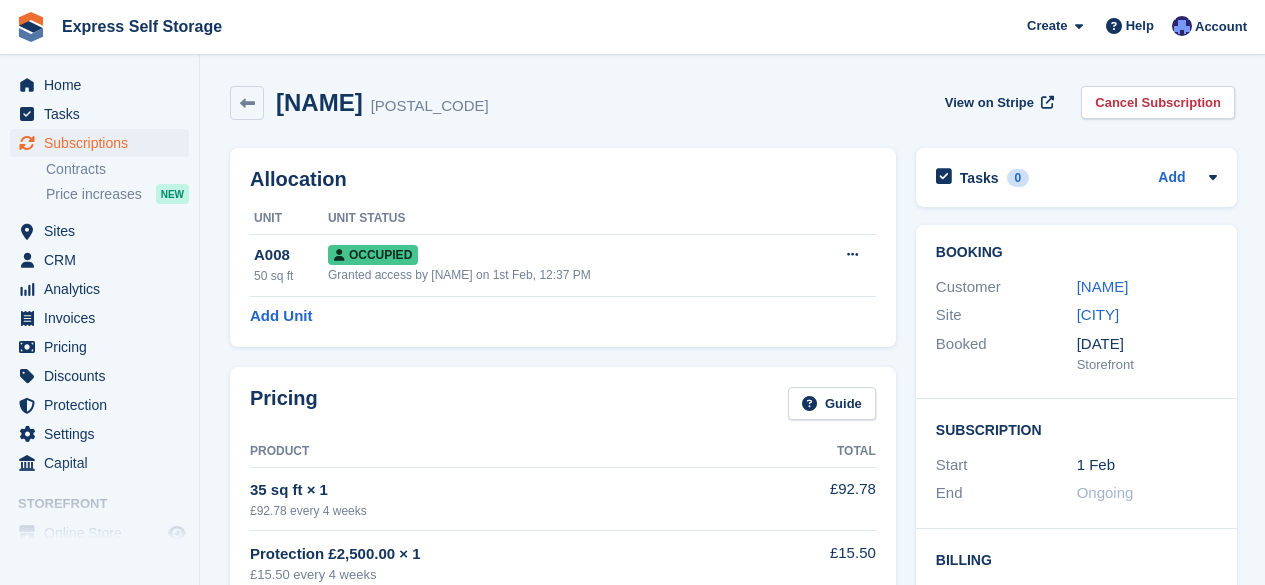 scroll, scrollTop: 0, scrollLeft: 0, axis: both 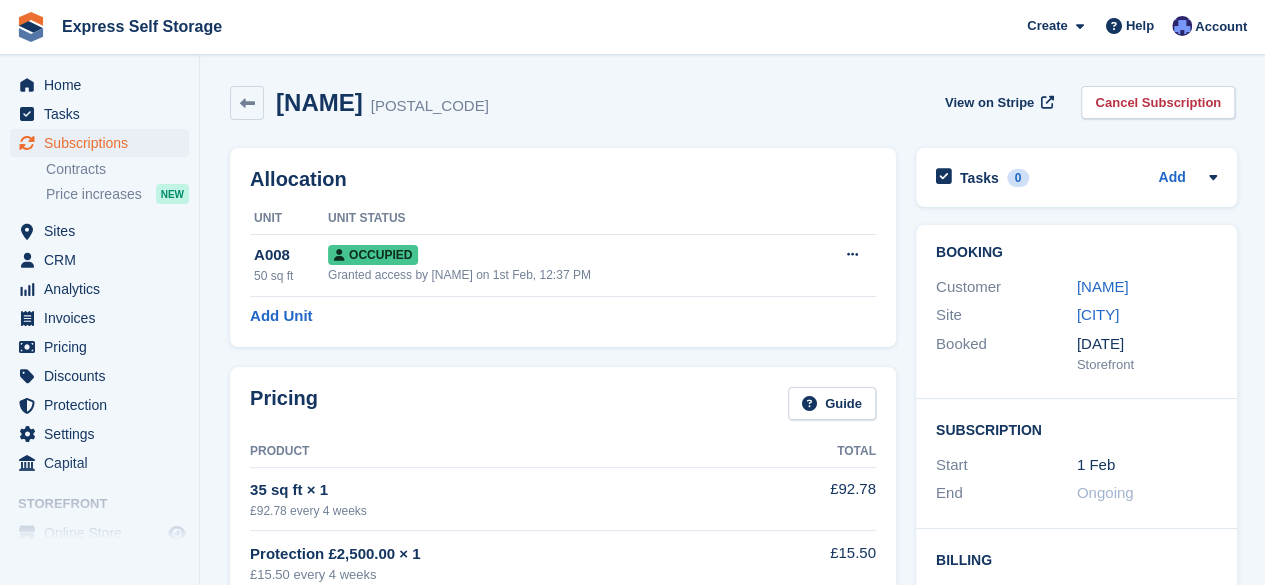 drag, startPoint x: 411, startPoint y: 101, endPoint x: 268, endPoint y: 104, distance: 143.03146 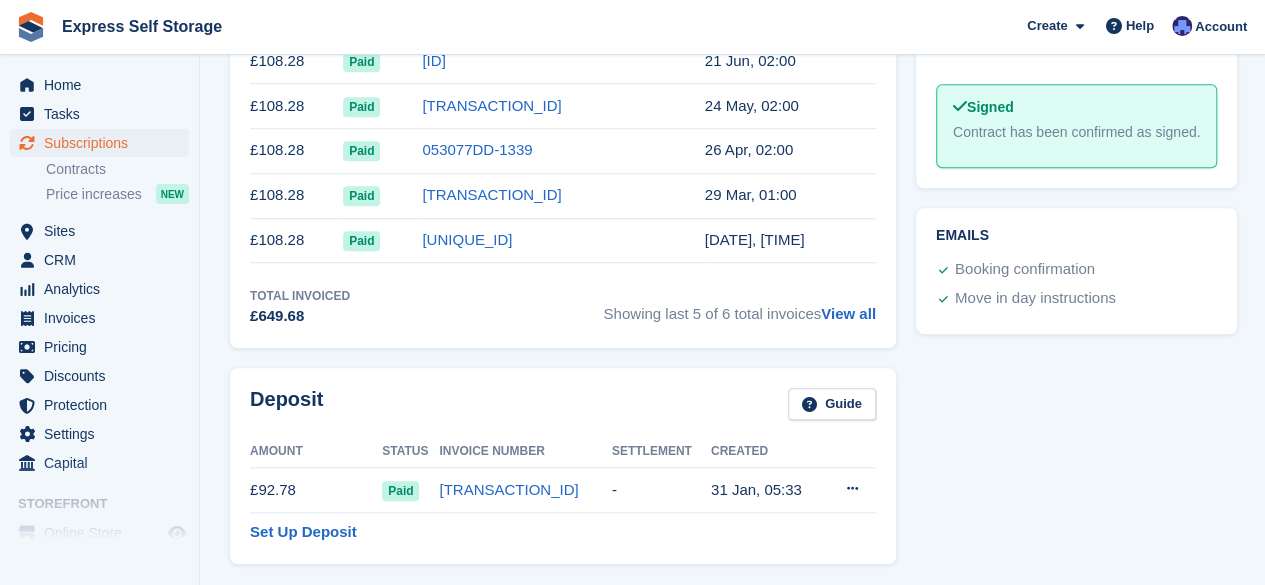 scroll, scrollTop: 764, scrollLeft: 0, axis: vertical 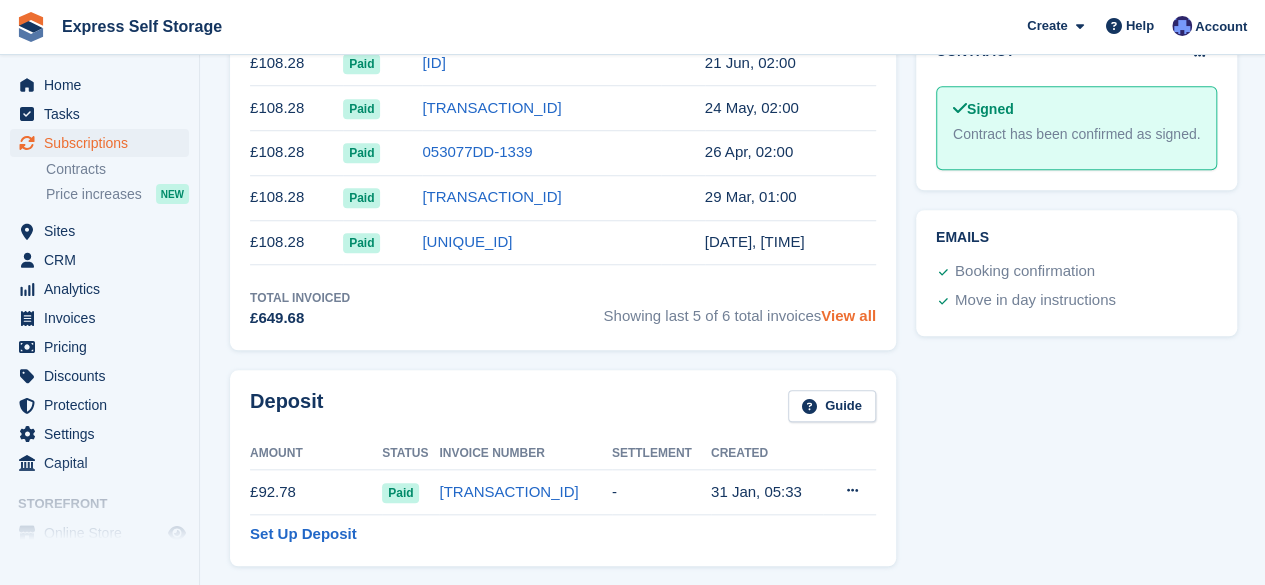 click on "View all" at bounding box center [848, 315] 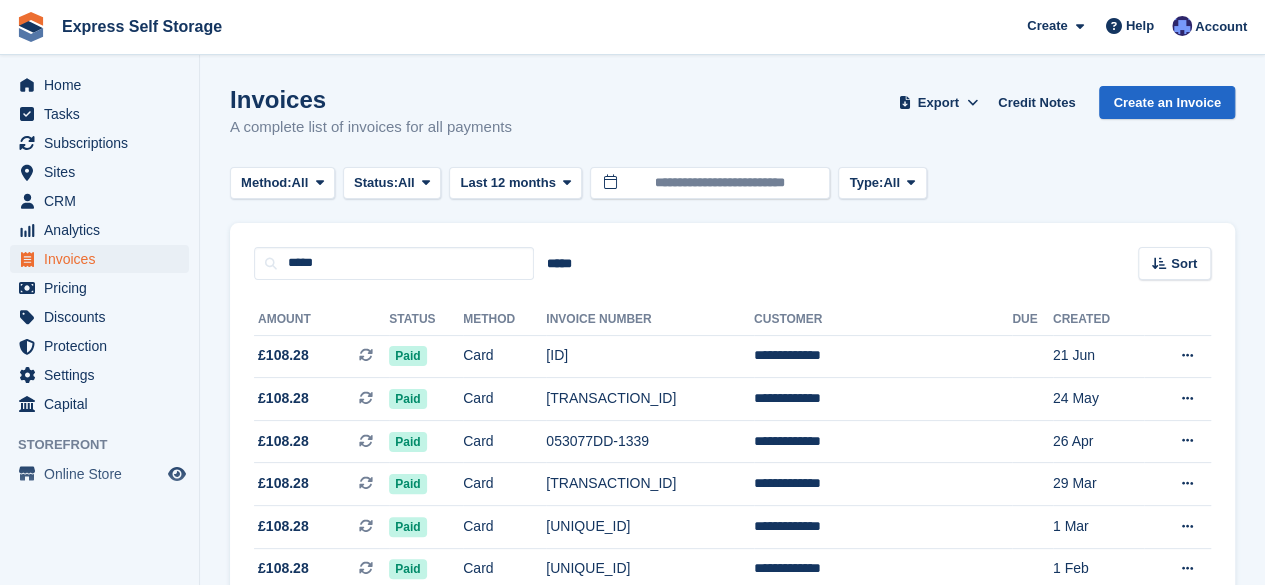 scroll, scrollTop: 150, scrollLeft: 0, axis: vertical 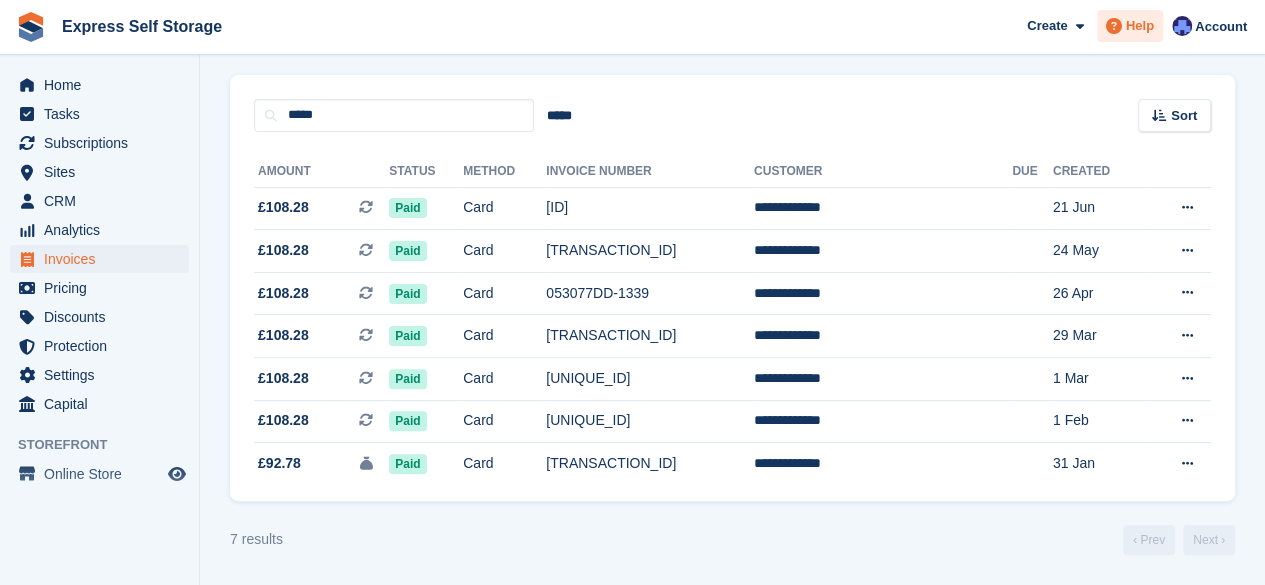 click at bounding box center (1114, 26) 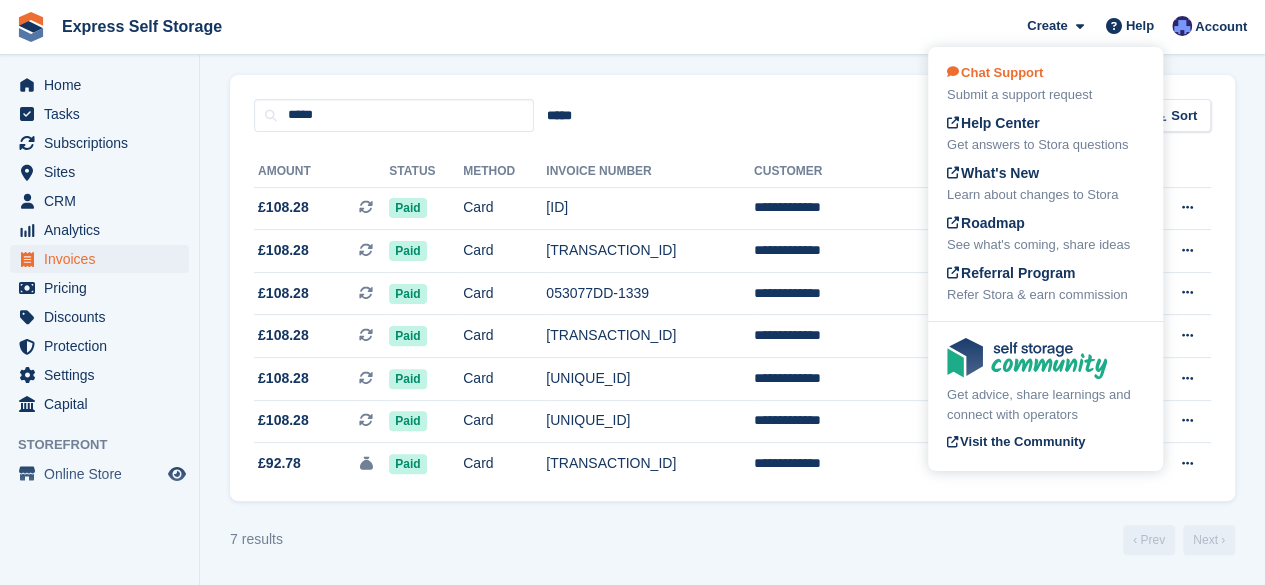 click on "Chat Support" at bounding box center (995, 72) 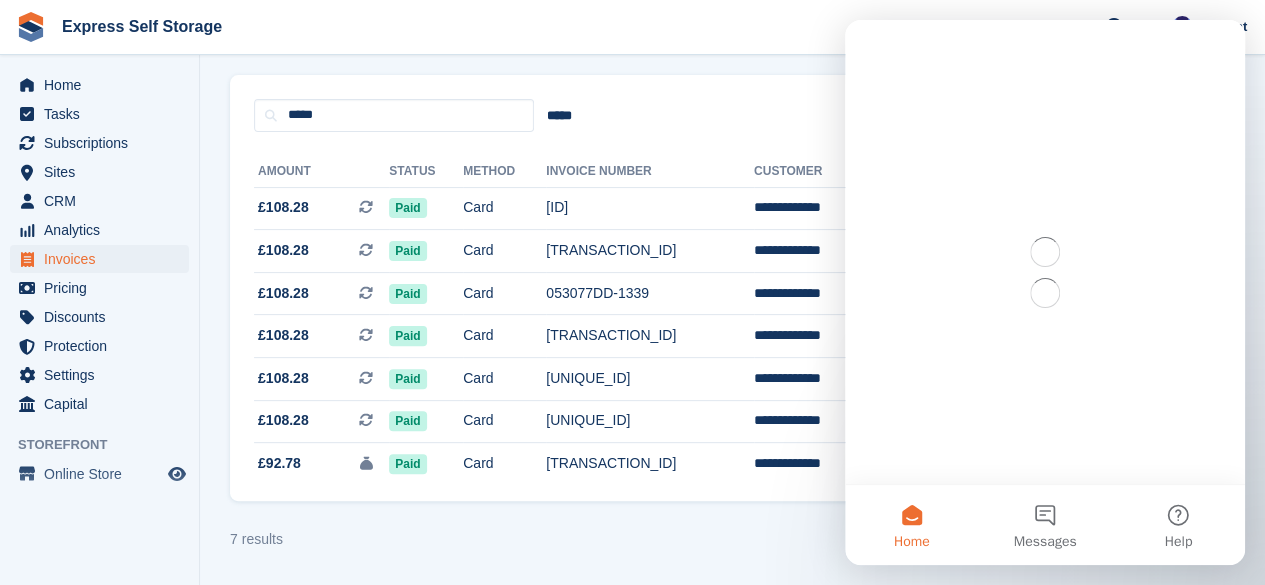 scroll, scrollTop: 0, scrollLeft: 0, axis: both 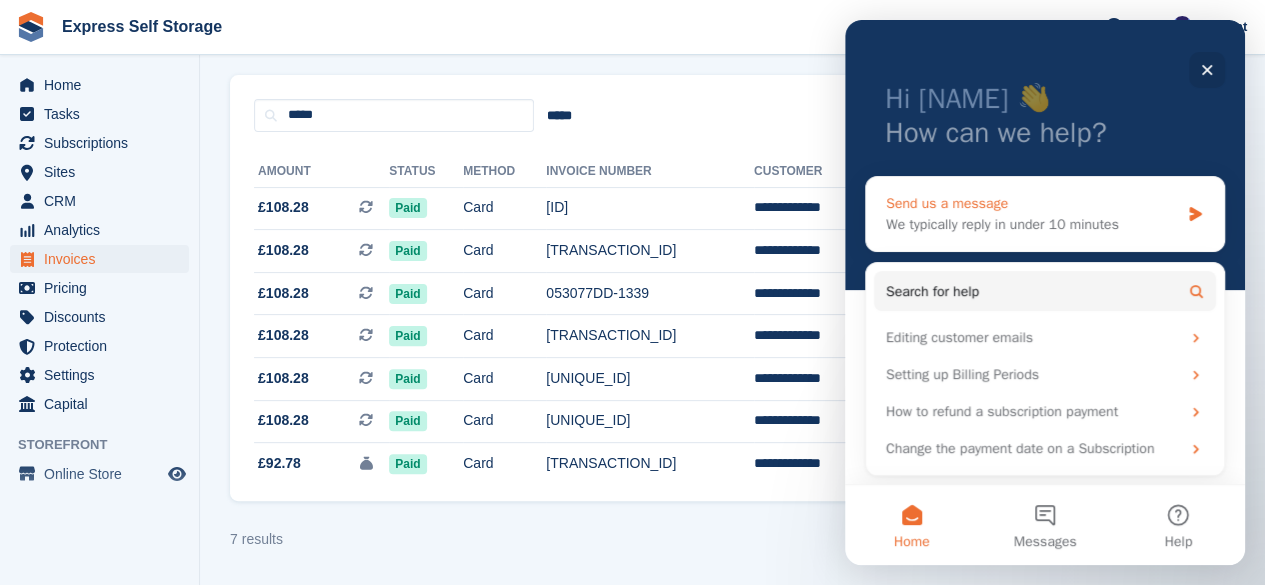 click on "We typically reply in under 10 minutes" at bounding box center [1032, 224] 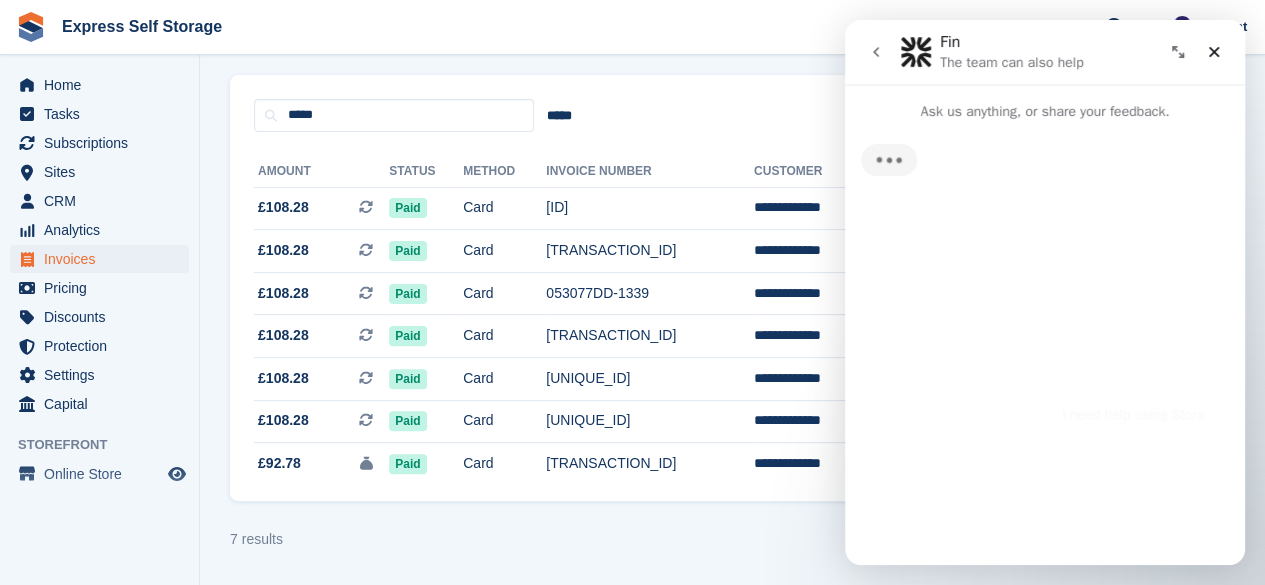 scroll, scrollTop: 0, scrollLeft: 0, axis: both 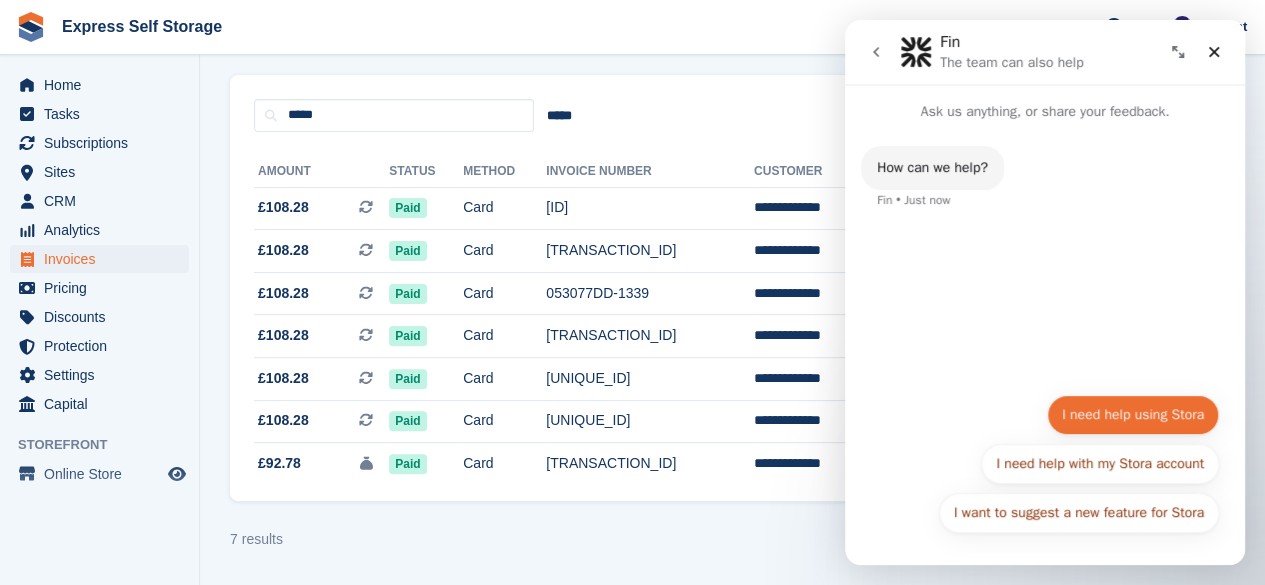 click on "I need help using Stora" at bounding box center [1133, 415] 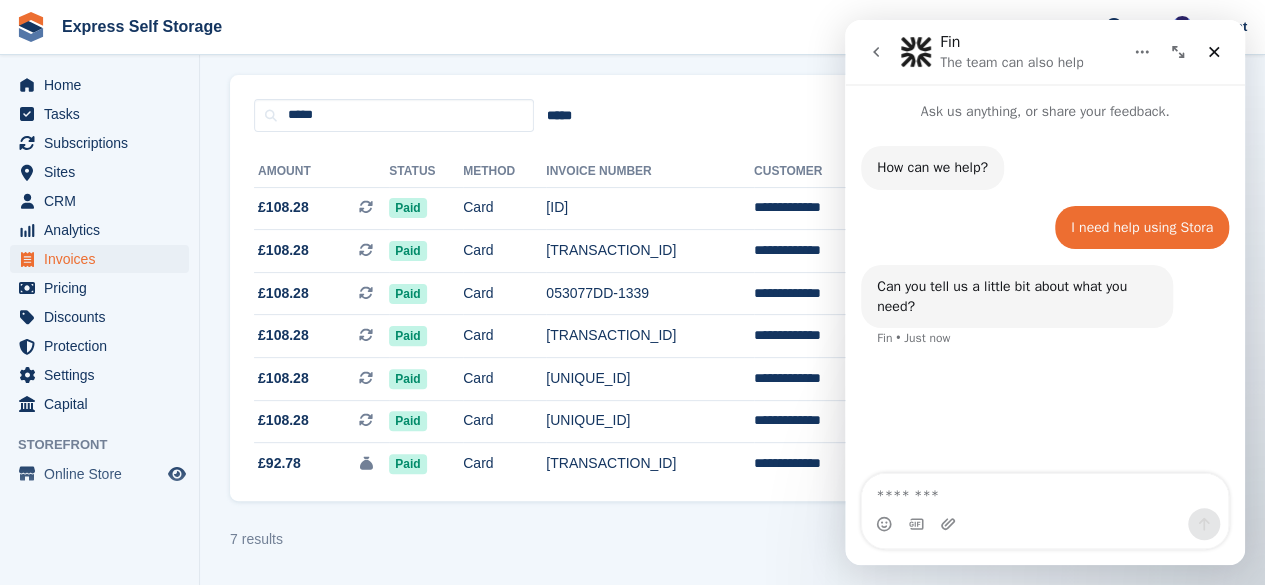 click at bounding box center (1045, 491) 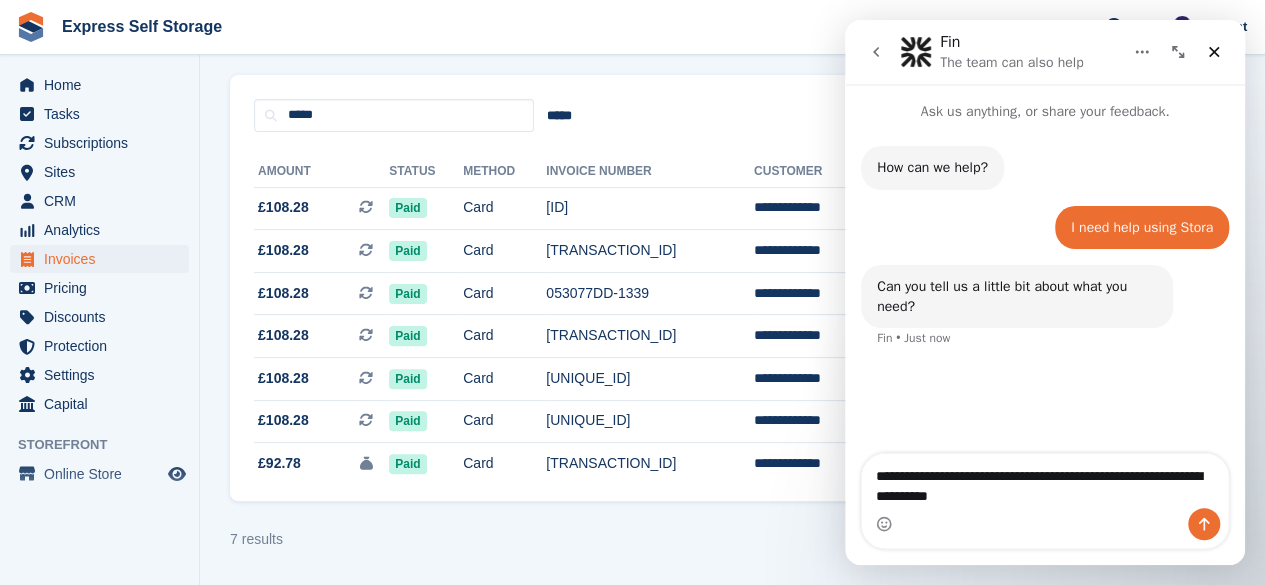 click on "**********" at bounding box center (1045, 481) 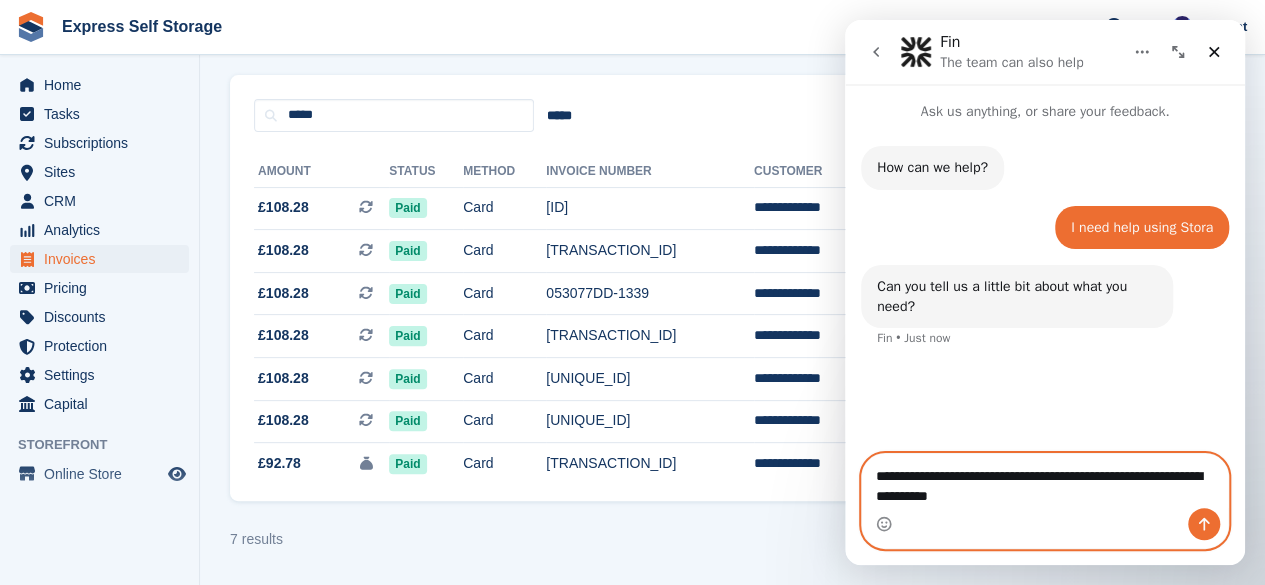 click on "**********" at bounding box center (1045, 481) 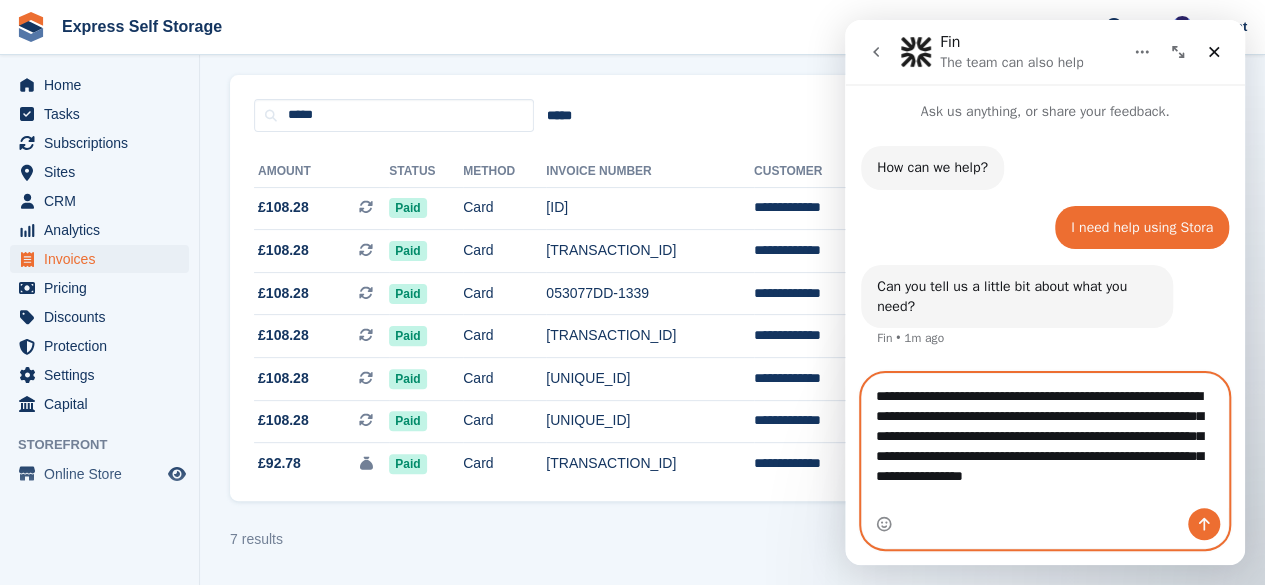 type on "**********" 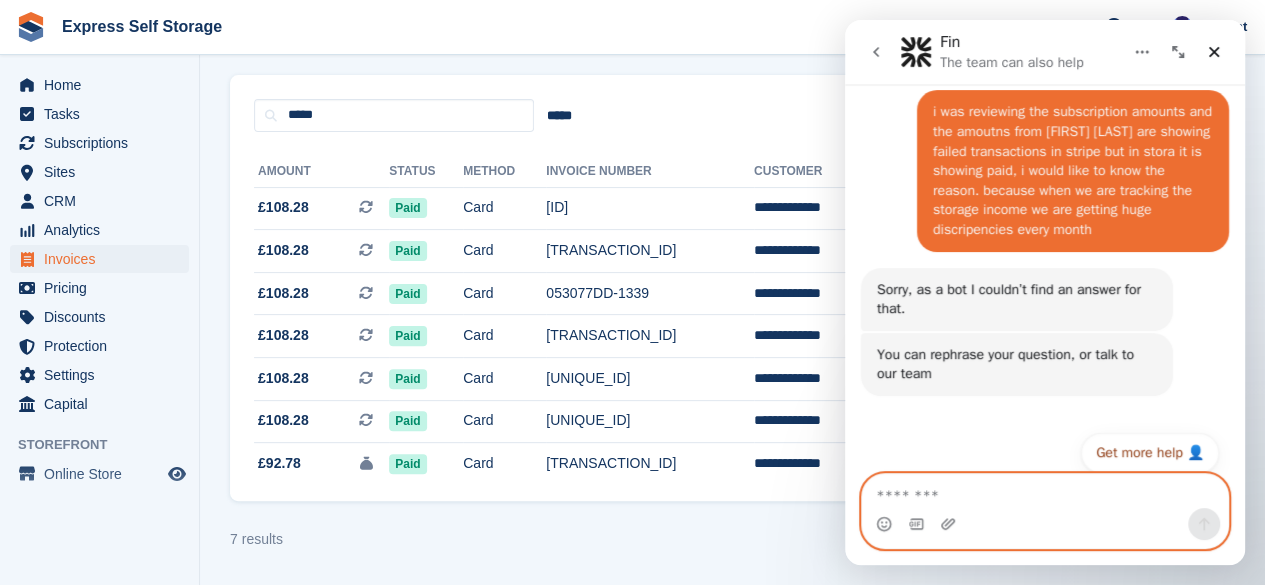 scroll, scrollTop: 267, scrollLeft: 0, axis: vertical 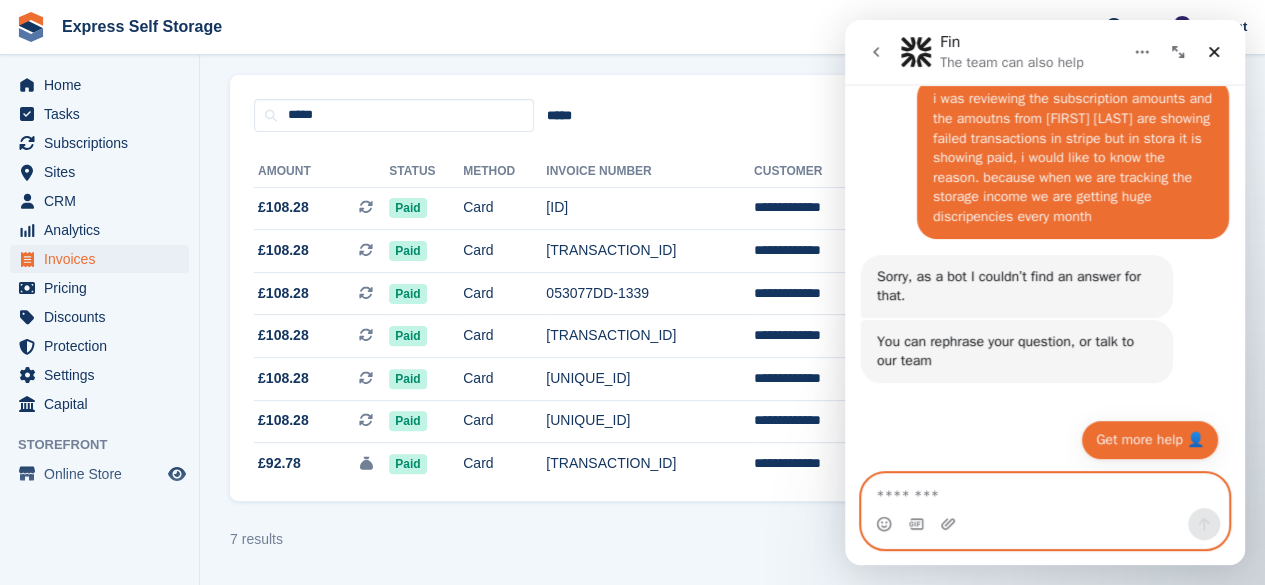 type 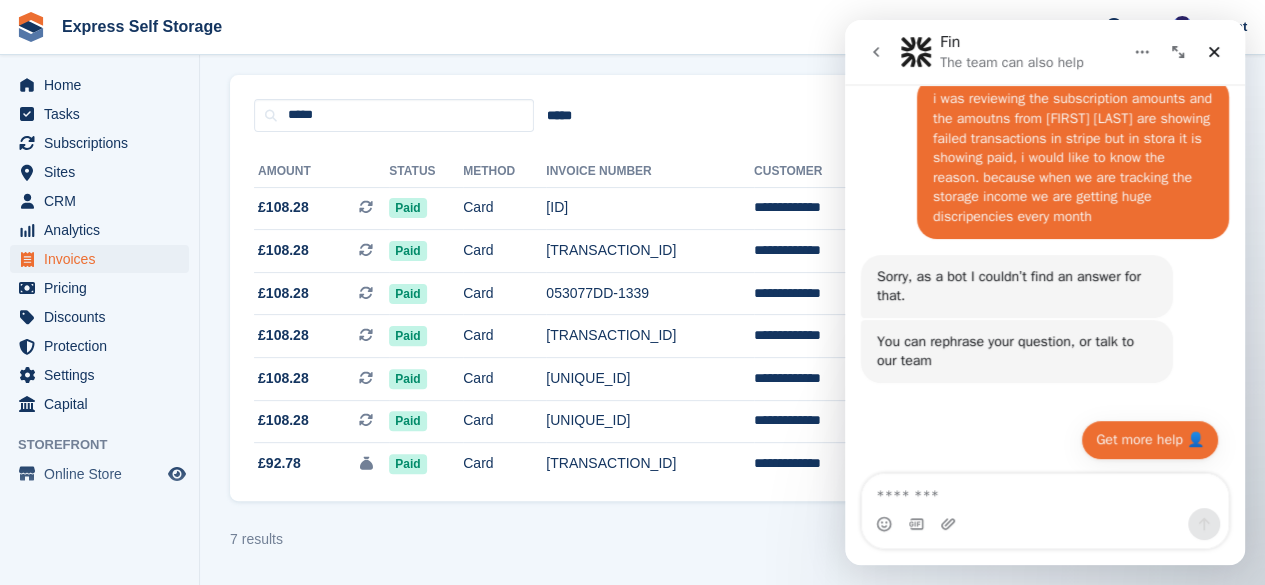 click on "Get more help 👤" at bounding box center (1150, 440) 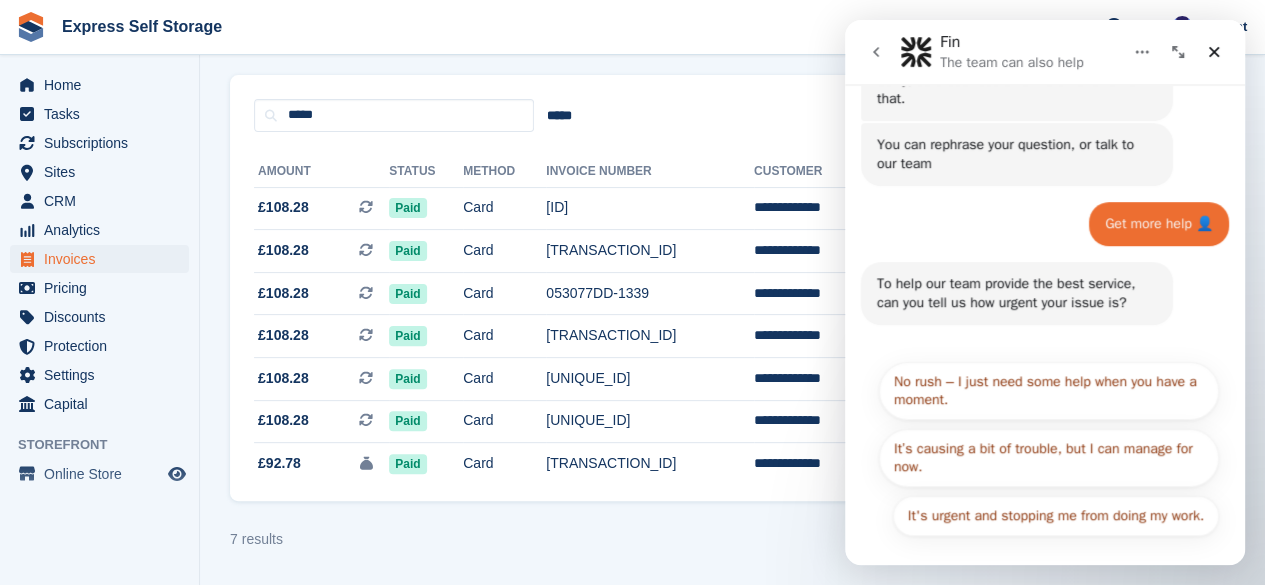 scroll, scrollTop: 466, scrollLeft: 0, axis: vertical 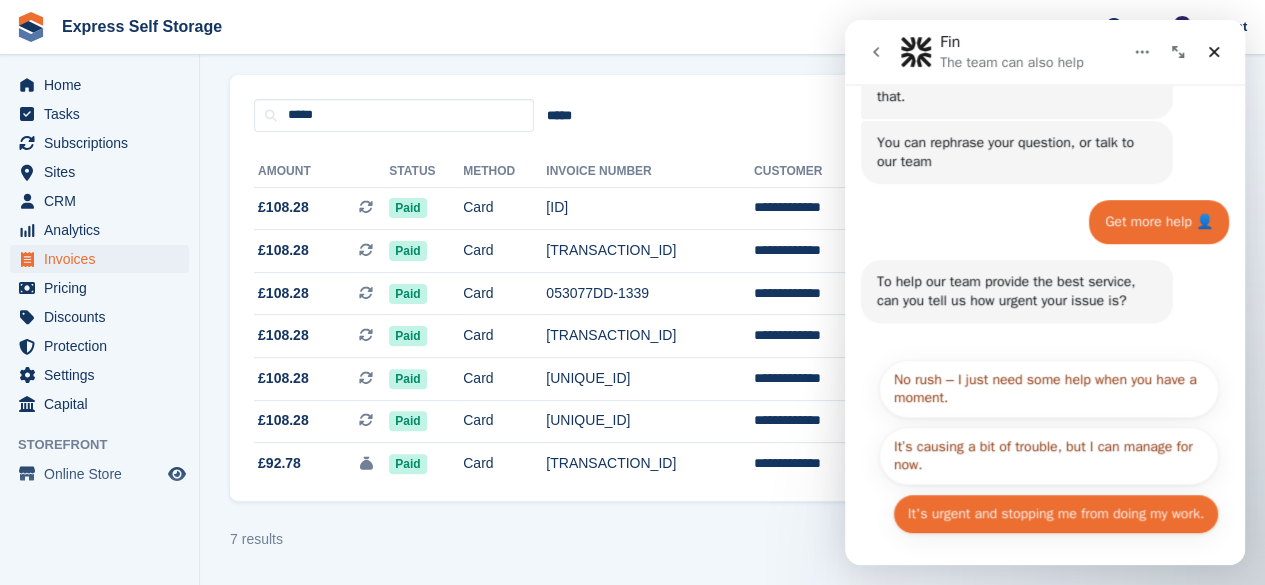 click on "It's urgent and stopping me from doing my work." at bounding box center [1056, 514] 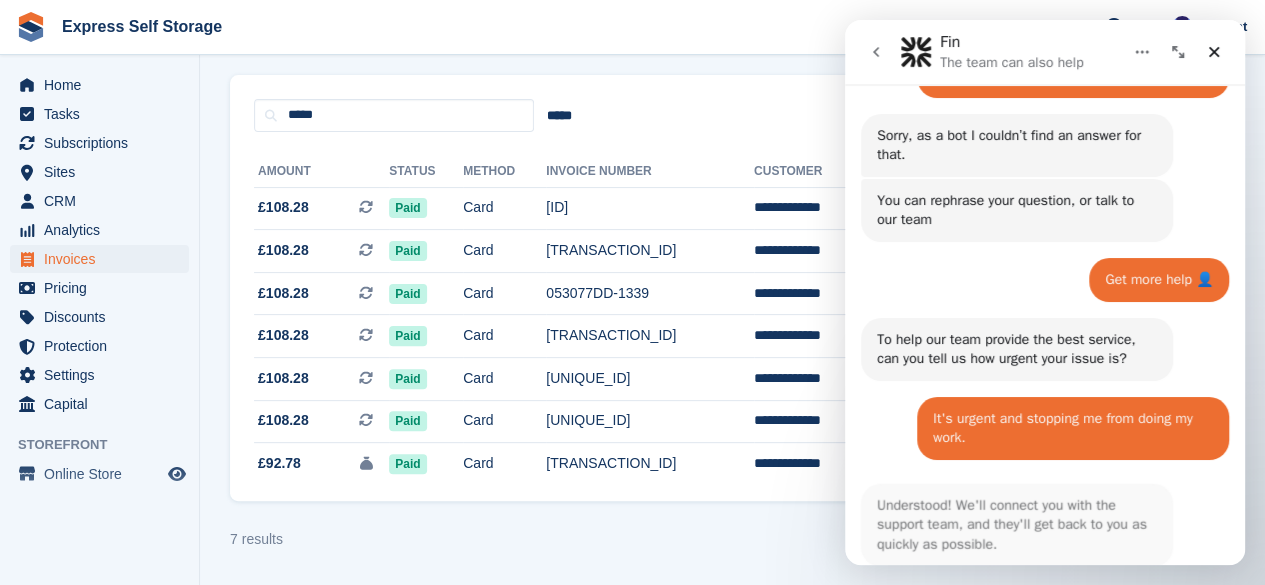 scroll, scrollTop: 462, scrollLeft: 0, axis: vertical 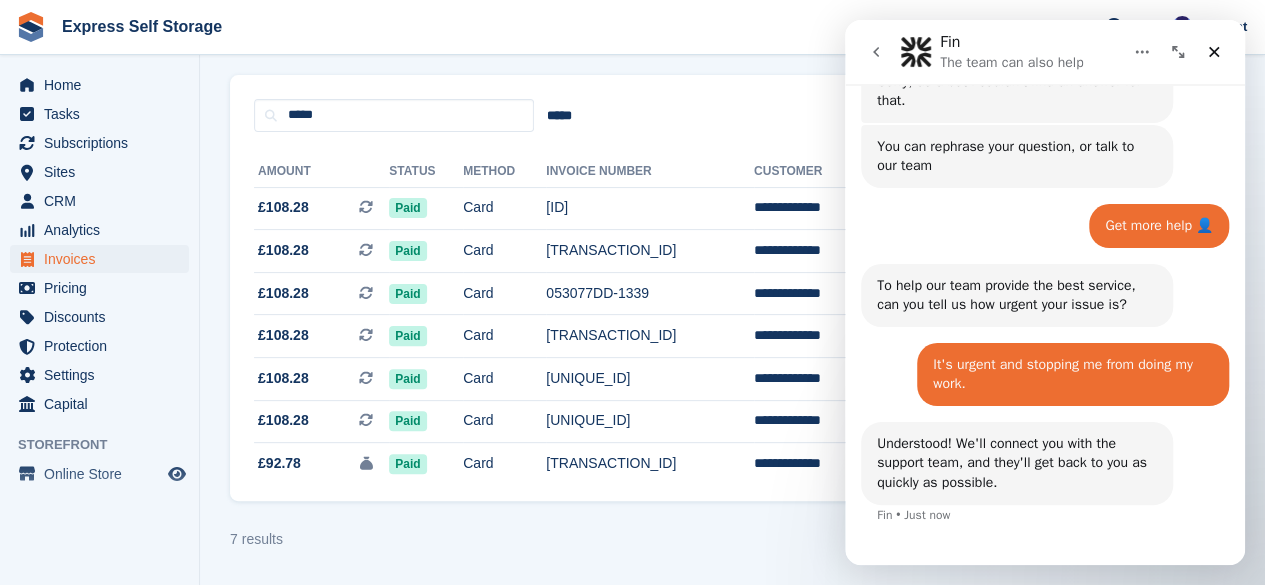 click on "7 results ‹ Prev Next ›" at bounding box center (732, 540) 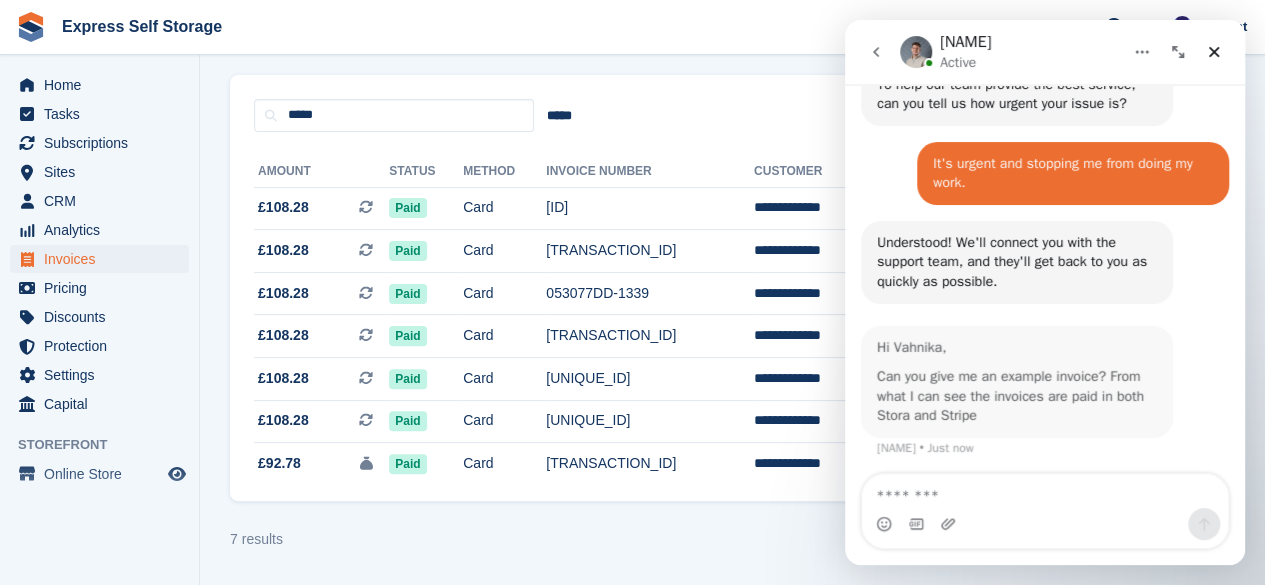 scroll, scrollTop: 662, scrollLeft: 0, axis: vertical 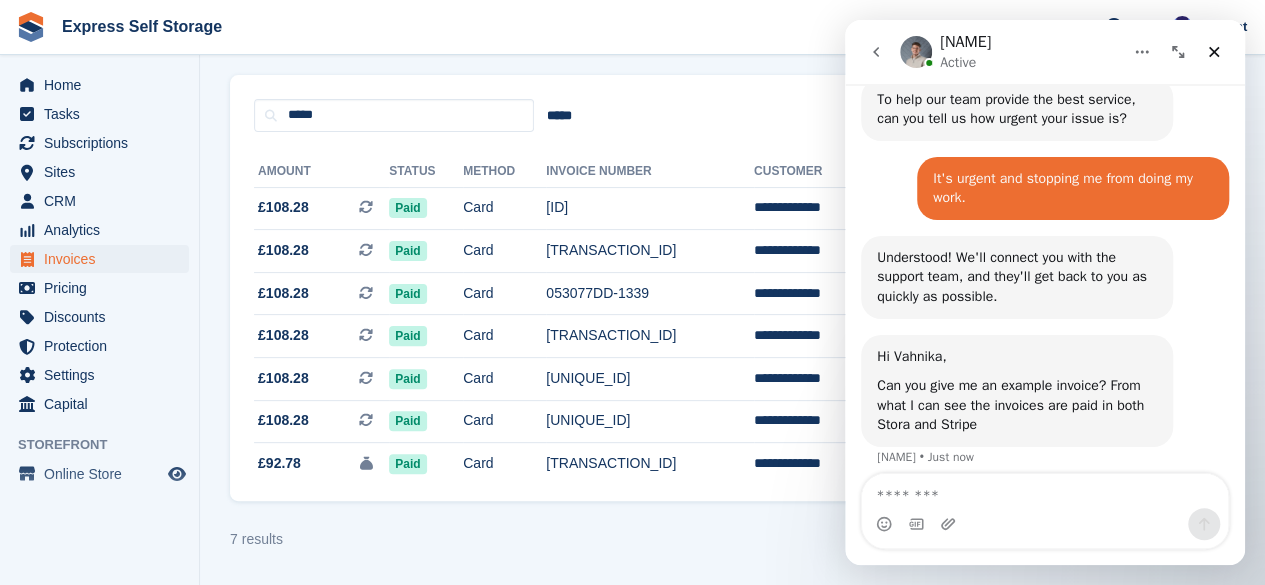 drag, startPoint x: 1045, startPoint y: 49, endPoint x: 1043, endPoint y: 331, distance: 282.00708 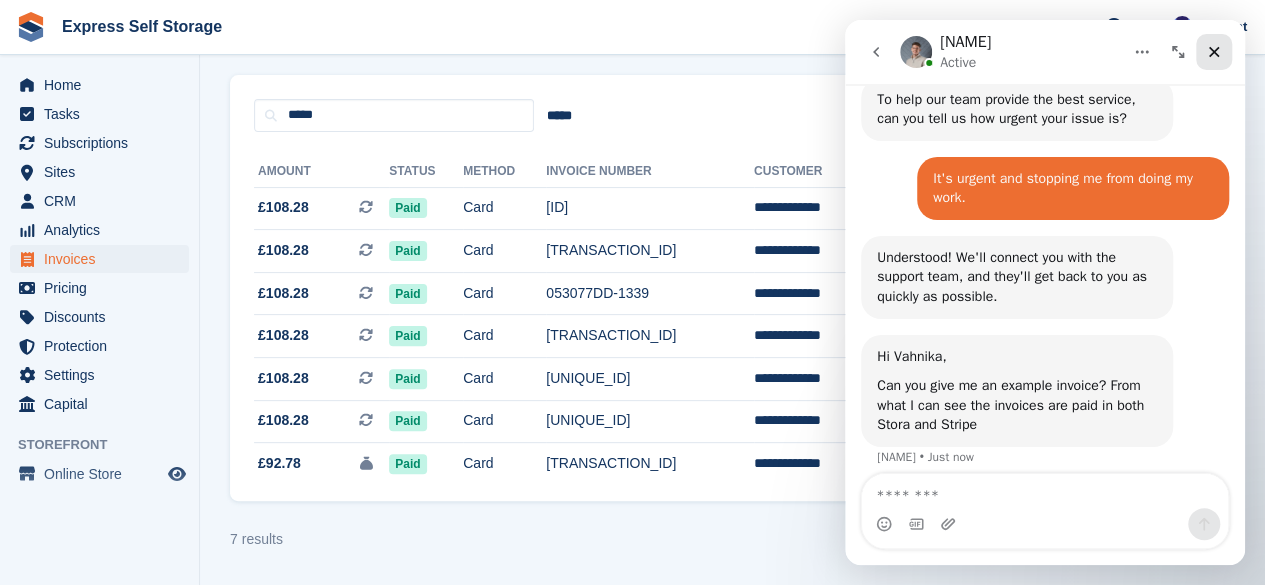 click 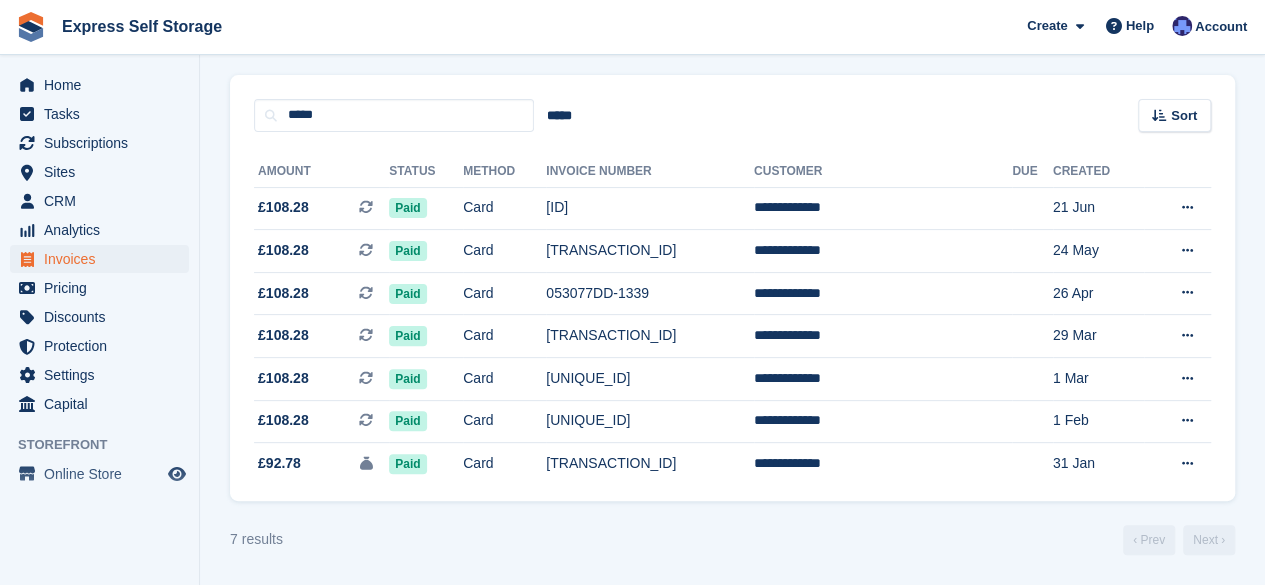 scroll, scrollTop: 0, scrollLeft: 0, axis: both 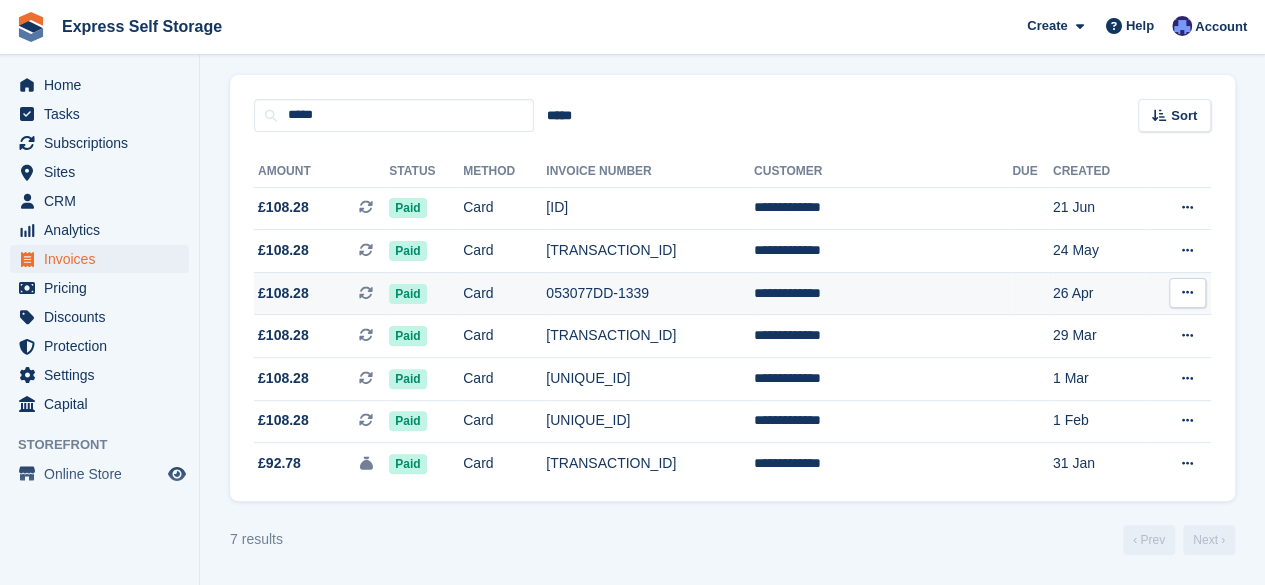 drag, startPoint x: 604, startPoint y: 289, endPoint x: 713, endPoint y: 279, distance: 109.457756 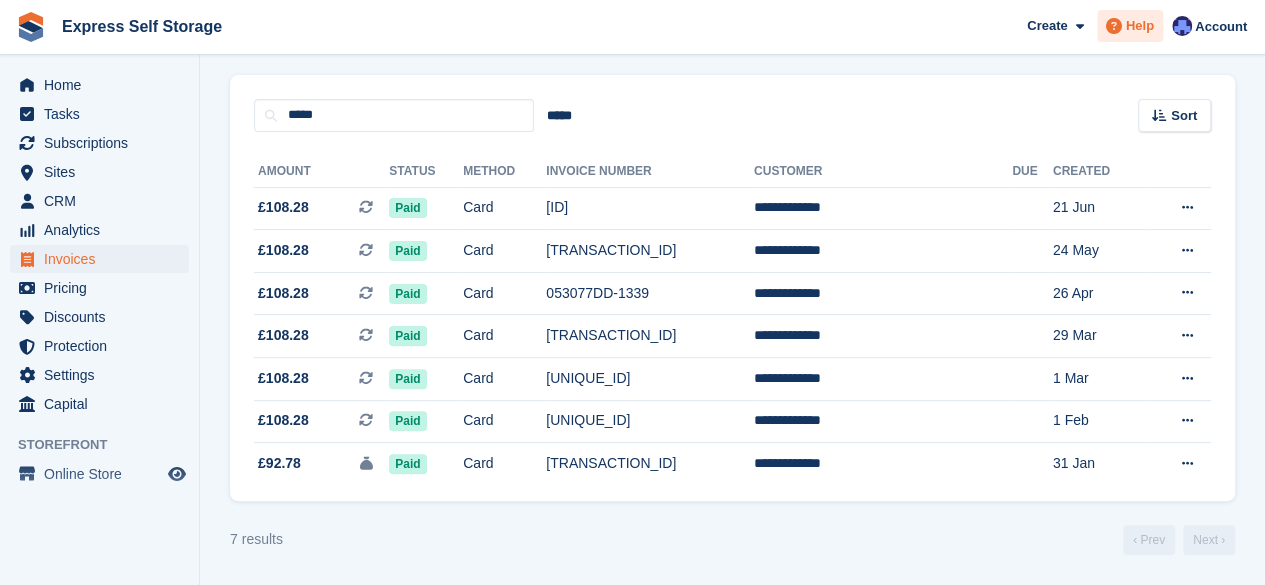 click at bounding box center [1114, 26] 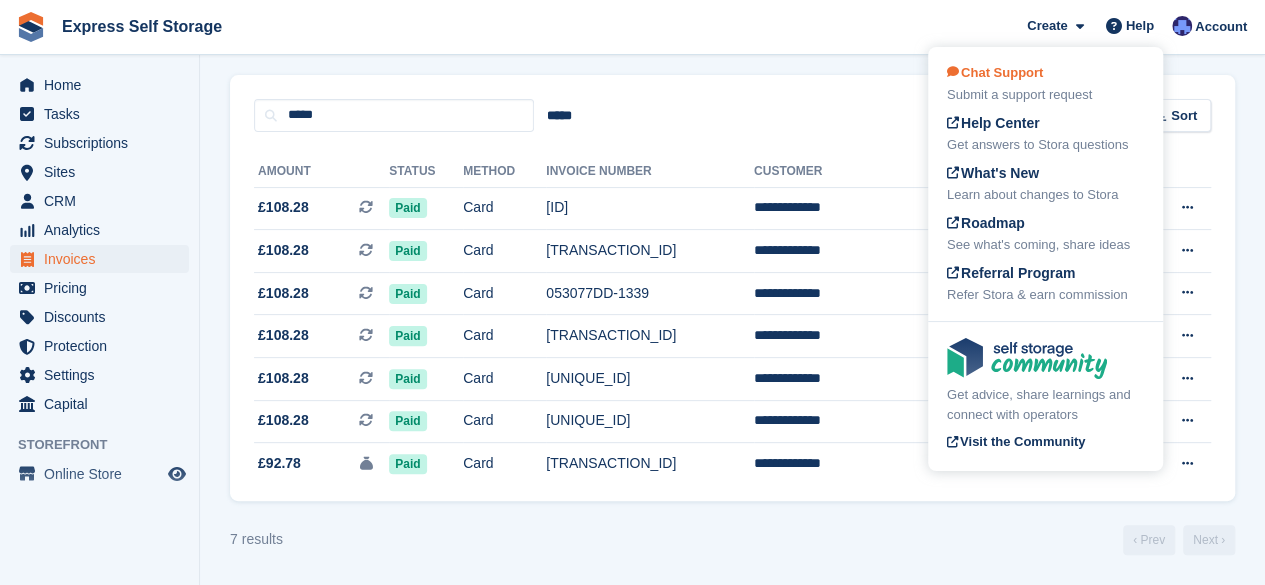 click on "Chat Support
Submit a support request" at bounding box center (1045, 84) 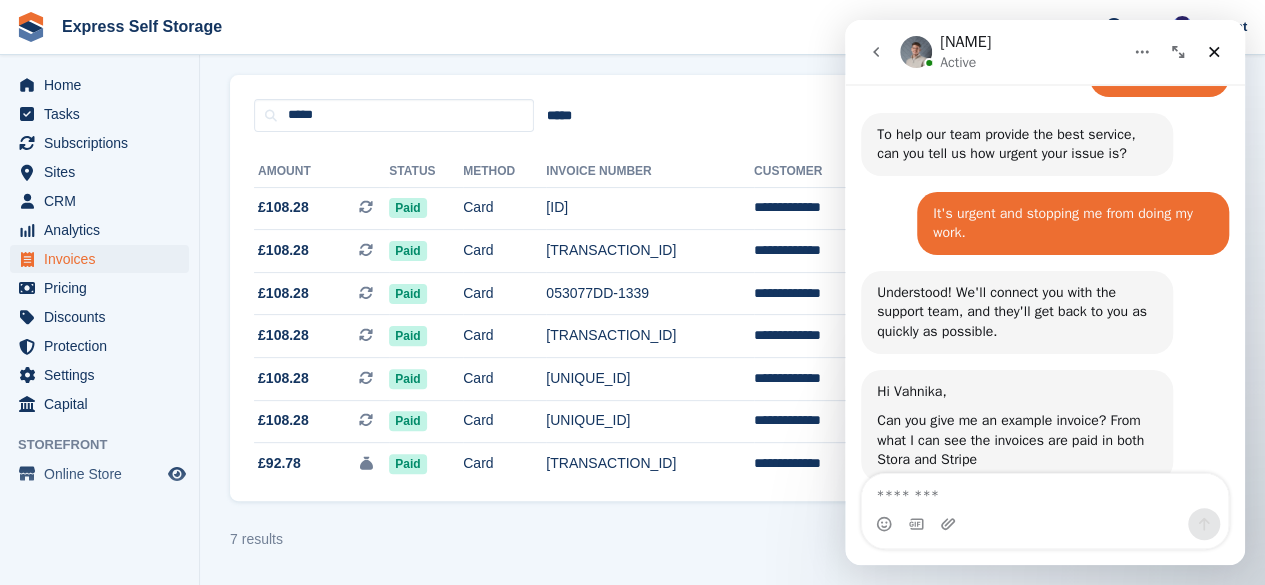 scroll, scrollTop: 662, scrollLeft: 0, axis: vertical 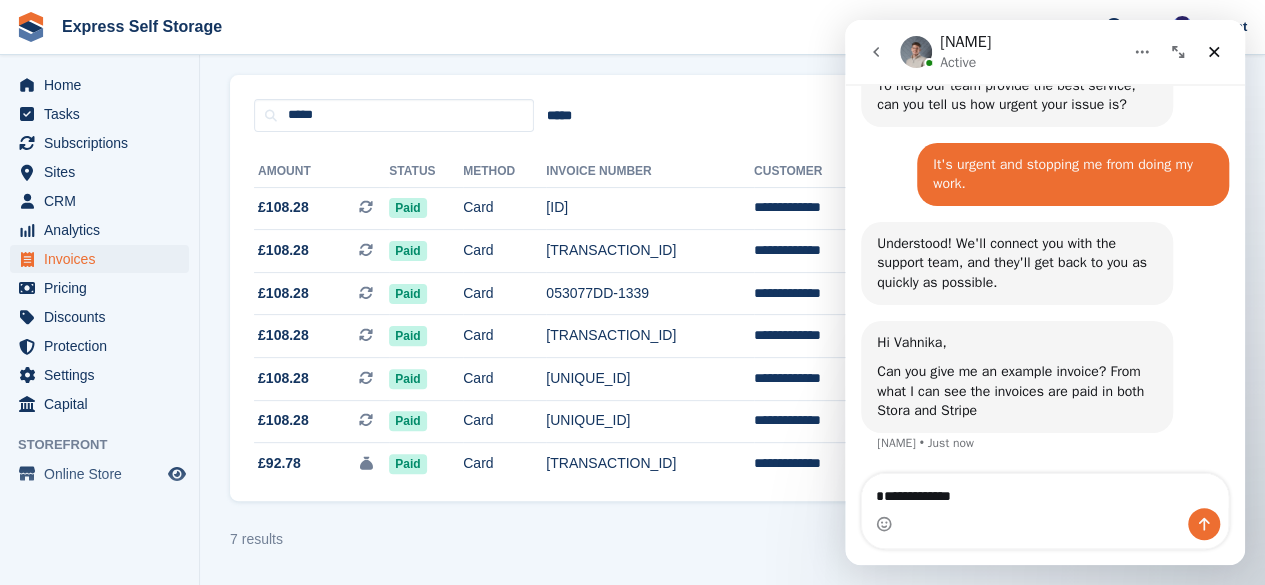 type on "**********" 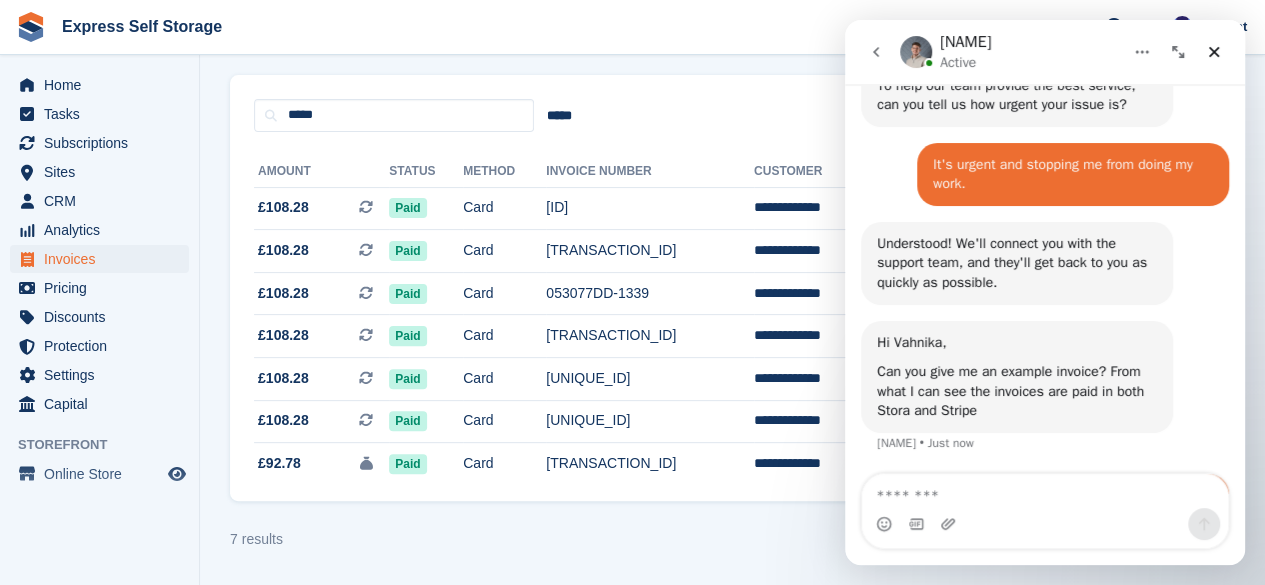 scroll, scrollTop: 721, scrollLeft: 0, axis: vertical 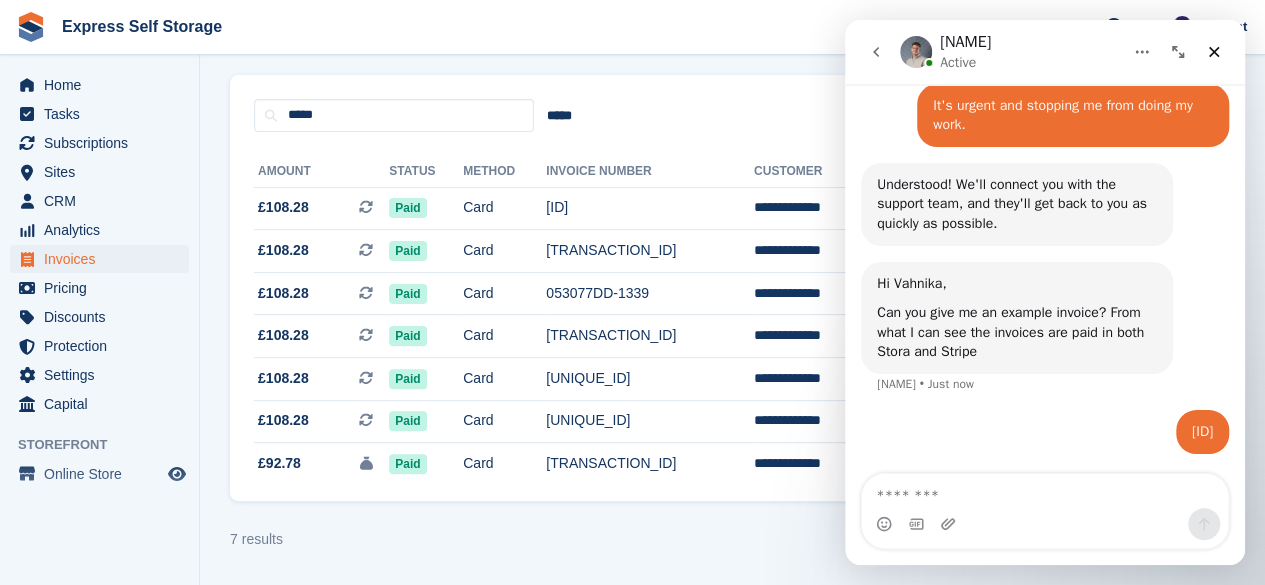 type on "**********" 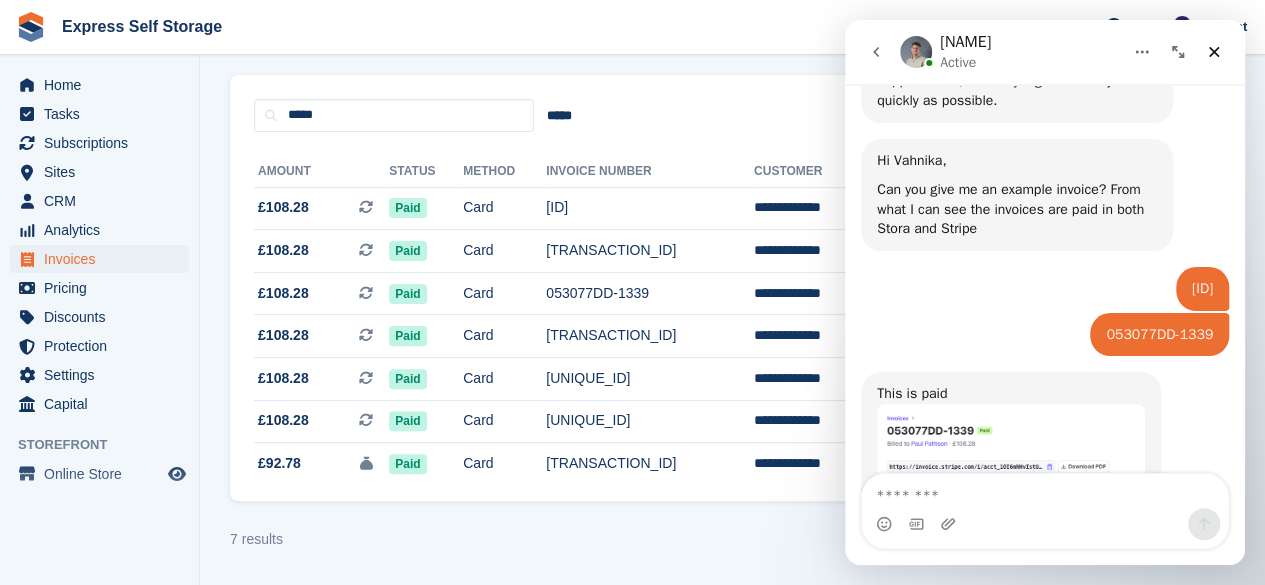 scroll, scrollTop: 958, scrollLeft: 0, axis: vertical 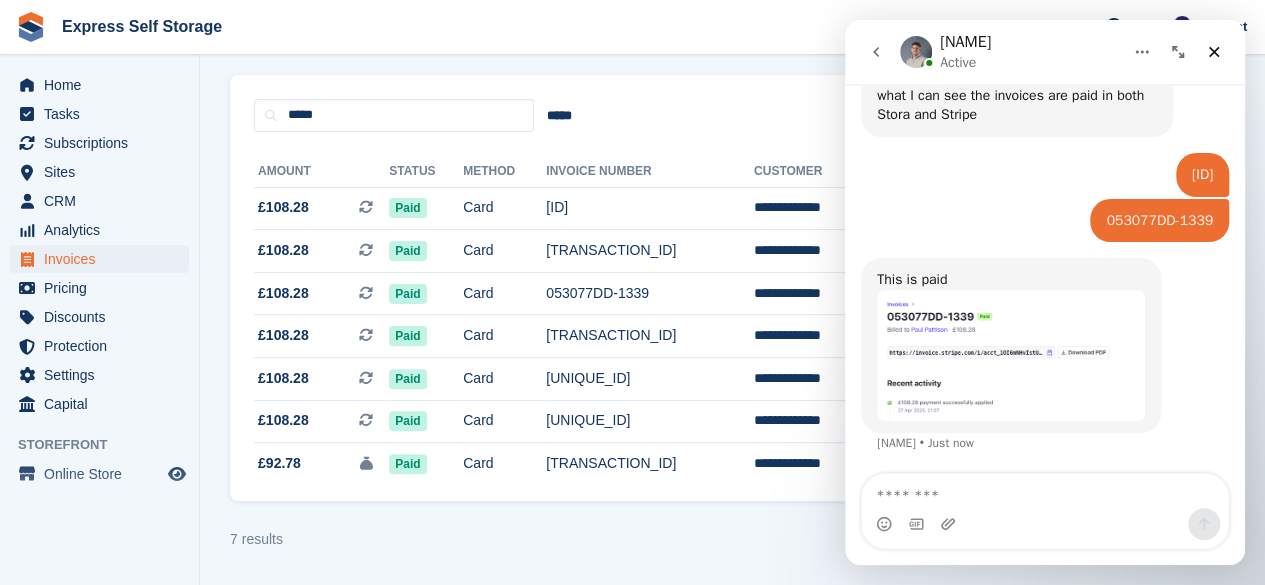 click at bounding box center (1011, 355) 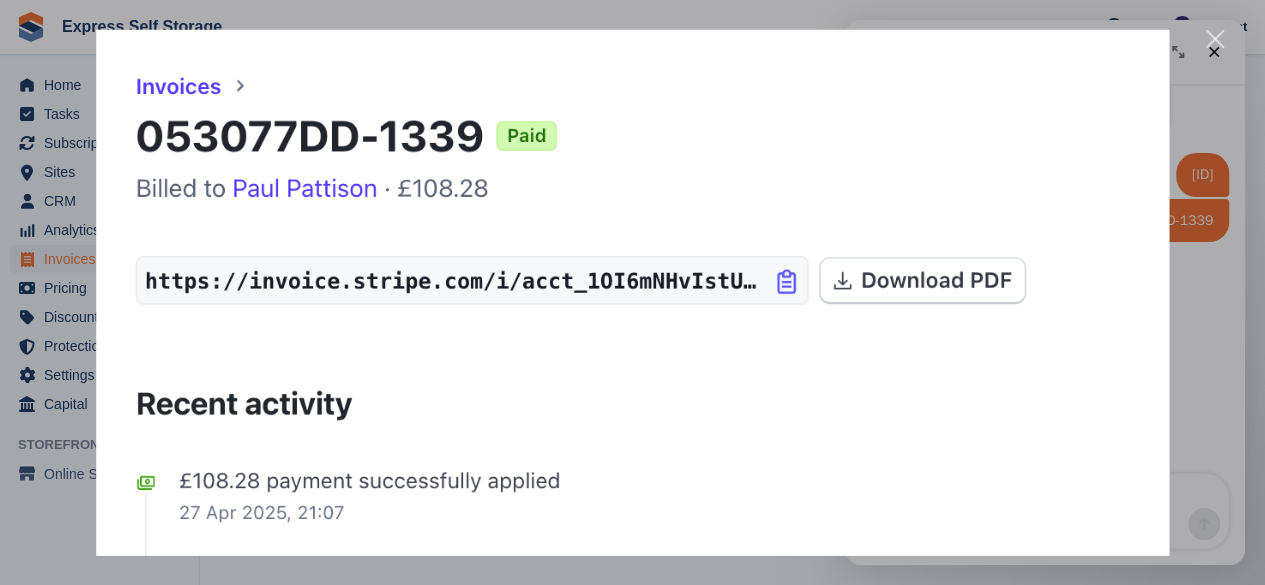 click at bounding box center [1215, 39] 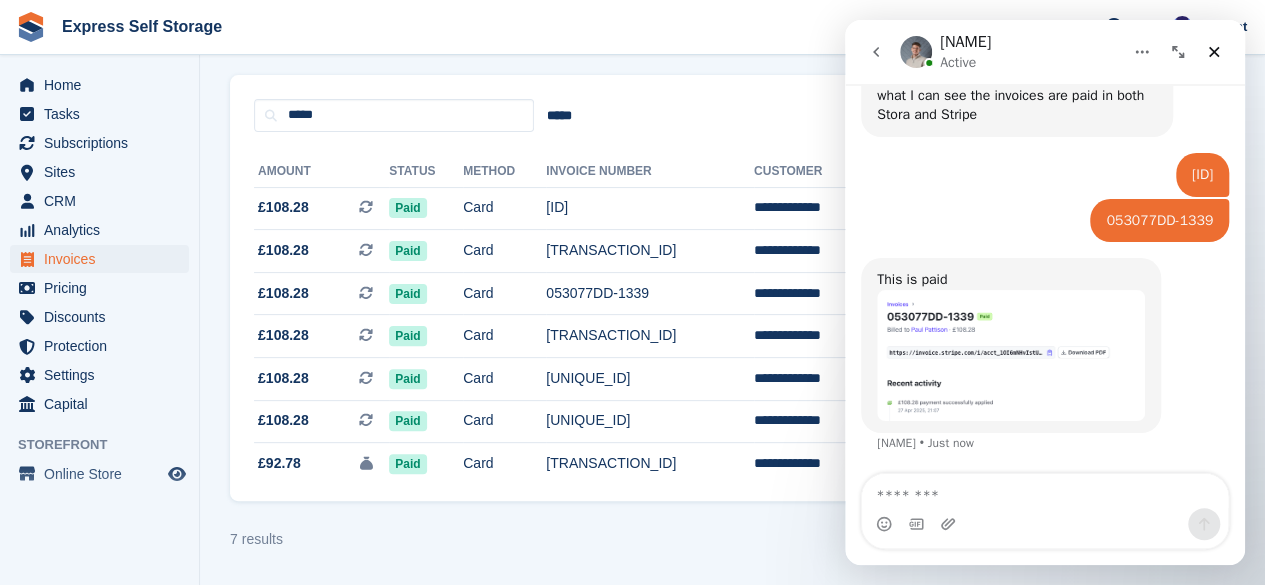 scroll, scrollTop: 1034, scrollLeft: 0, axis: vertical 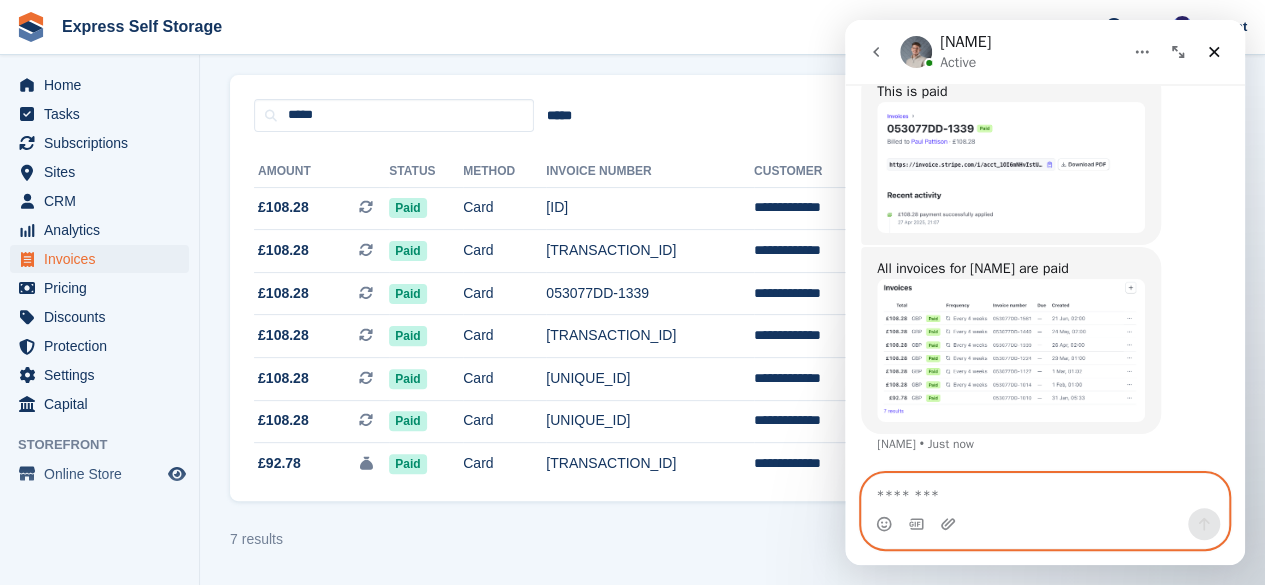 click at bounding box center (1045, 491) 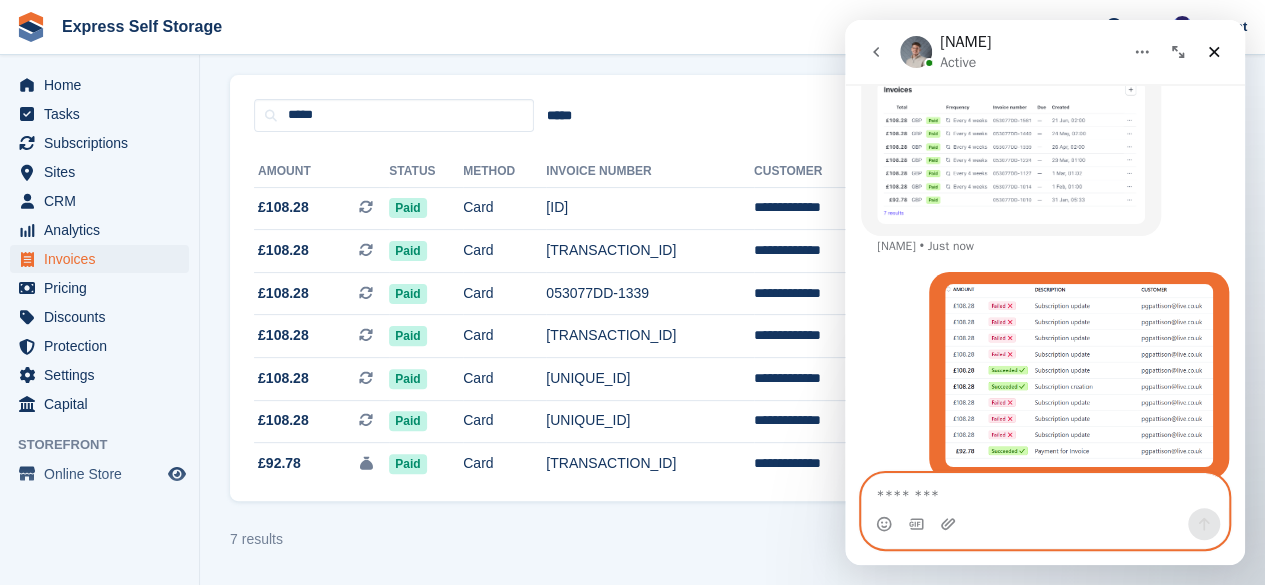 scroll, scrollTop: 1370, scrollLeft: 0, axis: vertical 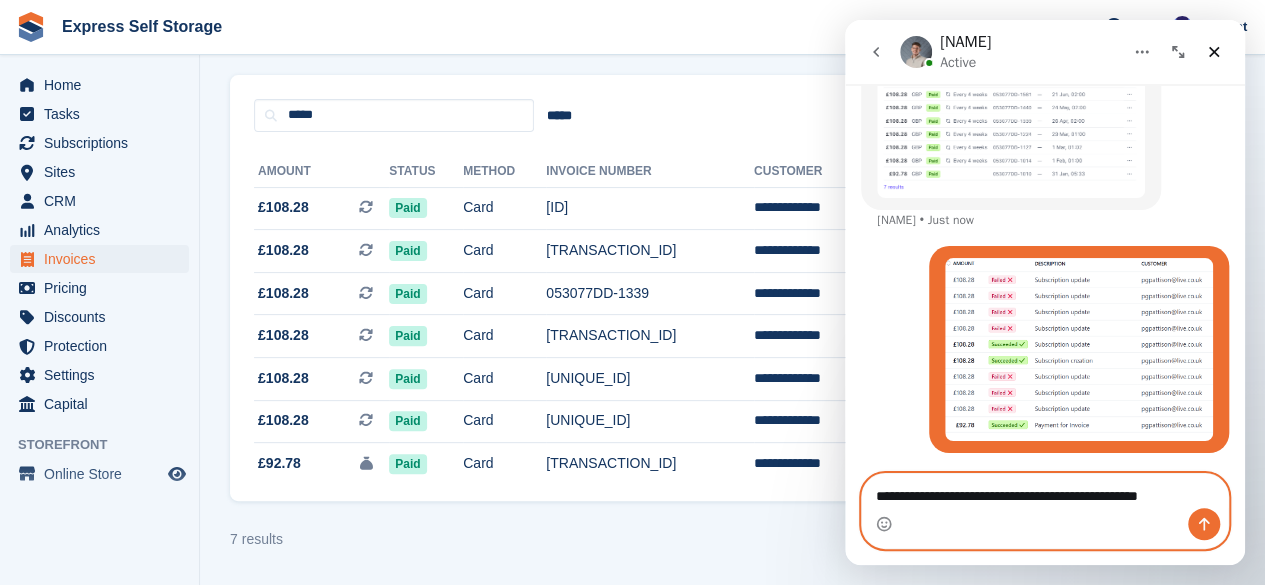 type on "**********" 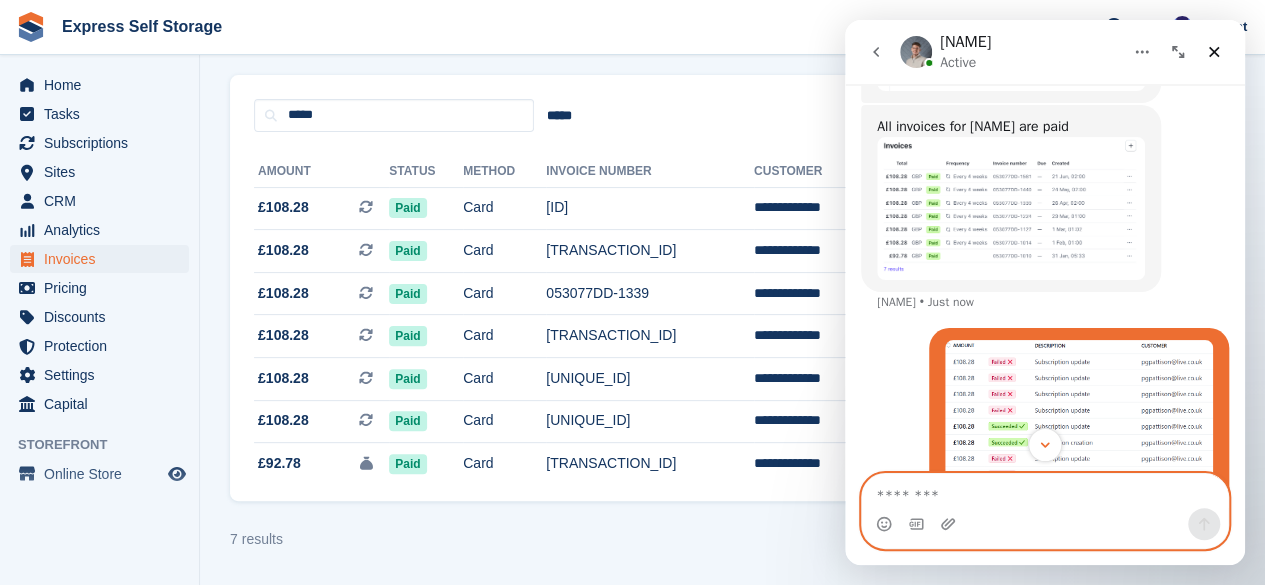 scroll, scrollTop: 1287, scrollLeft: 0, axis: vertical 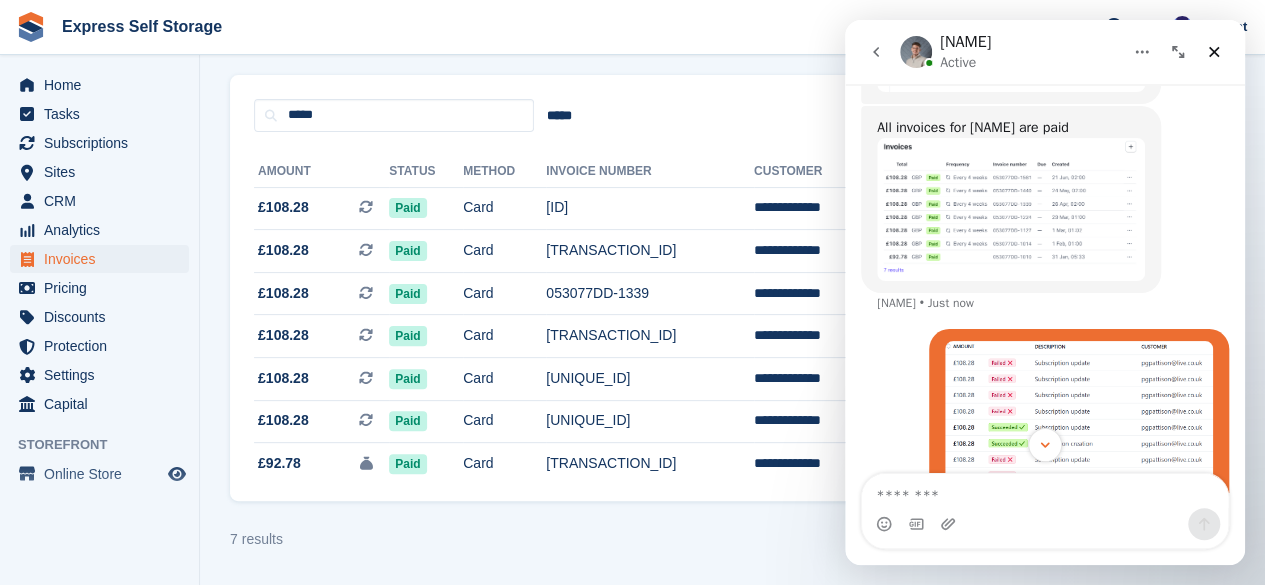 click at bounding box center [1011, 209] 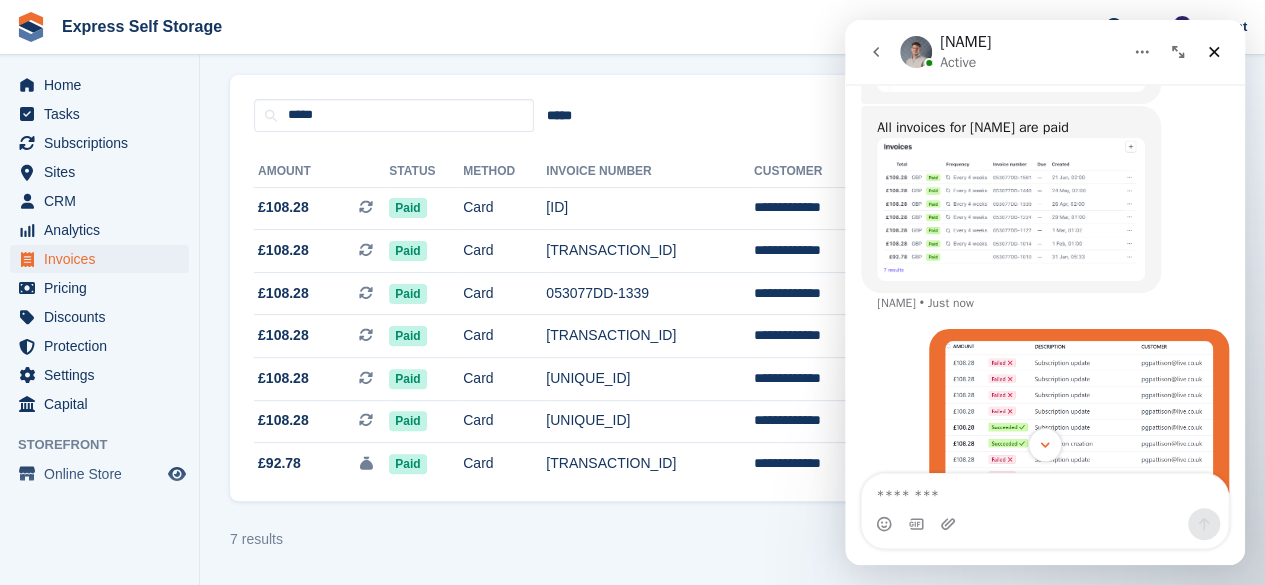 scroll, scrollTop: 0, scrollLeft: 0, axis: both 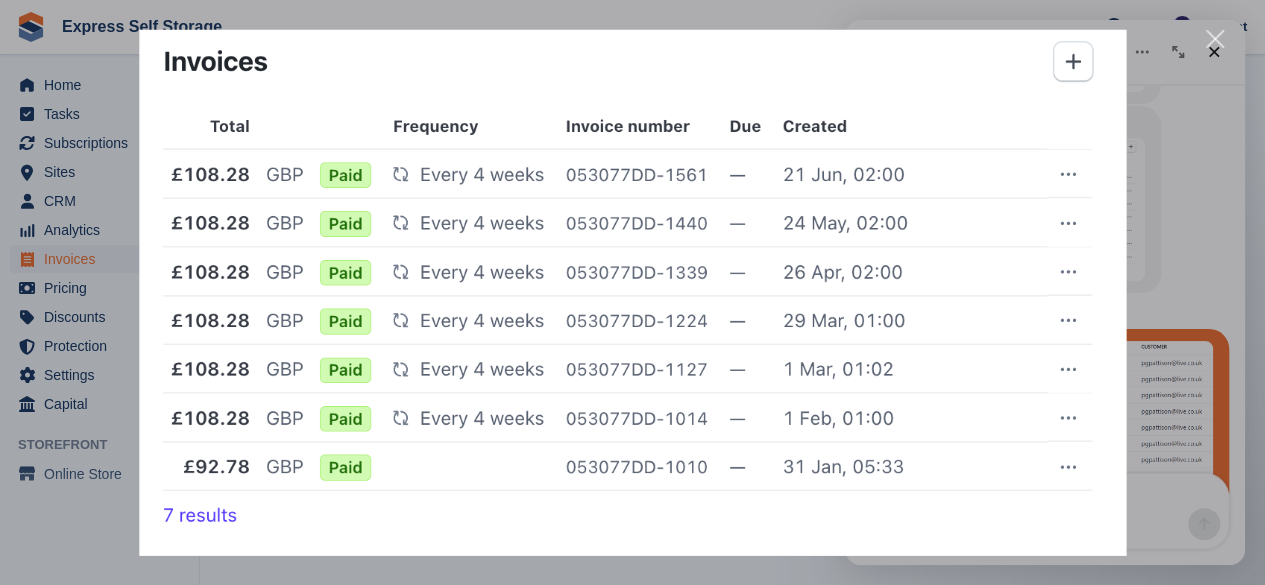 click at bounding box center [1215, 39] 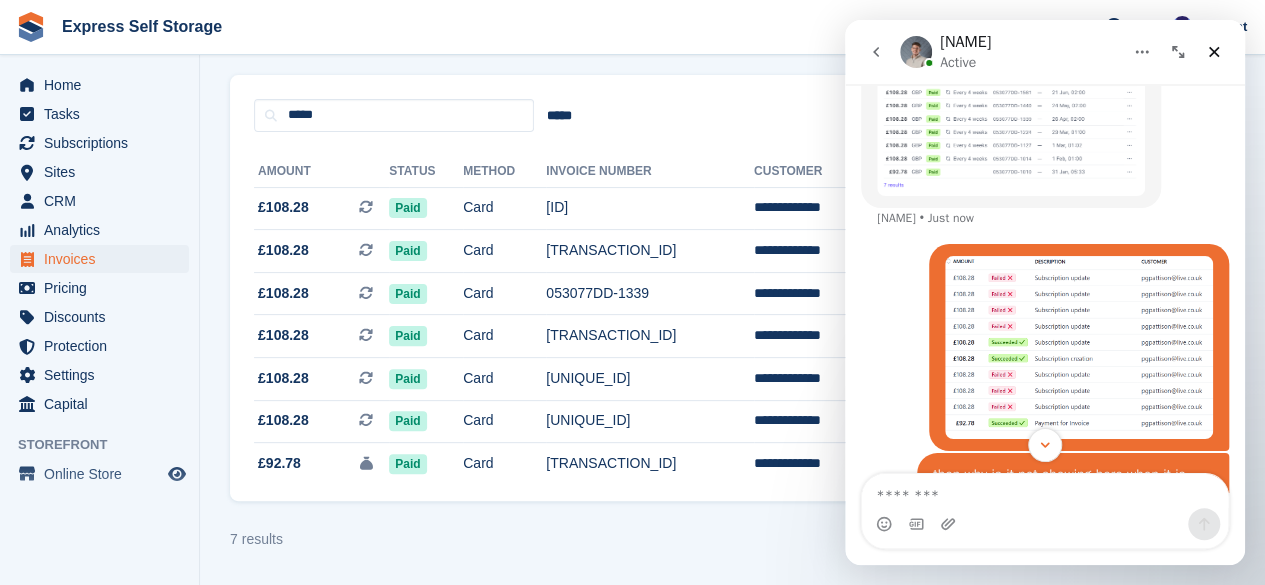 scroll, scrollTop: 1435, scrollLeft: 0, axis: vertical 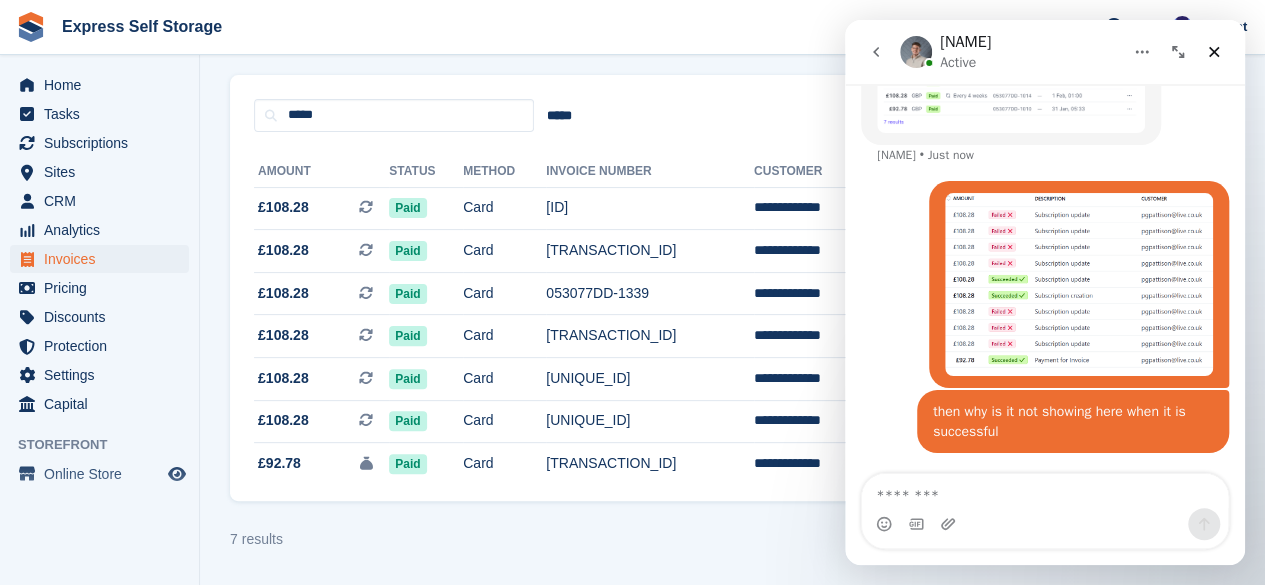 click at bounding box center [1079, 285] 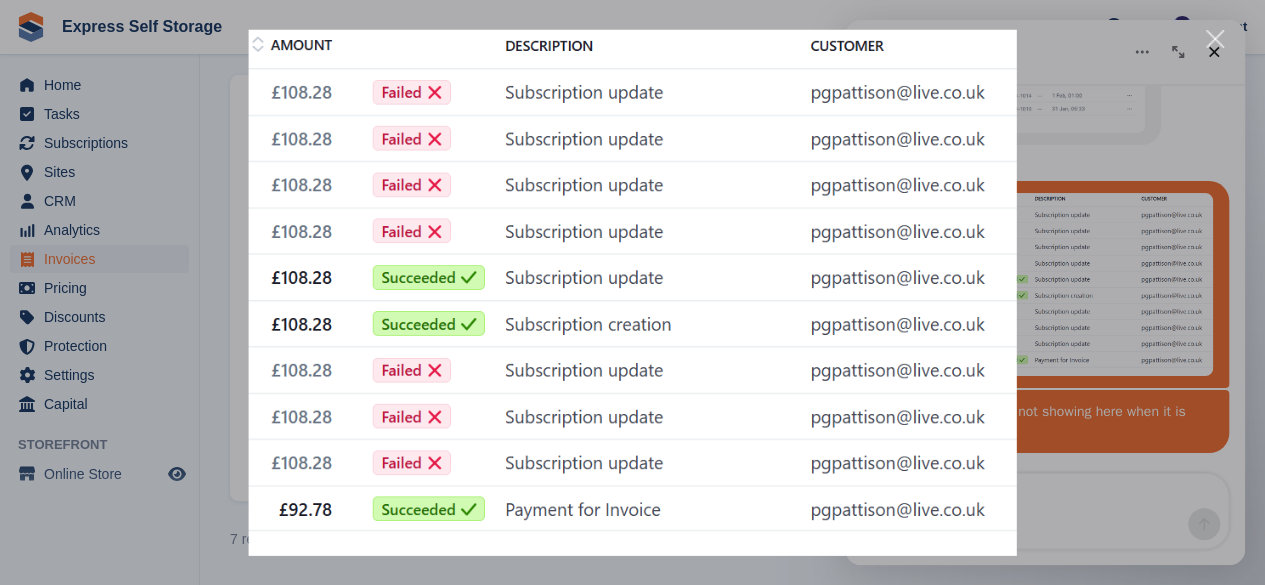 scroll, scrollTop: 1512, scrollLeft: 0, axis: vertical 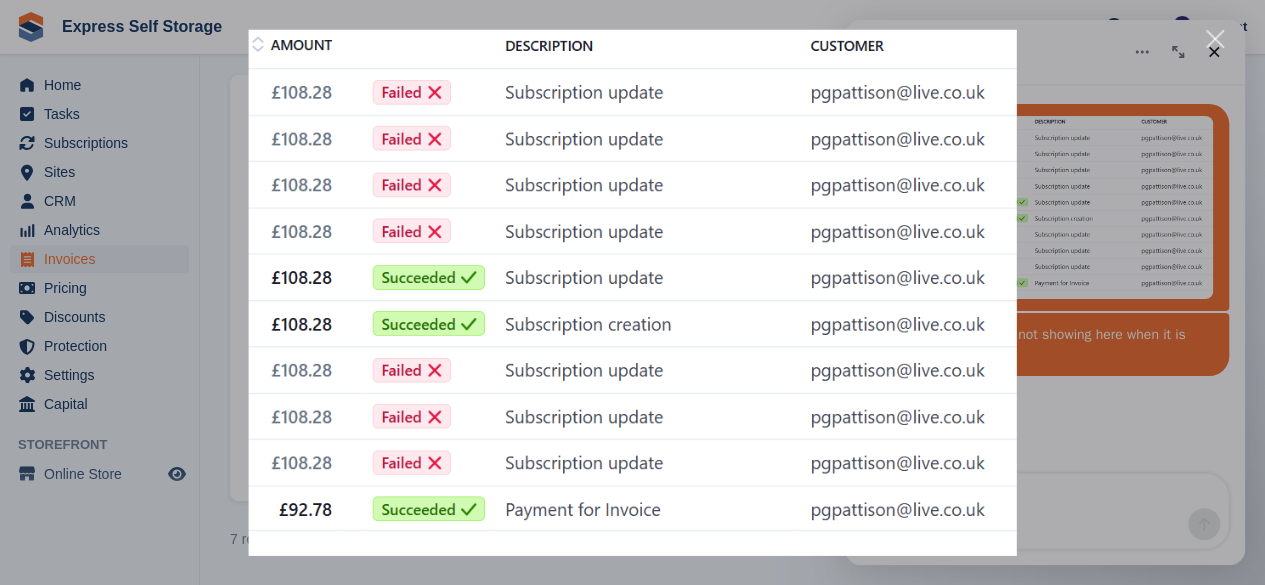 click at bounding box center (1215, 39) 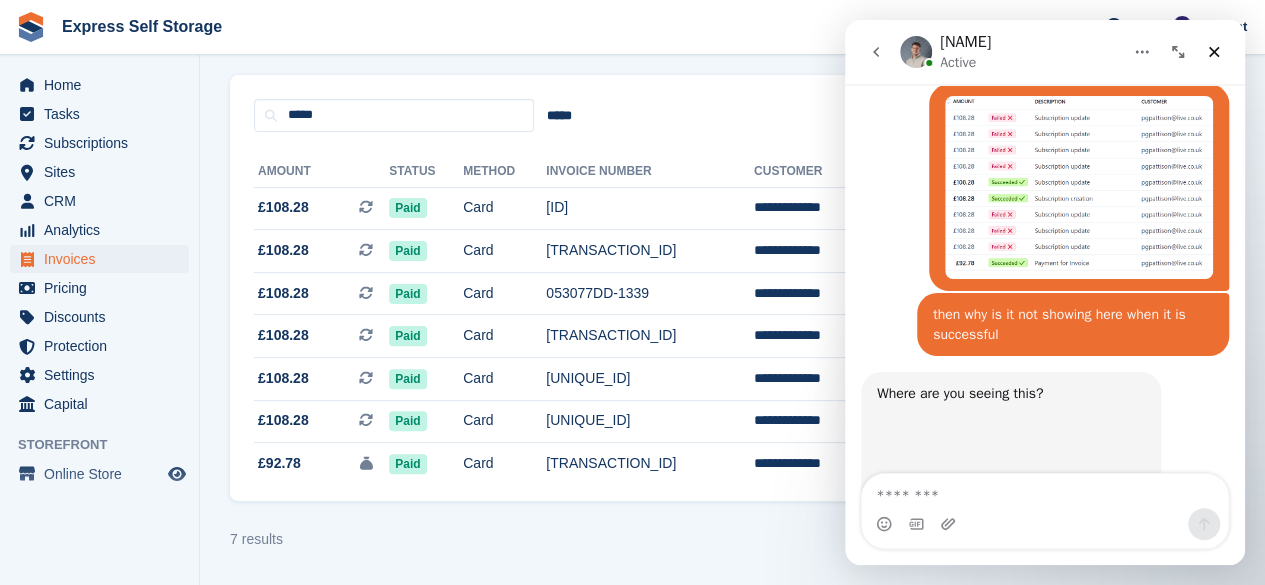 scroll, scrollTop: 1586, scrollLeft: 0, axis: vertical 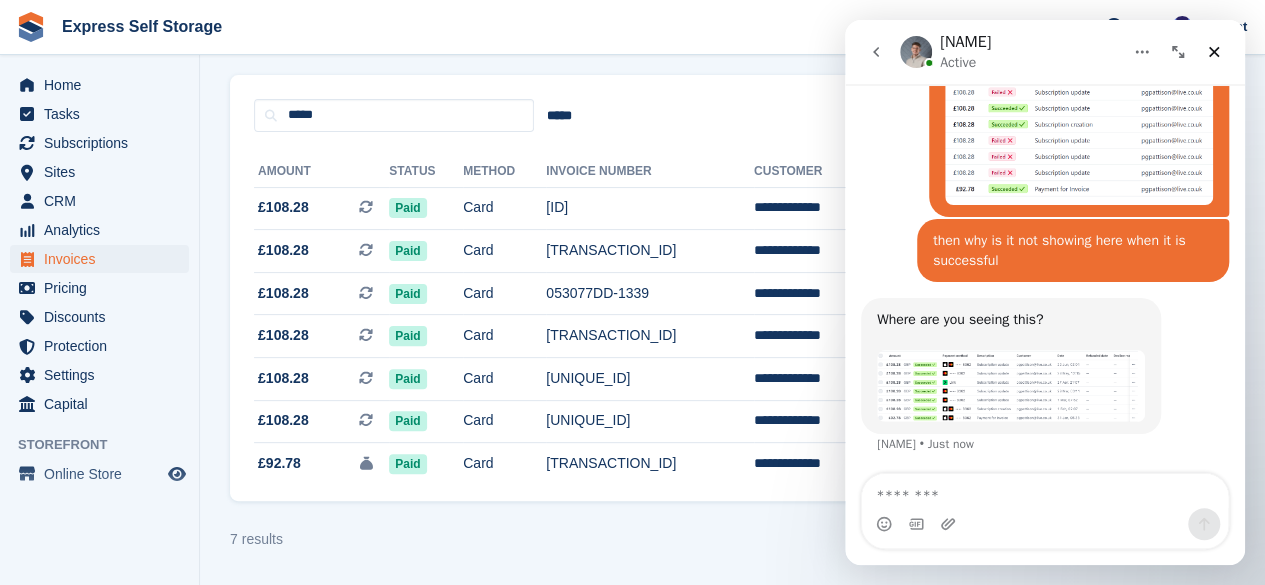 click at bounding box center (1011, 386) 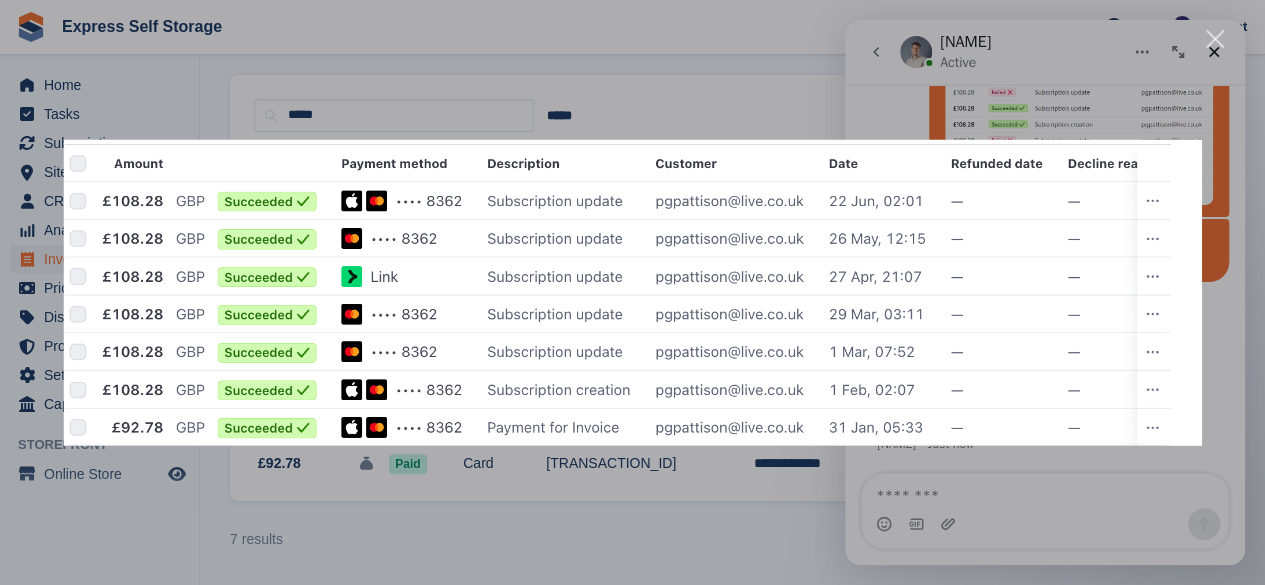 scroll, scrollTop: 0, scrollLeft: 0, axis: both 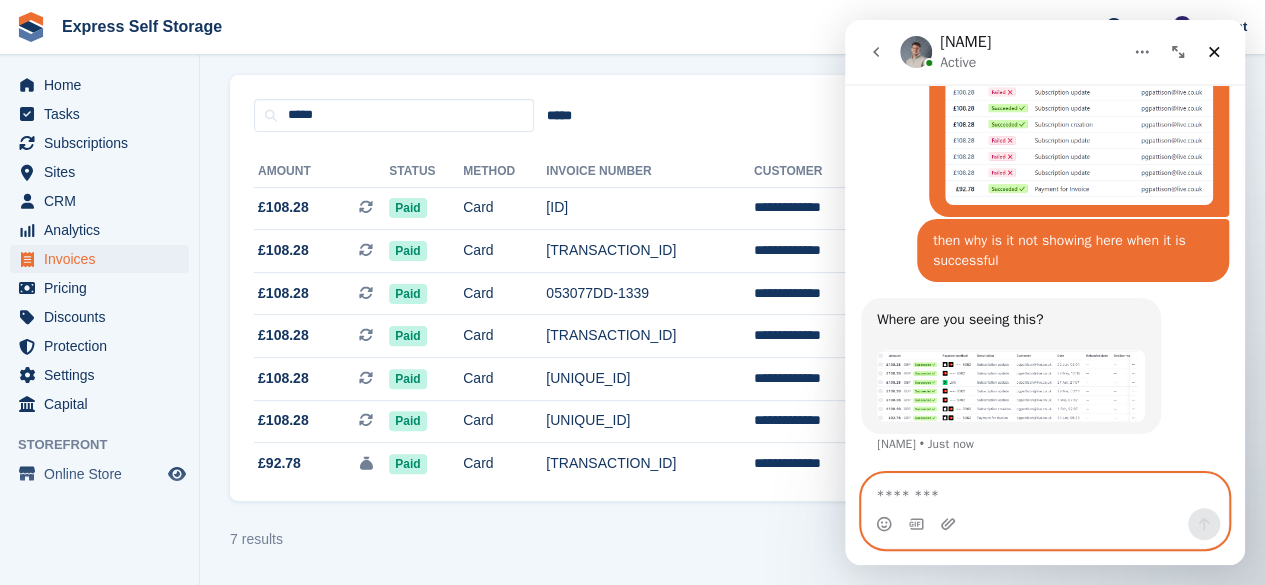 click at bounding box center [1045, 491] 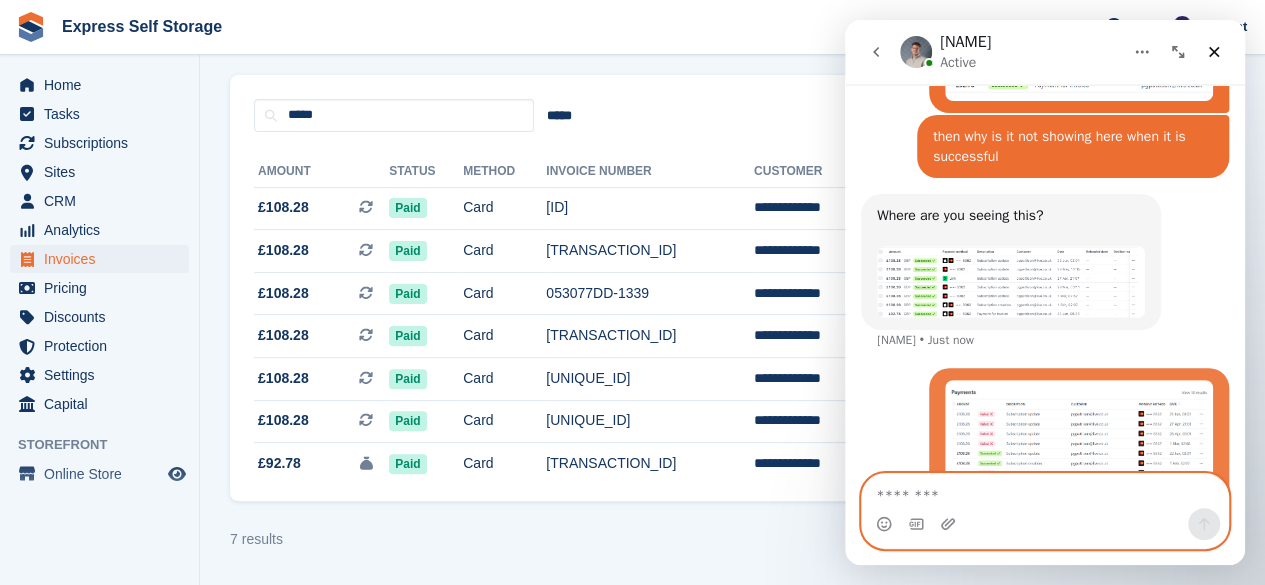 scroll, scrollTop: 1758, scrollLeft: 0, axis: vertical 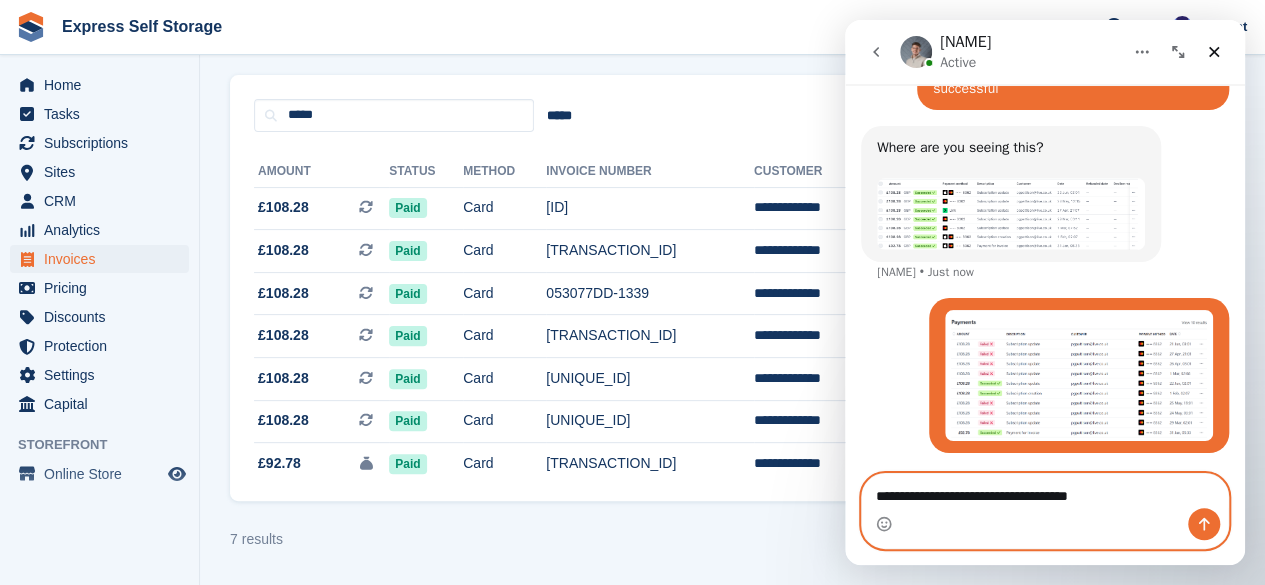 type on "**********" 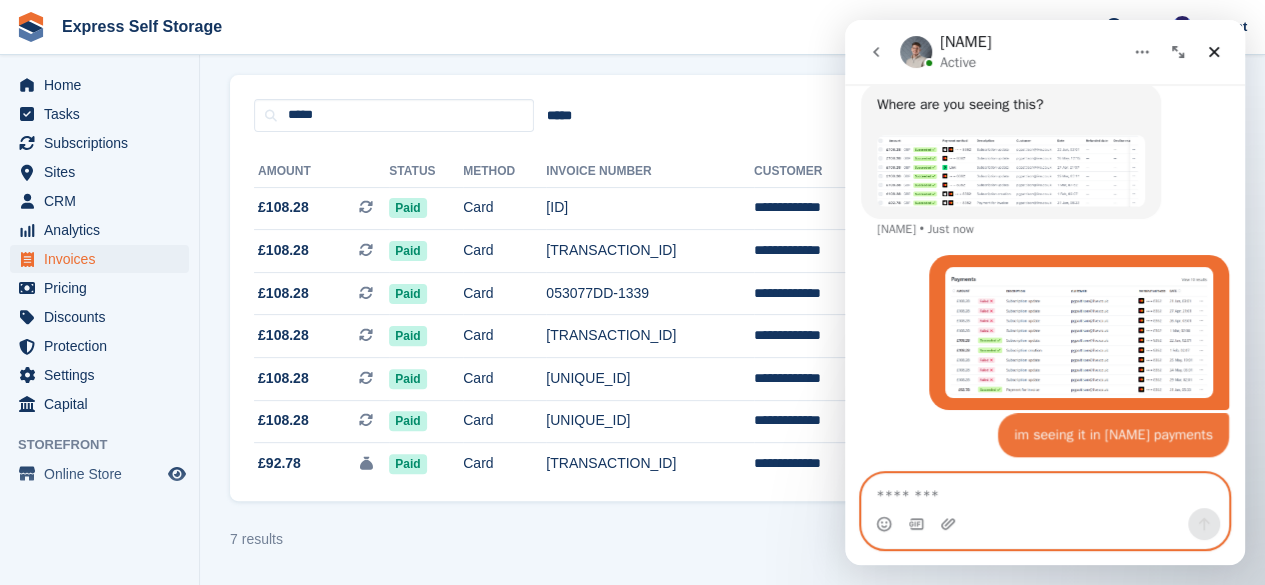 scroll, scrollTop: 1803, scrollLeft: 0, axis: vertical 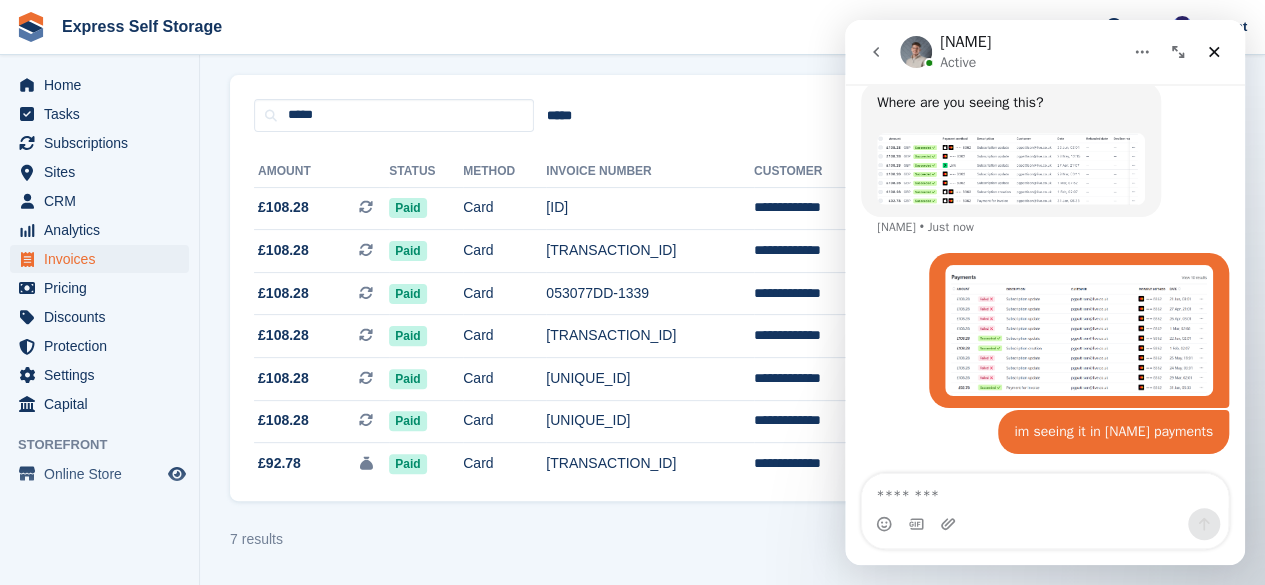 click at bounding box center [1011, 169] 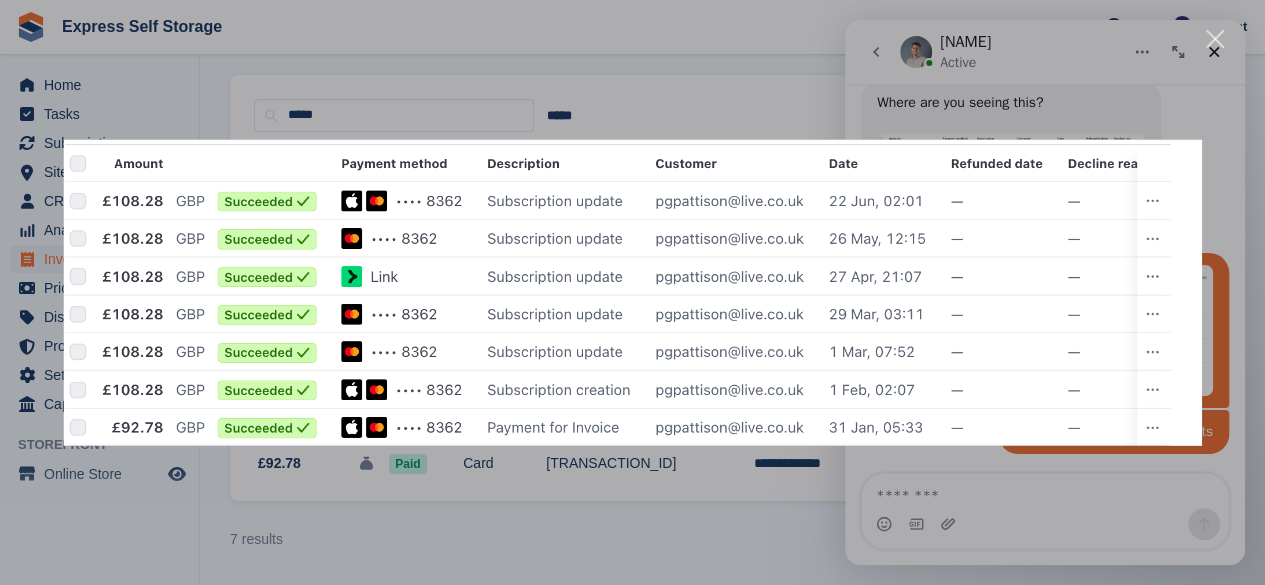 scroll, scrollTop: 0, scrollLeft: 0, axis: both 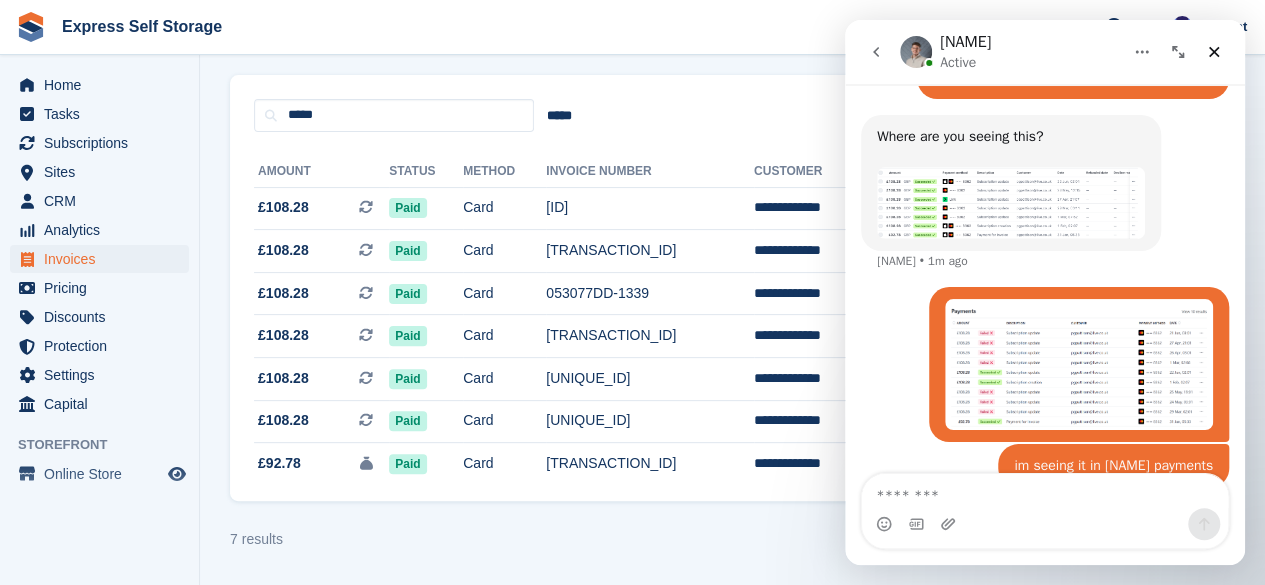 click on "Where are you seeing this?" at bounding box center [1011, 137] 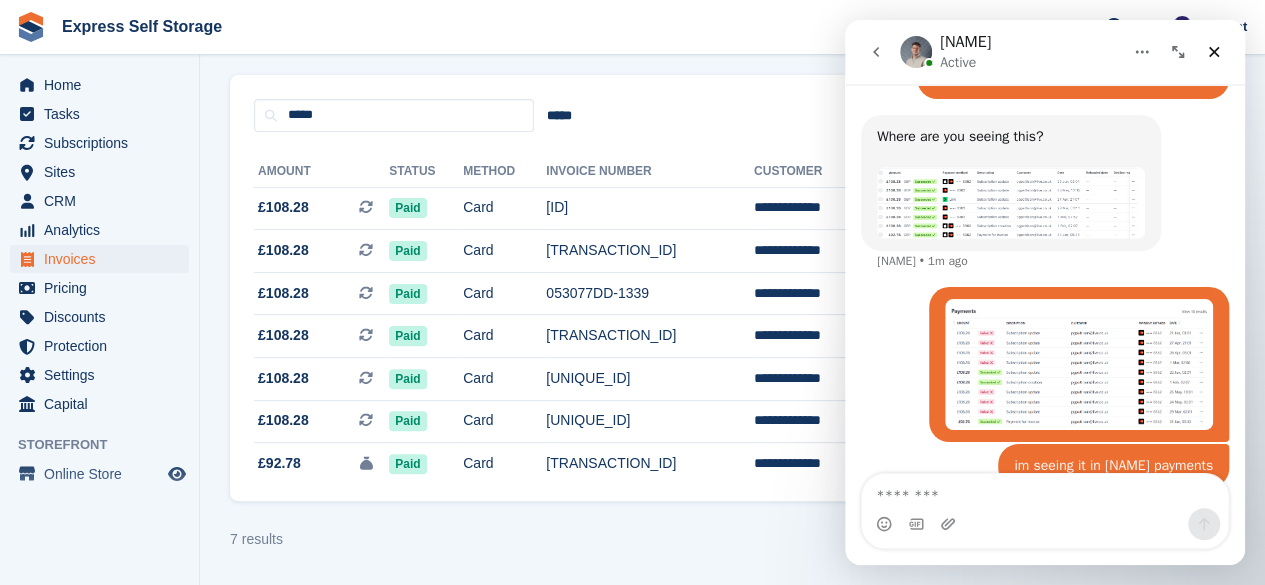 click at bounding box center (1011, 203) 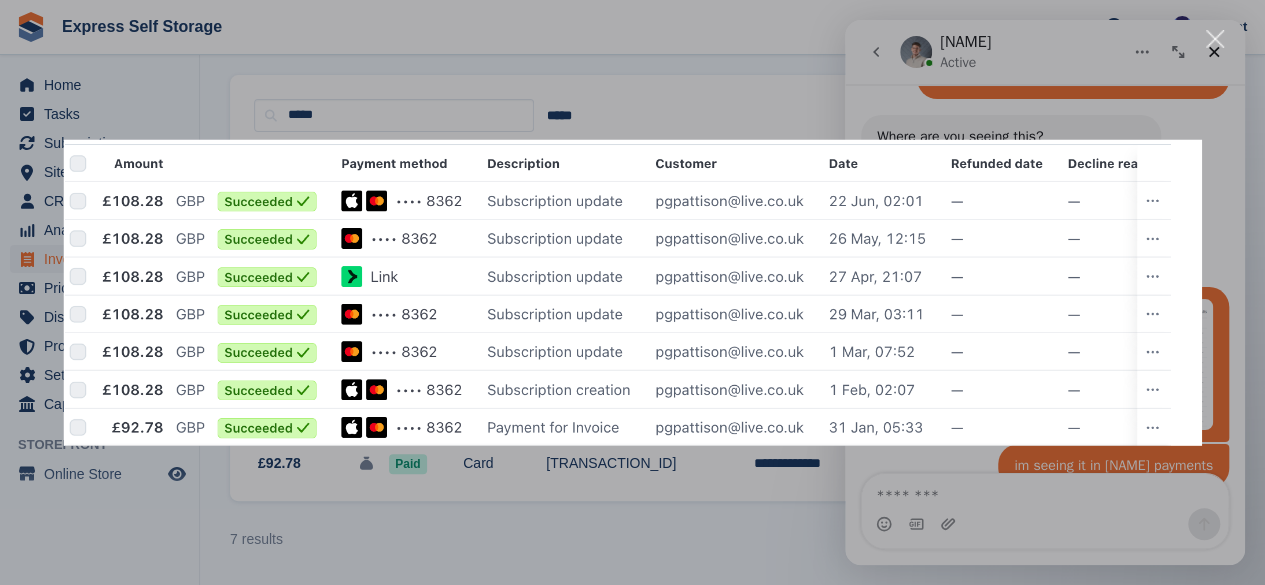 click at bounding box center [632, 292] 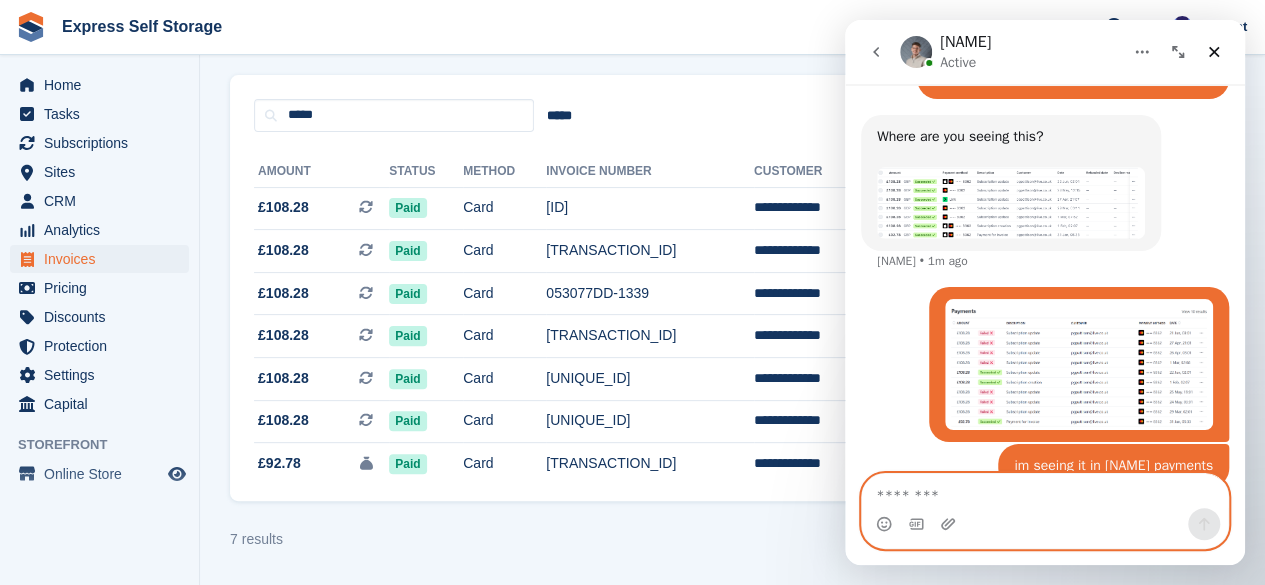 click at bounding box center [1045, 491] 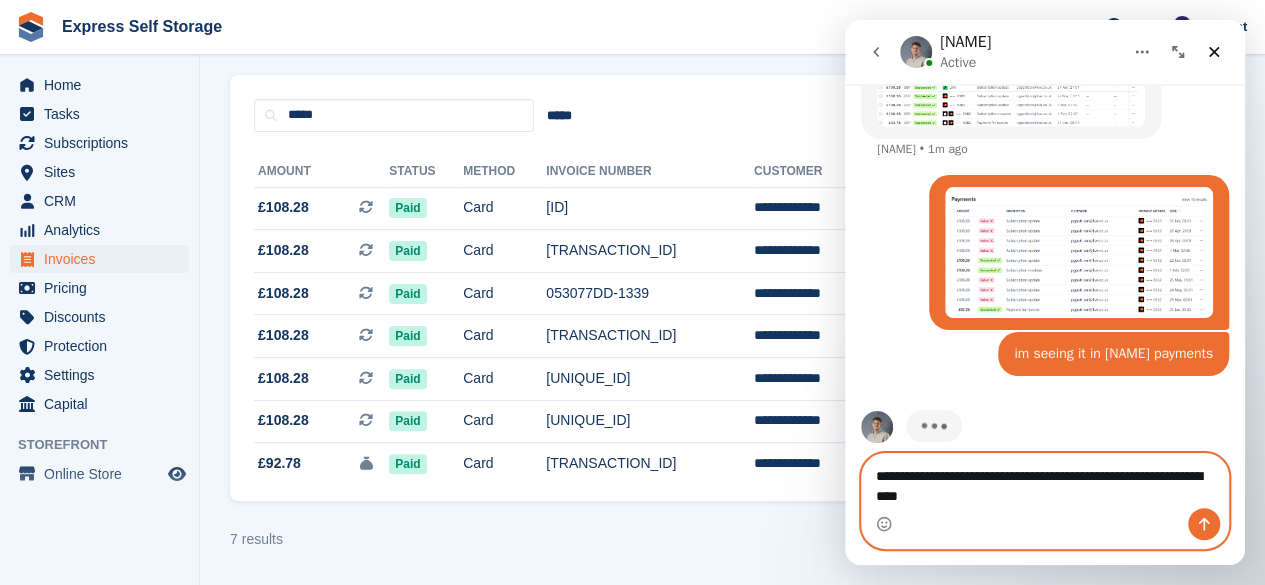 scroll, scrollTop: 1900, scrollLeft: 0, axis: vertical 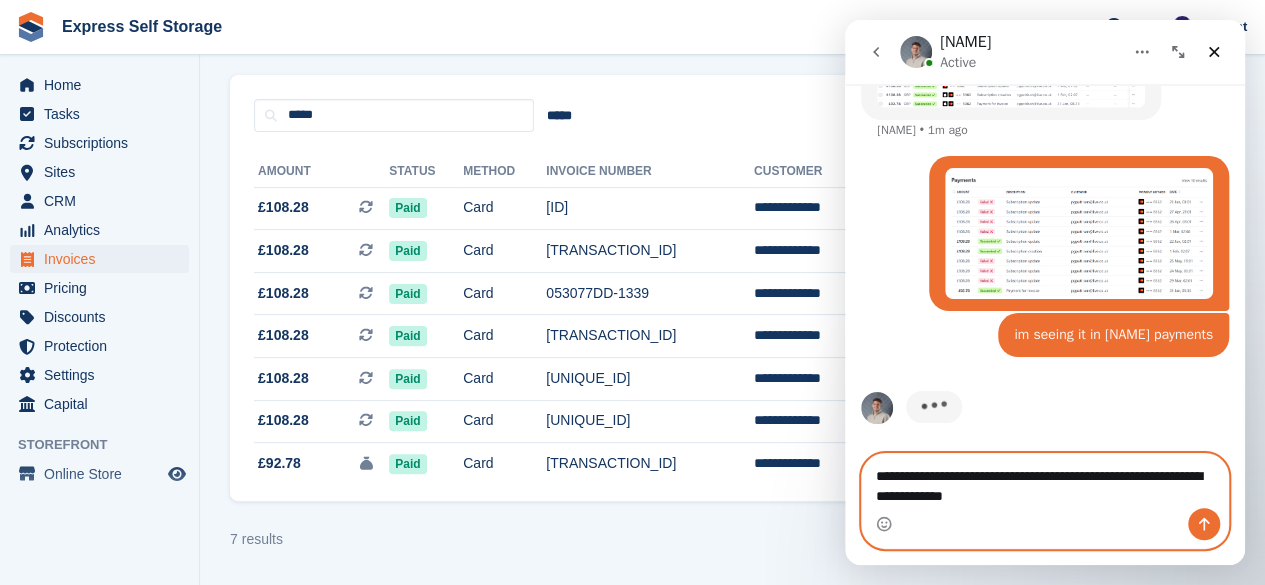 type on "**********" 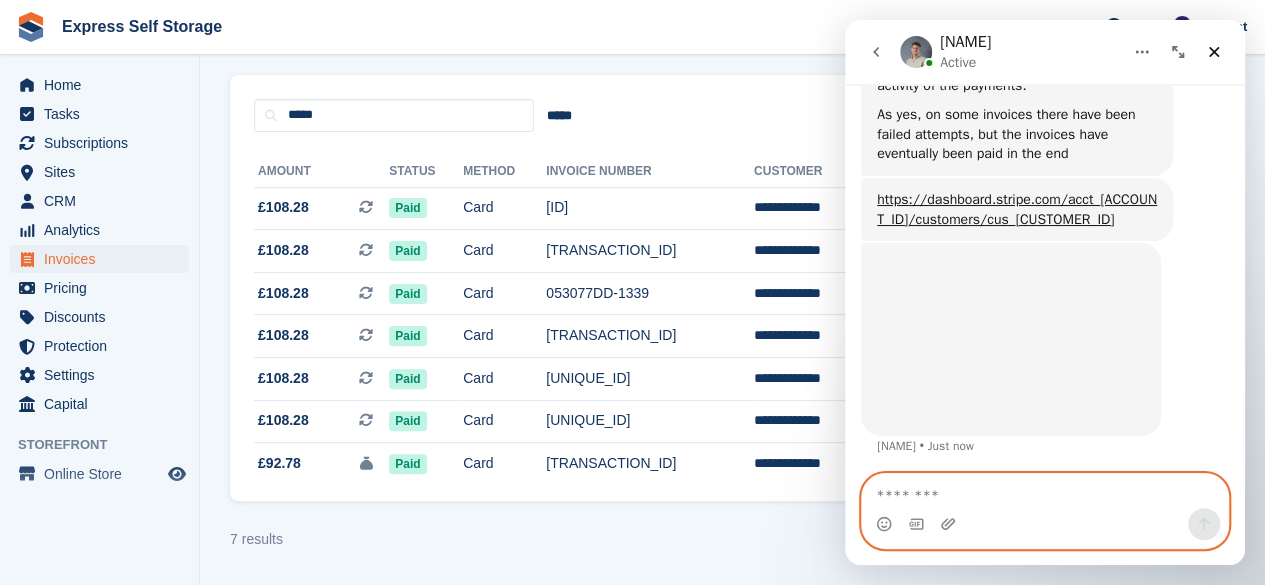 scroll, scrollTop: 2296, scrollLeft: 0, axis: vertical 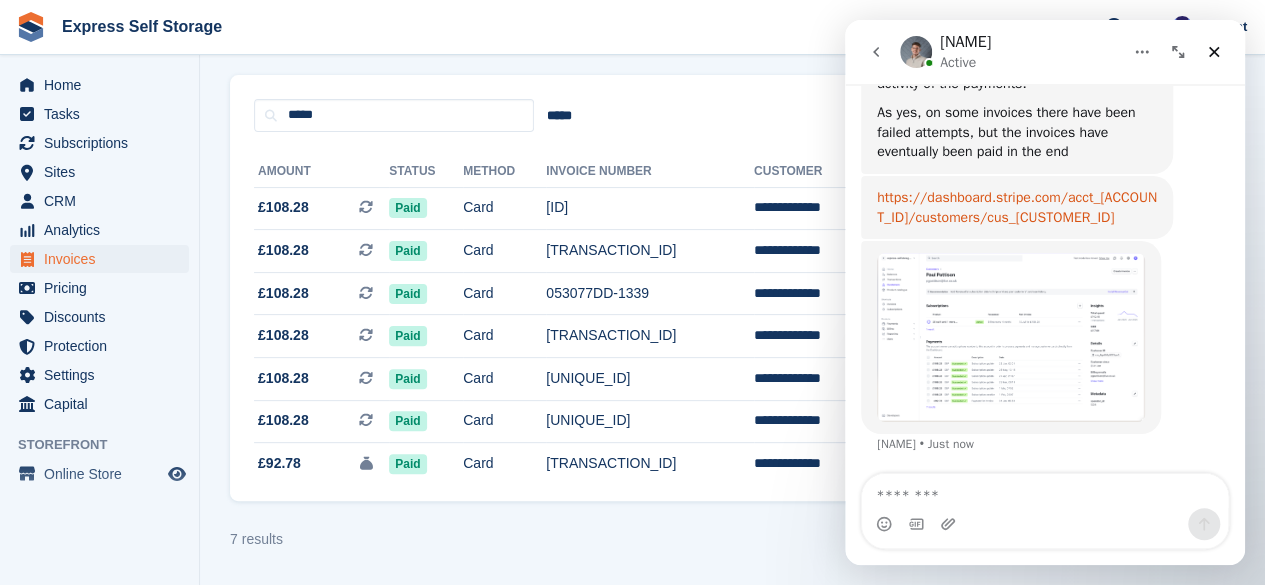 click on "https://dashboard.stripe.com/acct_1OI6mNHvIstURjr9/customers/cus_Rga09FpGEZ5qm3" at bounding box center (1017, 207) 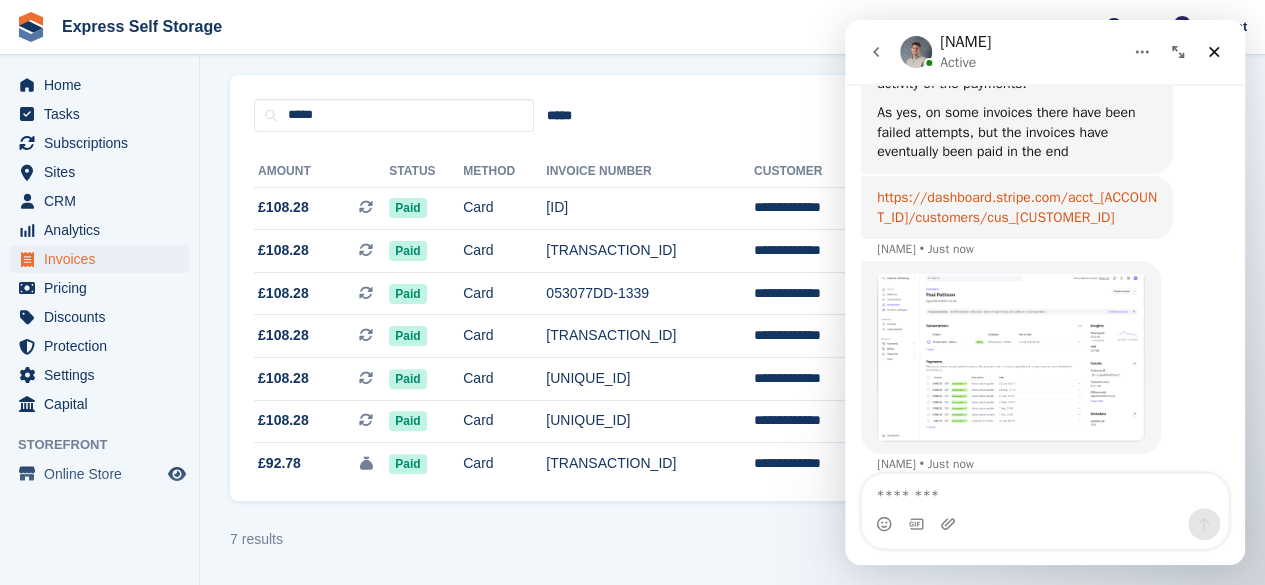 scroll, scrollTop: 2316, scrollLeft: 0, axis: vertical 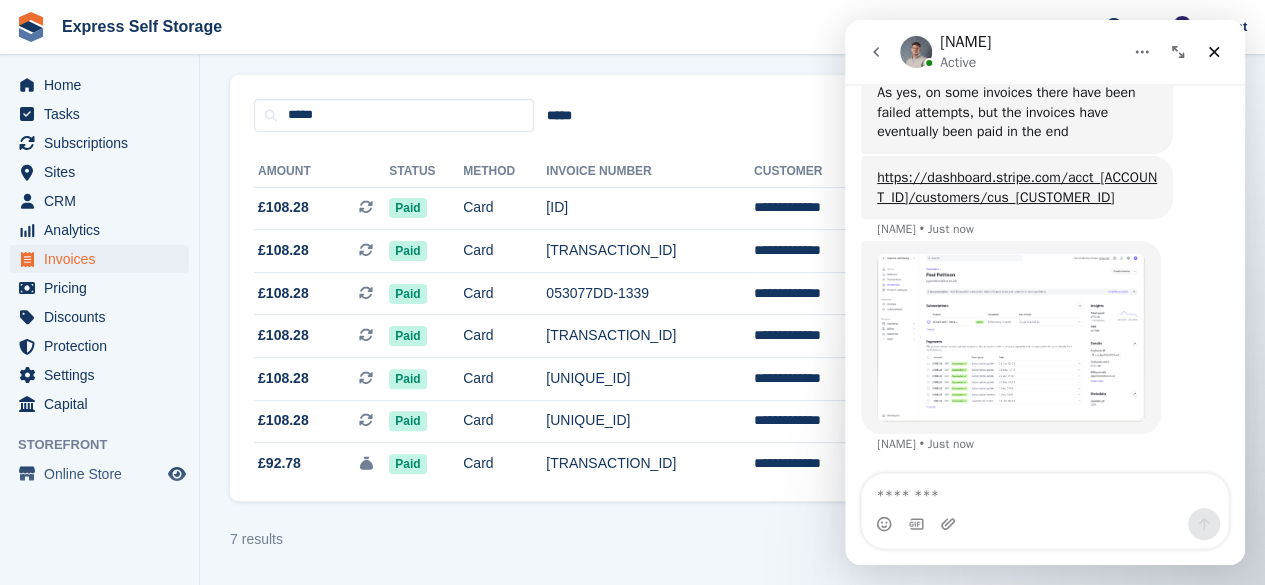 click at bounding box center [1011, 337] 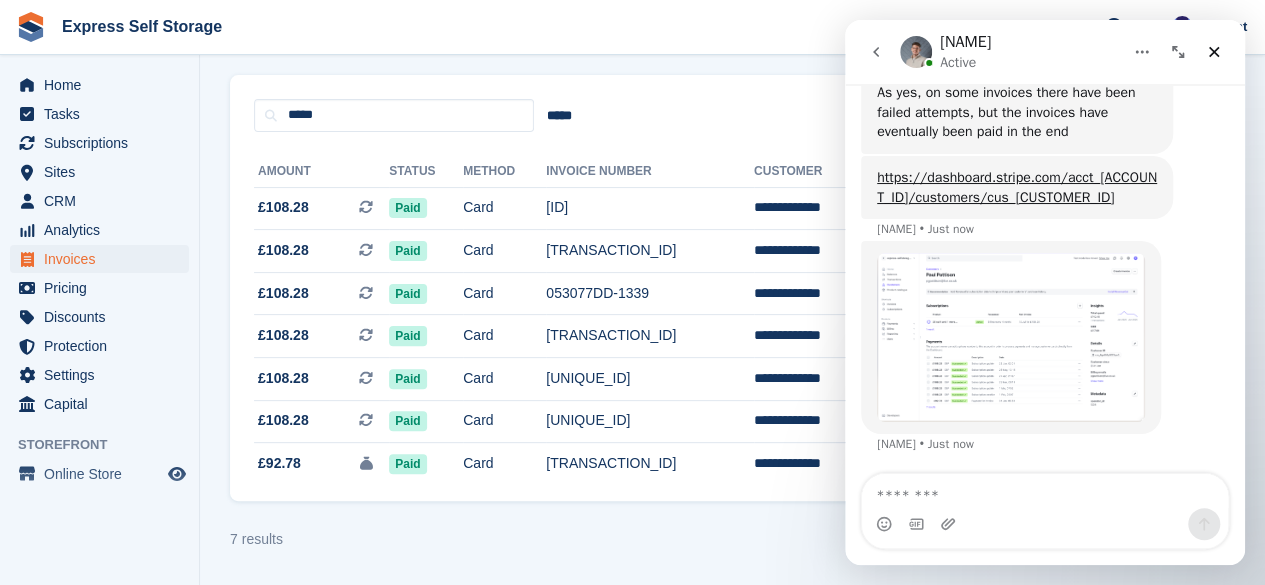 scroll, scrollTop: 0, scrollLeft: 0, axis: both 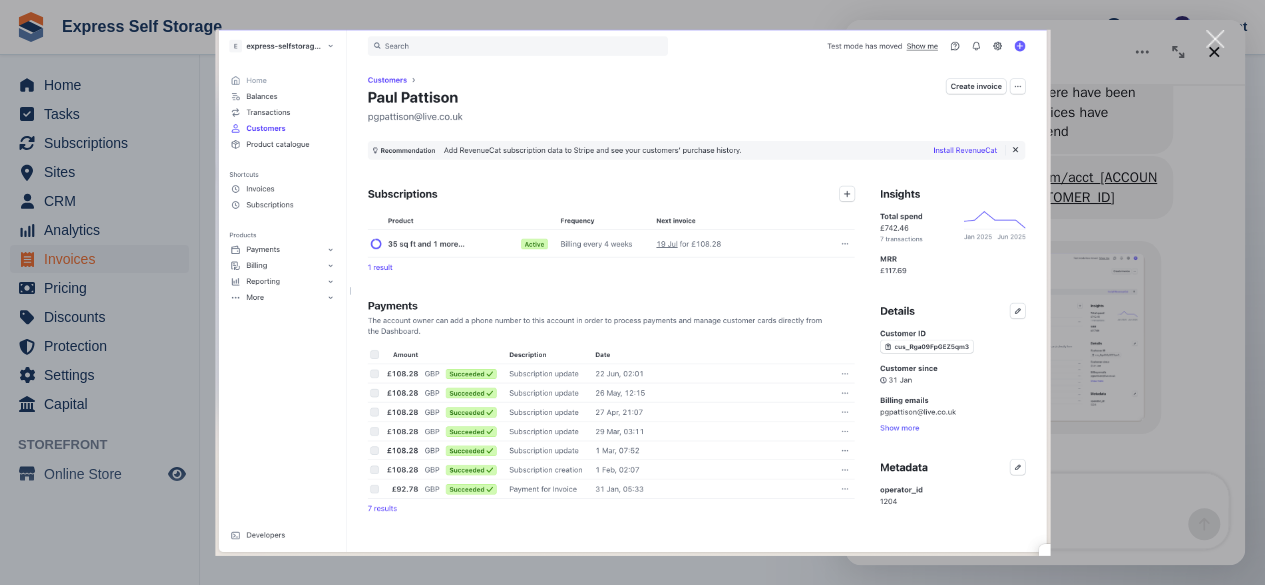click at bounding box center [1215, 39] 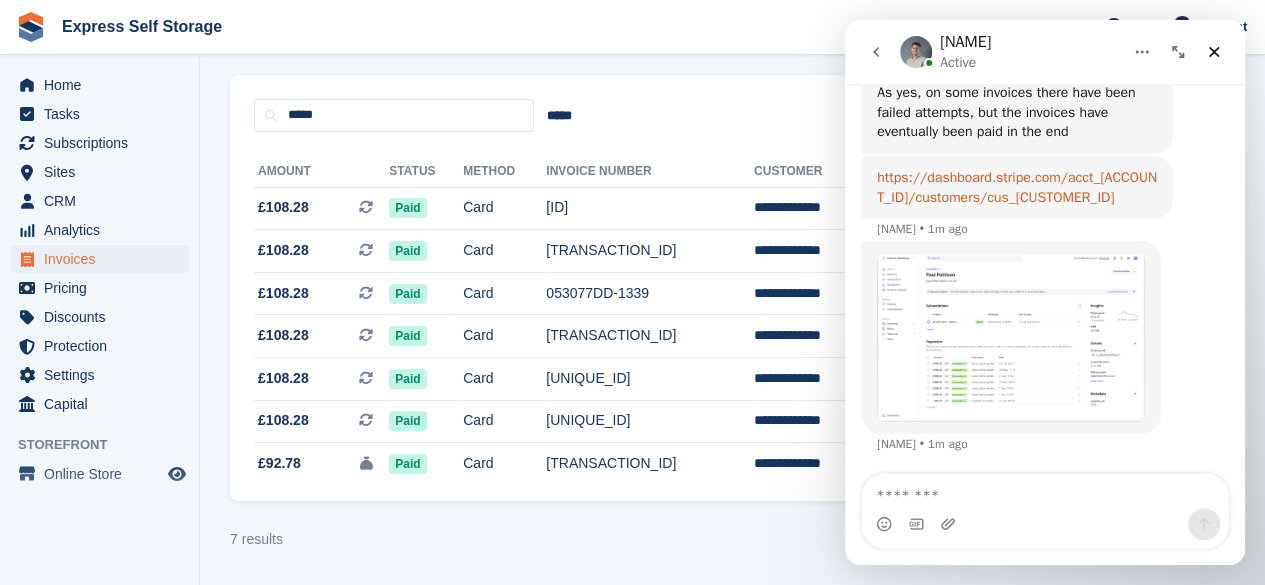 click on "https://dashboard.stripe.com/acct_1OI6mNHvIstURjr9/customers/cus_Rga09FpGEZ5qm3" at bounding box center [1017, 187] 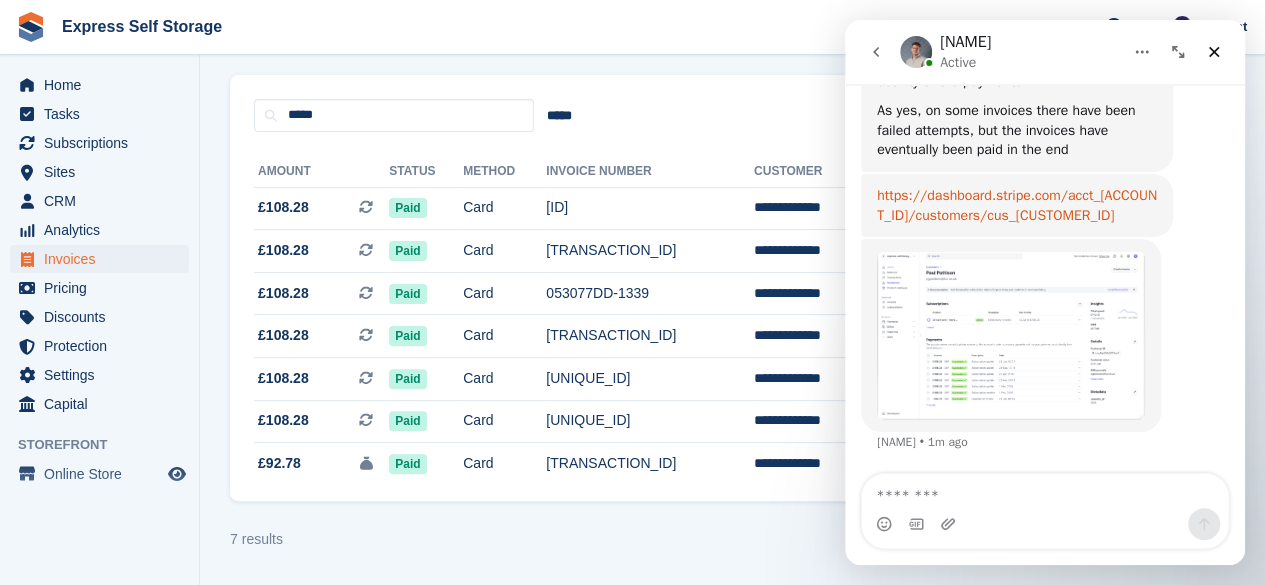 scroll, scrollTop: 2296, scrollLeft: 0, axis: vertical 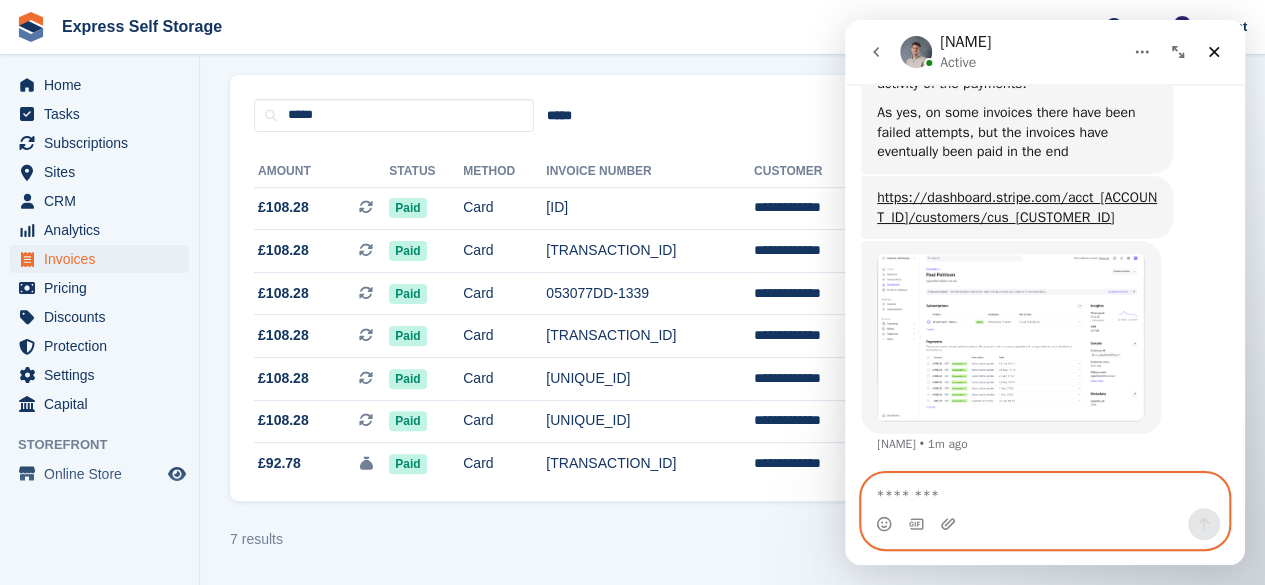 click at bounding box center (1045, 491) 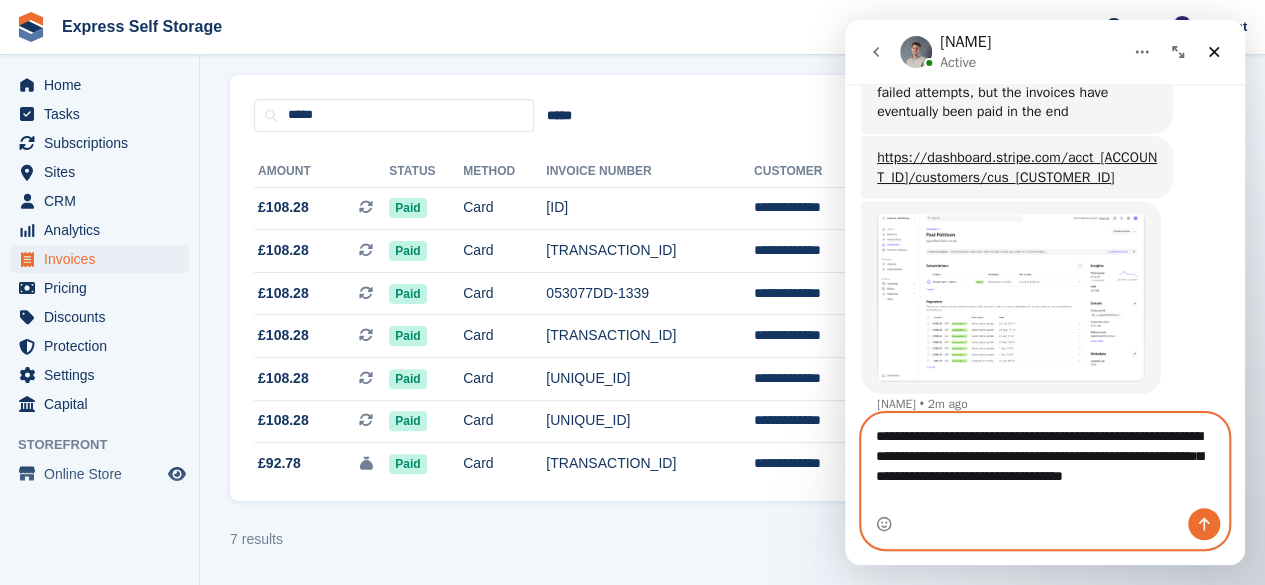 scroll, scrollTop: 2356, scrollLeft: 0, axis: vertical 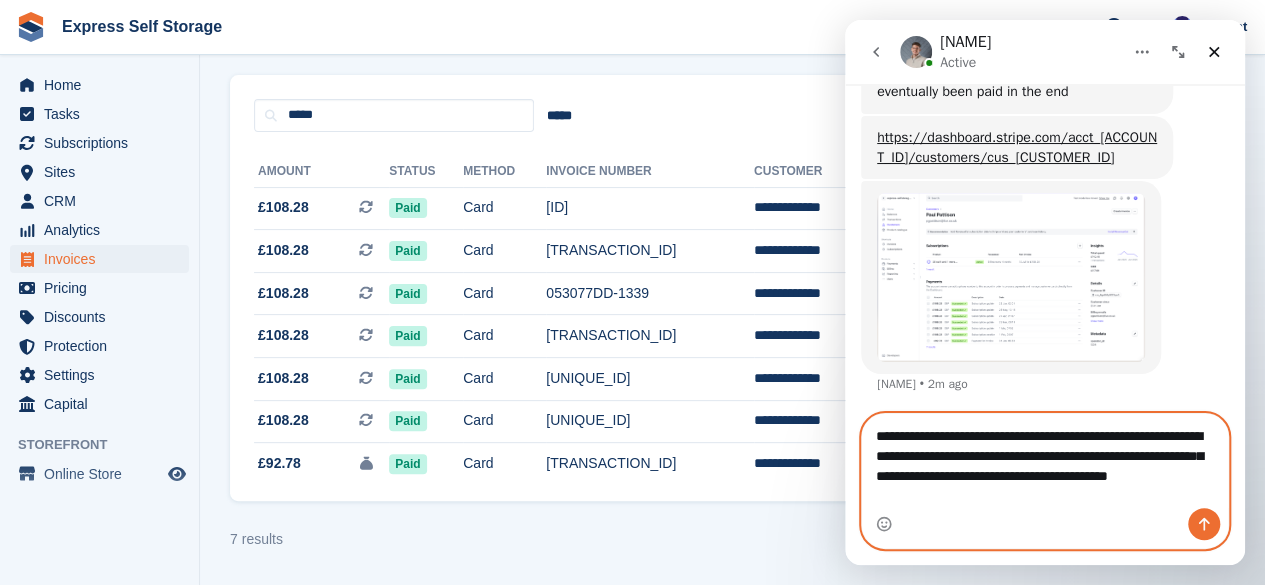 click on "**********" at bounding box center (1045, 461) 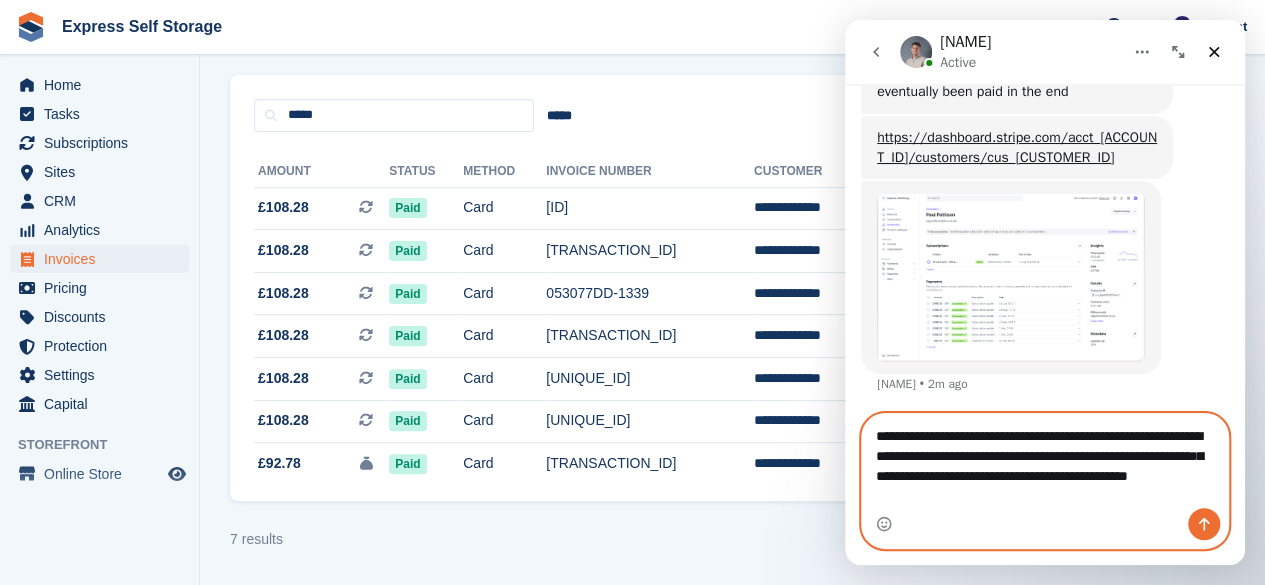 click on "**********" at bounding box center [1045, 461] 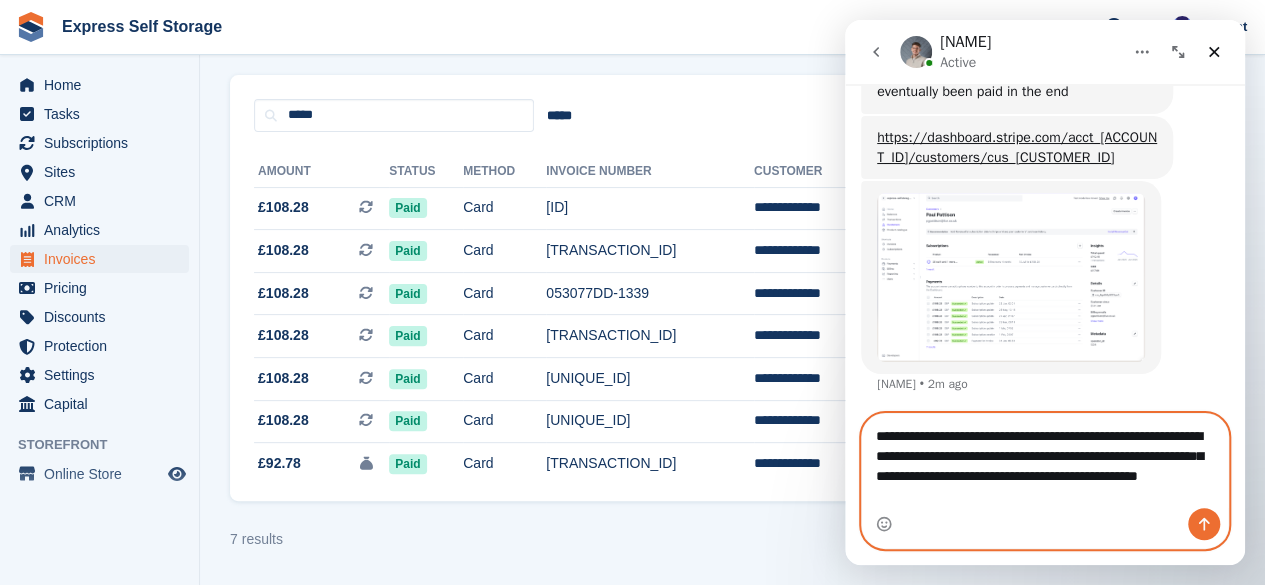 click on "**********" at bounding box center (1045, 461) 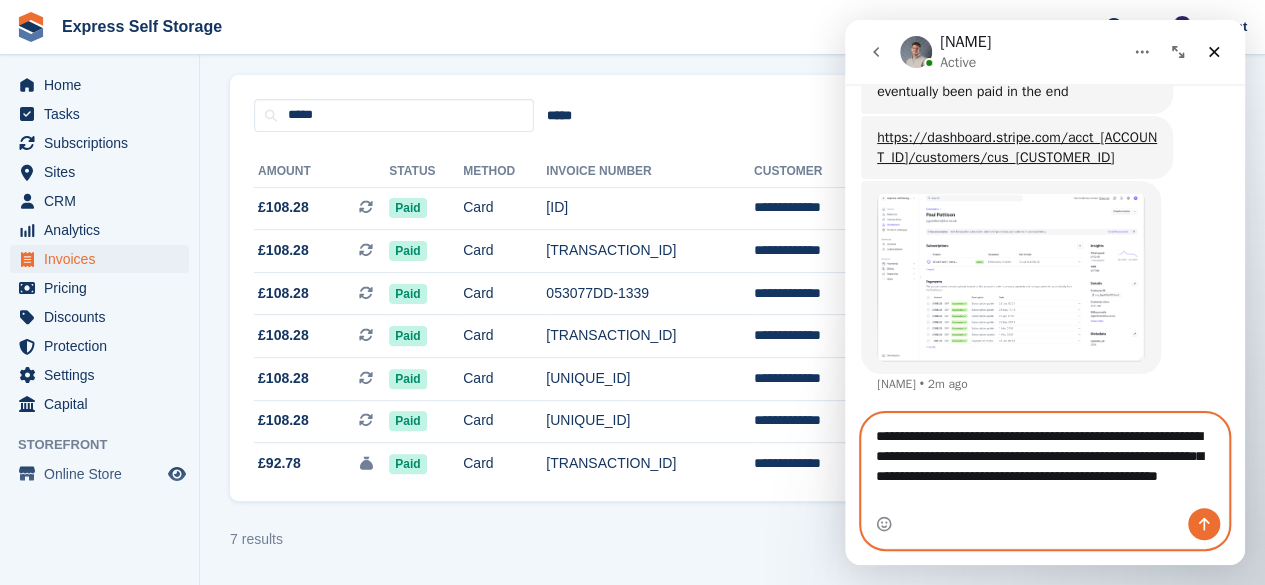 type on "**********" 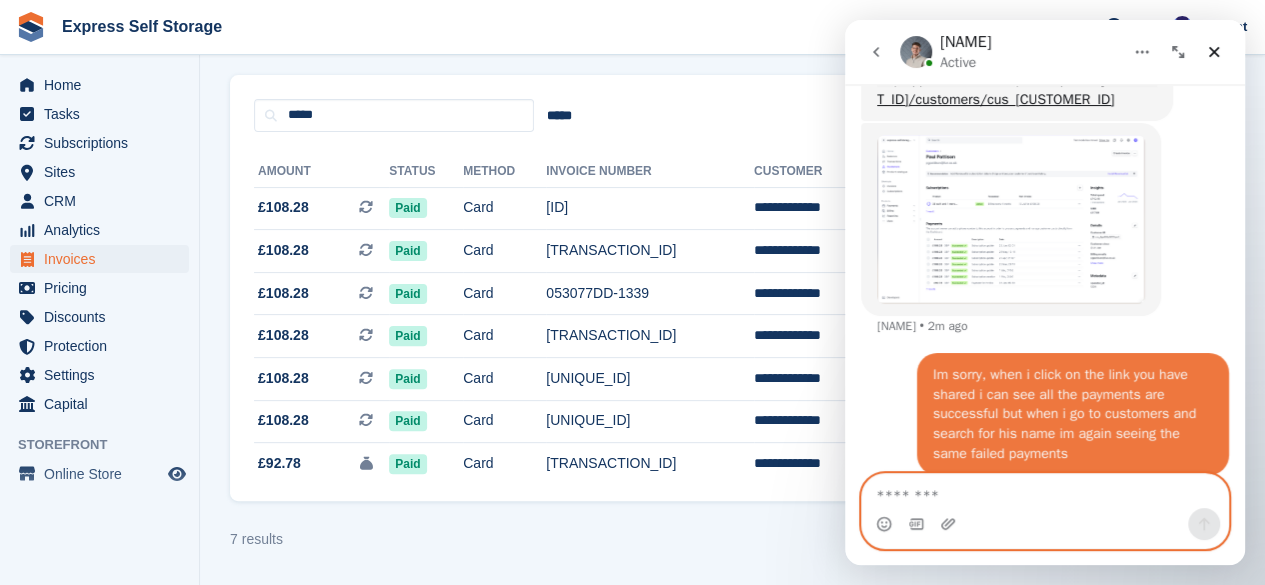 scroll, scrollTop: 2434, scrollLeft: 0, axis: vertical 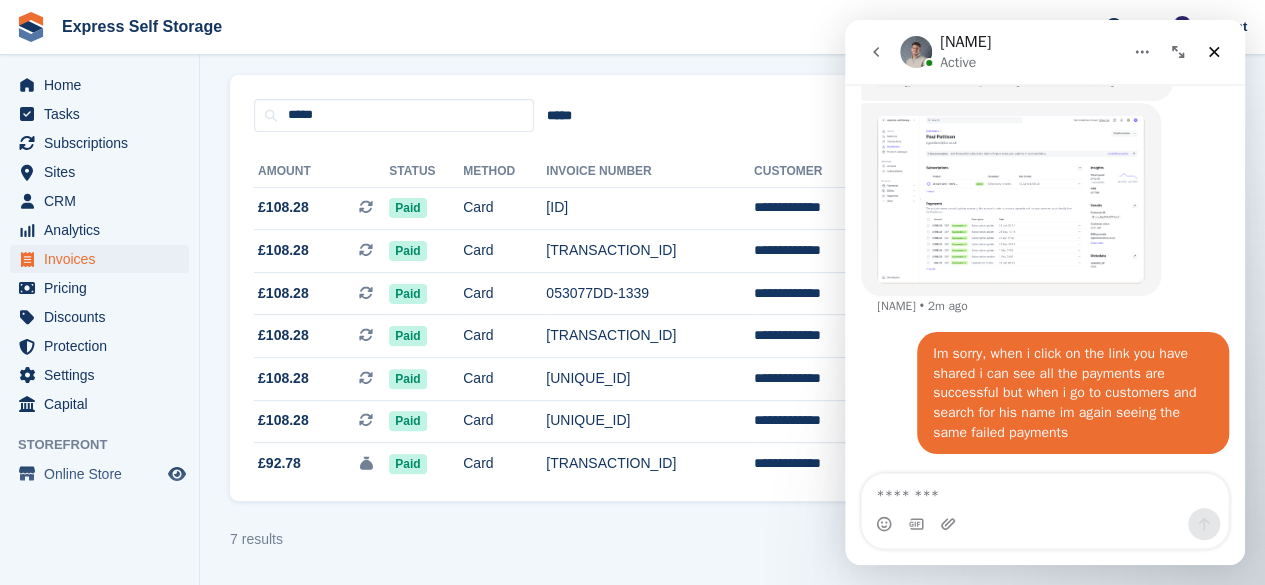 click at bounding box center [1011, 199] 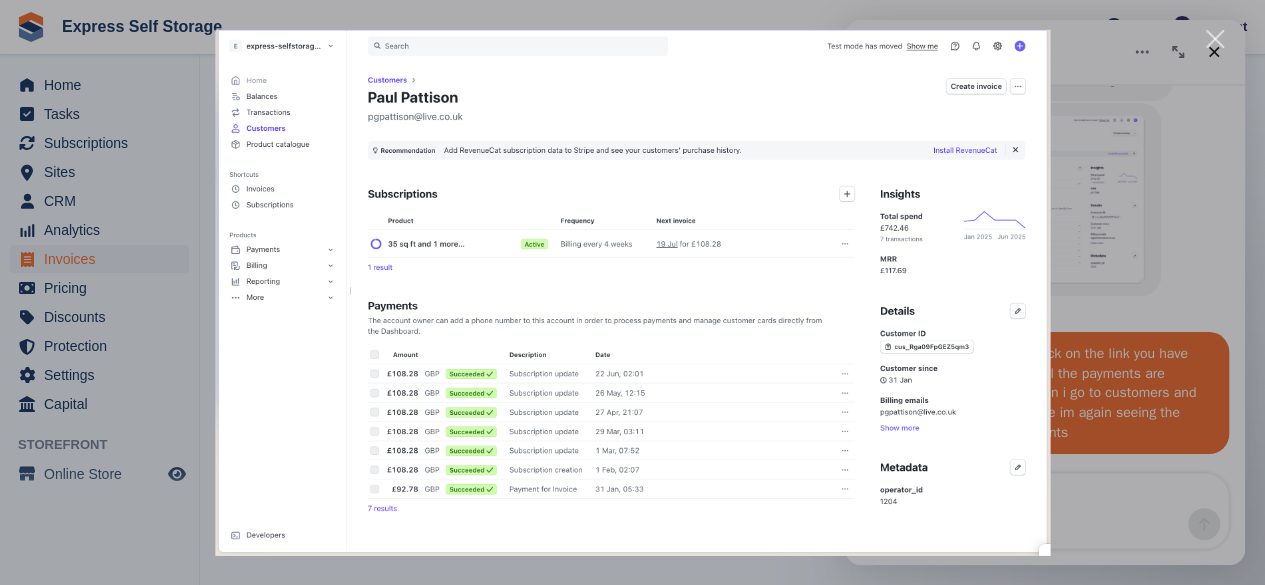 click at bounding box center (1215, 39) 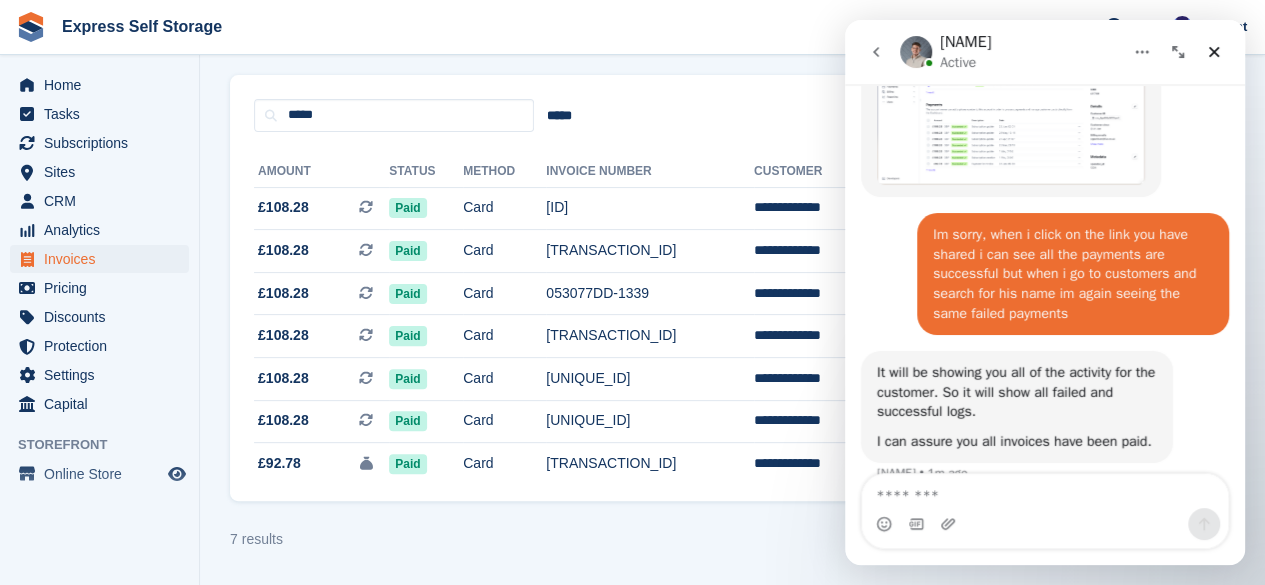 scroll, scrollTop: 2563, scrollLeft: 0, axis: vertical 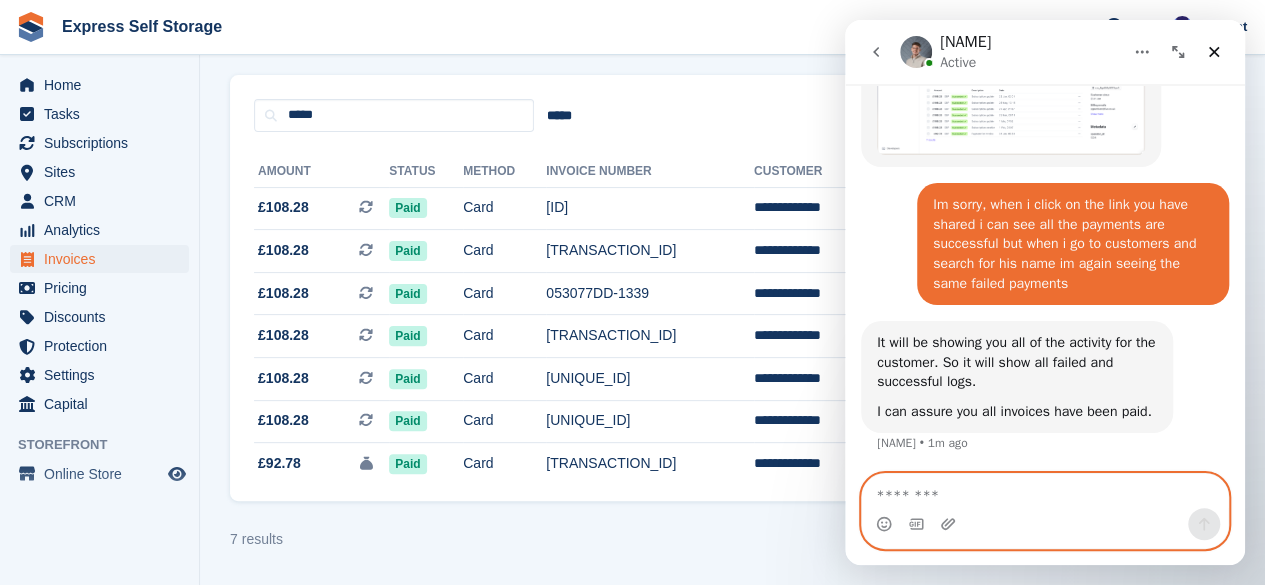 click at bounding box center [1045, 491] 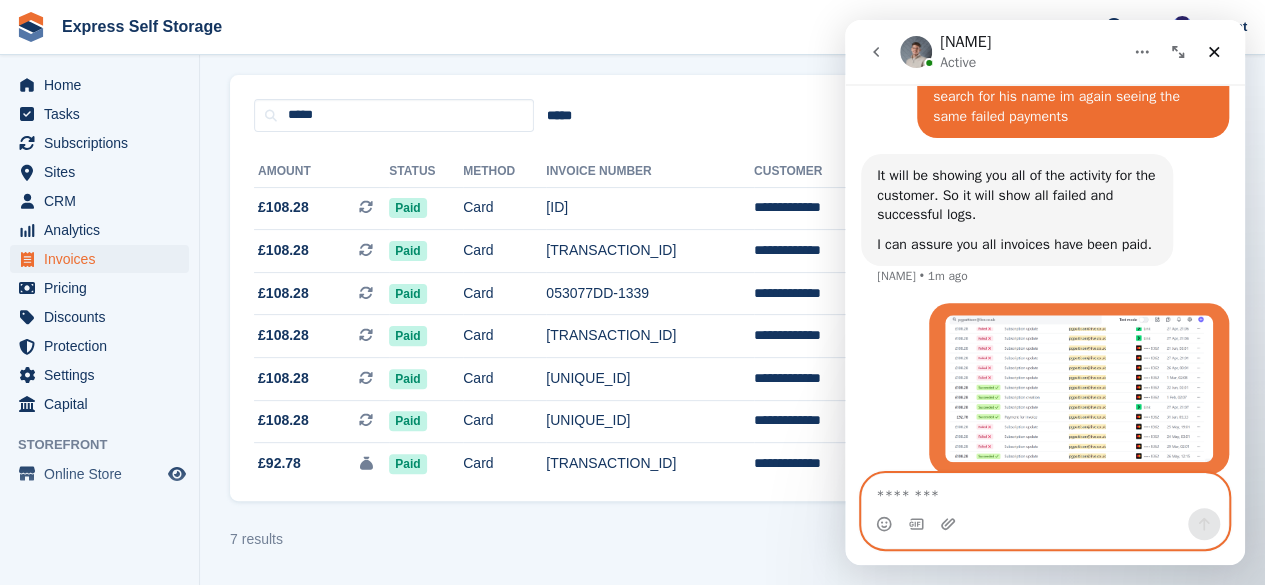 scroll, scrollTop: 2749, scrollLeft: 0, axis: vertical 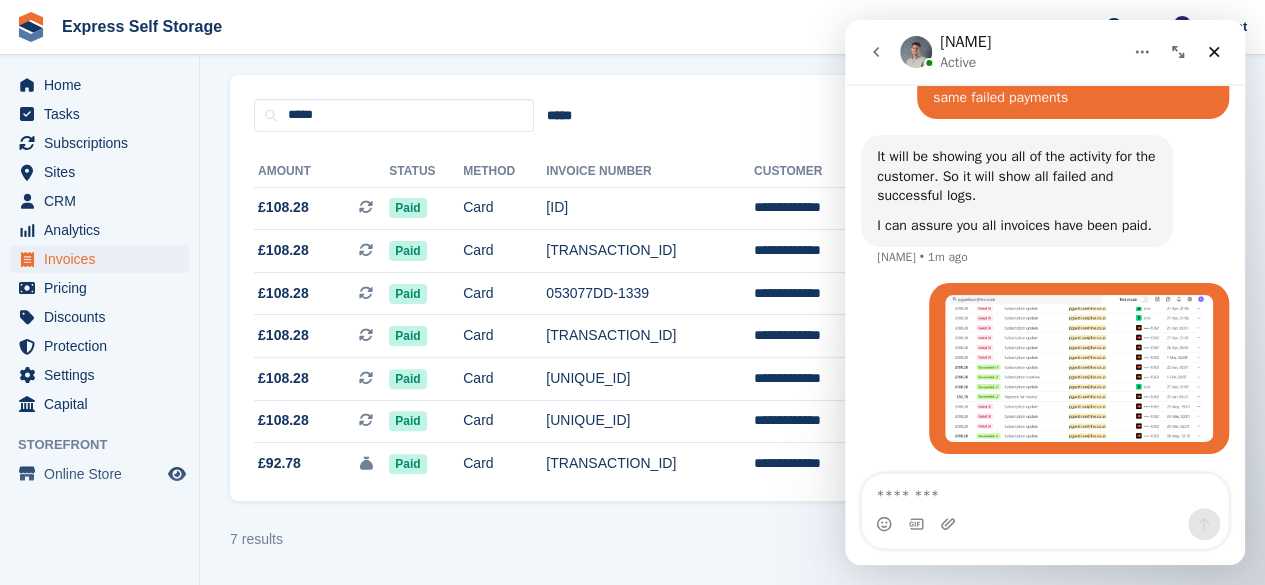 click at bounding box center [1079, 368] 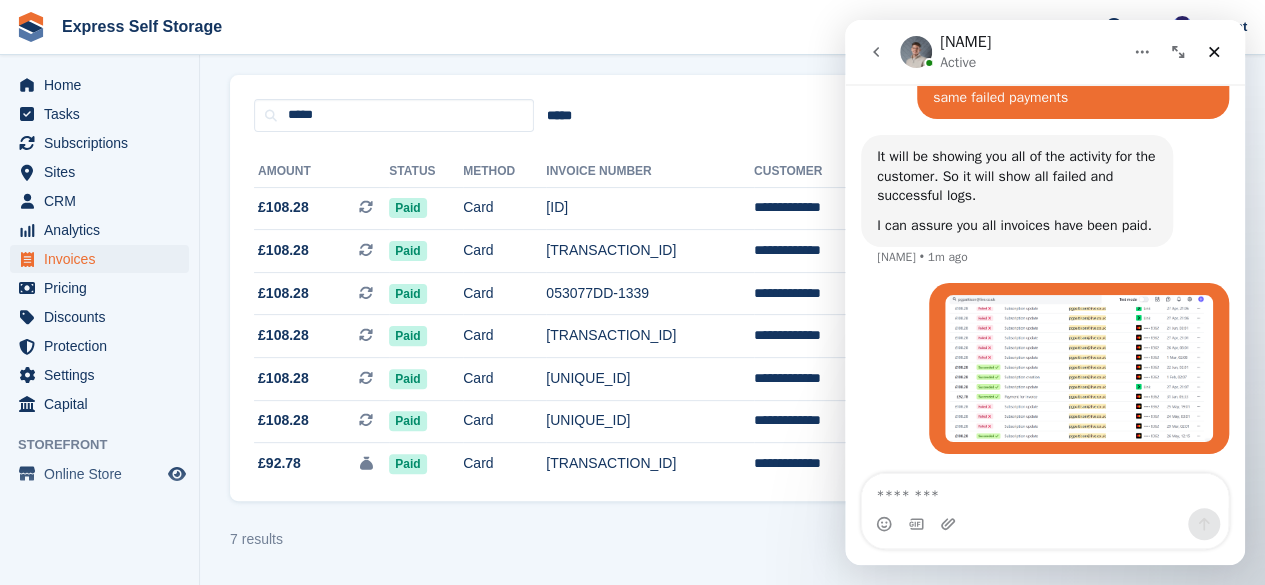 scroll, scrollTop: 0, scrollLeft: 0, axis: both 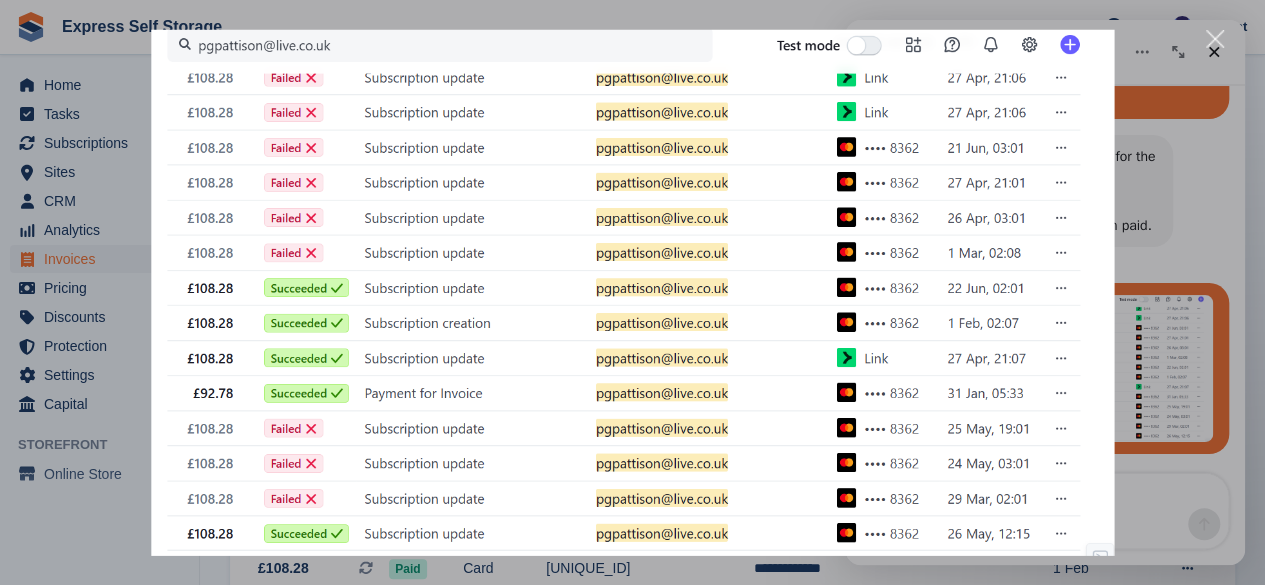 click at bounding box center [1215, 39] 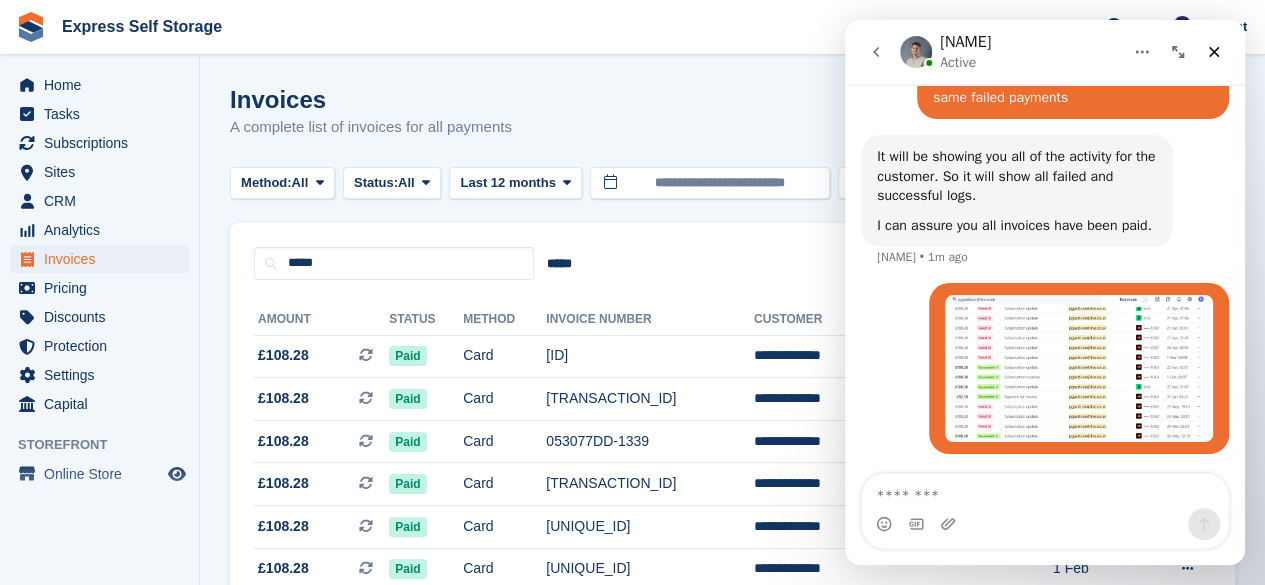 click at bounding box center [1017, 211] 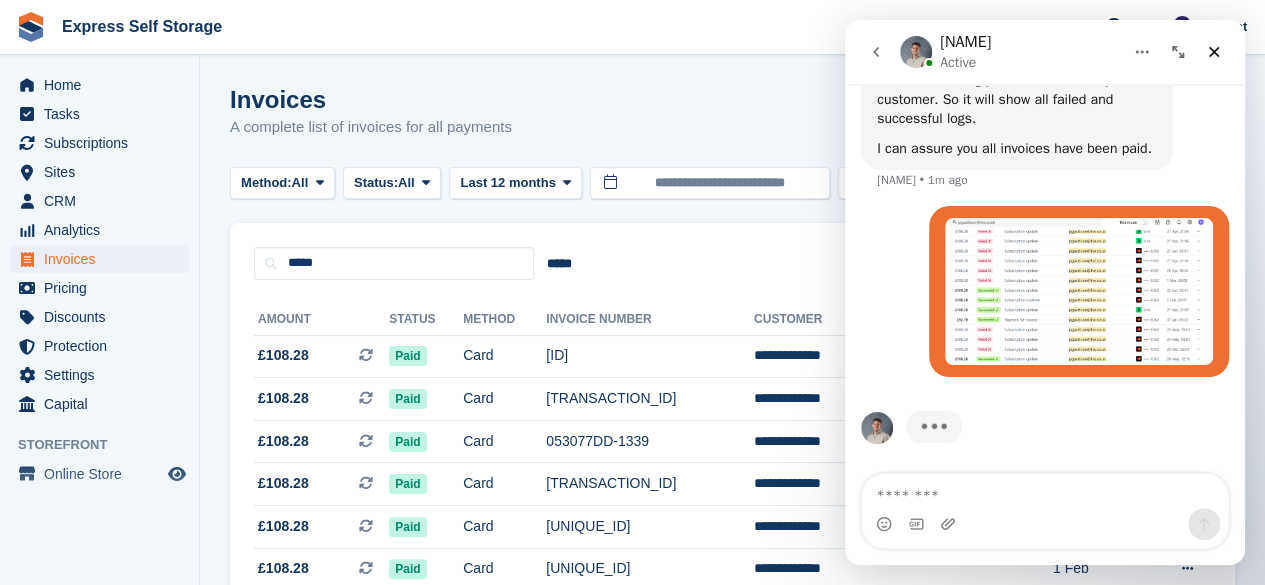 click at bounding box center (1079, 291) 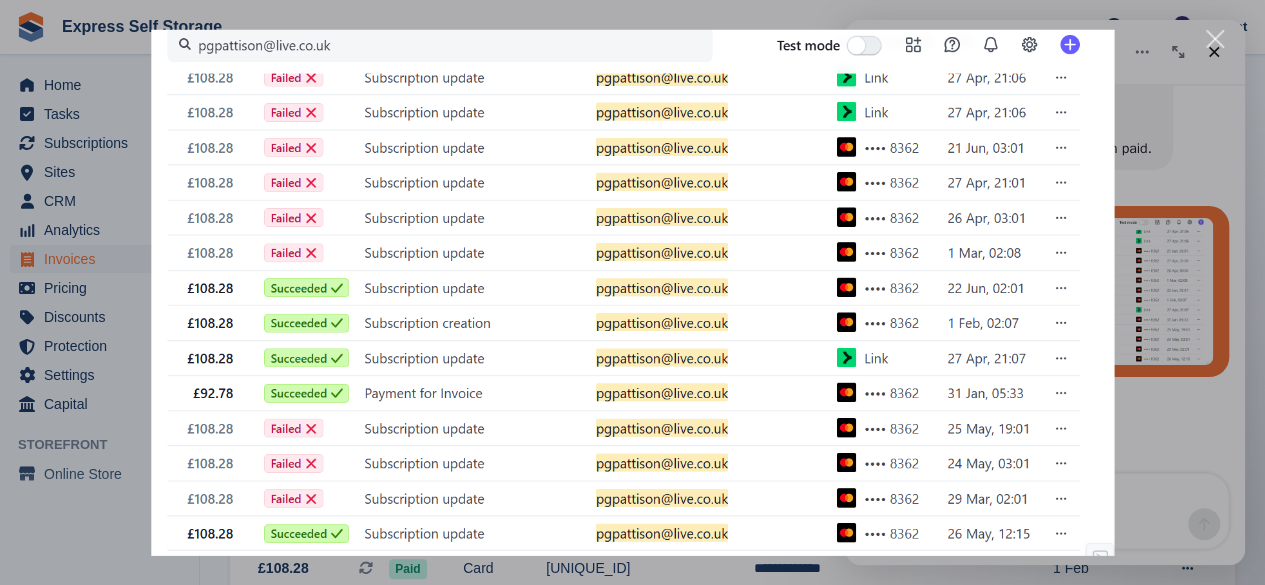 scroll, scrollTop: 0, scrollLeft: 0, axis: both 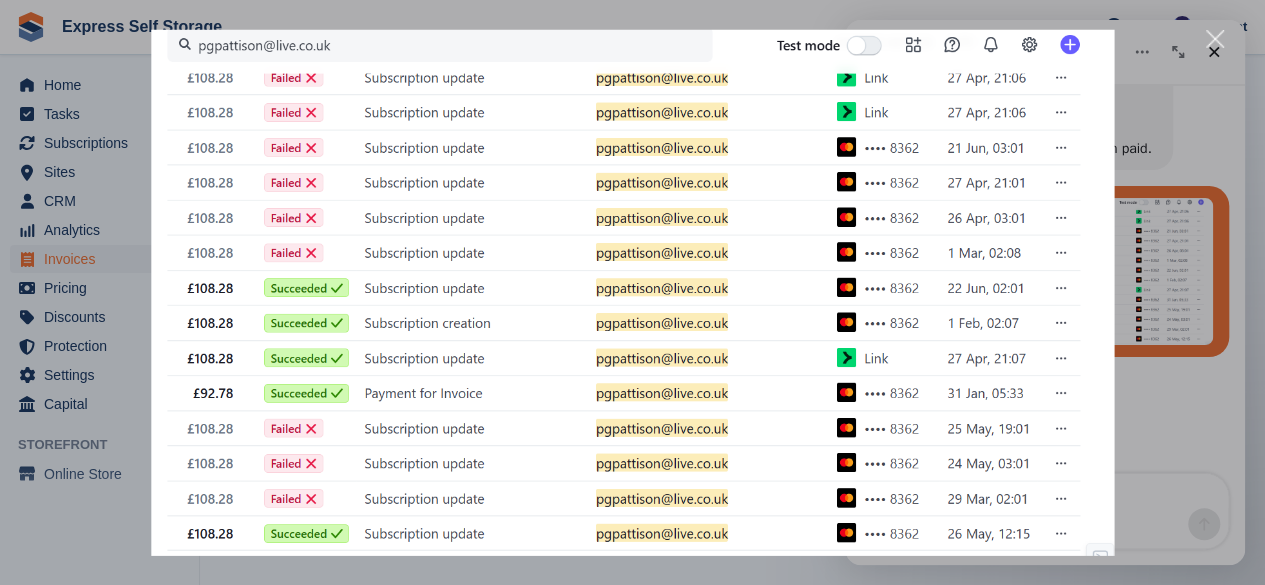 click at bounding box center (1215, 39) 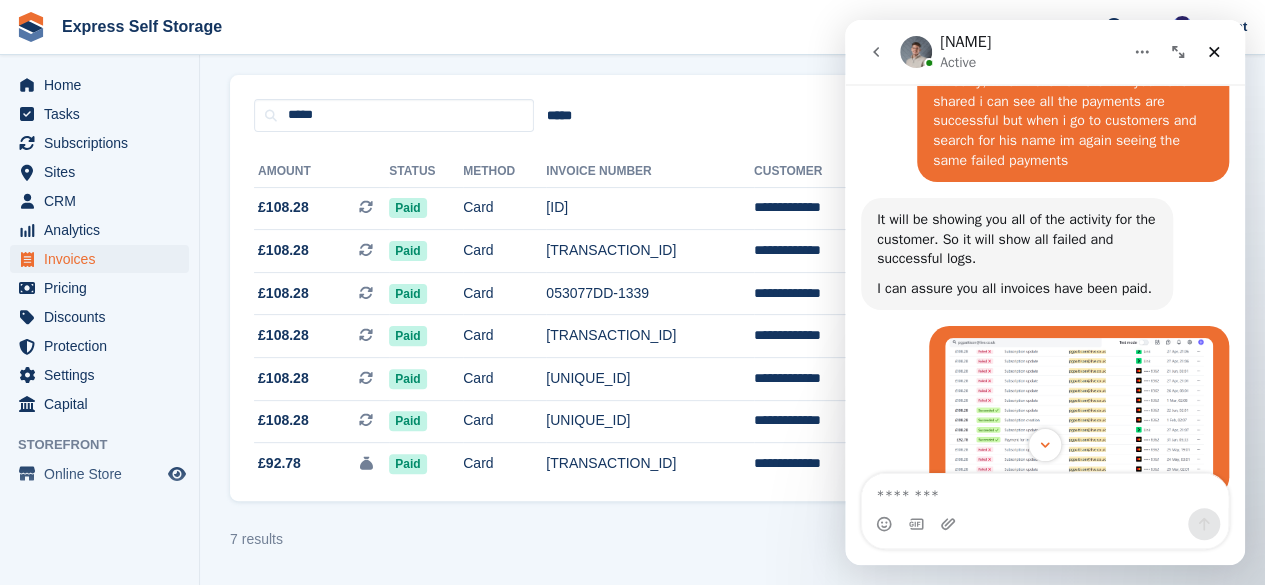 scroll, scrollTop: 2886, scrollLeft: 0, axis: vertical 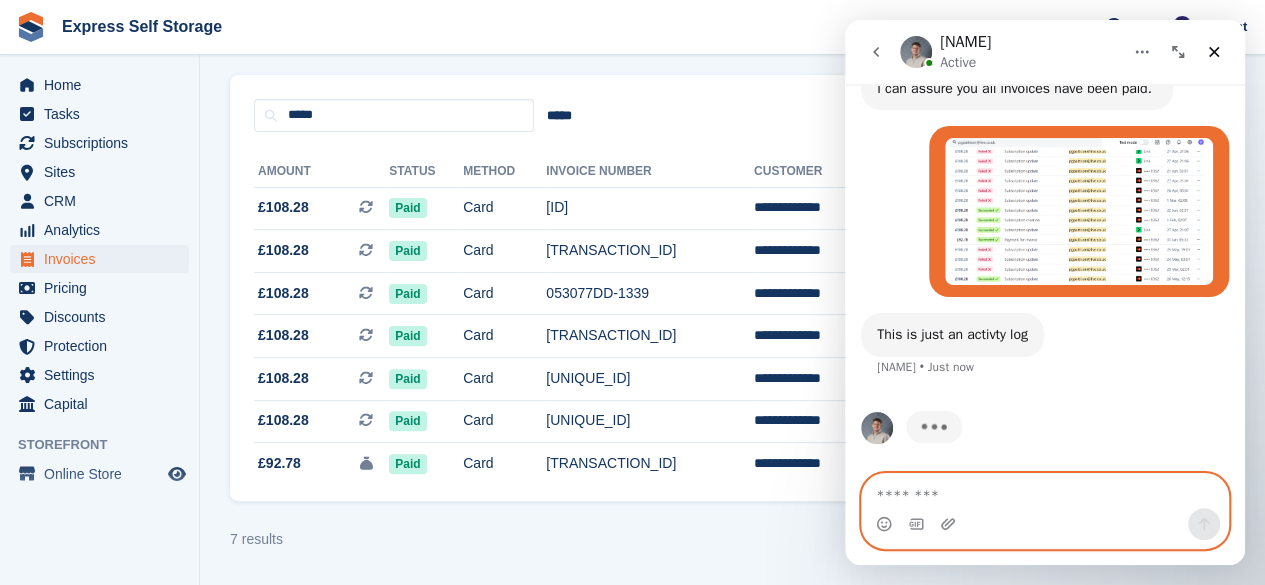 click at bounding box center (1045, 491) 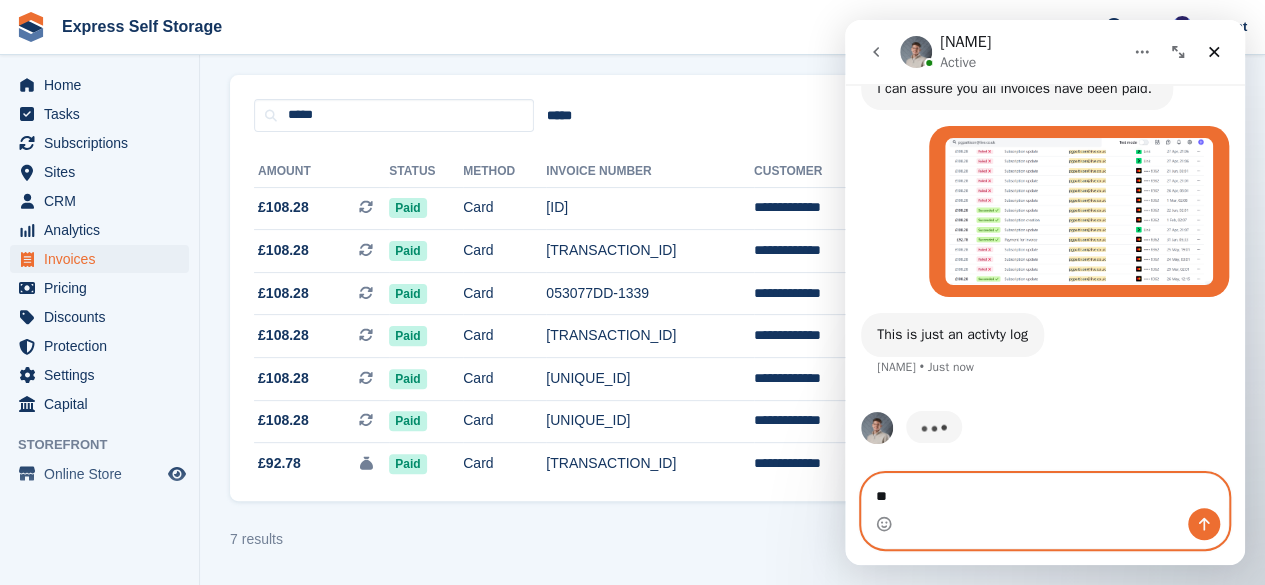 type on "**" 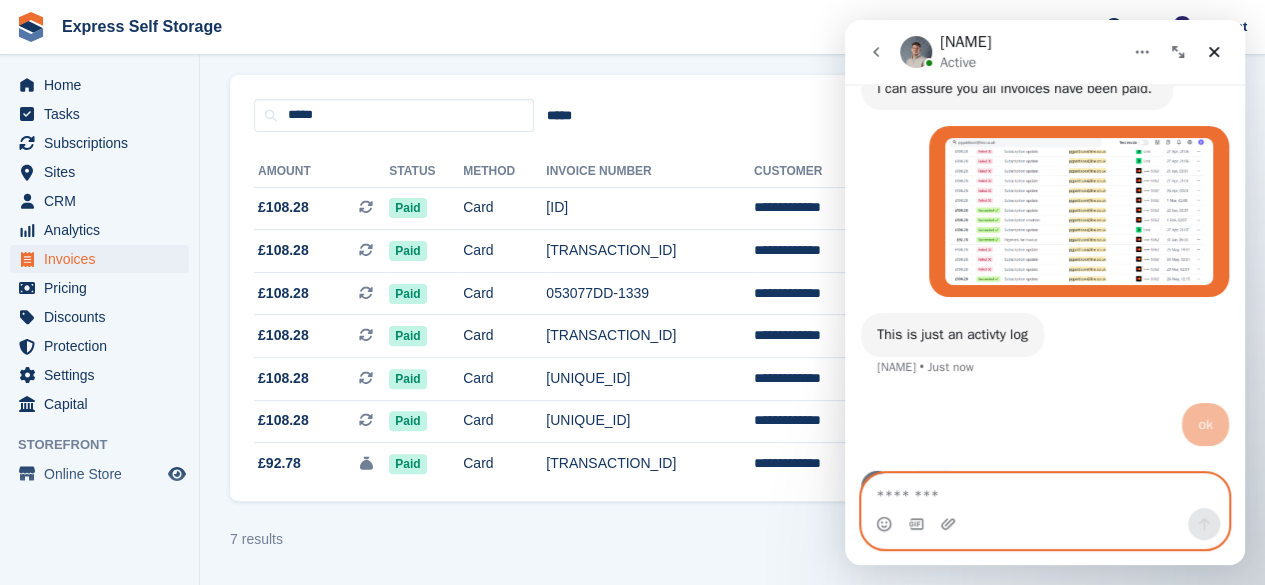 scroll, scrollTop: 2946, scrollLeft: 0, axis: vertical 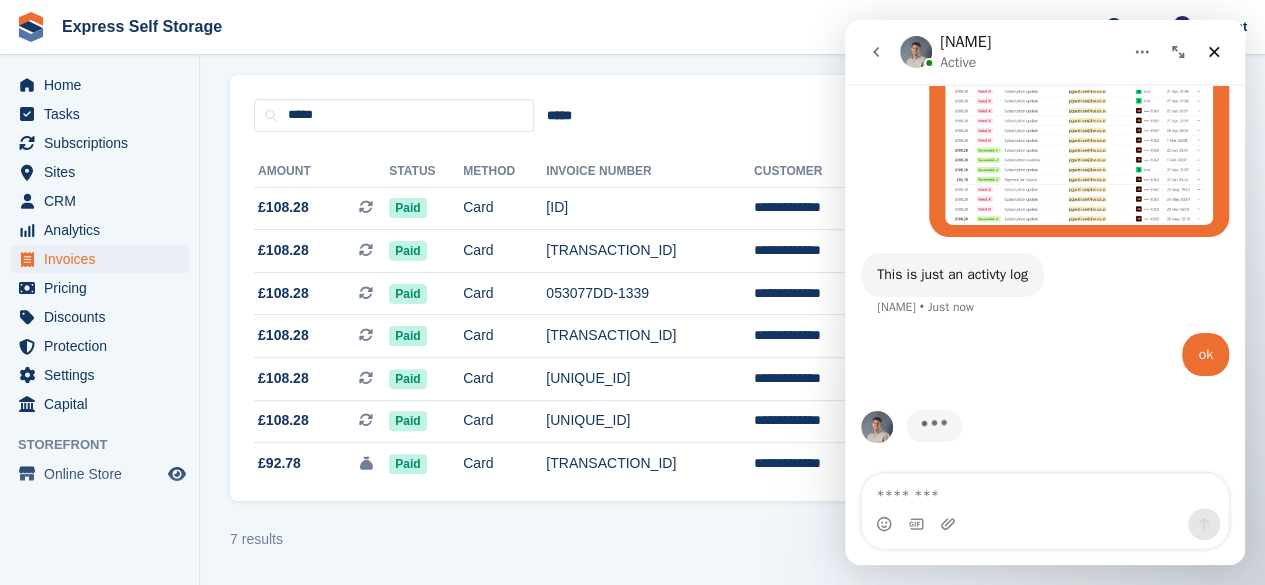 click at bounding box center [1079, 151] 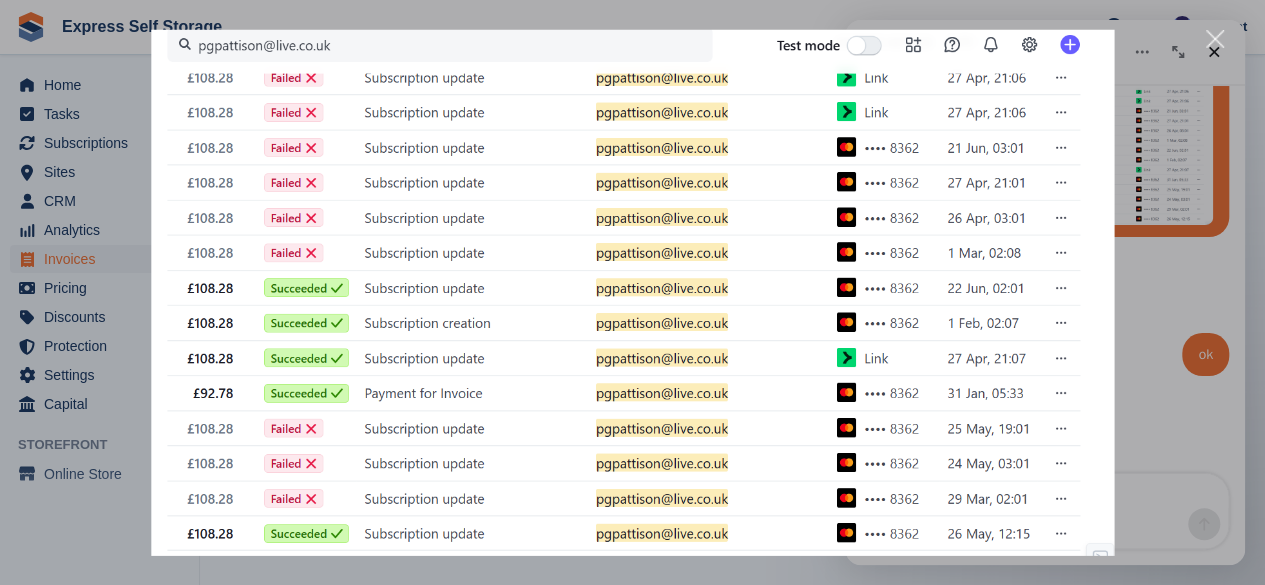 scroll, scrollTop: 0, scrollLeft: 0, axis: both 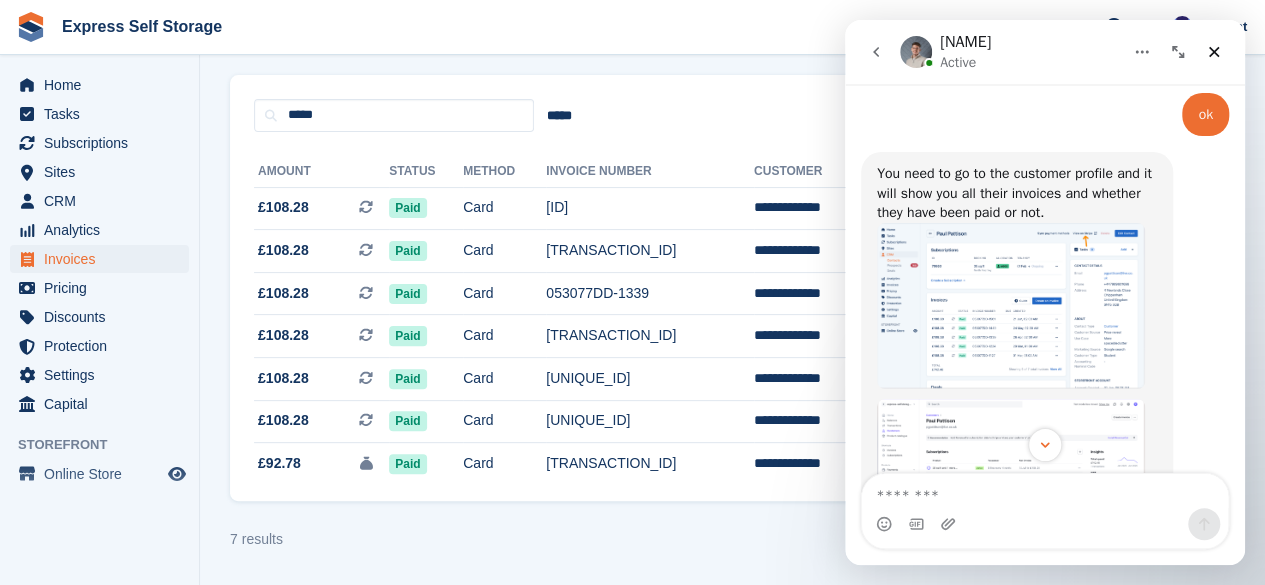 click at bounding box center (1011, 306) 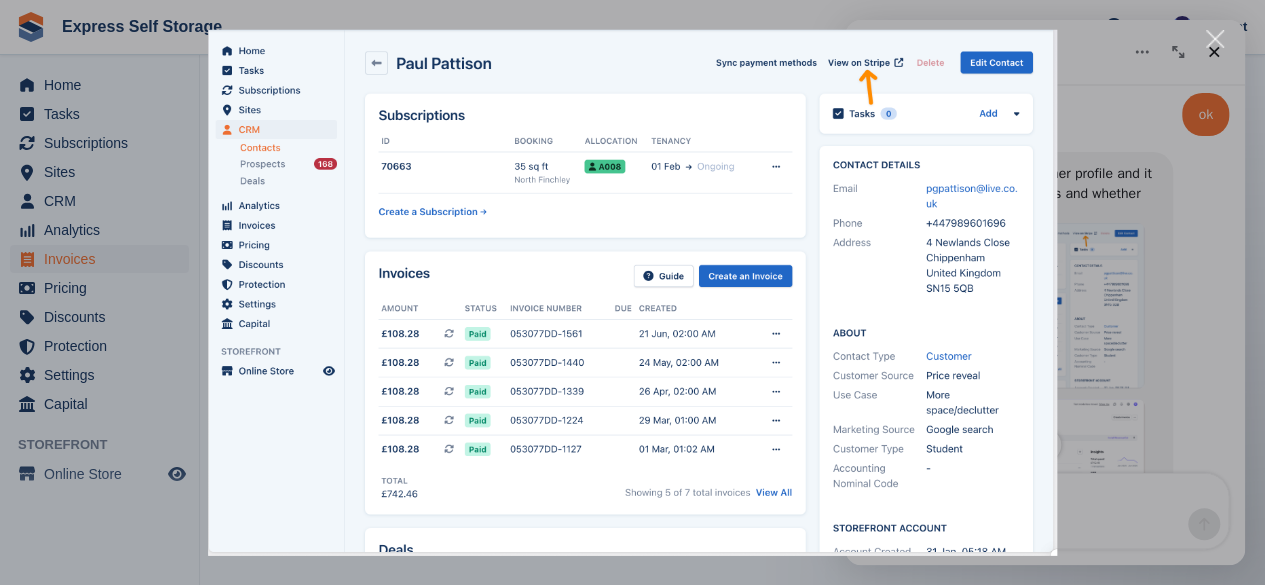 click at bounding box center (1215, 39) 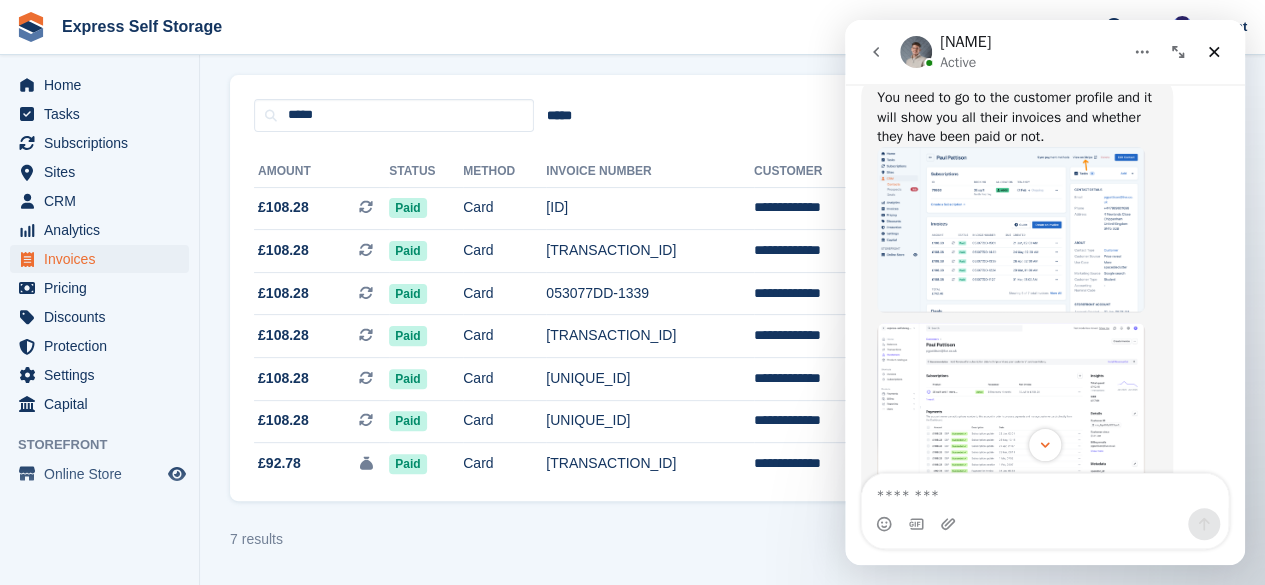 scroll, scrollTop: 3266, scrollLeft: 0, axis: vertical 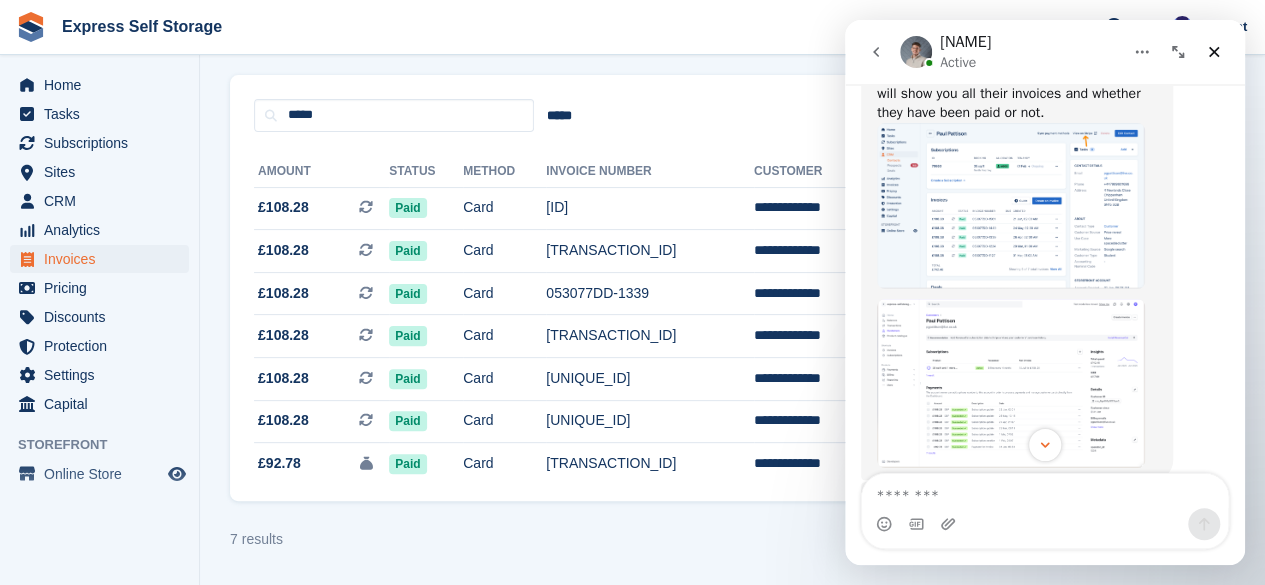 click at bounding box center (1011, 383) 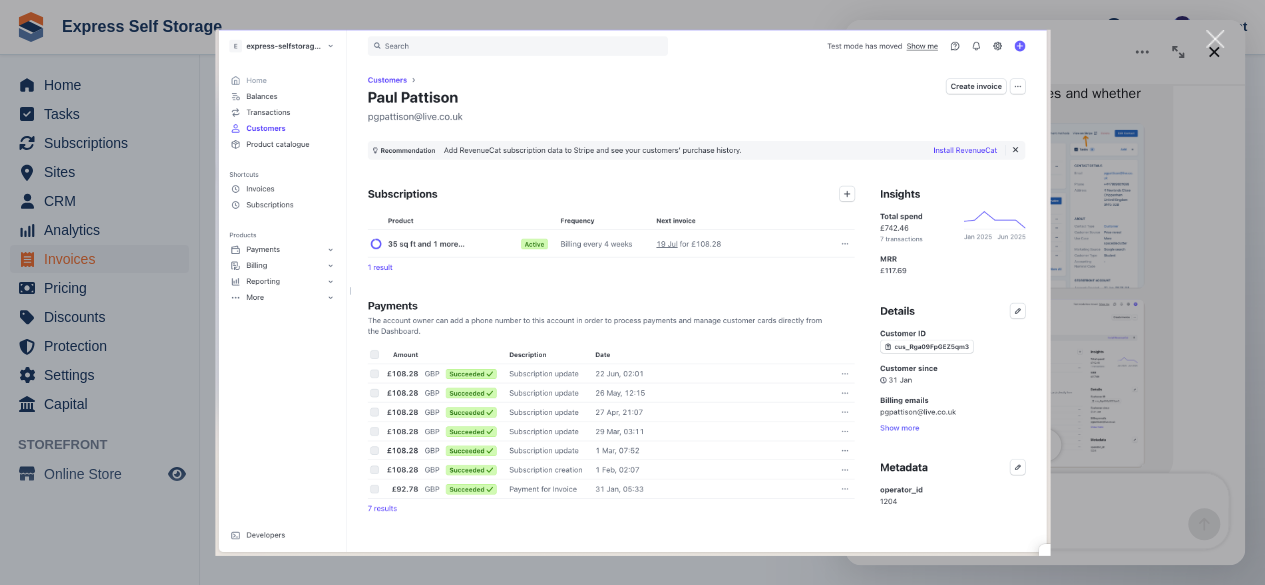 scroll, scrollTop: 0, scrollLeft: 0, axis: both 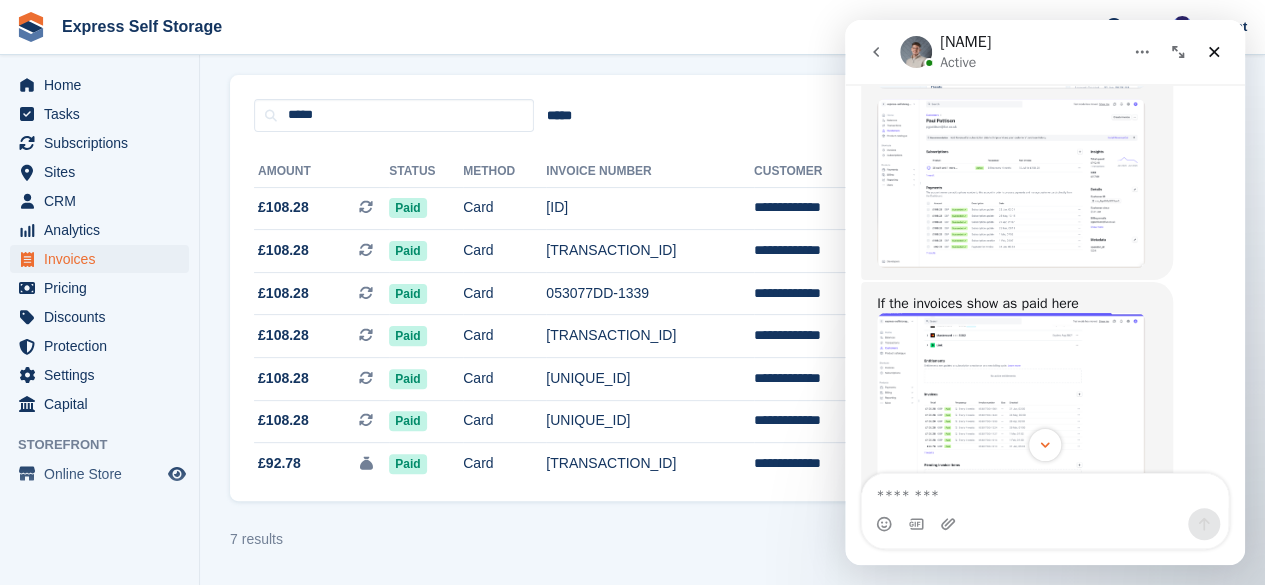 click at bounding box center (1011, 399) 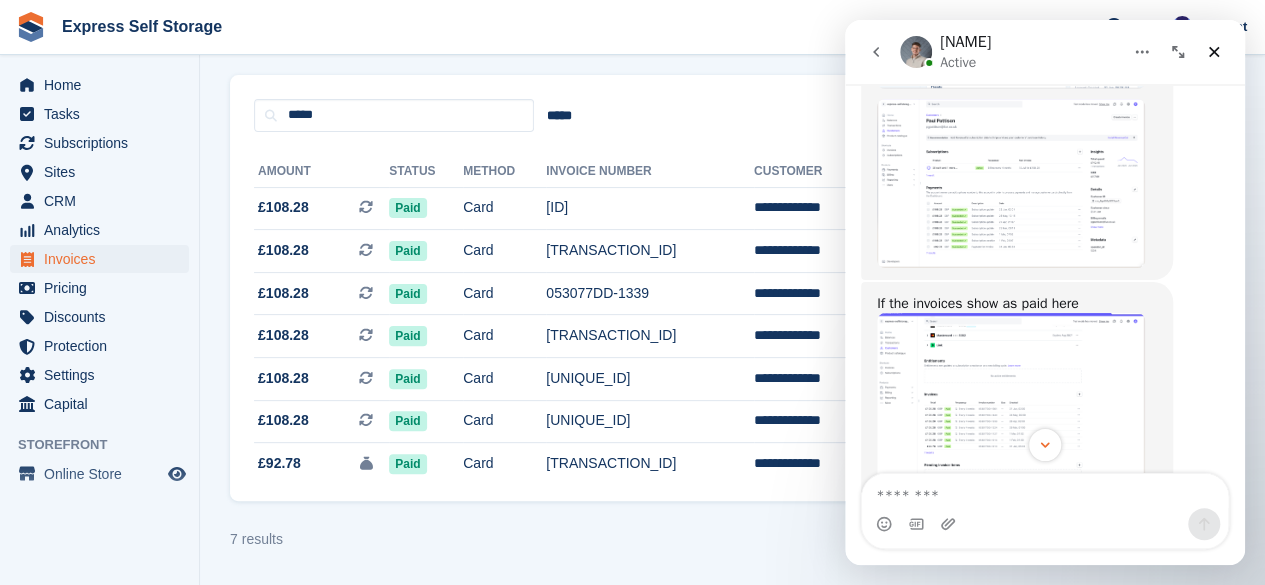 scroll, scrollTop: 0, scrollLeft: 0, axis: both 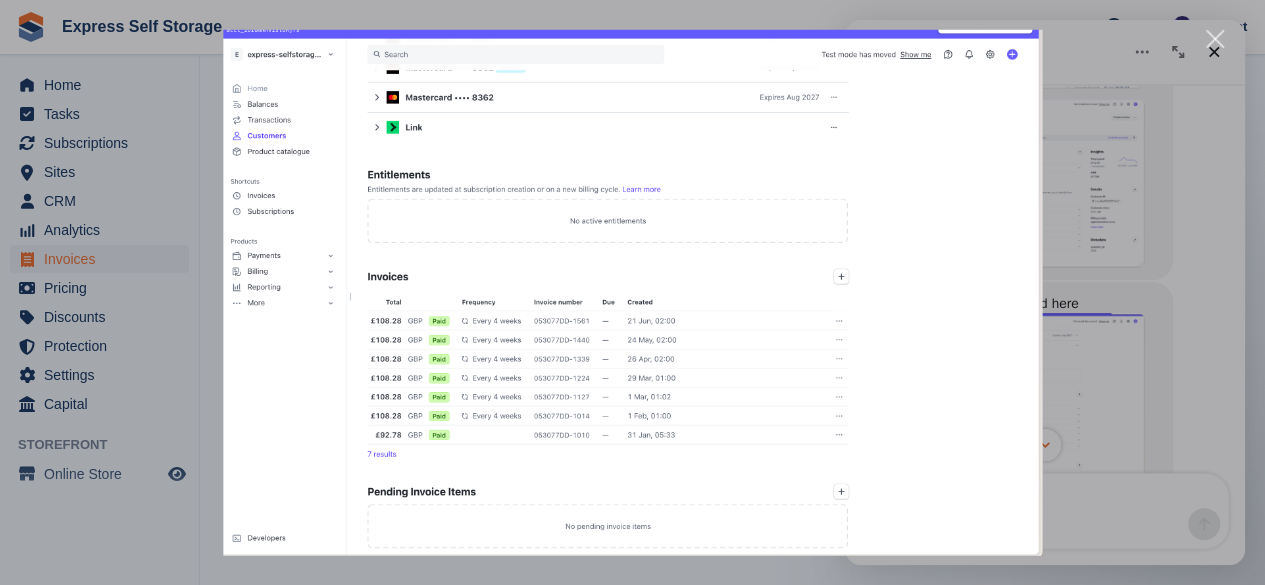 click at bounding box center (1215, 39) 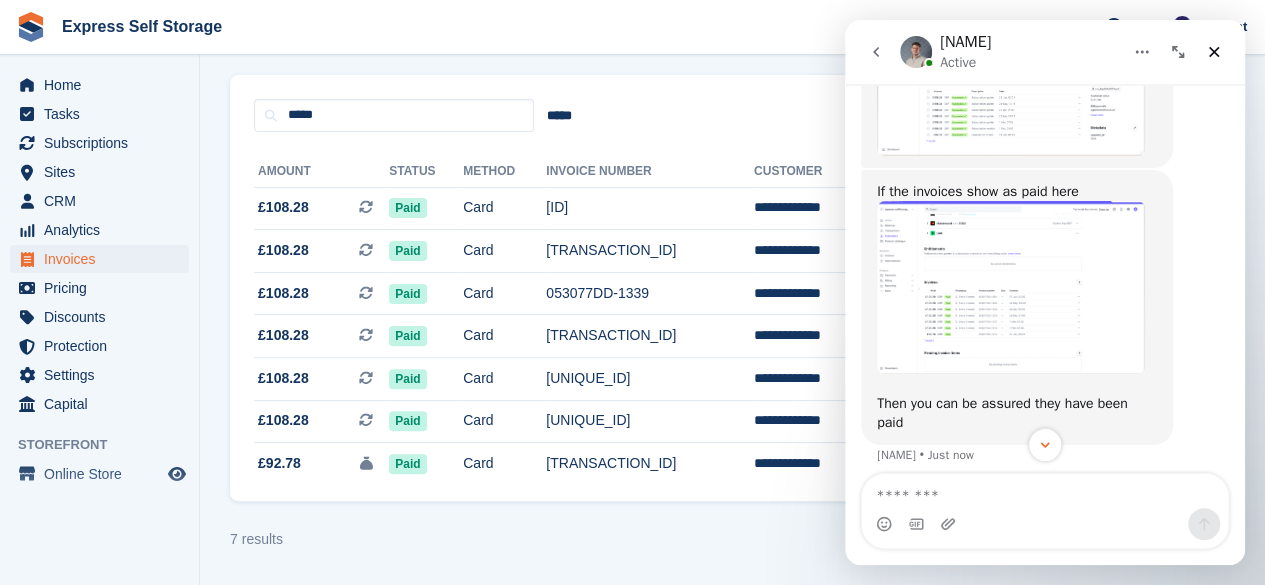 scroll, scrollTop: 3666, scrollLeft: 0, axis: vertical 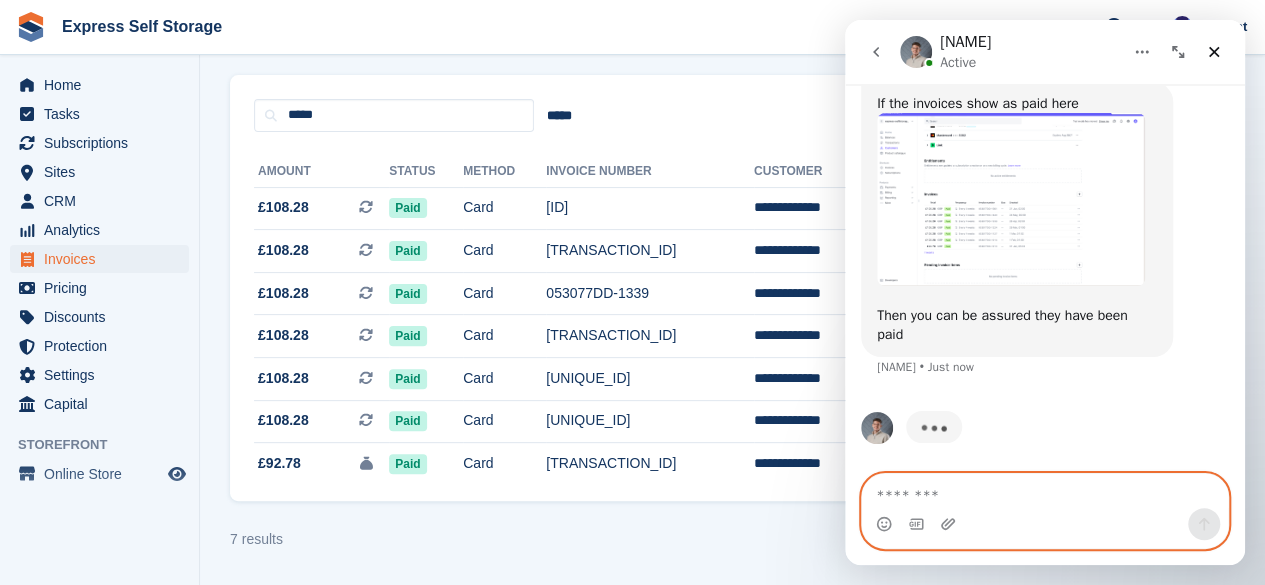 click at bounding box center (1045, 491) 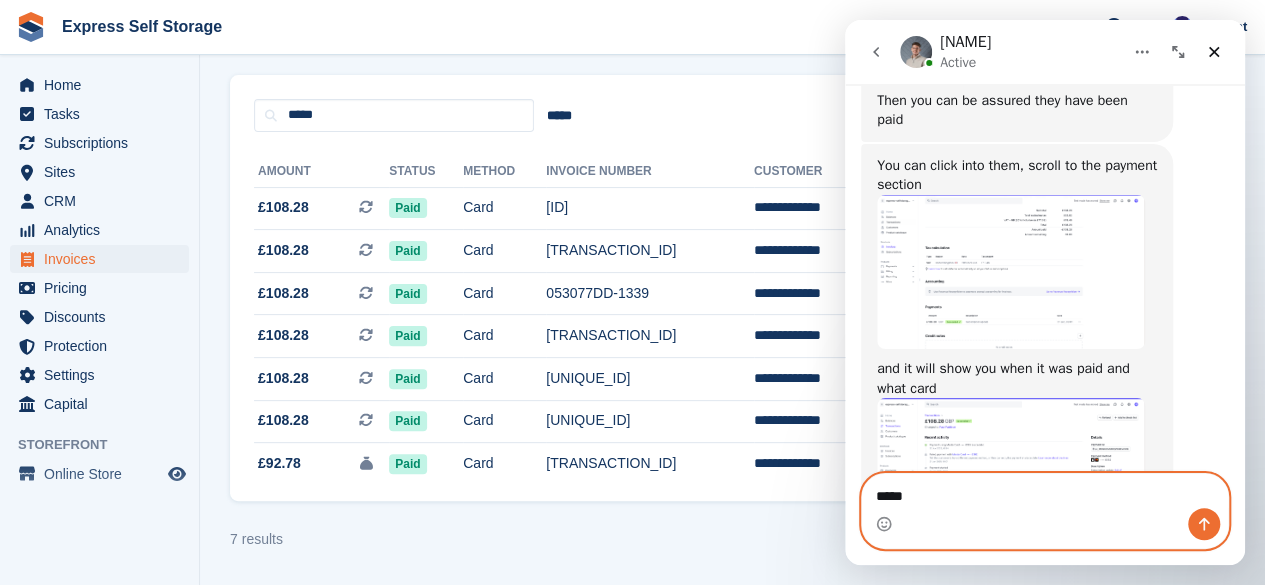 scroll, scrollTop: 4012, scrollLeft: 0, axis: vertical 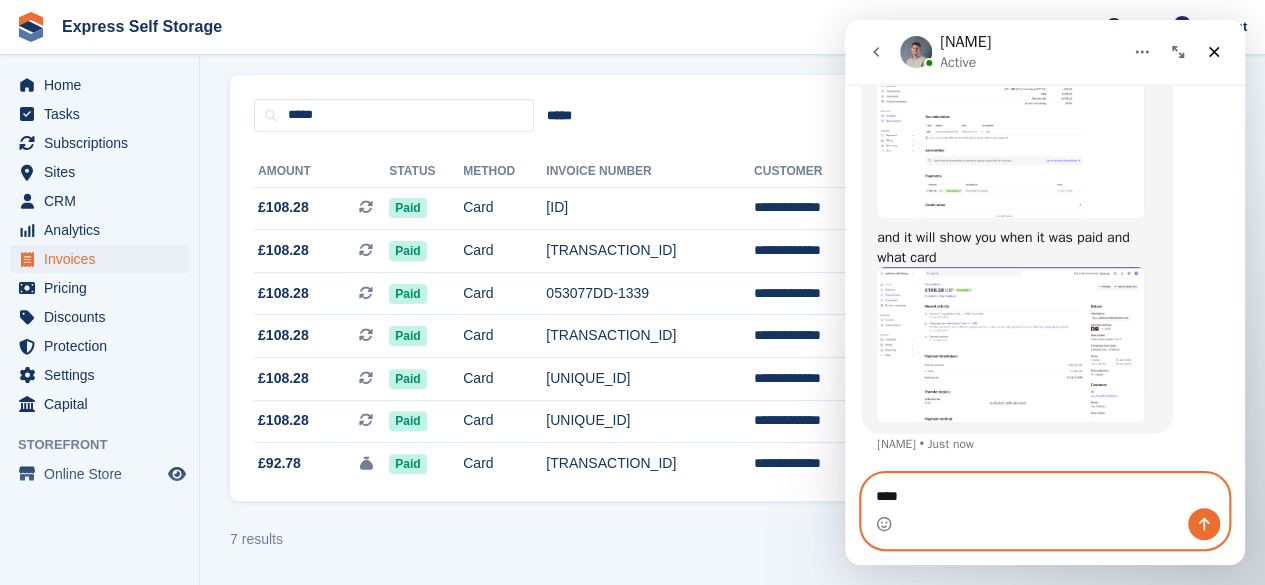 type on "**" 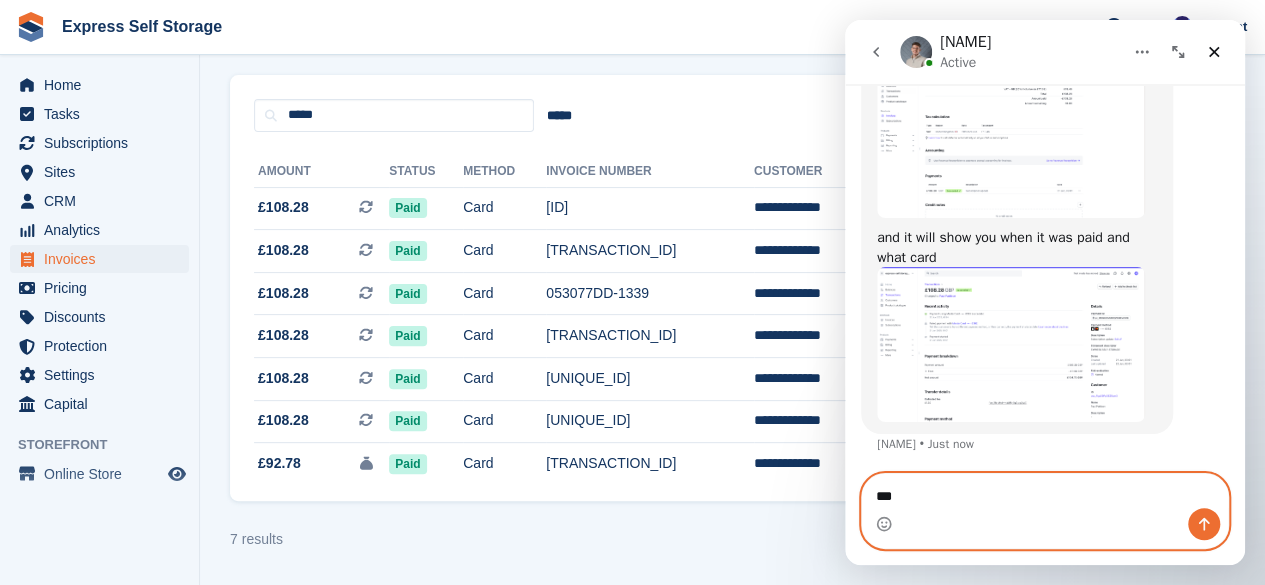 type 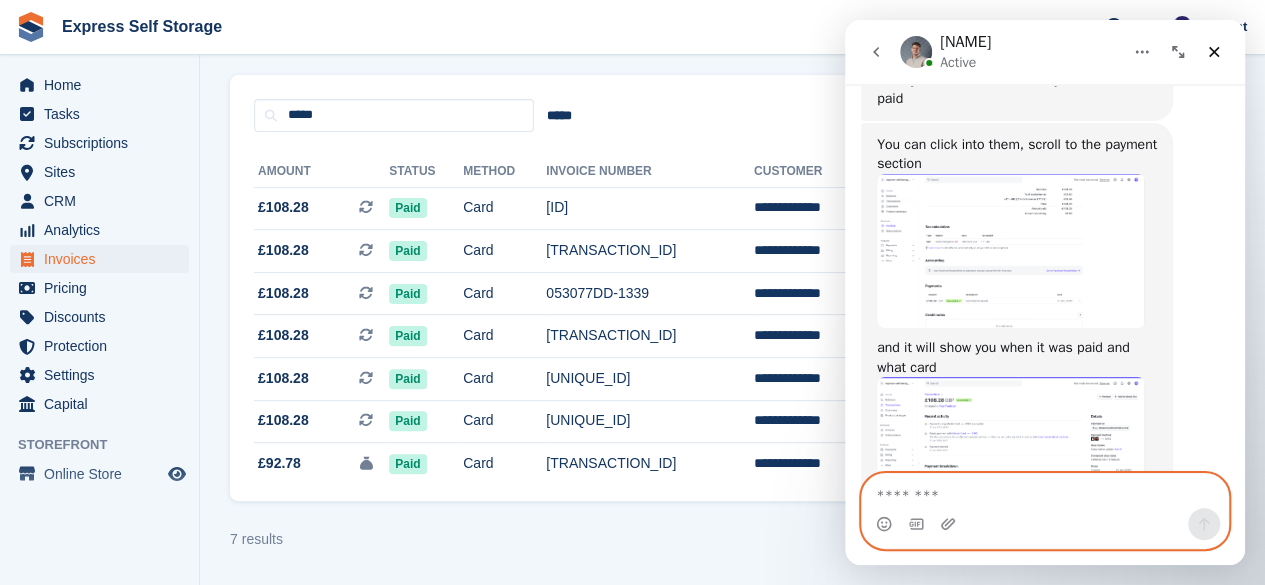 scroll, scrollTop: 3872, scrollLeft: 0, axis: vertical 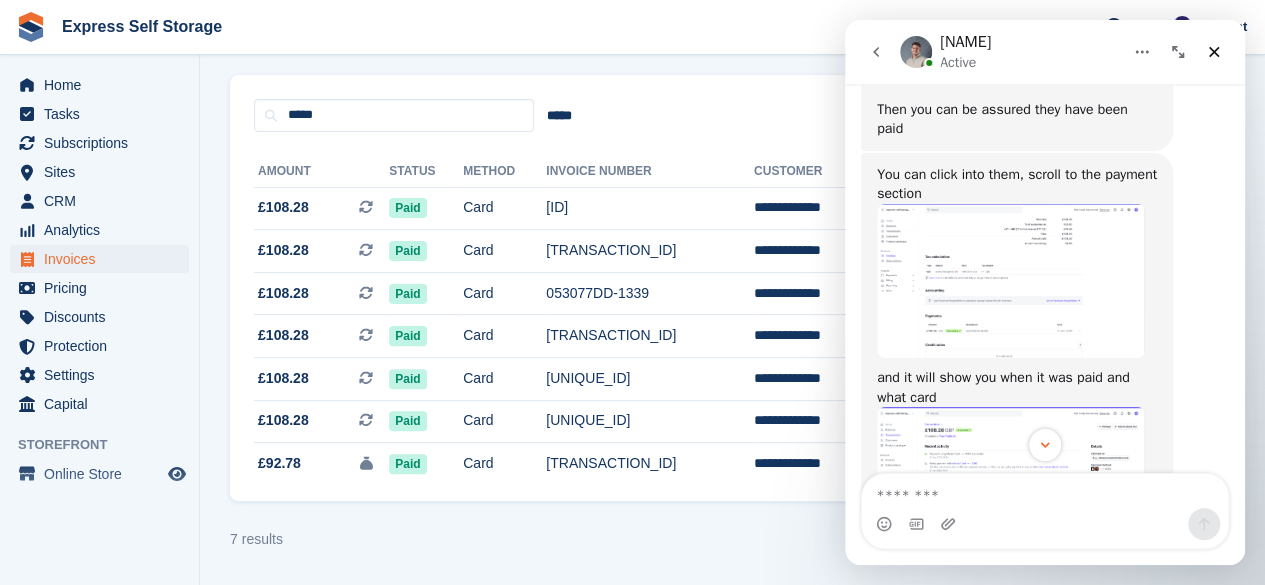 click at bounding box center [1011, 281] 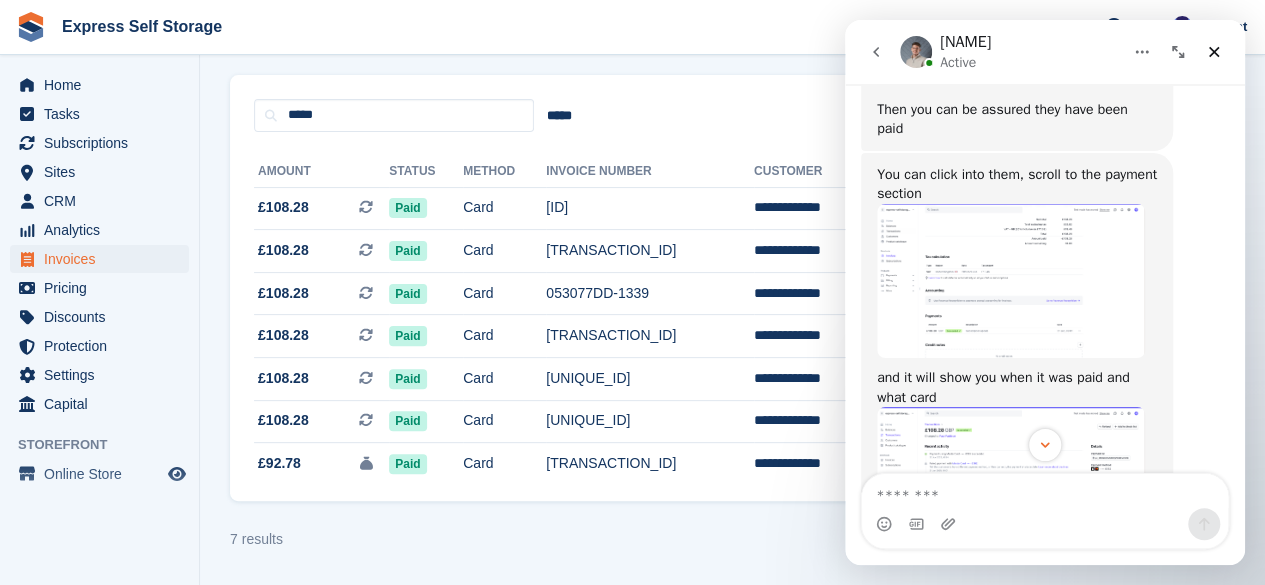 scroll, scrollTop: 0, scrollLeft: 0, axis: both 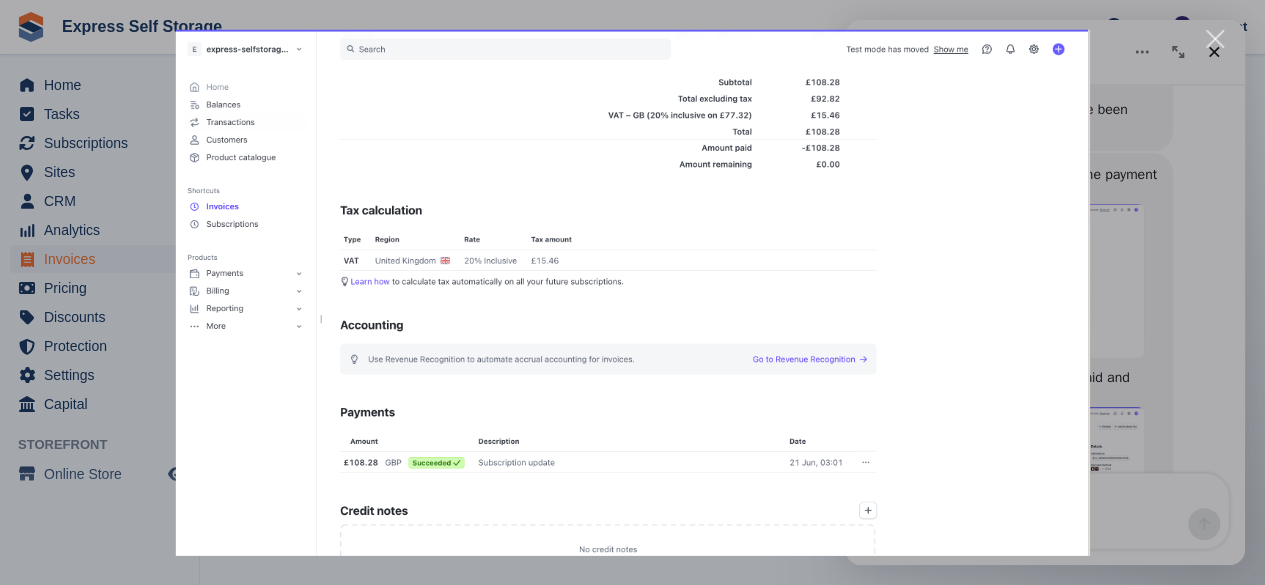 click at bounding box center [1215, 39] 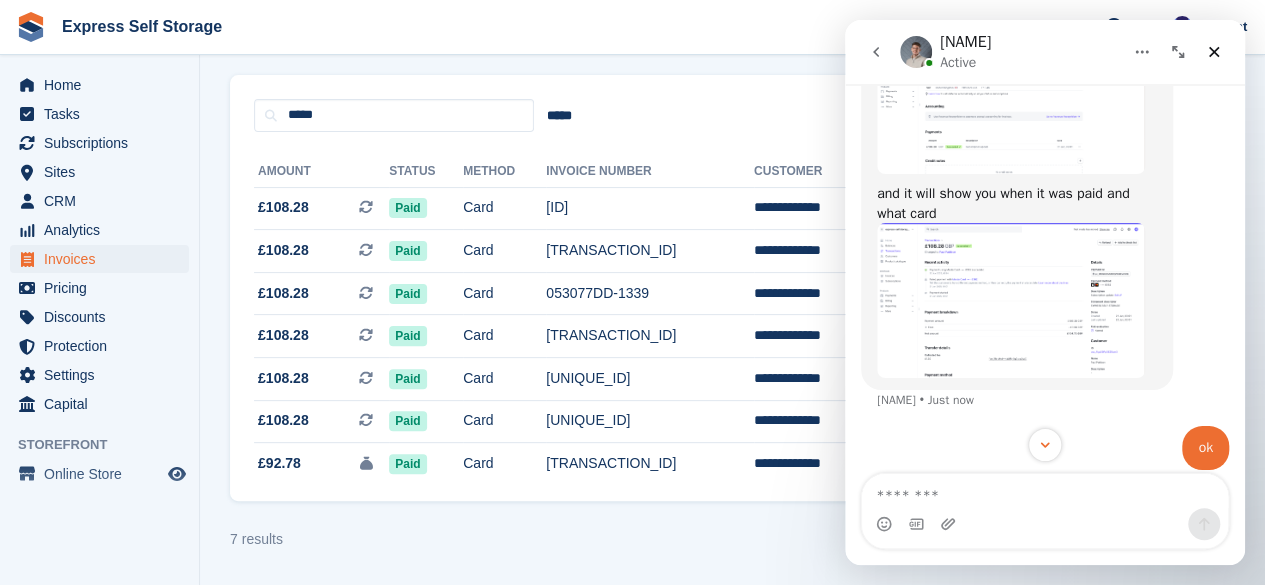 scroll, scrollTop: 4072, scrollLeft: 0, axis: vertical 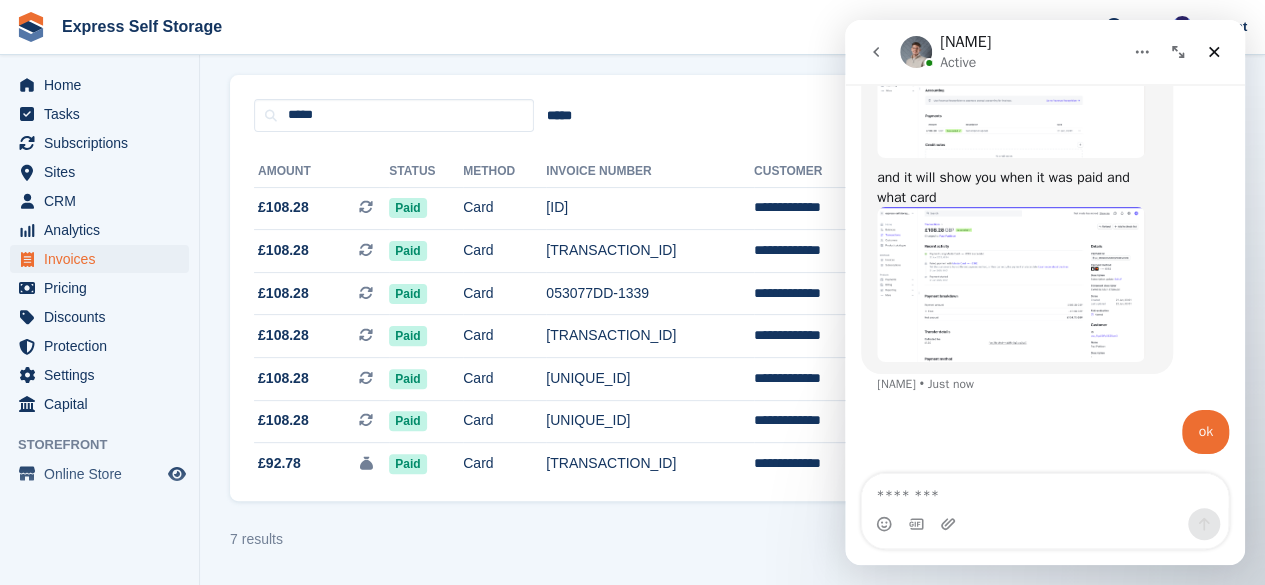 click at bounding box center (1011, 284) 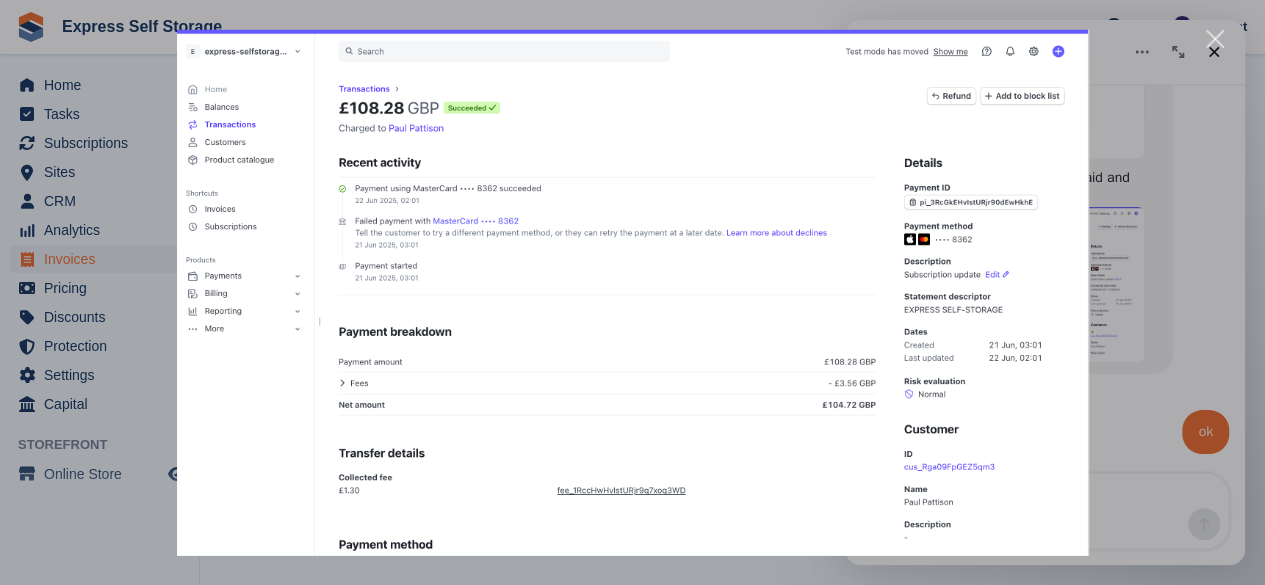 scroll, scrollTop: 0, scrollLeft: 0, axis: both 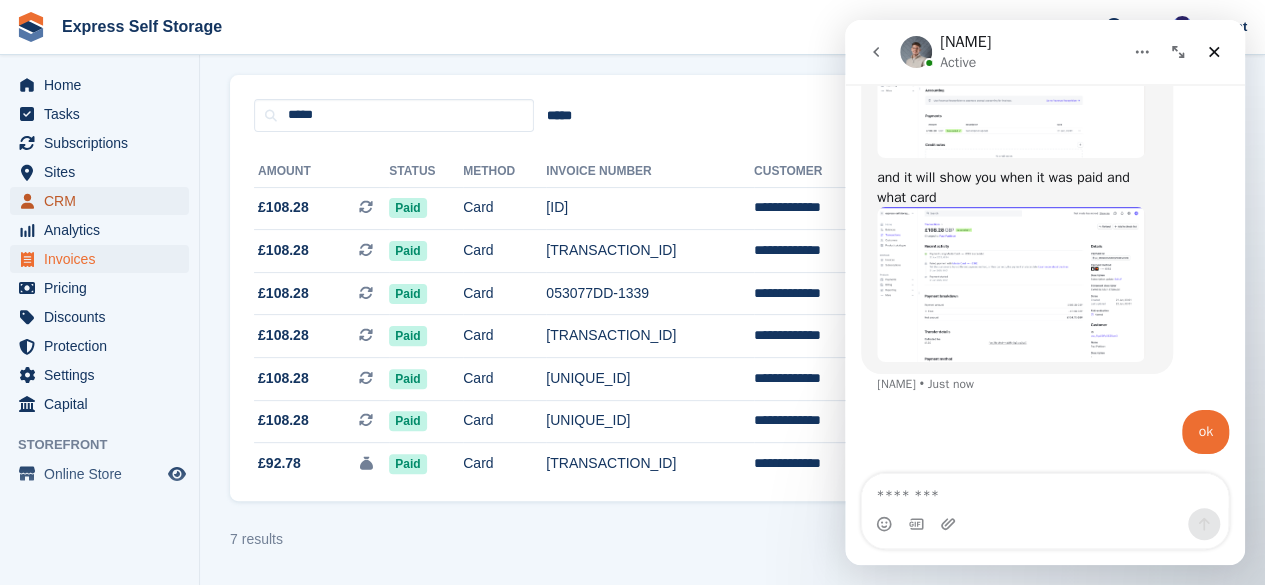 click on "CRM" at bounding box center [104, 201] 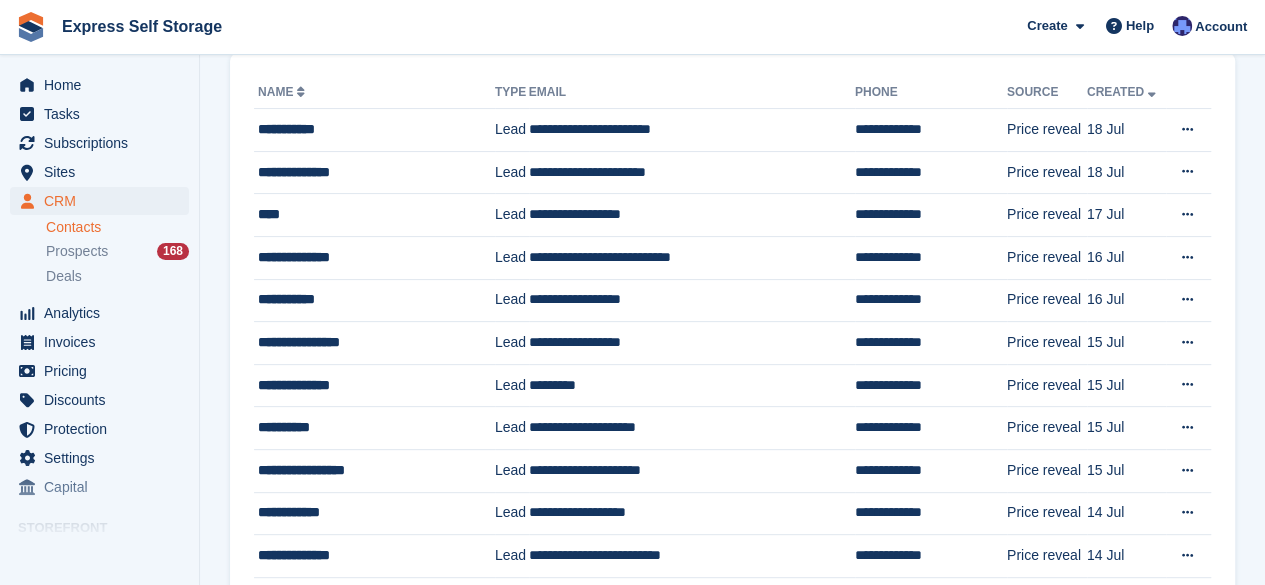 scroll, scrollTop: 0, scrollLeft: 0, axis: both 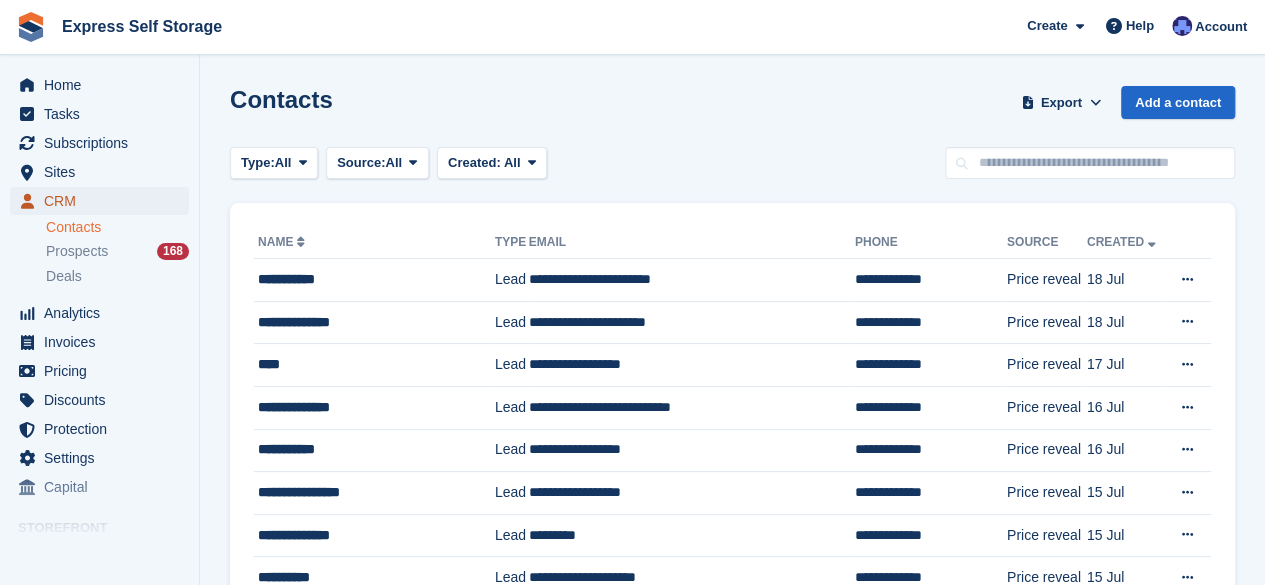 click on "CRM" at bounding box center (104, 201) 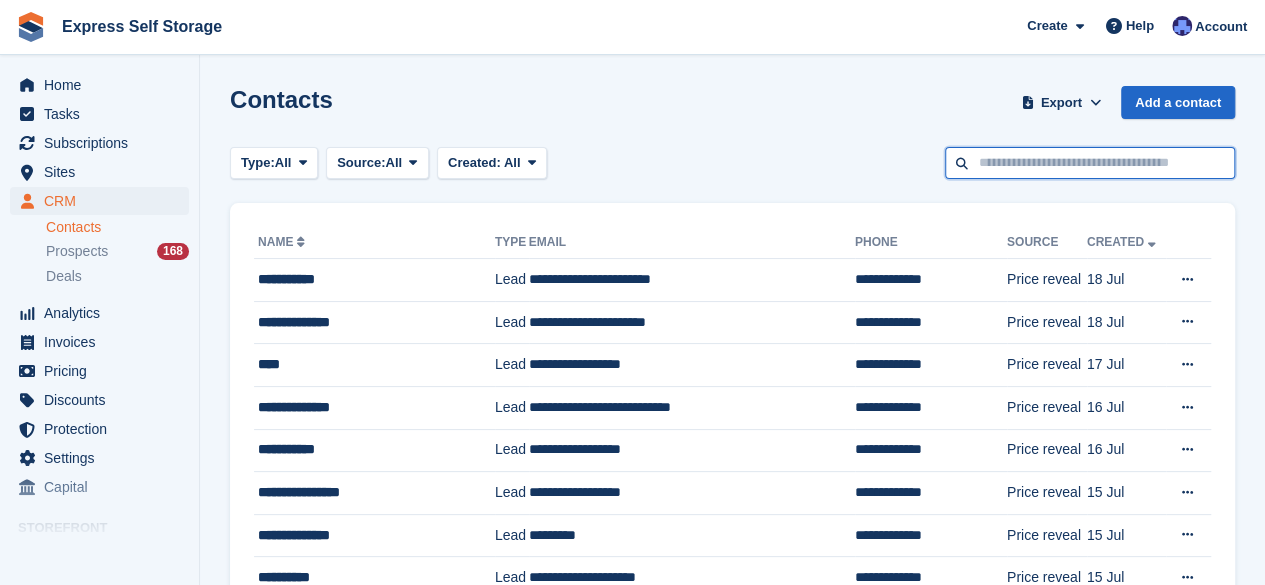 click at bounding box center [1090, 163] 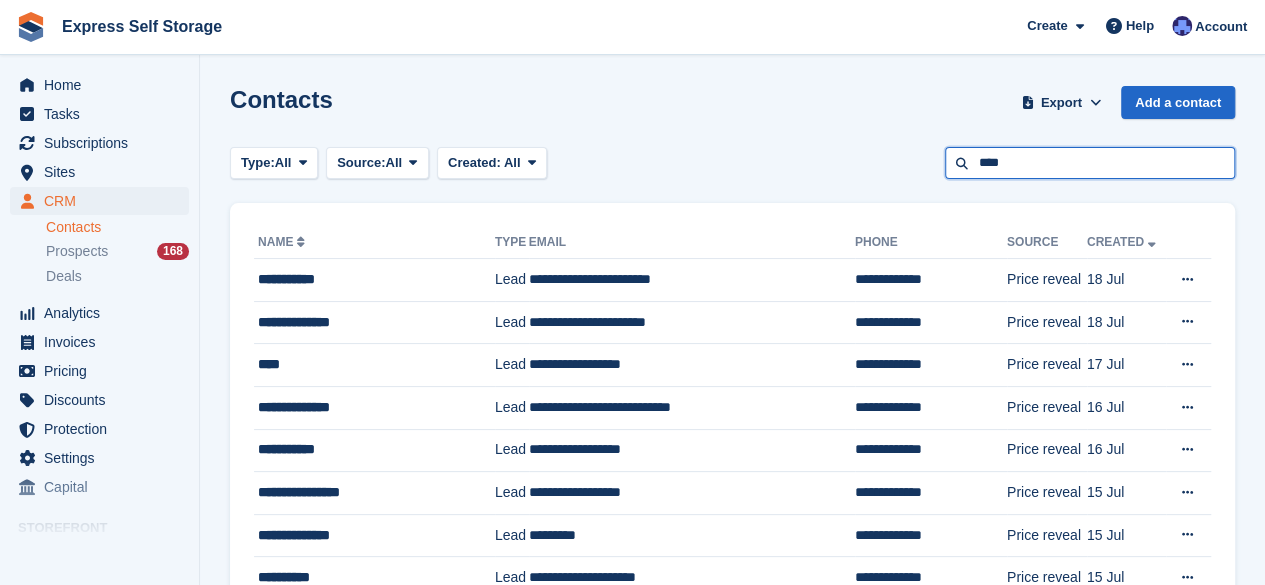 type on "****" 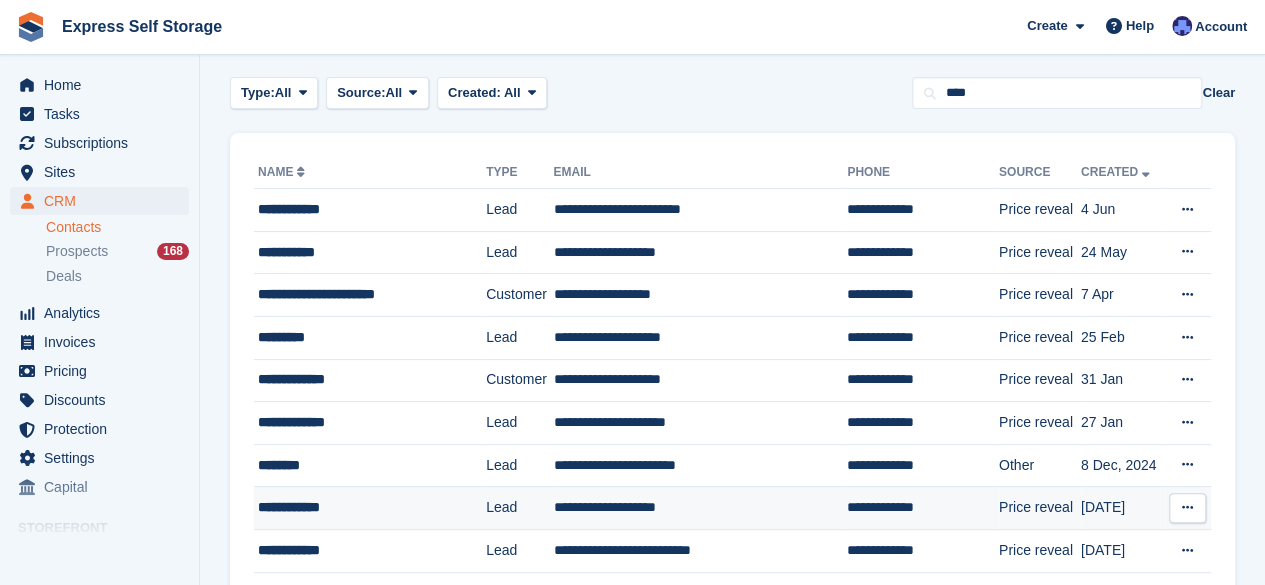 scroll, scrollTop: 100, scrollLeft: 0, axis: vertical 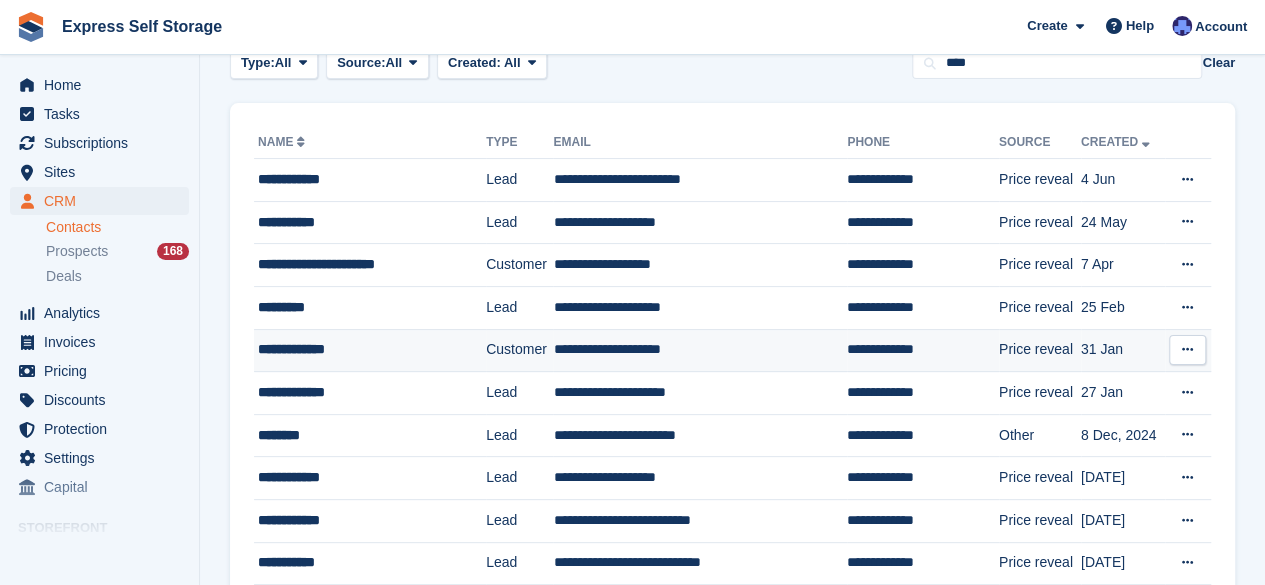 click on "**********" at bounding box center [360, 349] 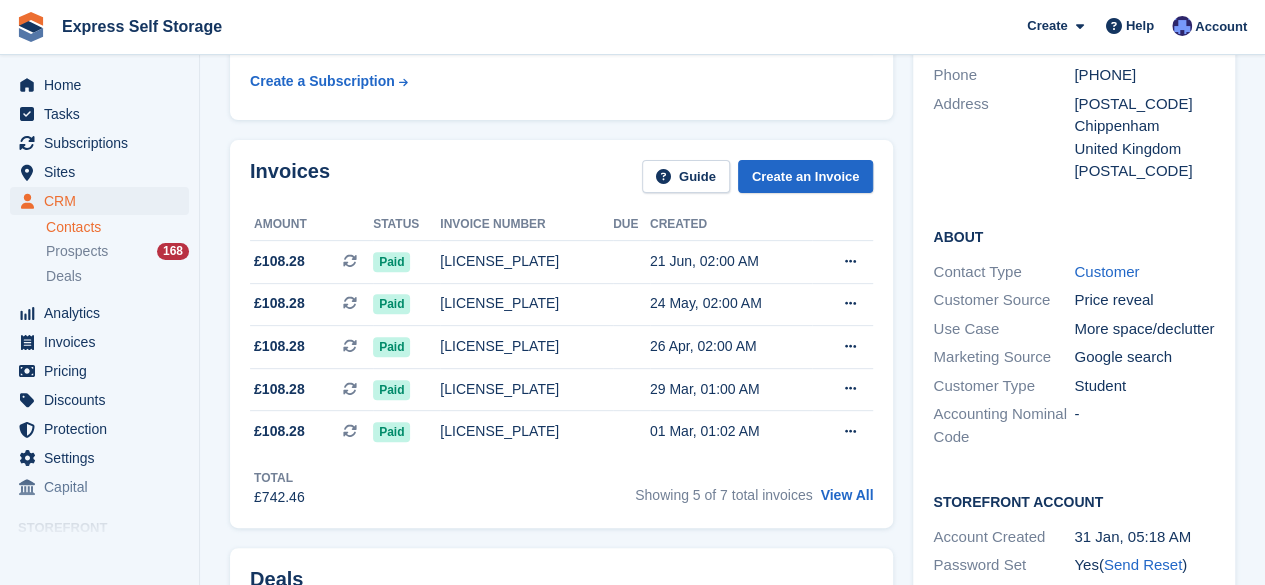 scroll, scrollTop: 300, scrollLeft: 0, axis: vertical 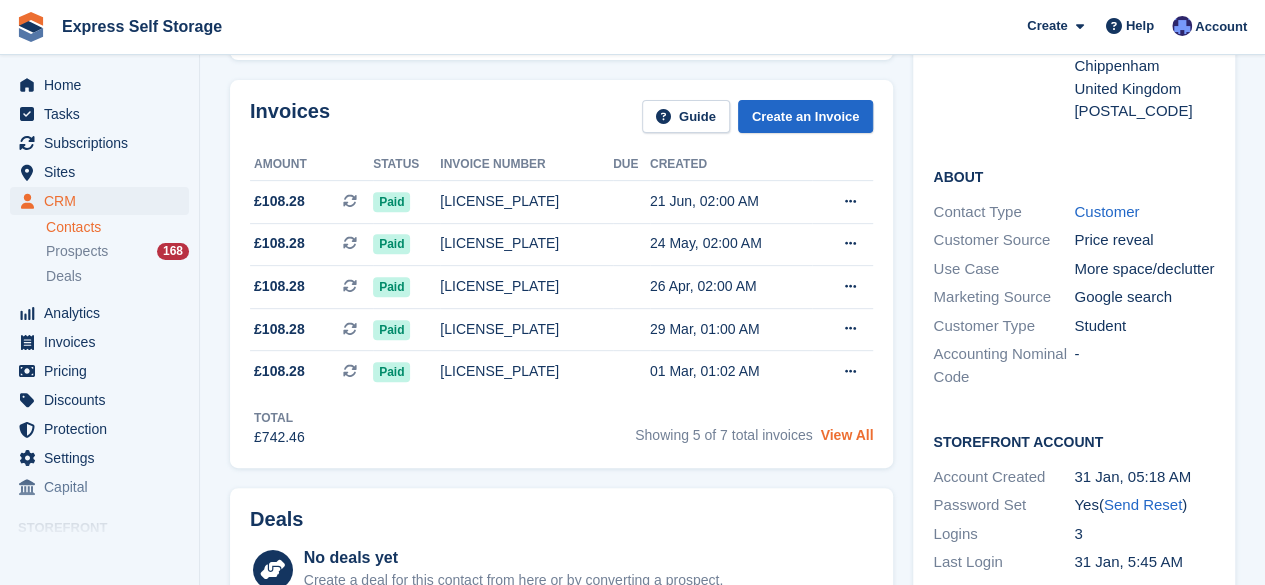 click on "View All" at bounding box center [846, 435] 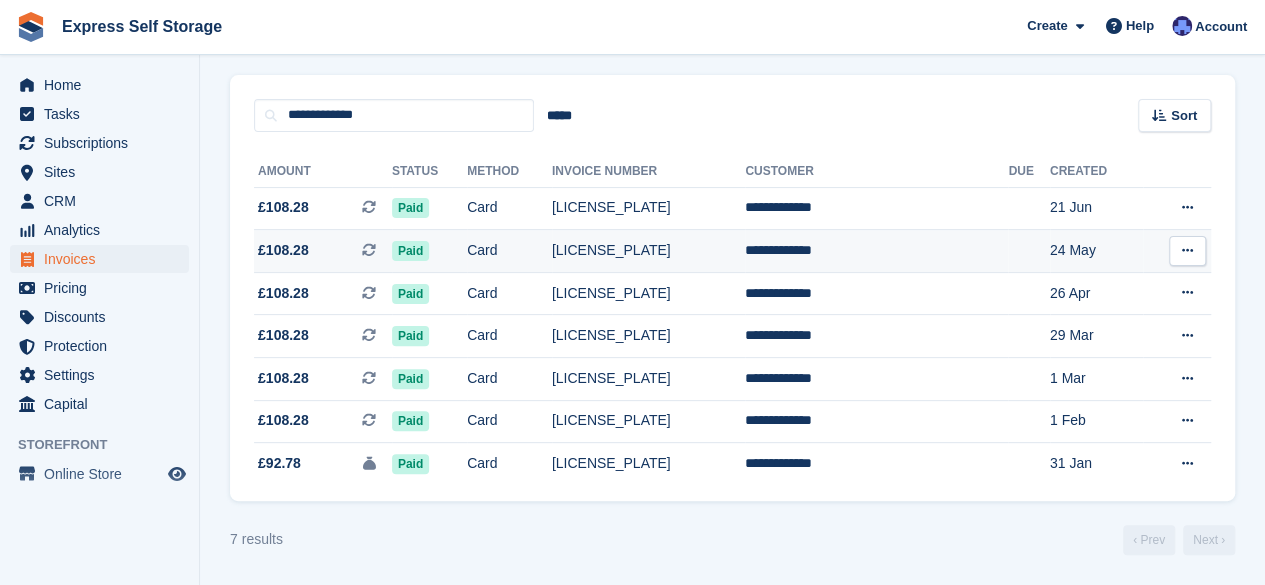 scroll, scrollTop: 0, scrollLeft: 0, axis: both 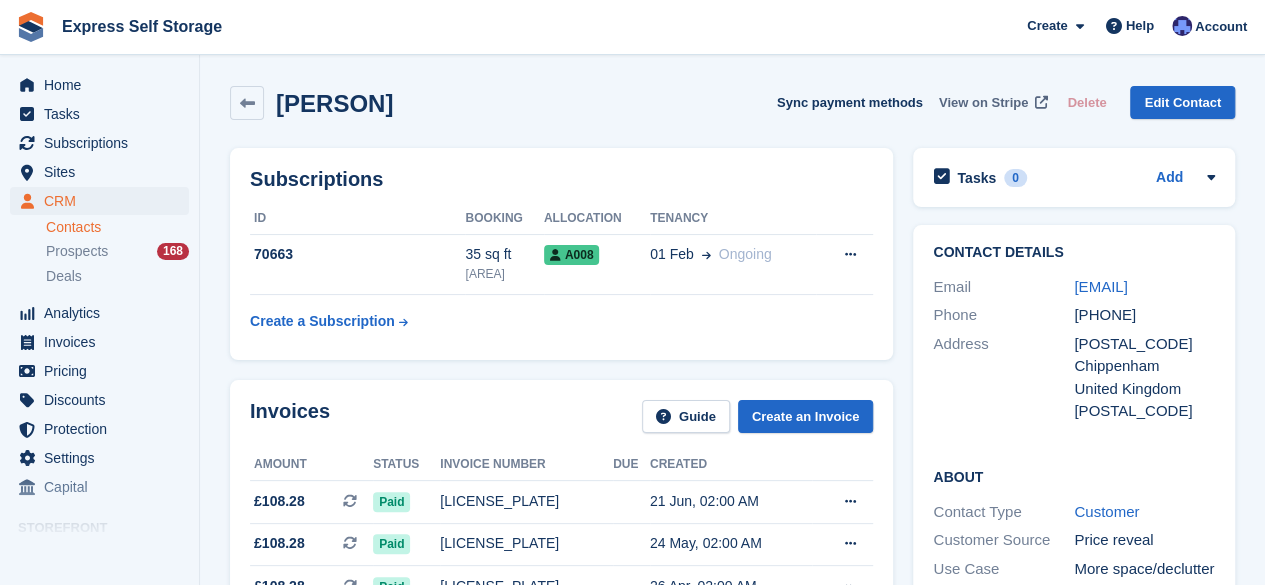 click on "View on Stripe" at bounding box center (983, 103) 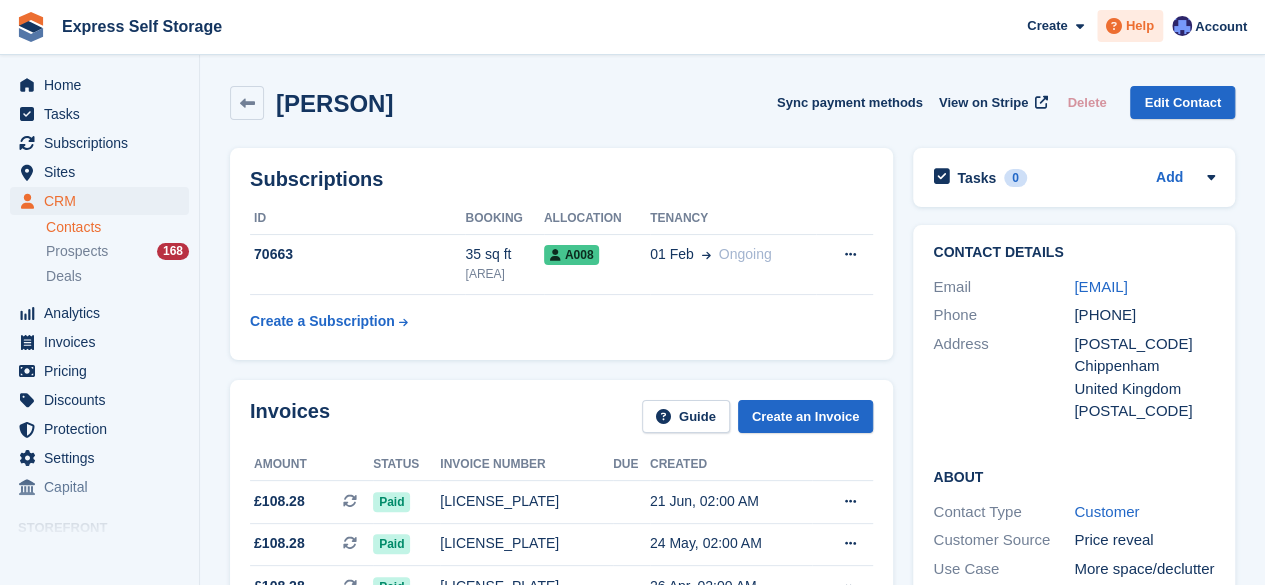 click on "Help" at bounding box center (1130, 26) 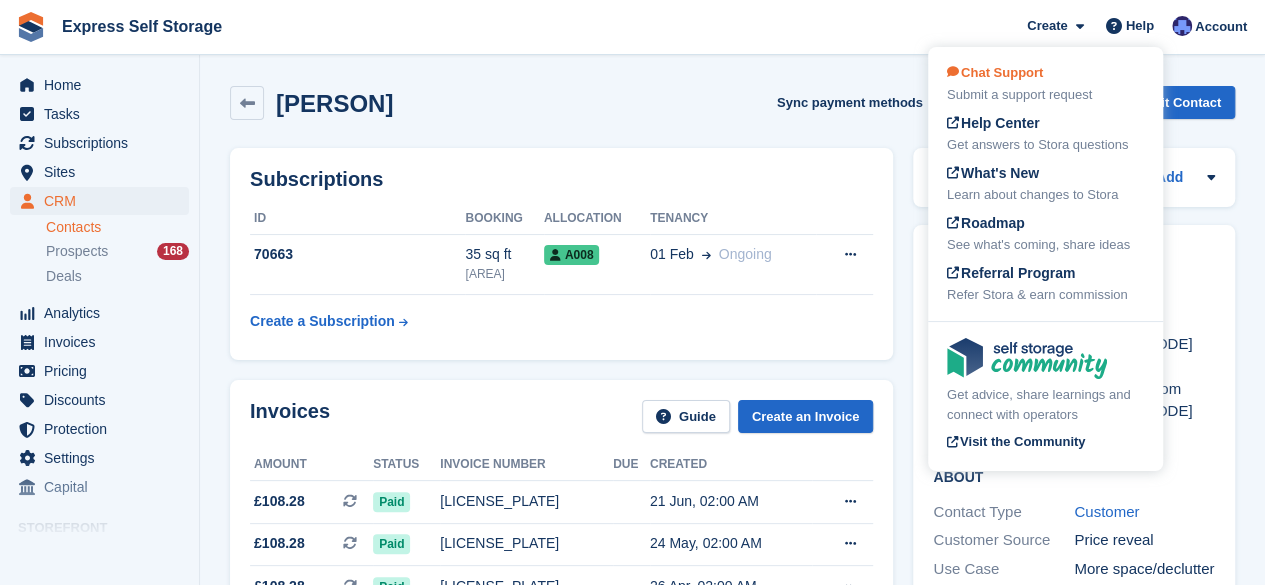 click on "Submit a support request" at bounding box center (1045, 95) 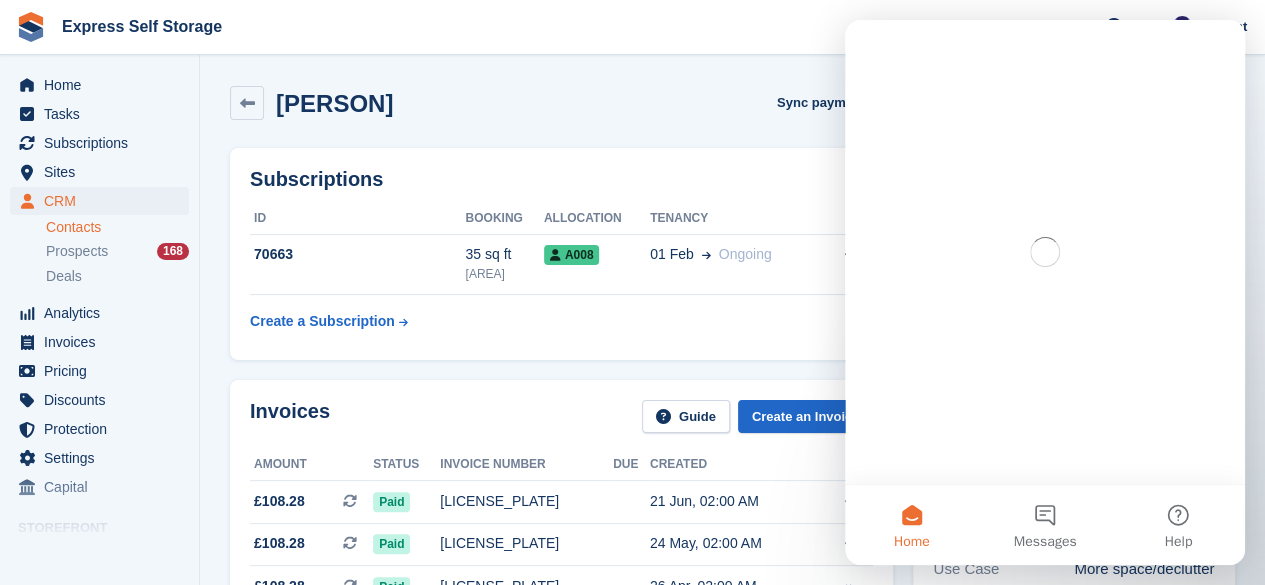 scroll, scrollTop: 0, scrollLeft: 0, axis: both 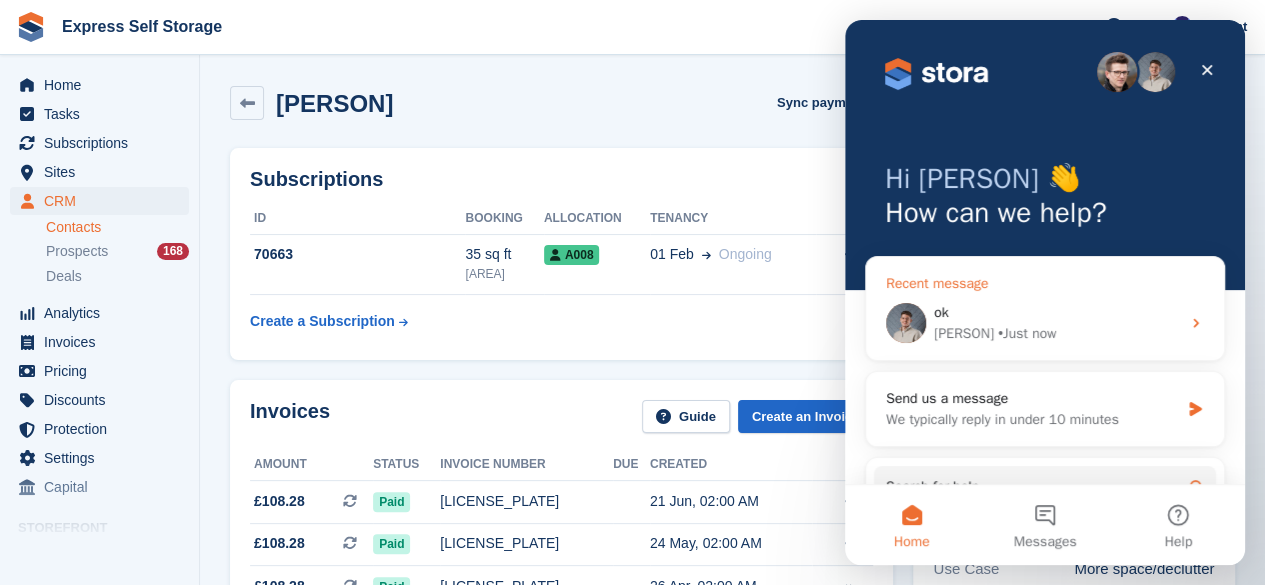 click on "Bradley •  Just now" at bounding box center (1057, 333) 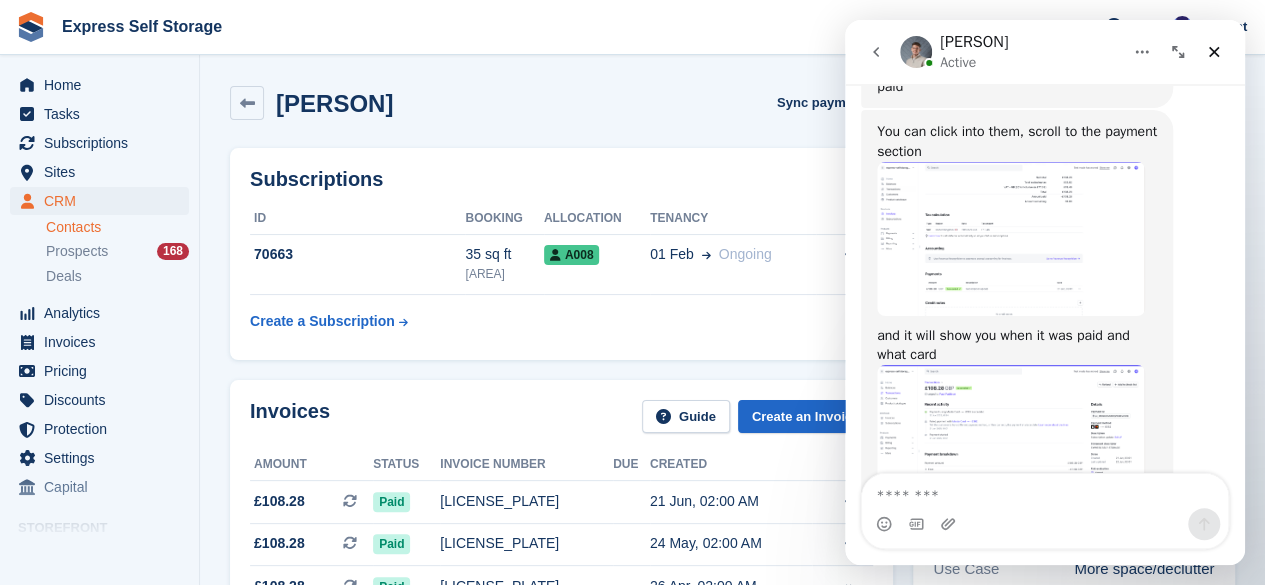 scroll, scrollTop: 4052, scrollLeft: 0, axis: vertical 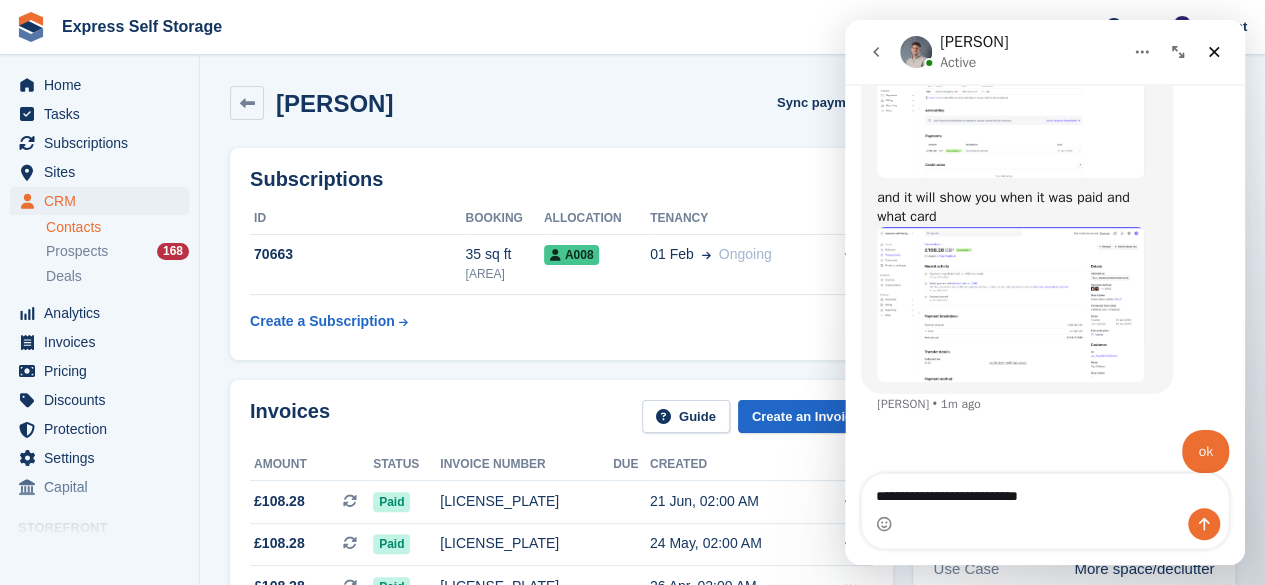 type on "**********" 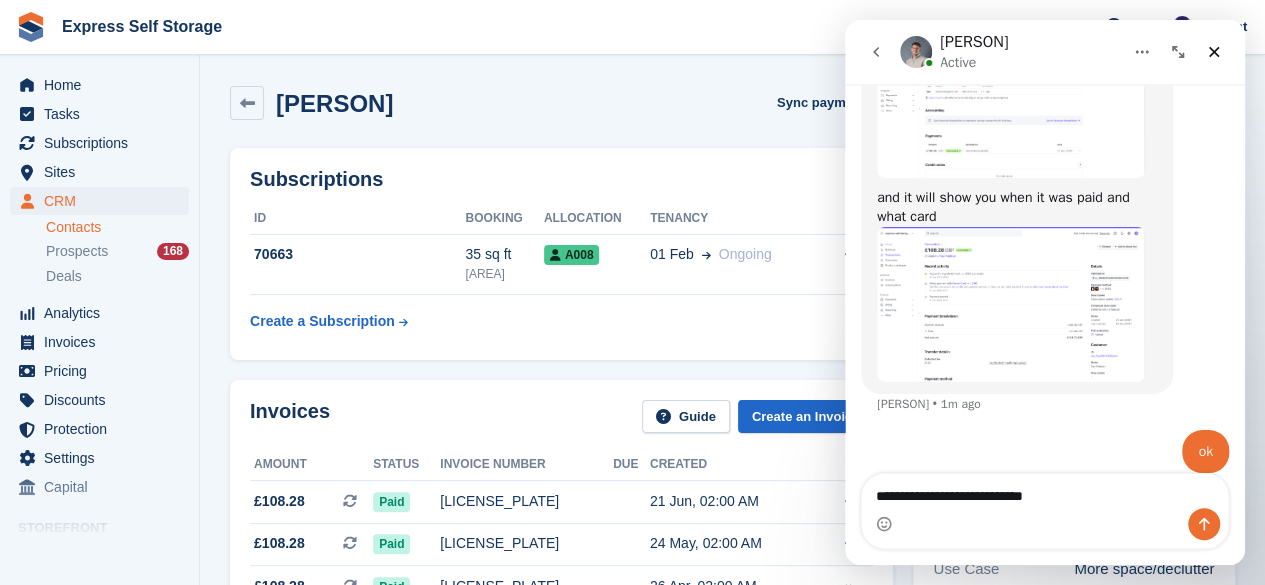 type 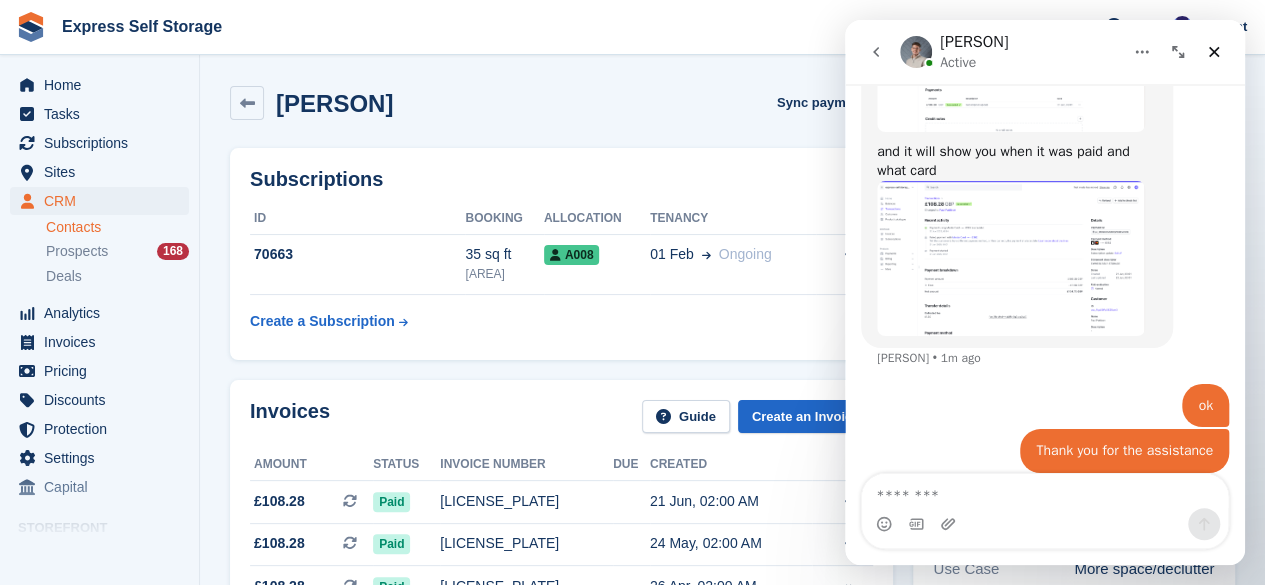 scroll, scrollTop: 3998, scrollLeft: 0, axis: vertical 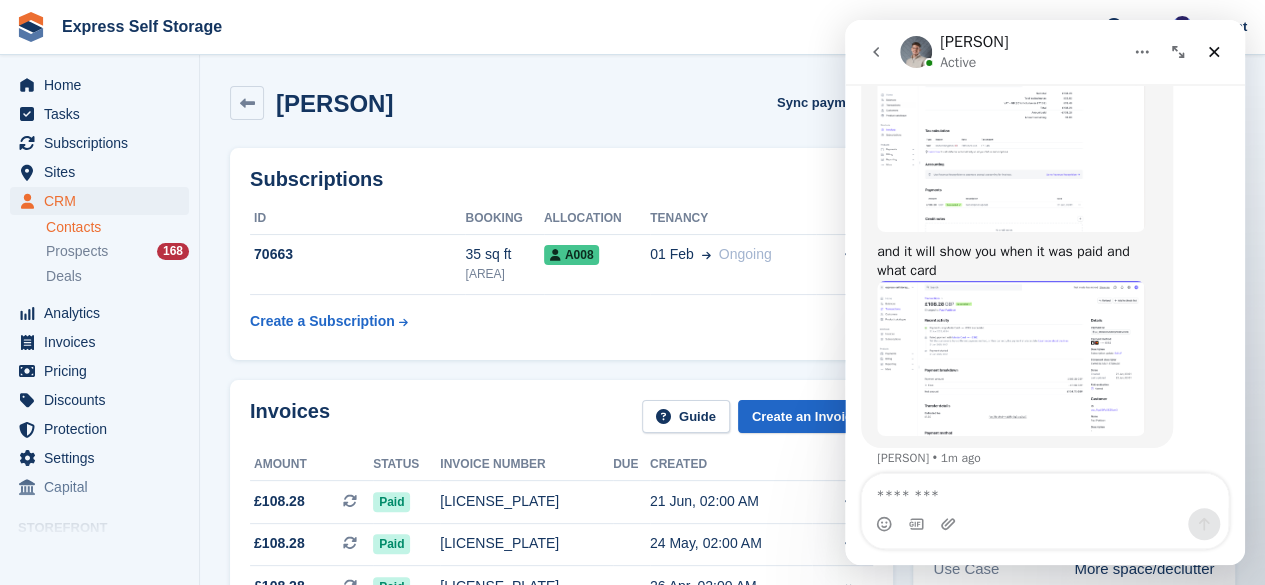 click at bounding box center [1011, 155] 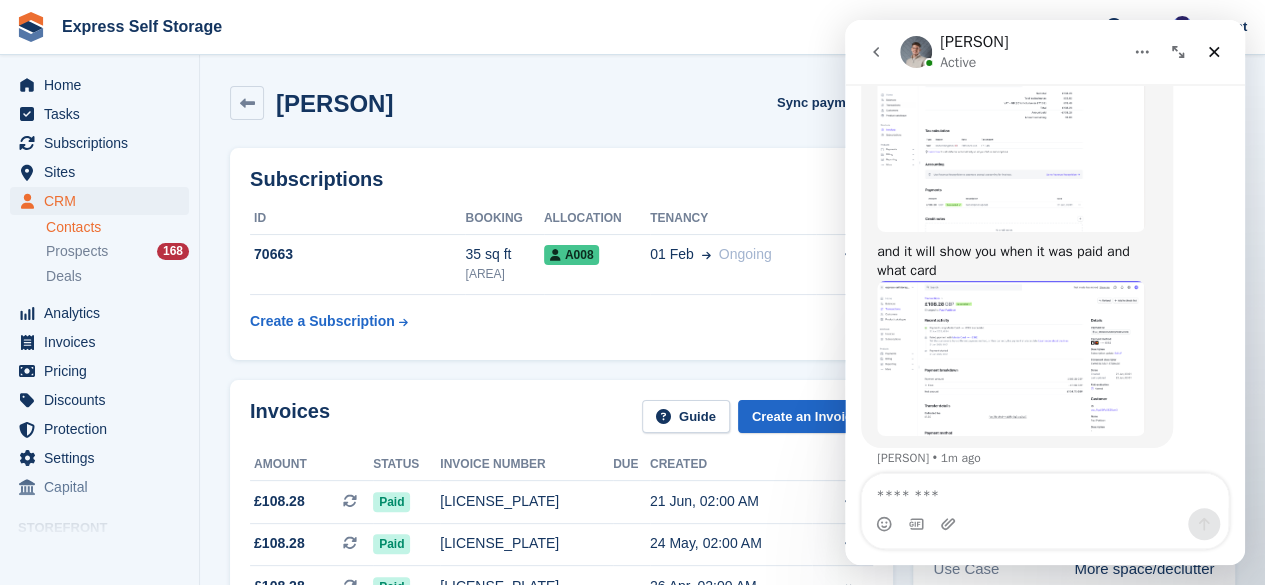 scroll, scrollTop: 0, scrollLeft: 0, axis: both 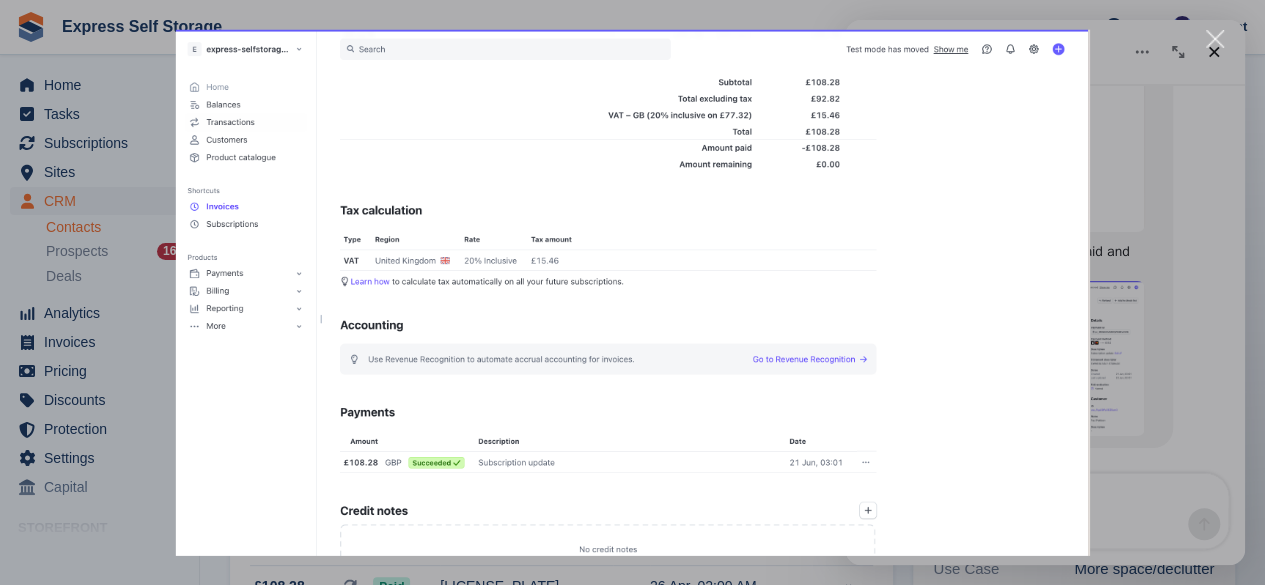click at bounding box center (1215, 39) 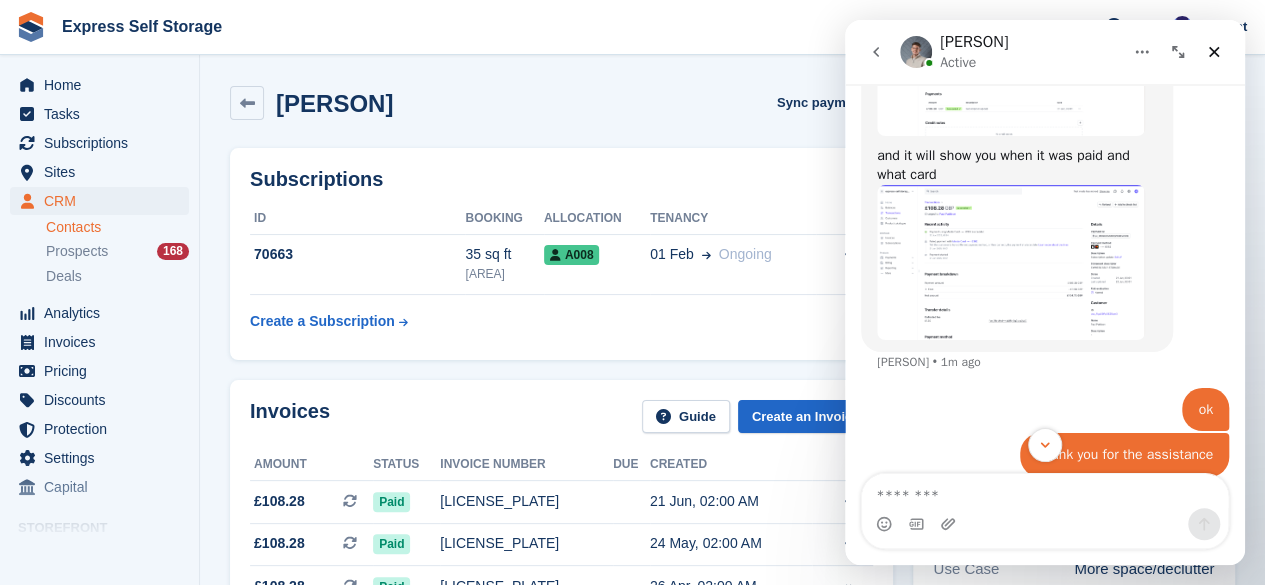 scroll, scrollTop: 4098, scrollLeft: 0, axis: vertical 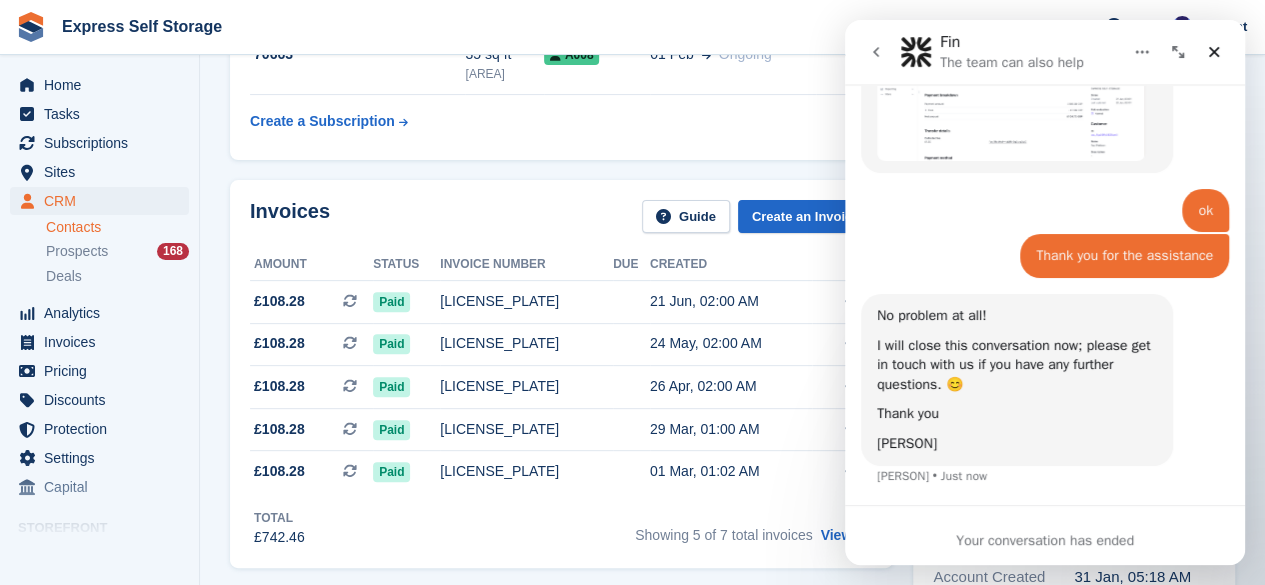 click on "Subscriptions
ID
Booking
Allocation
Tenancy
70663
35 sq ft
North Finchley
A008
01 Feb
Ongoing" at bounding box center [561, 54] 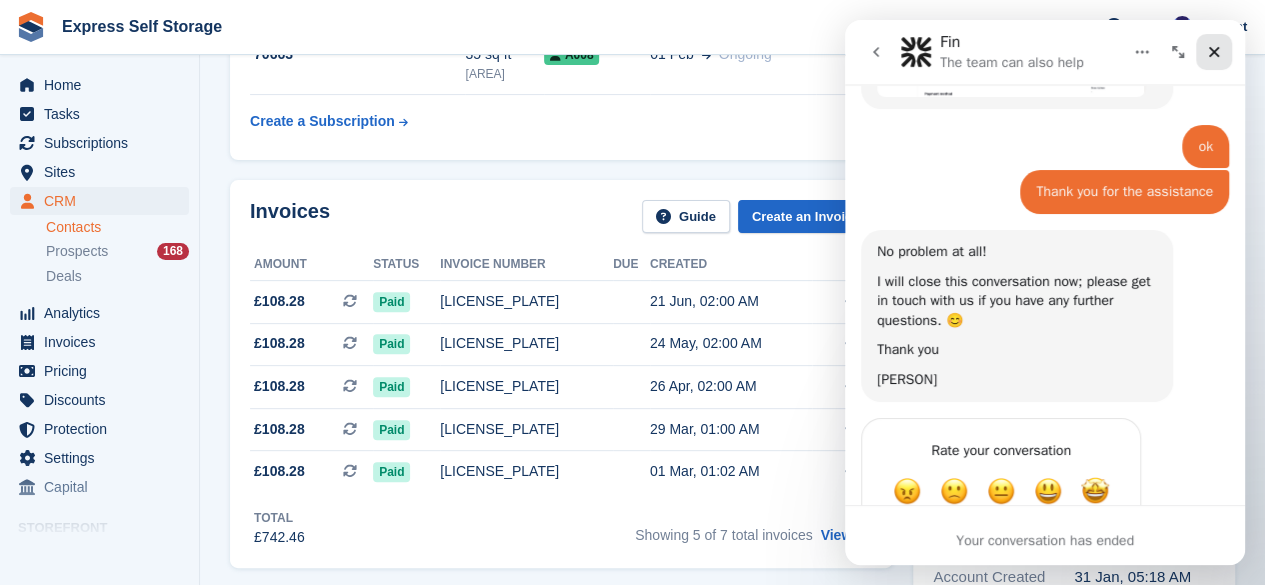 scroll, scrollTop: 4386, scrollLeft: 0, axis: vertical 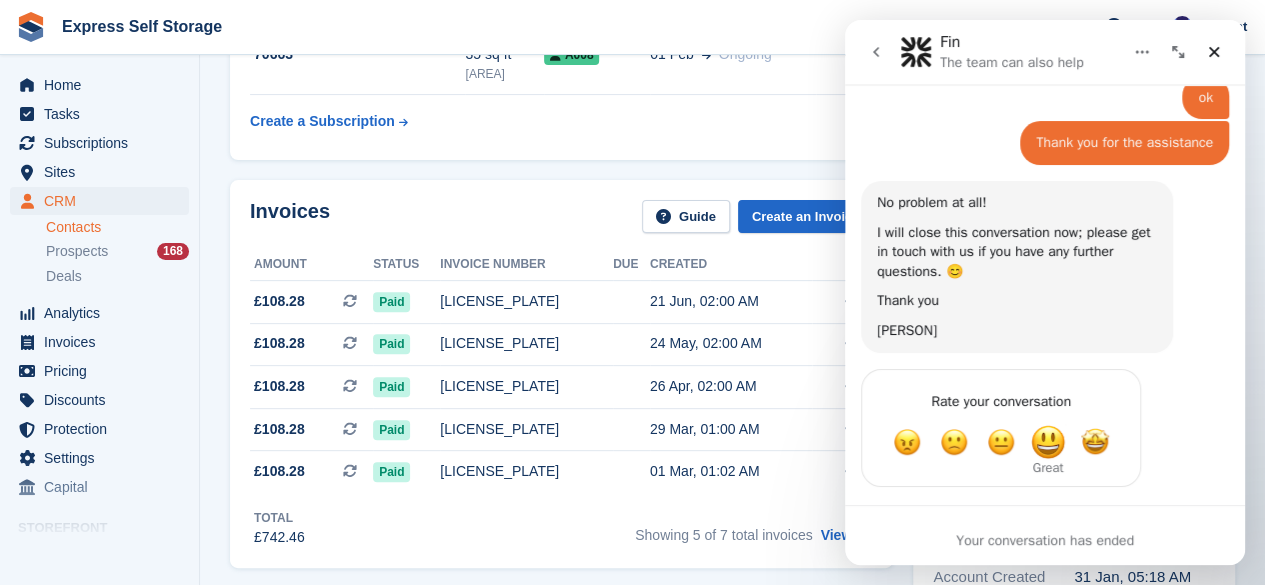 click at bounding box center [1048, 442] 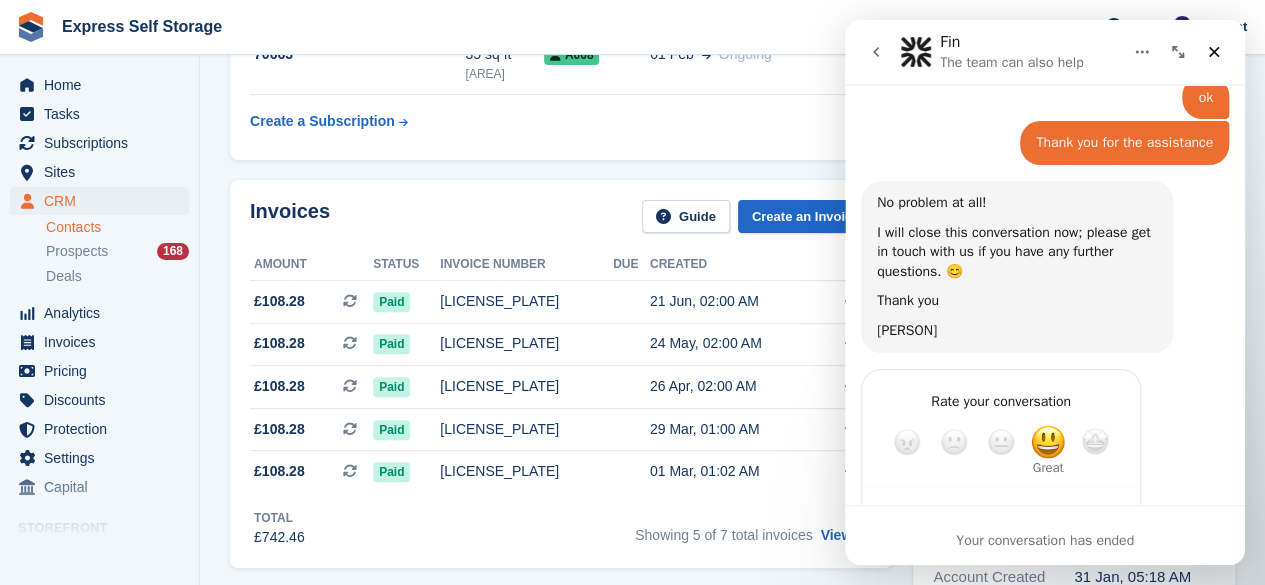 scroll, scrollTop: 4440, scrollLeft: 0, axis: vertical 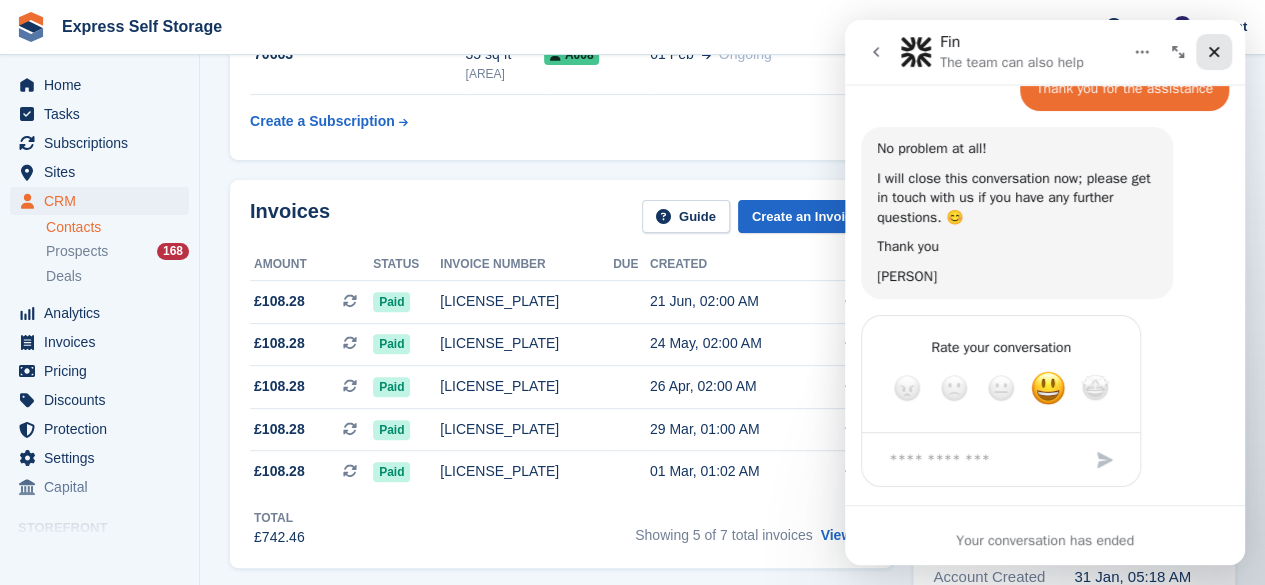 click 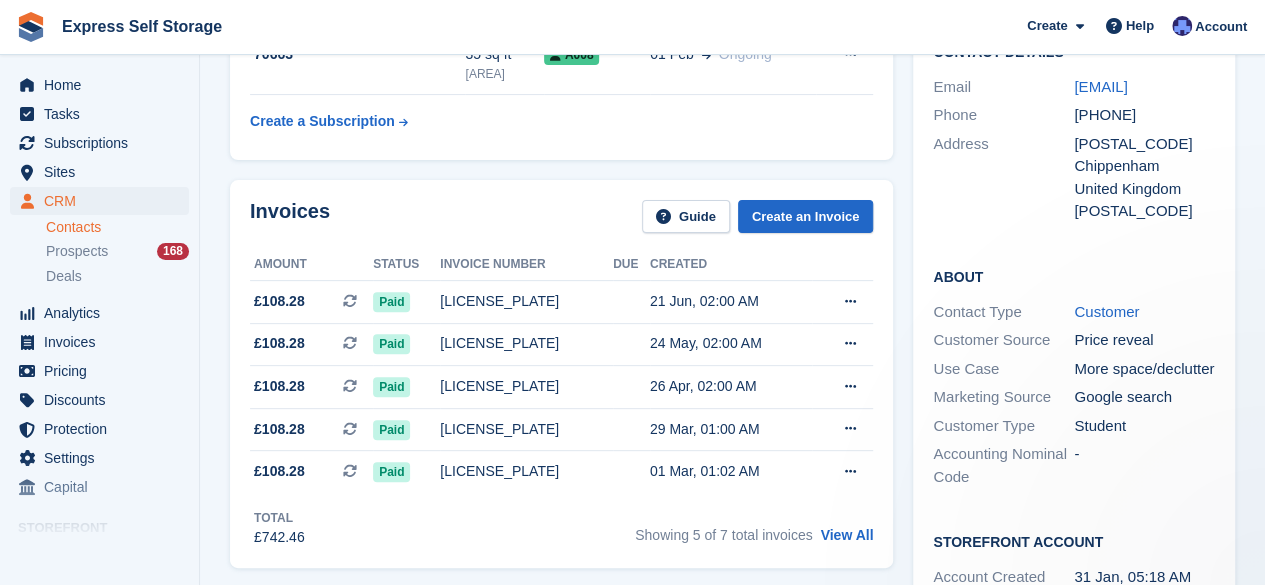 scroll, scrollTop: 0, scrollLeft: 0, axis: both 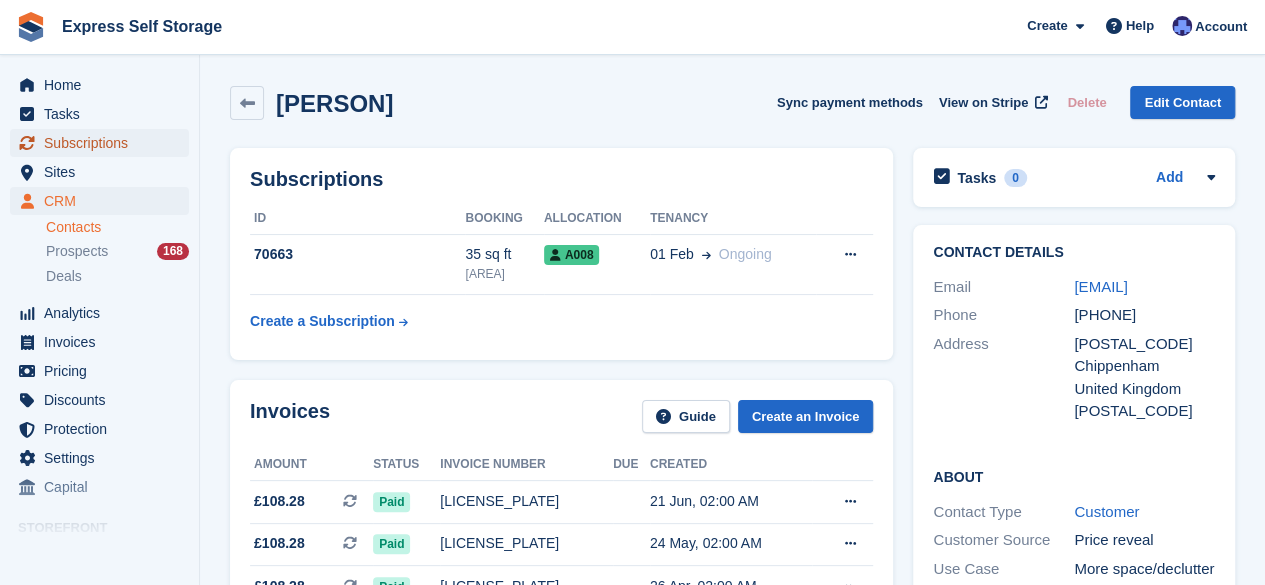 click on "Subscriptions" at bounding box center (104, 143) 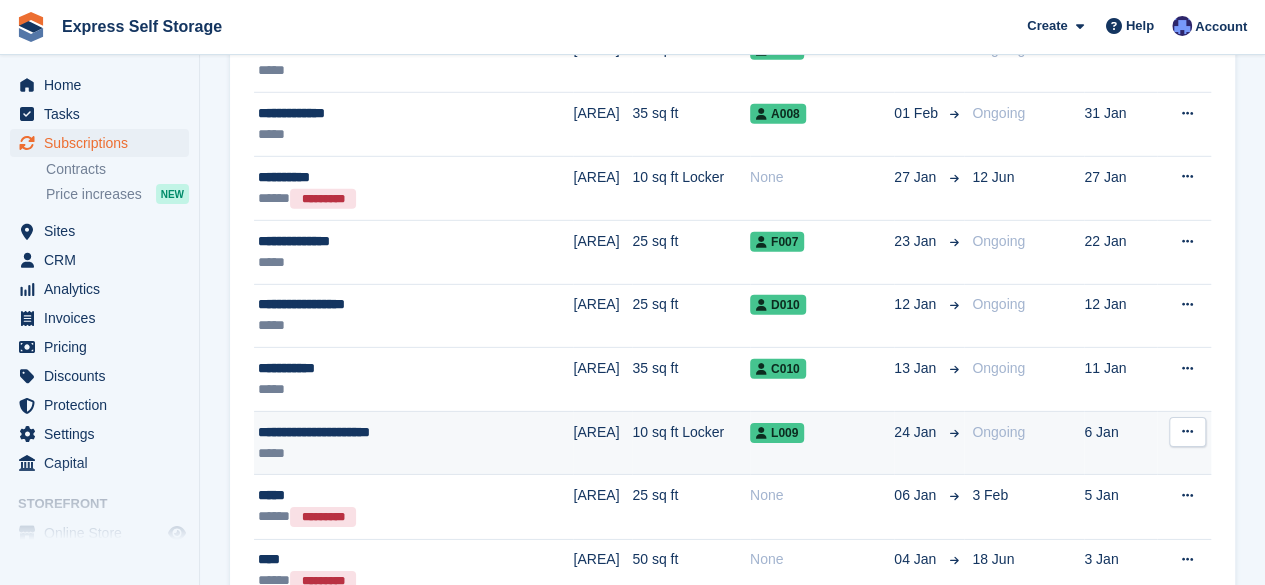 scroll, scrollTop: 2824, scrollLeft: 0, axis: vertical 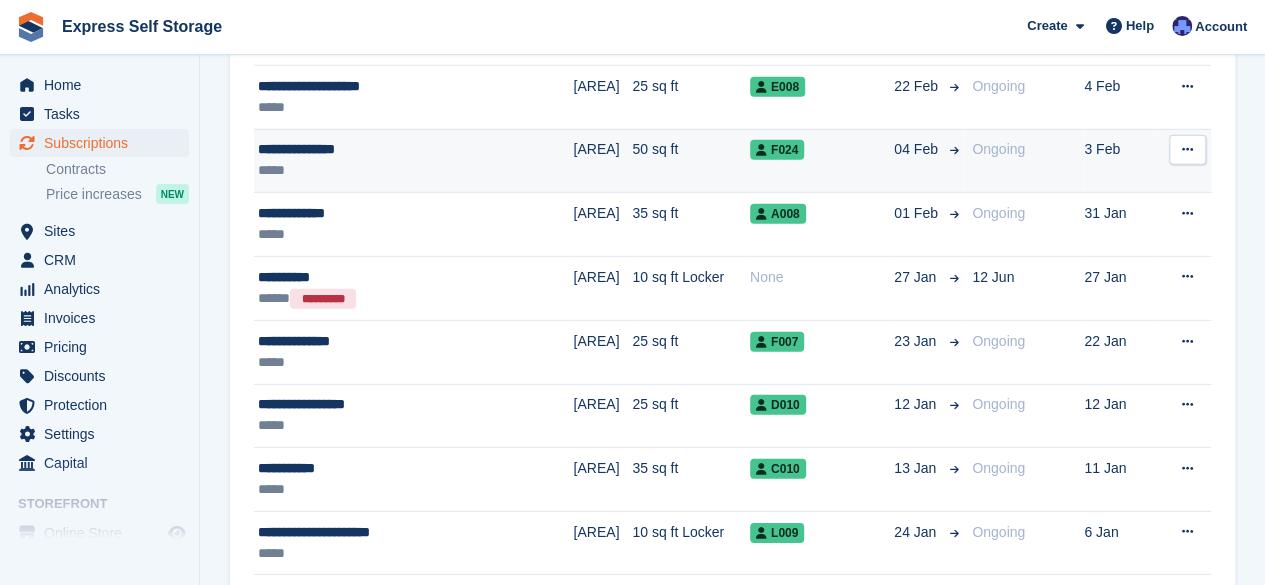 click on "[SUBURB]" at bounding box center (602, 161) 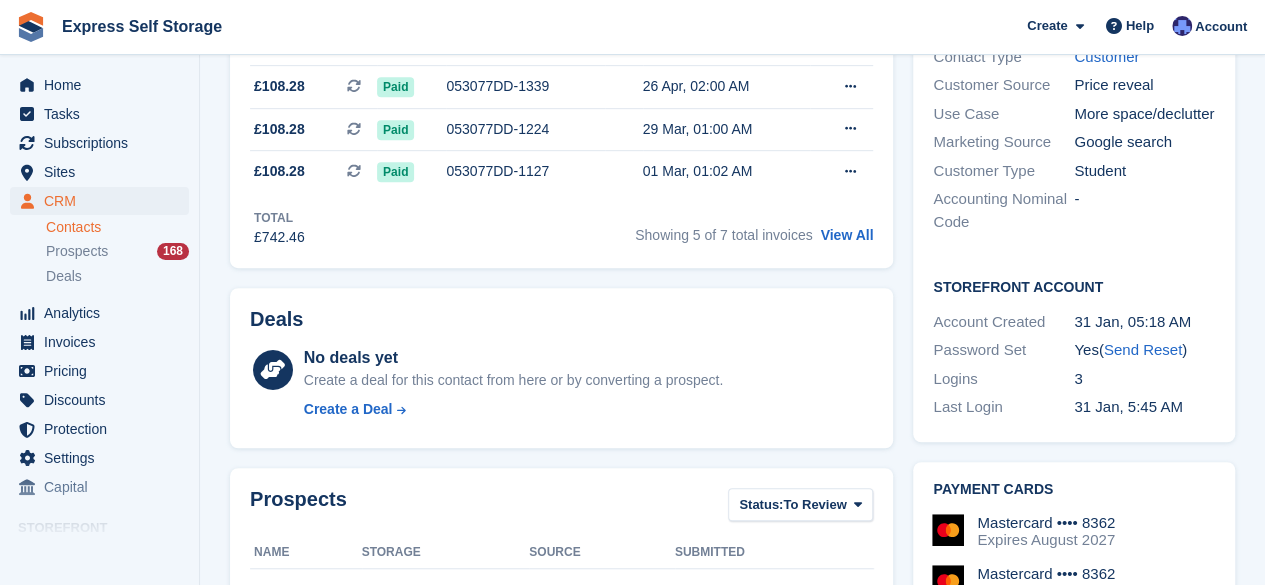 scroll, scrollTop: 200, scrollLeft: 0, axis: vertical 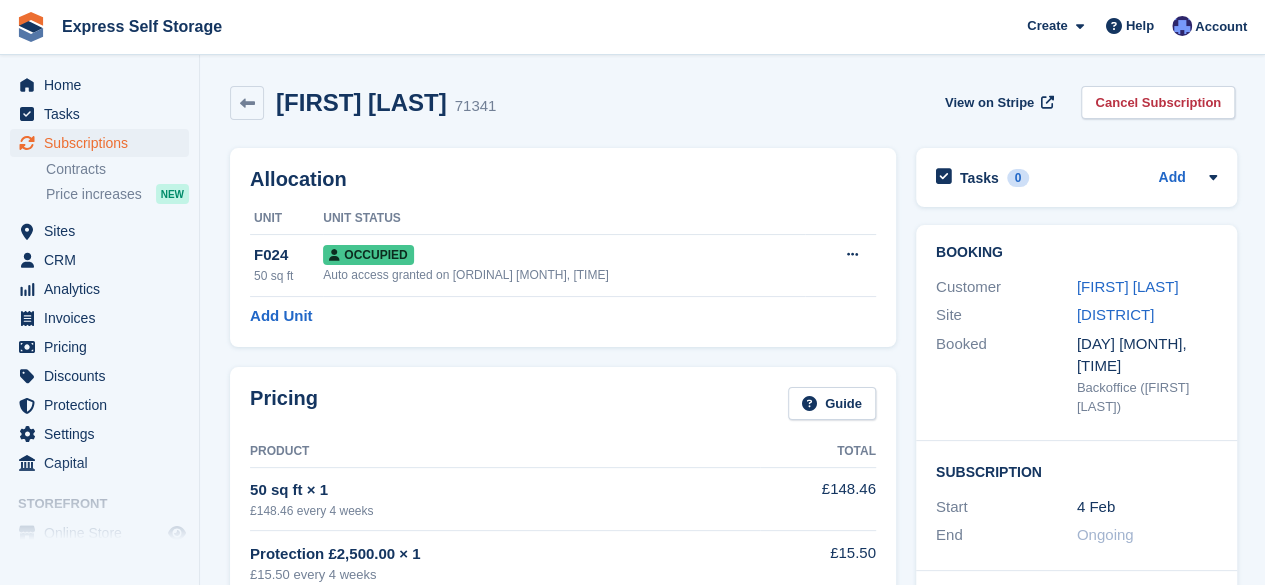 drag, startPoint x: 439, startPoint y: 106, endPoint x: 280, endPoint y: 97, distance: 159.25452 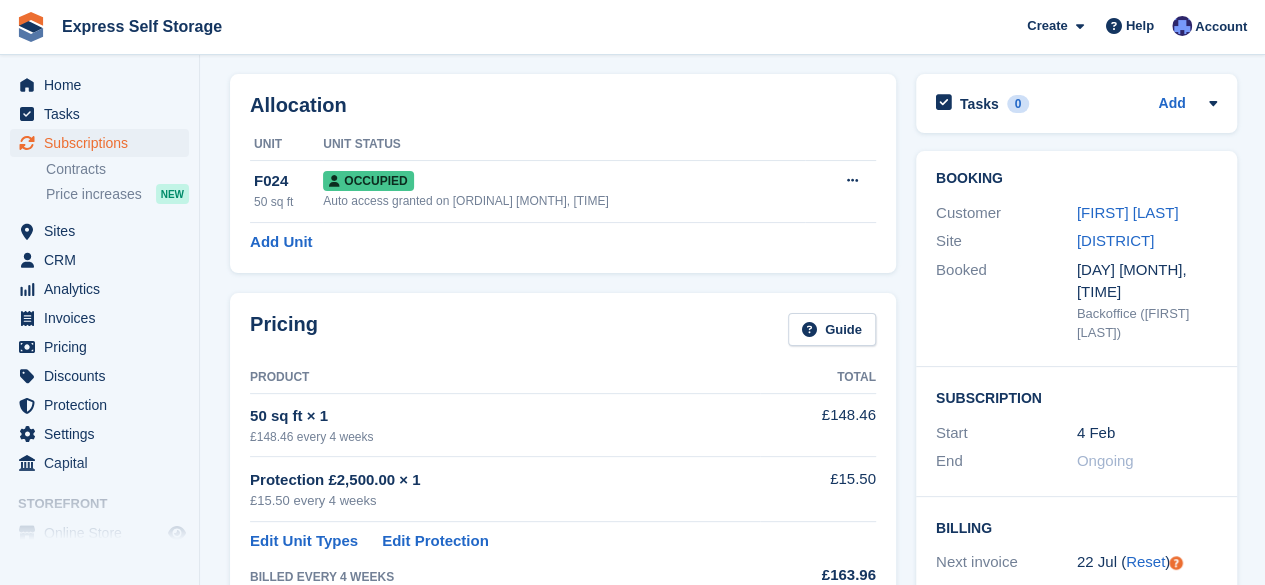 scroll, scrollTop: 0, scrollLeft: 0, axis: both 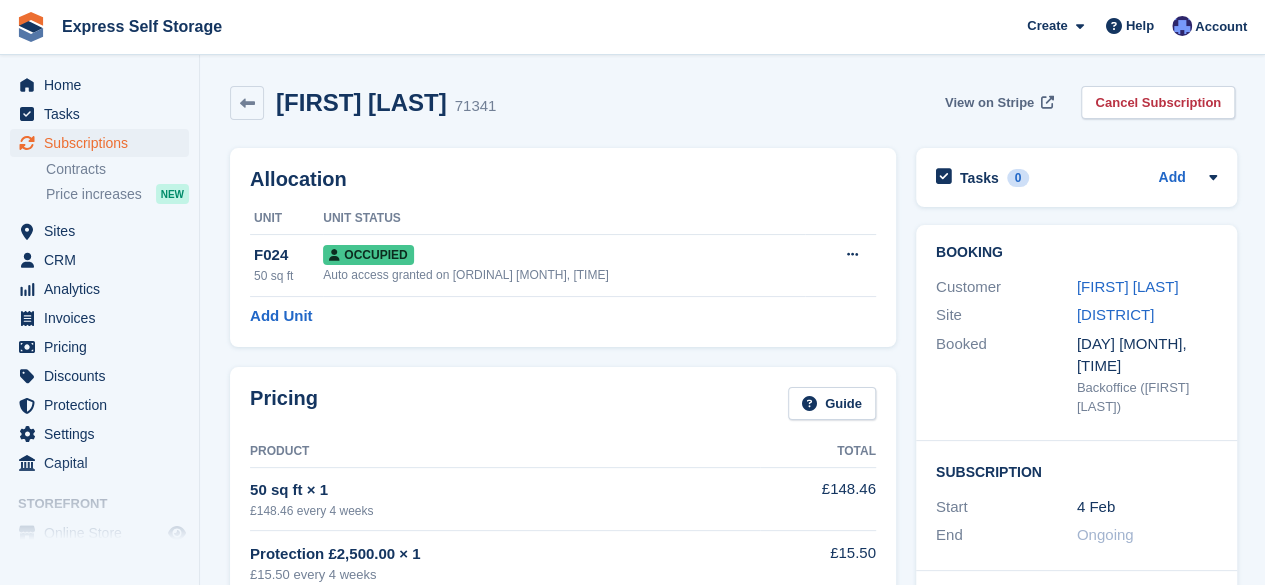 click on "View on Stripe" at bounding box center (989, 103) 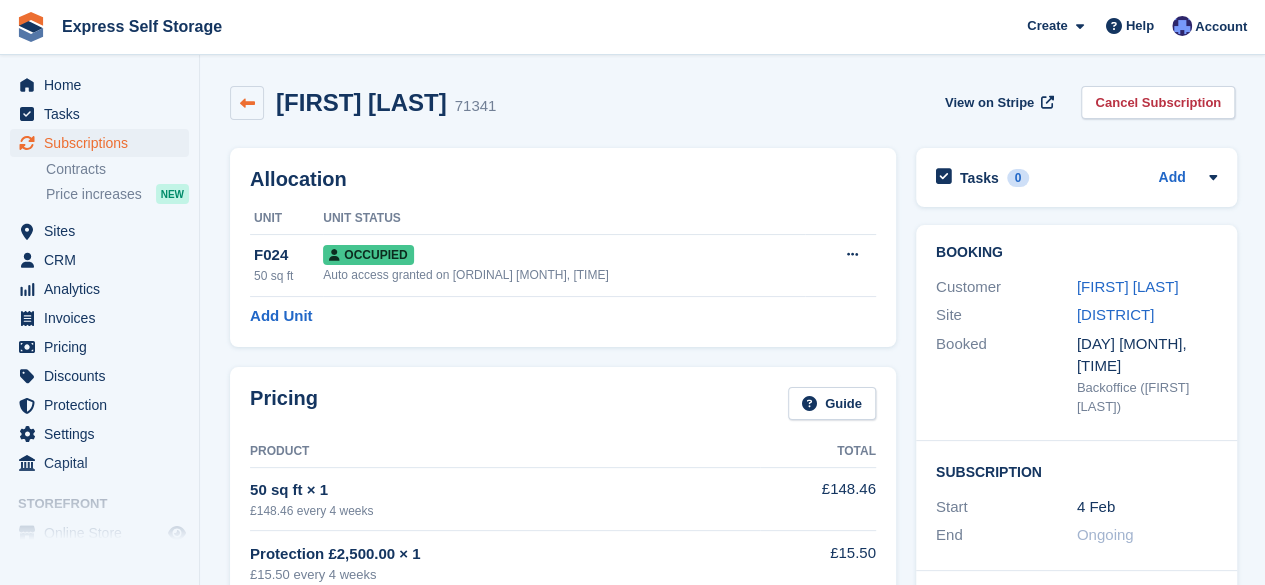click at bounding box center (247, 103) 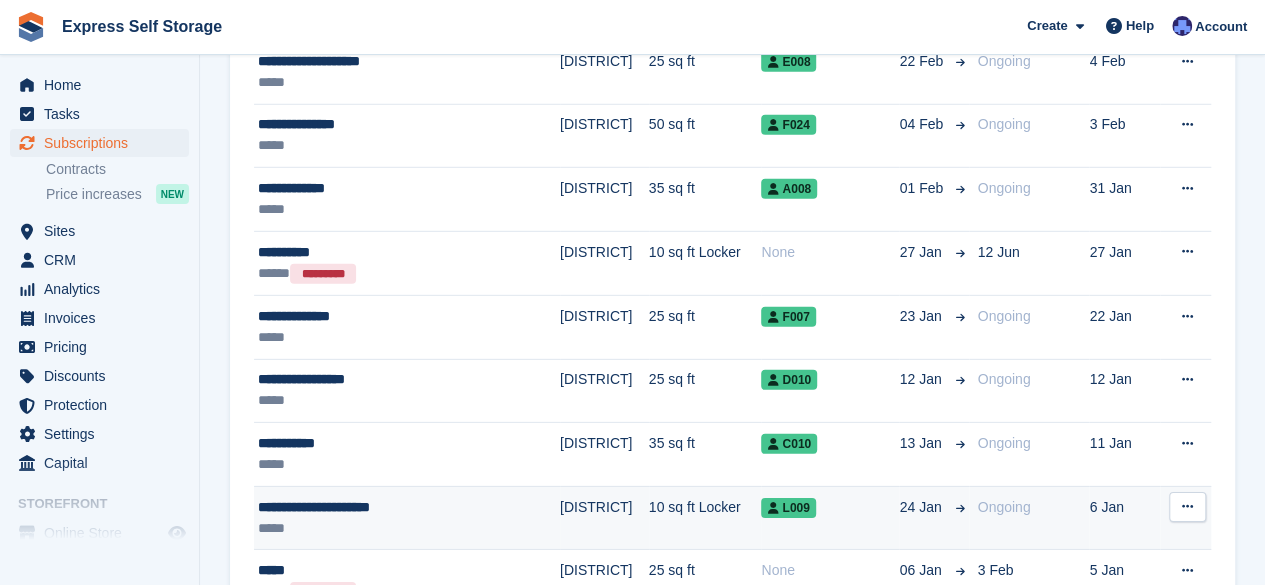 scroll, scrollTop: 2824, scrollLeft: 0, axis: vertical 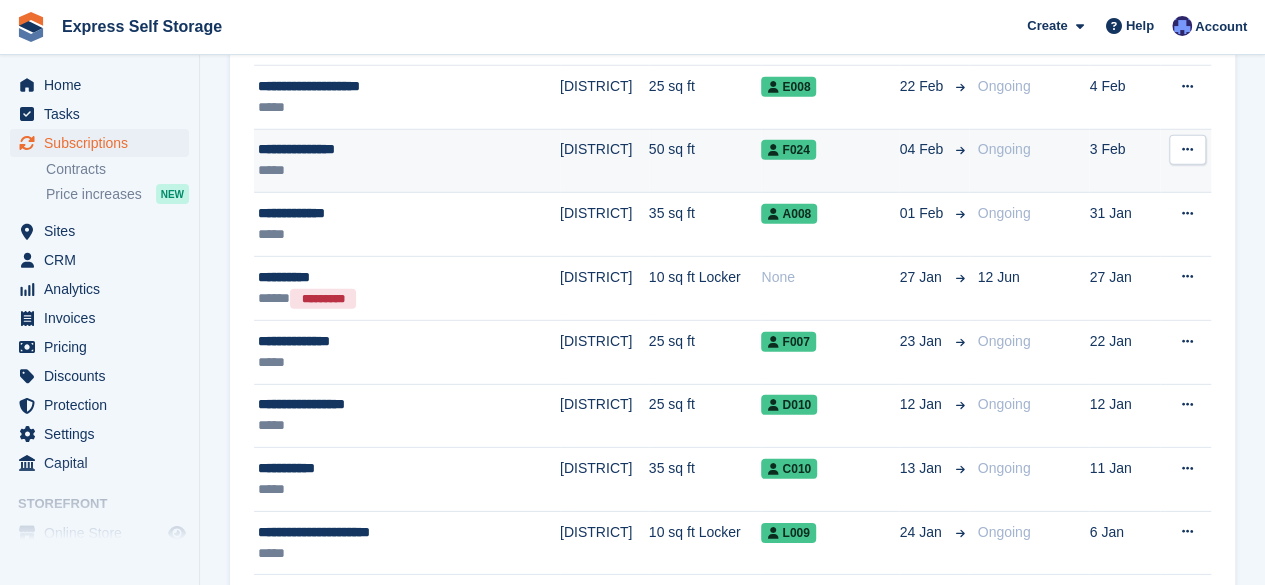 click on "**********" at bounding box center [380, 149] 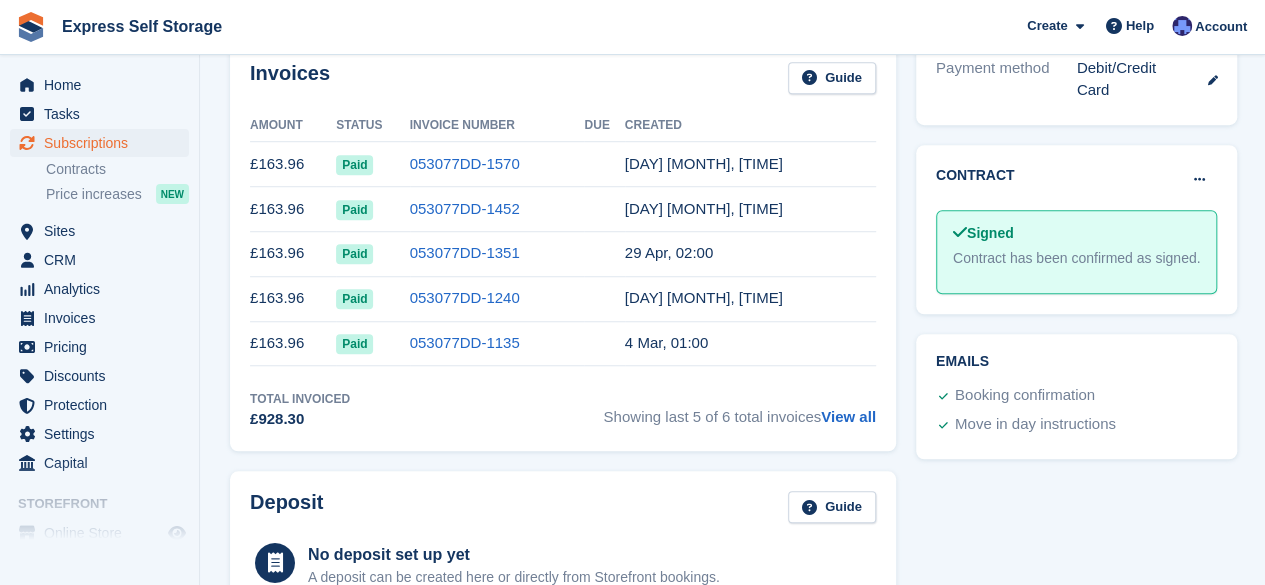 scroll, scrollTop: 600, scrollLeft: 0, axis: vertical 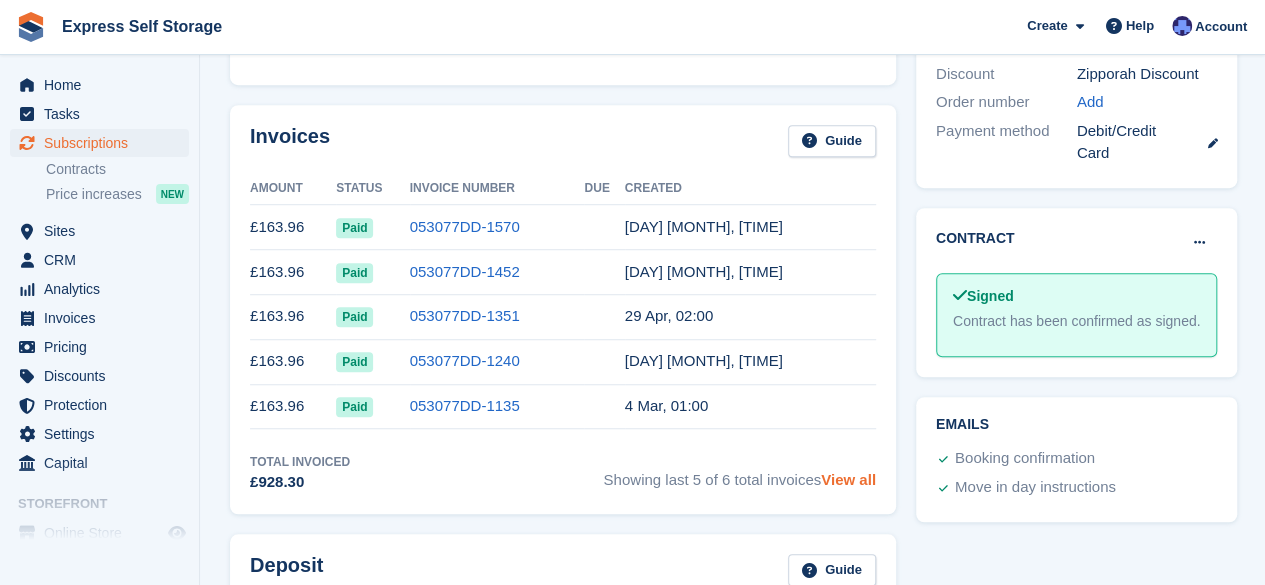 click on "View all" at bounding box center (848, 479) 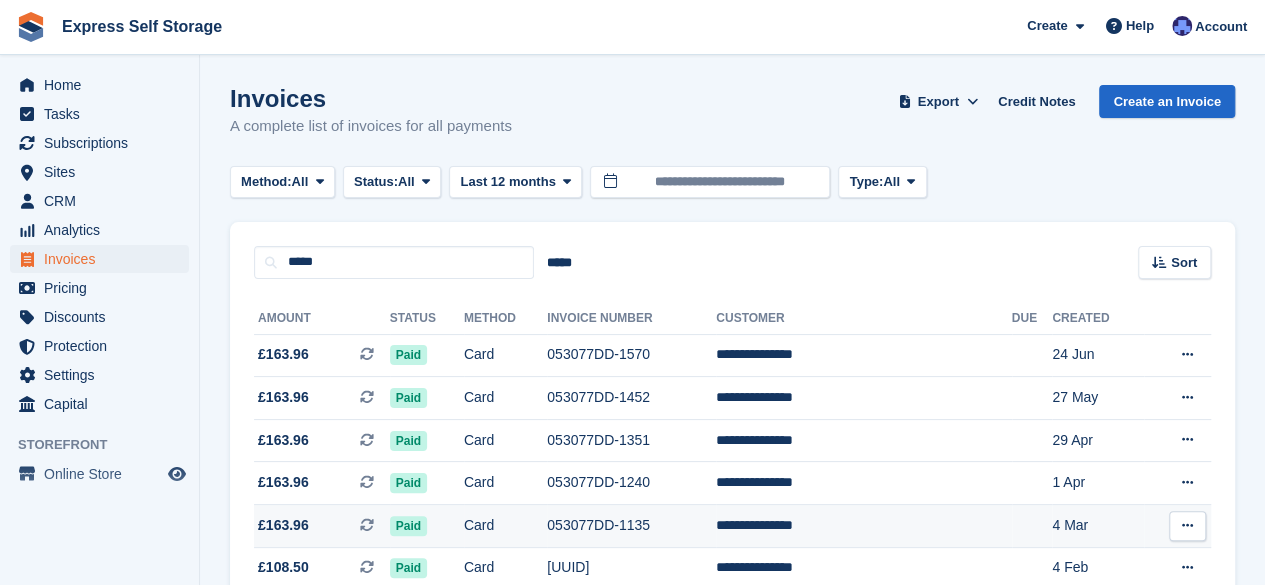 scroll, scrollTop: 106, scrollLeft: 0, axis: vertical 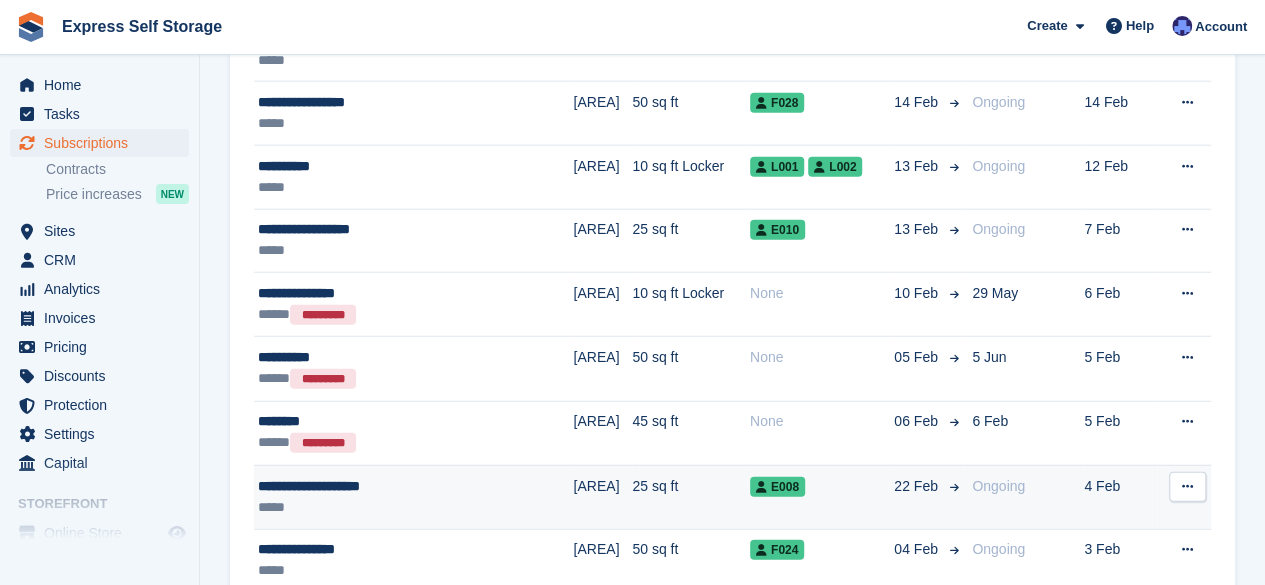 click on "**********" at bounding box center [380, 486] 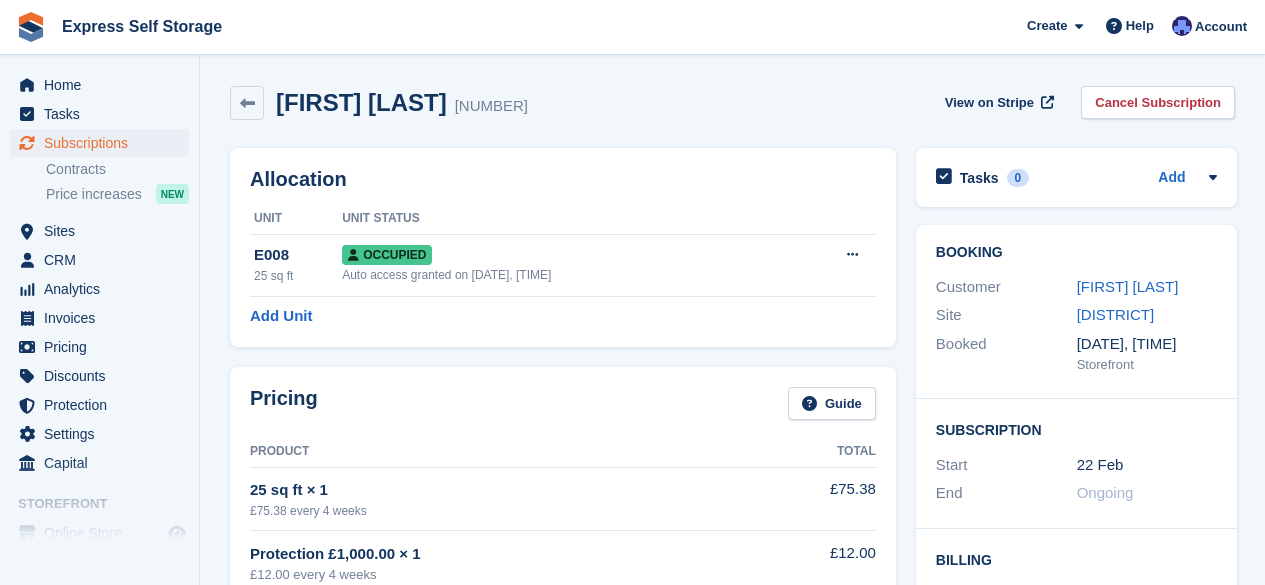 scroll, scrollTop: 0, scrollLeft: 0, axis: both 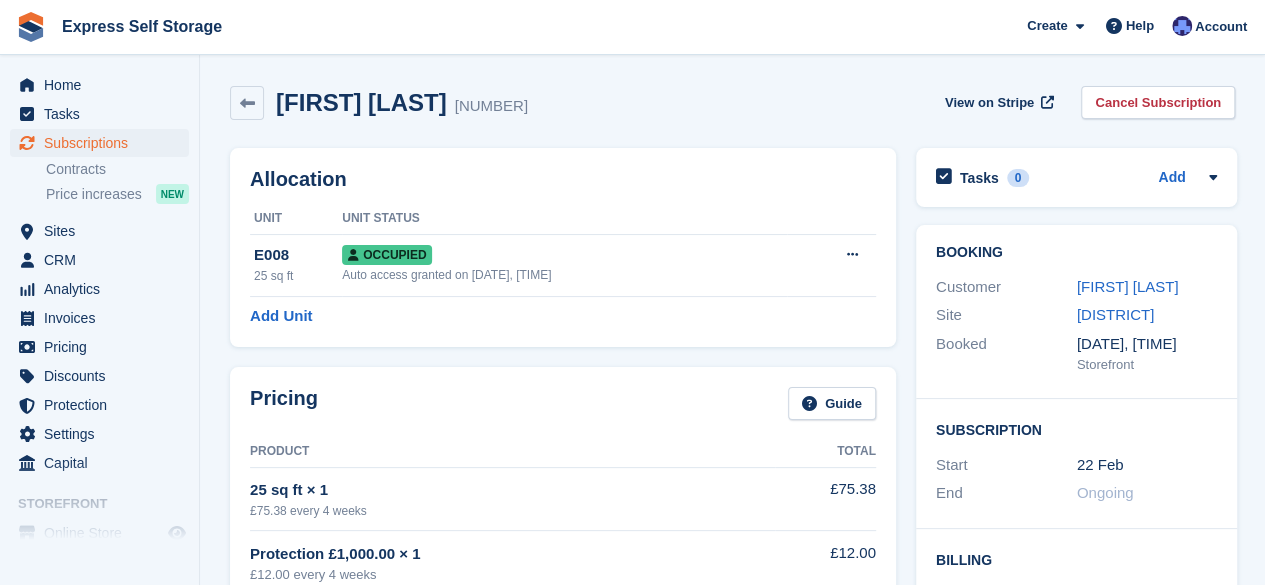 drag, startPoint x: 494, startPoint y: 101, endPoint x: 266, endPoint y: 100, distance: 228.0022 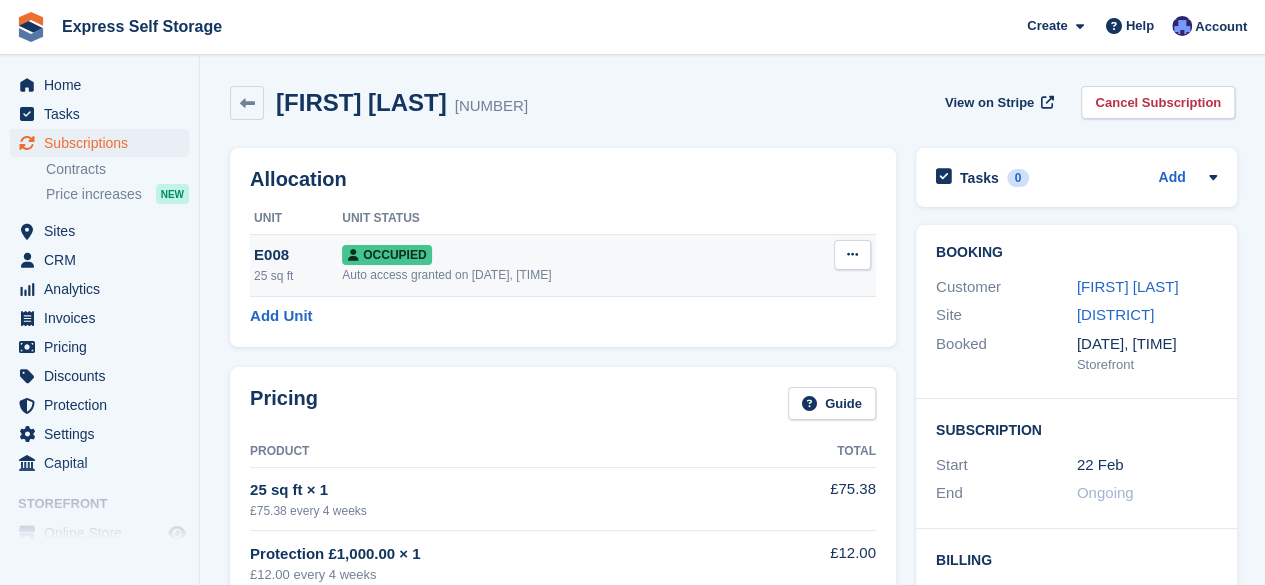 copy on "Satyajit Purkayastha" 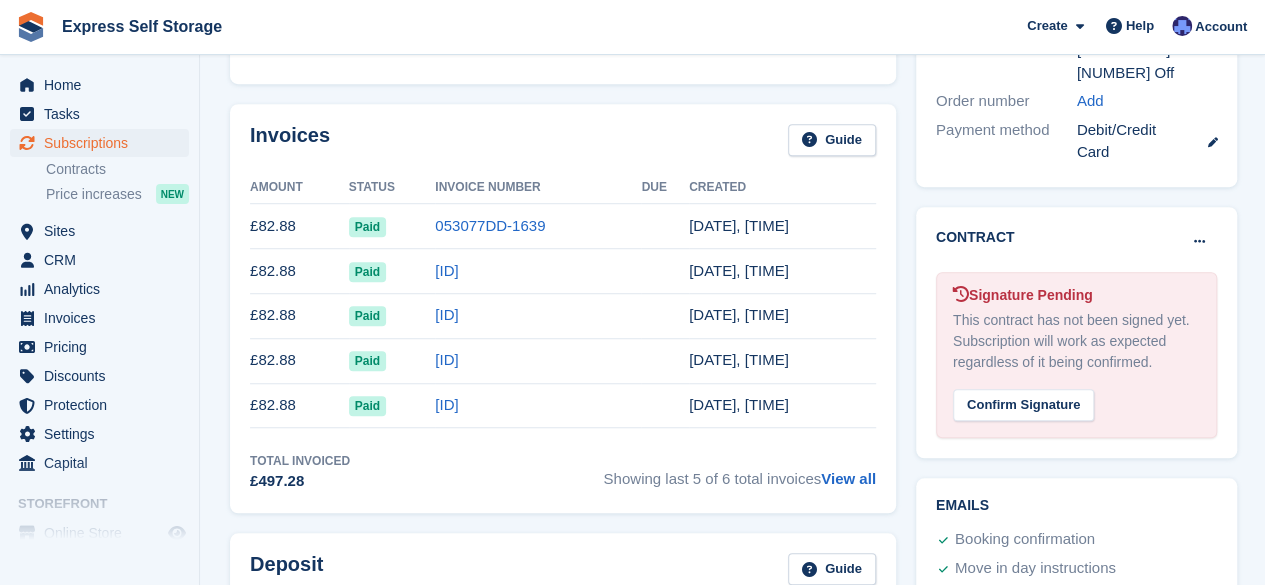scroll, scrollTop: 700, scrollLeft: 0, axis: vertical 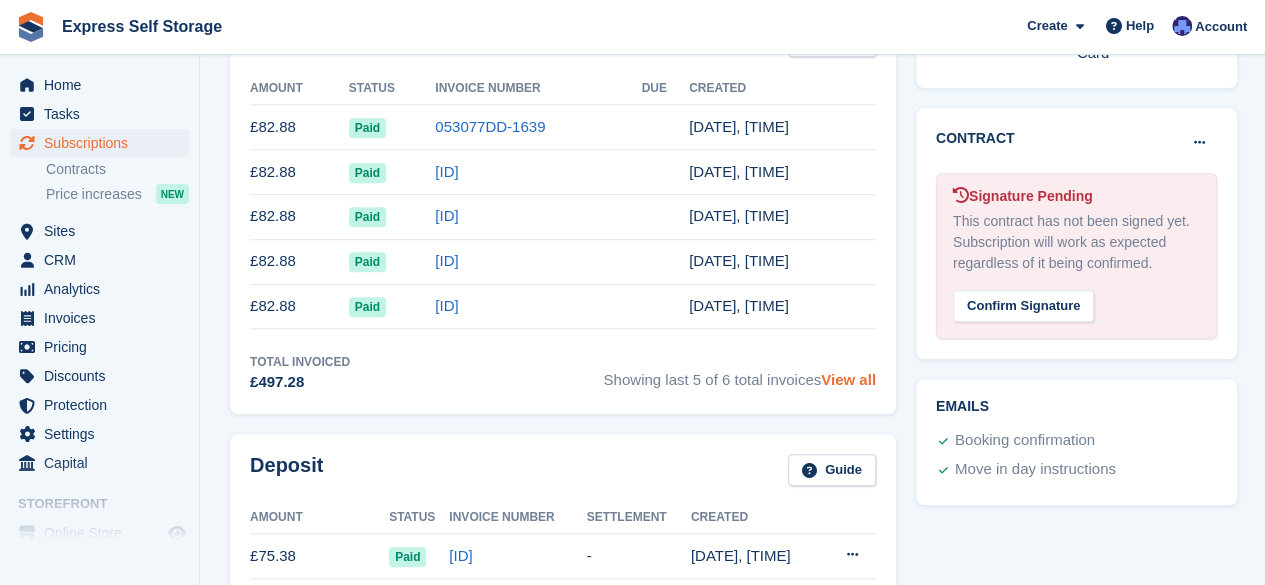 click on "View all" at bounding box center (848, 379) 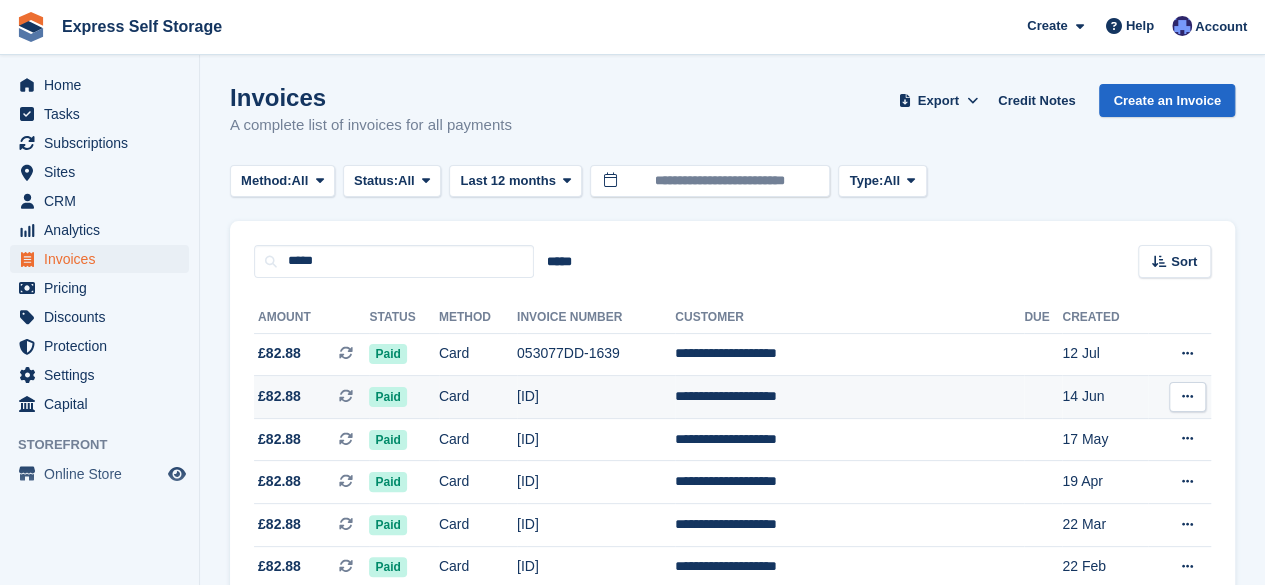 scroll, scrollTop: 0, scrollLeft: 0, axis: both 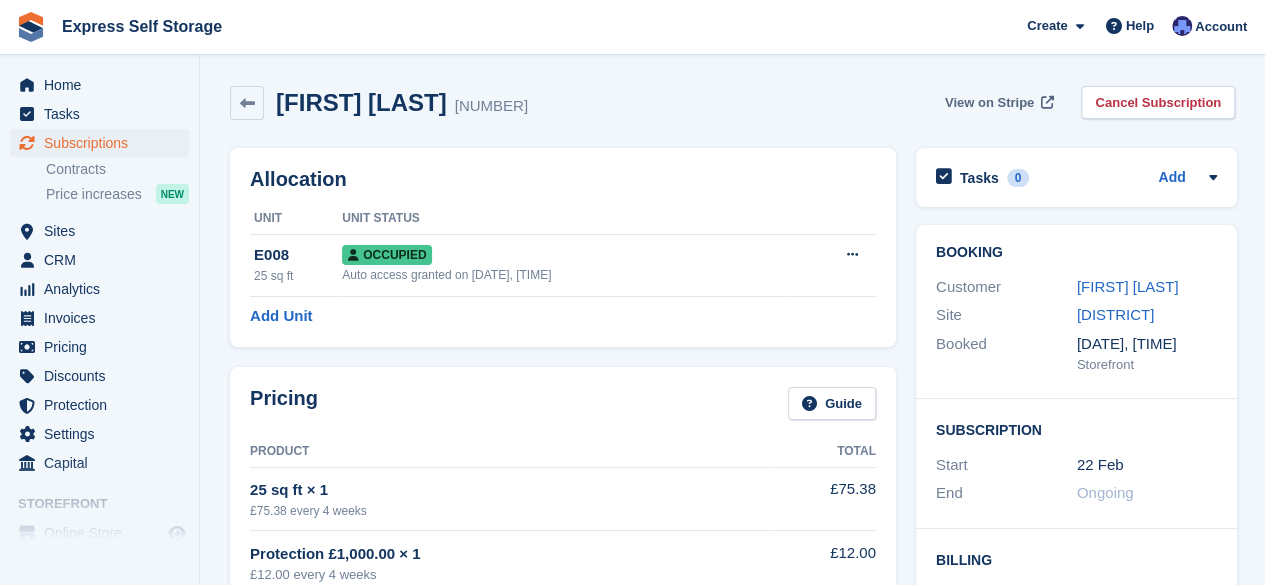 click at bounding box center [1047, 102] 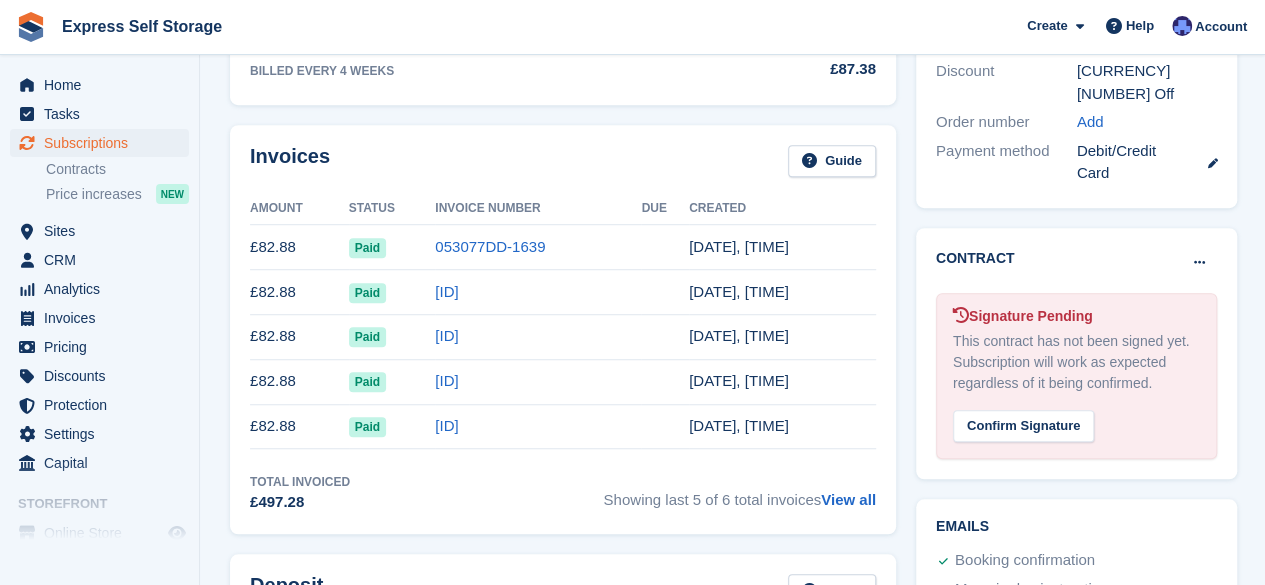 scroll, scrollTop: 574, scrollLeft: 0, axis: vertical 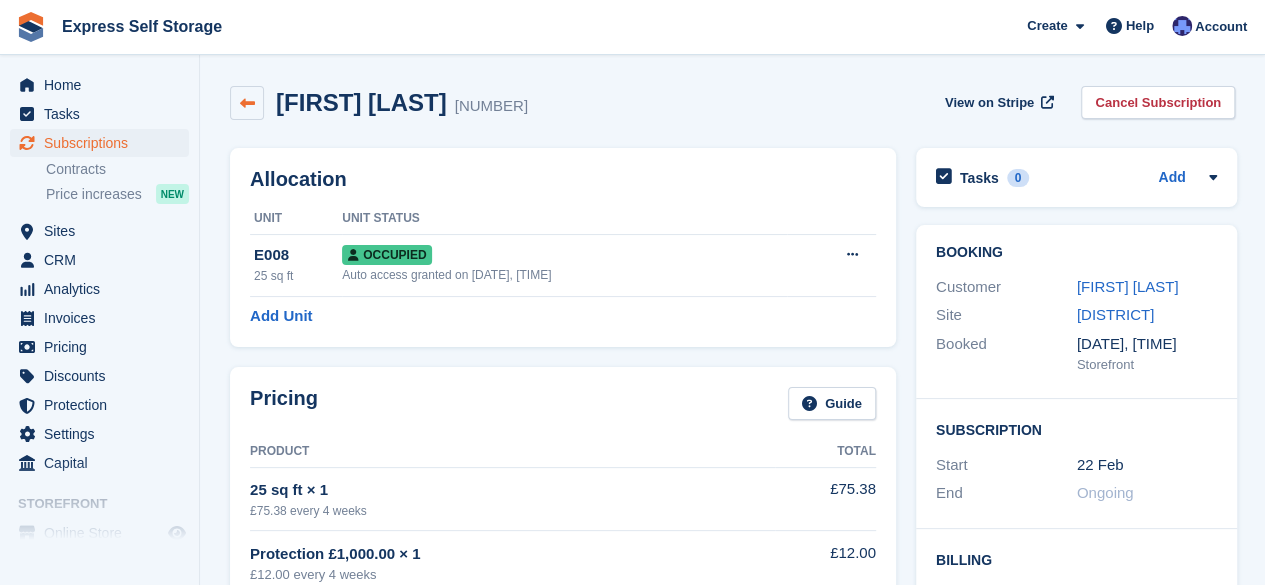 click at bounding box center (247, 103) 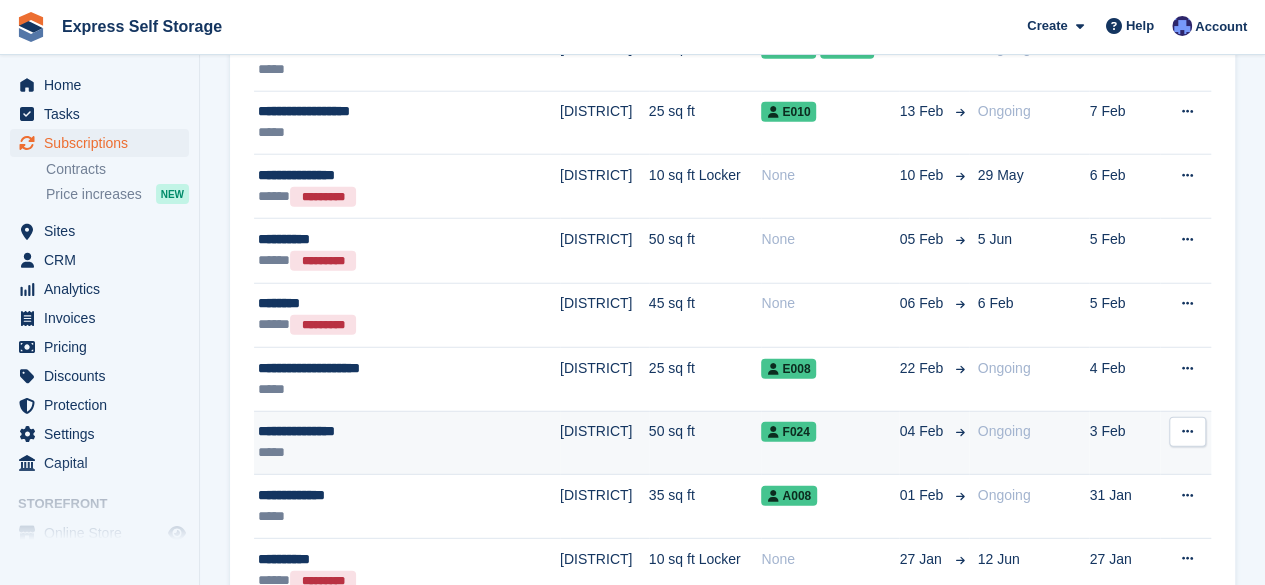 scroll, scrollTop: 2524, scrollLeft: 0, axis: vertical 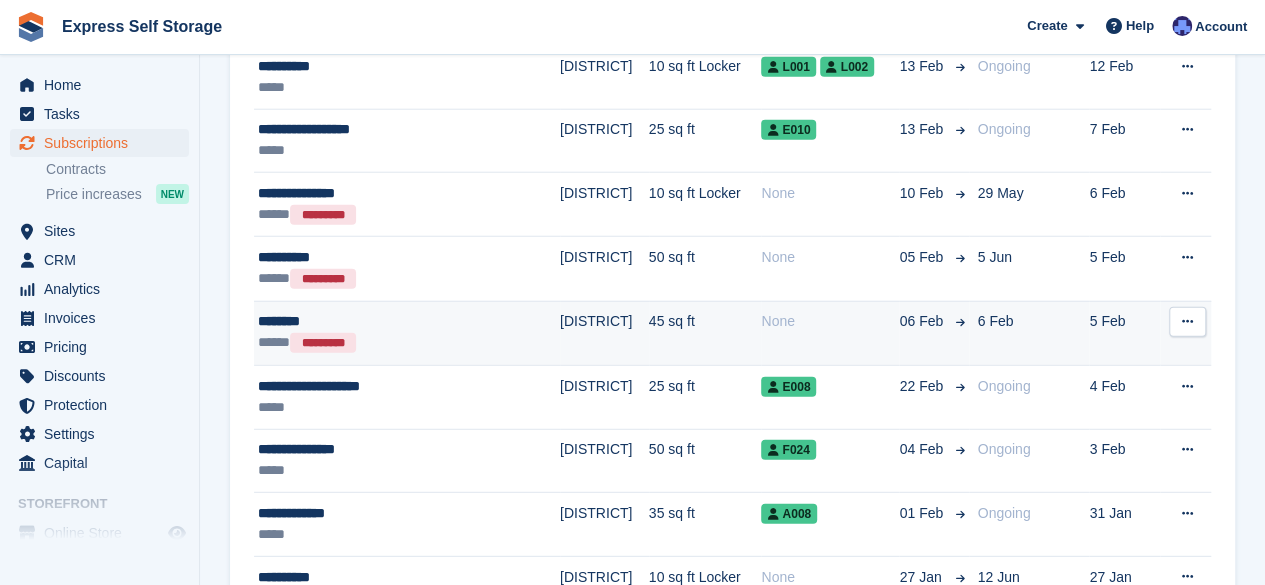click on "********" at bounding box center [380, 321] 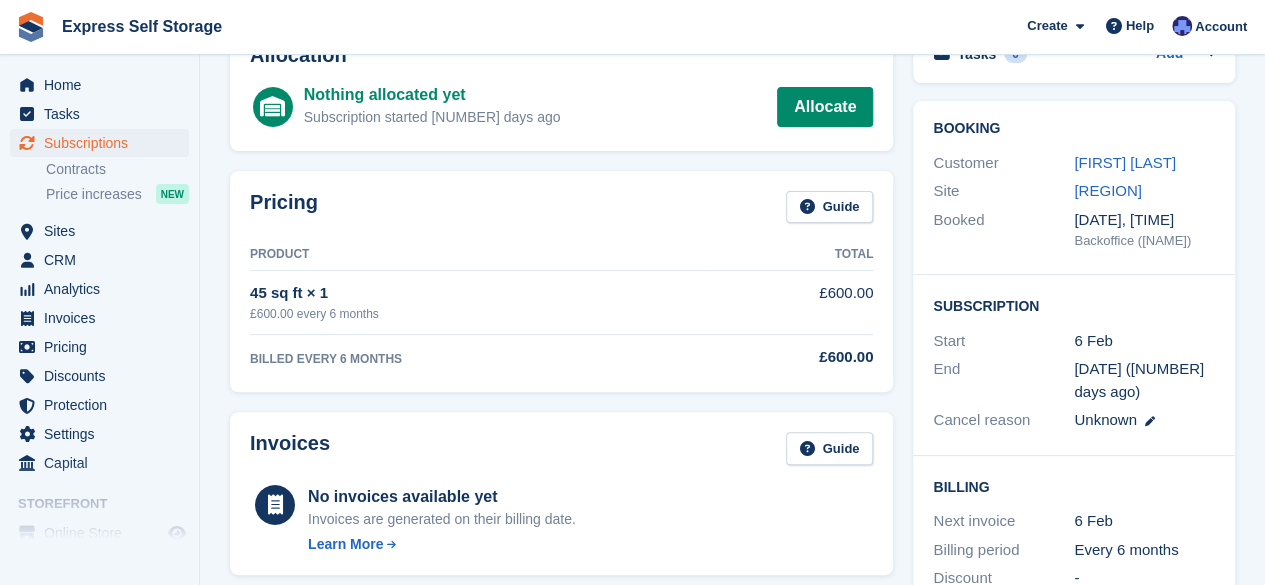 scroll, scrollTop: 0, scrollLeft: 0, axis: both 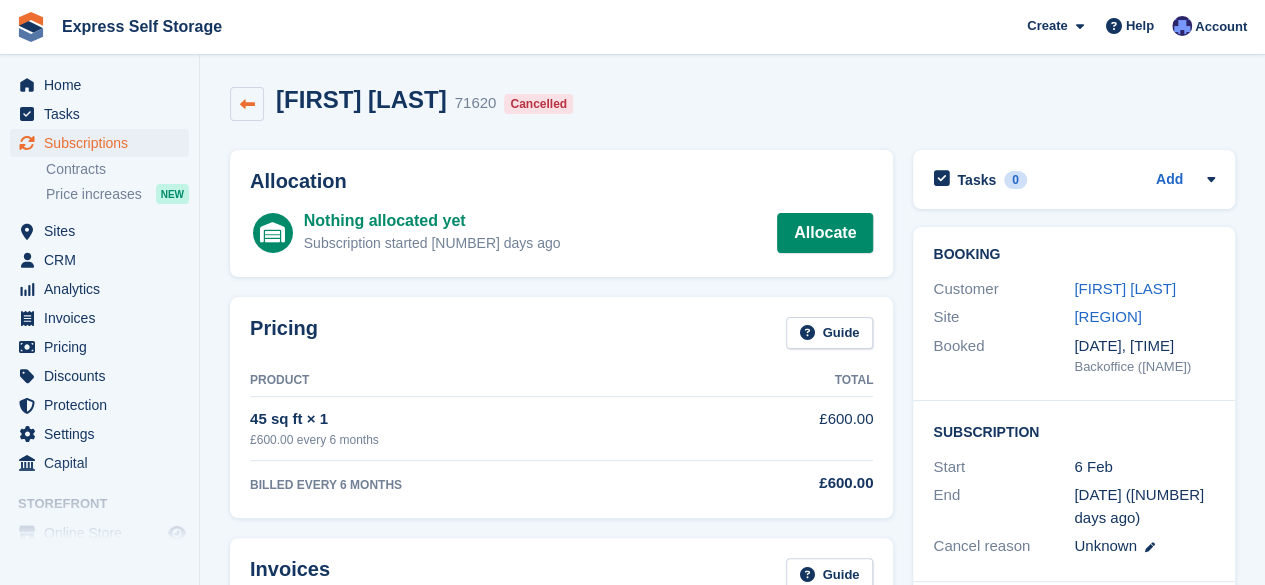click at bounding box center [247, 104] 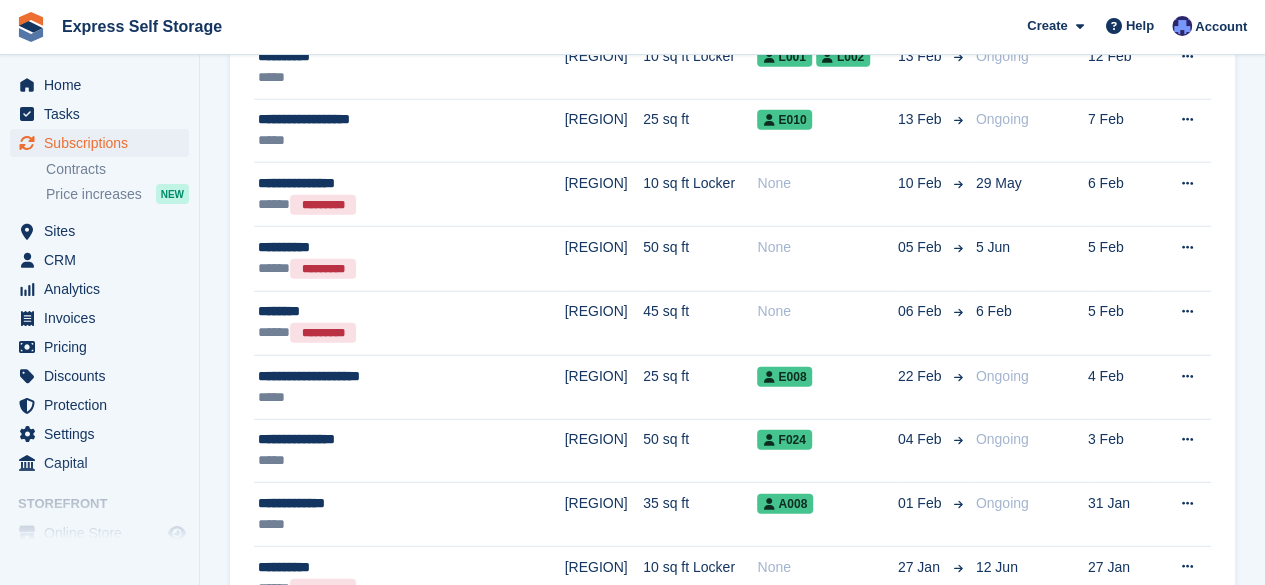 scroll, scrollTop: 2424, scrollLeft: 0, axis: vertical 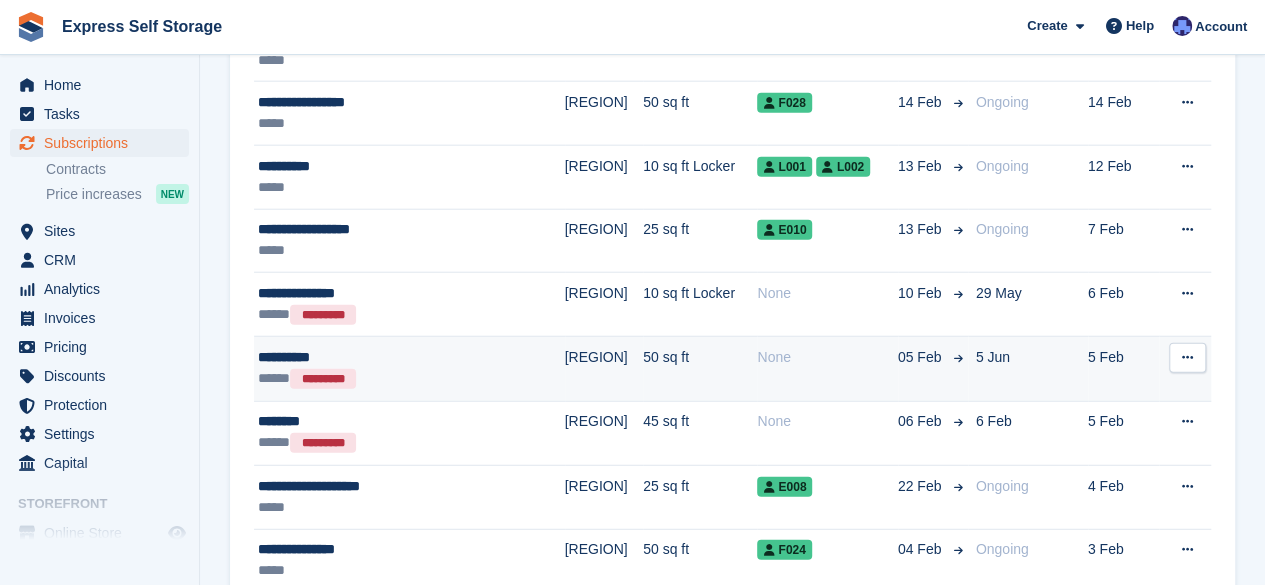 click on "**********" at bounding box center [380, 357] 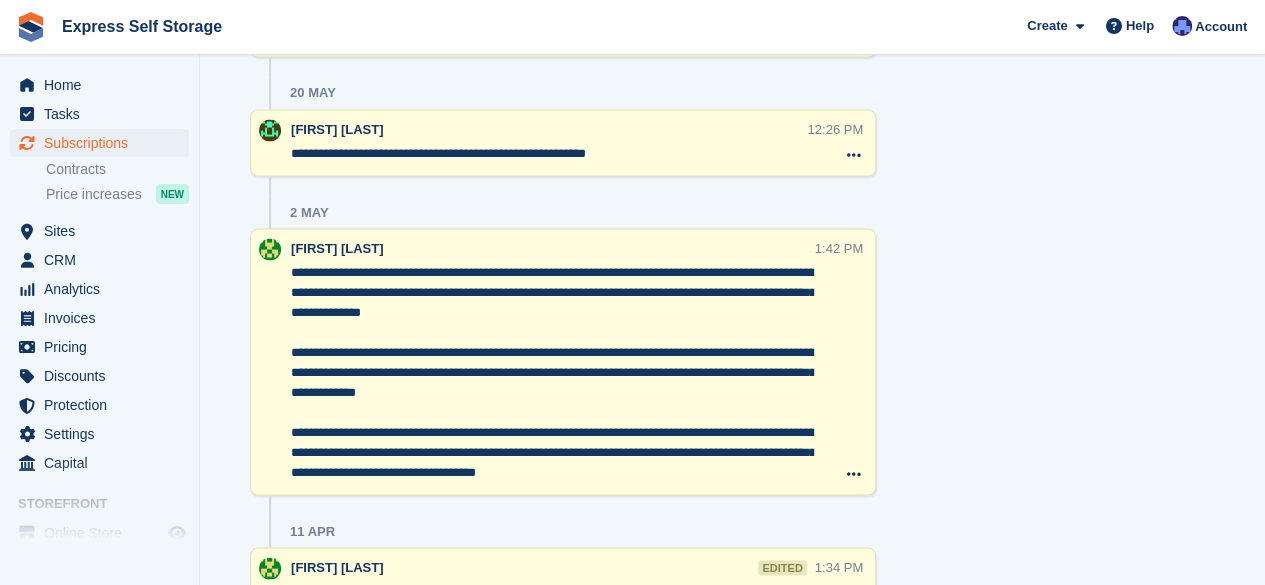 scroll, scrollTop: 1800, scrollLeft: 0, axis: vertical 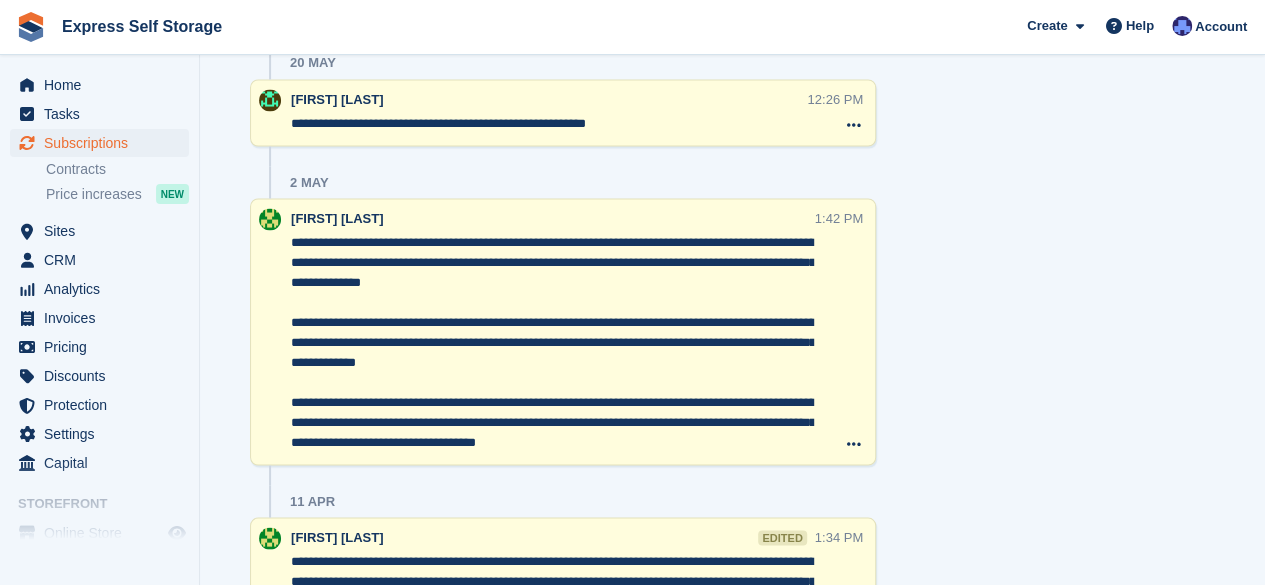 drag, startPoint x: 647, startPoint y: 343, endPoint x: 670, endPoint y: 342, distance: 23.021729 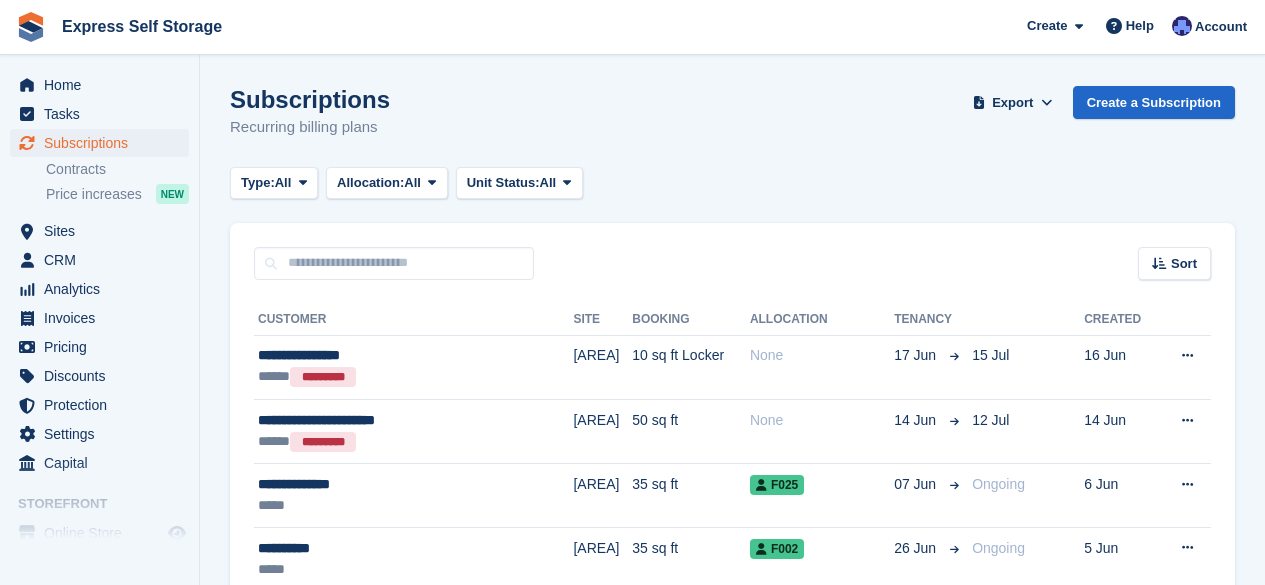scroll, scrollTop: 2424, scrollLeft: 0, axis: vertical 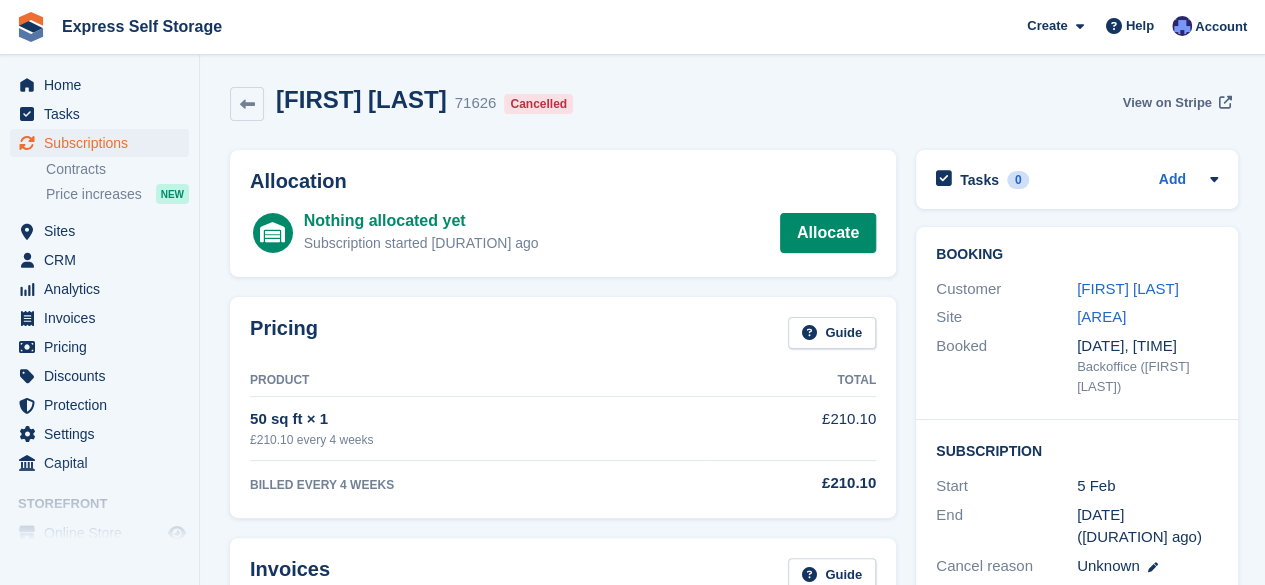 click at bounding box center (1224, 102) 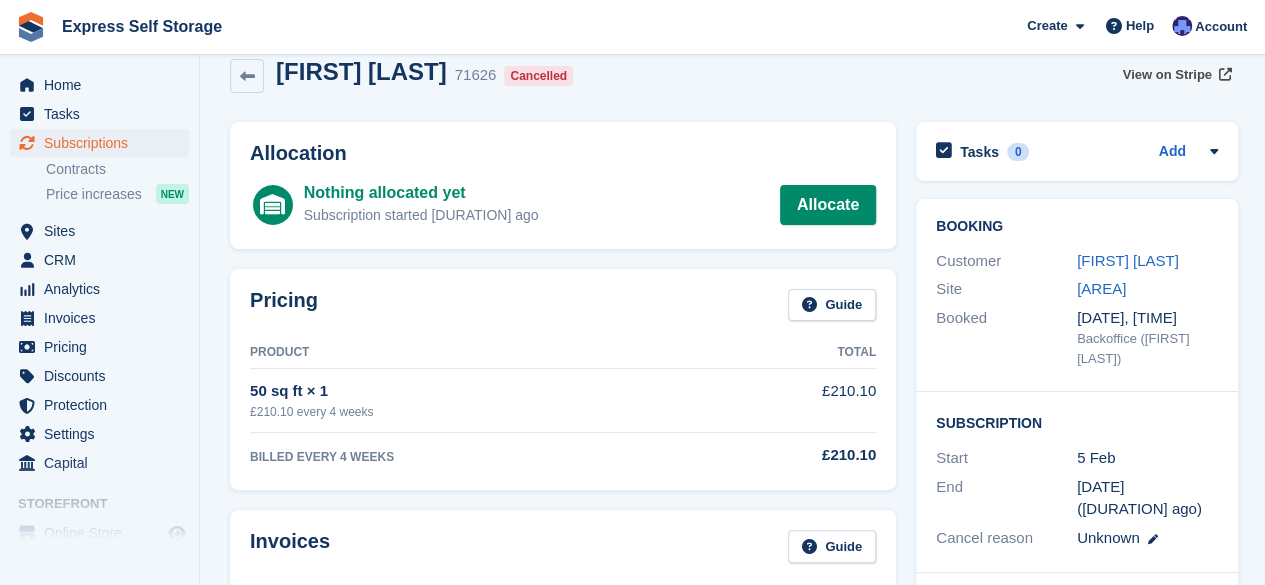 scroll, scrollTop: 0, scrollLeft: 0, axis: both 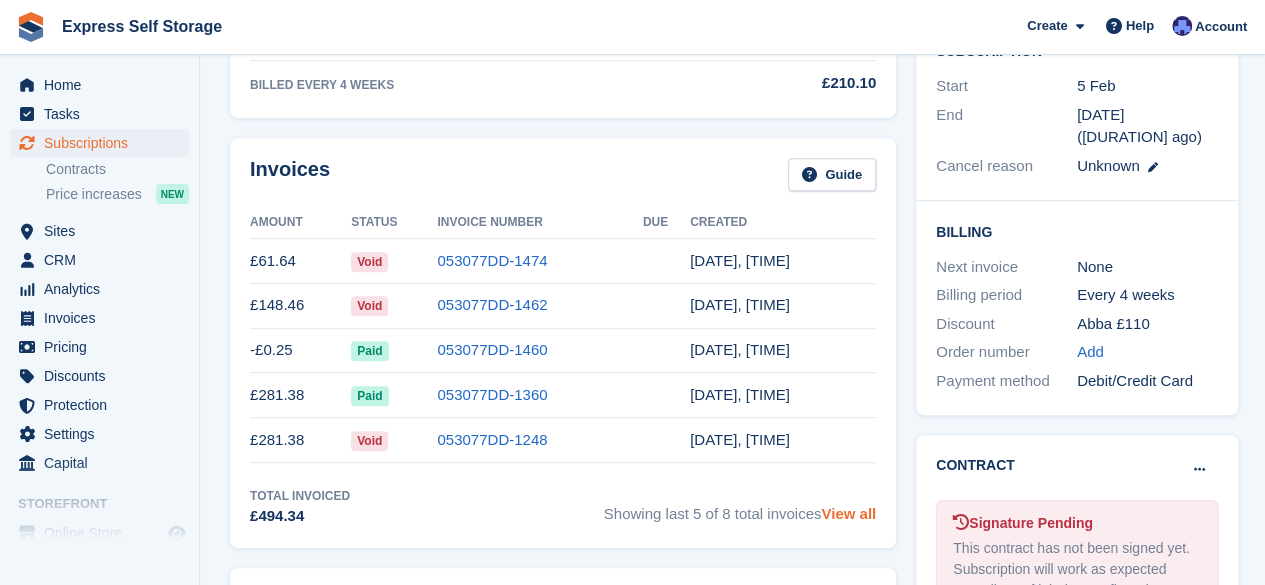 click on "View all" at bounding box center (848, 513) 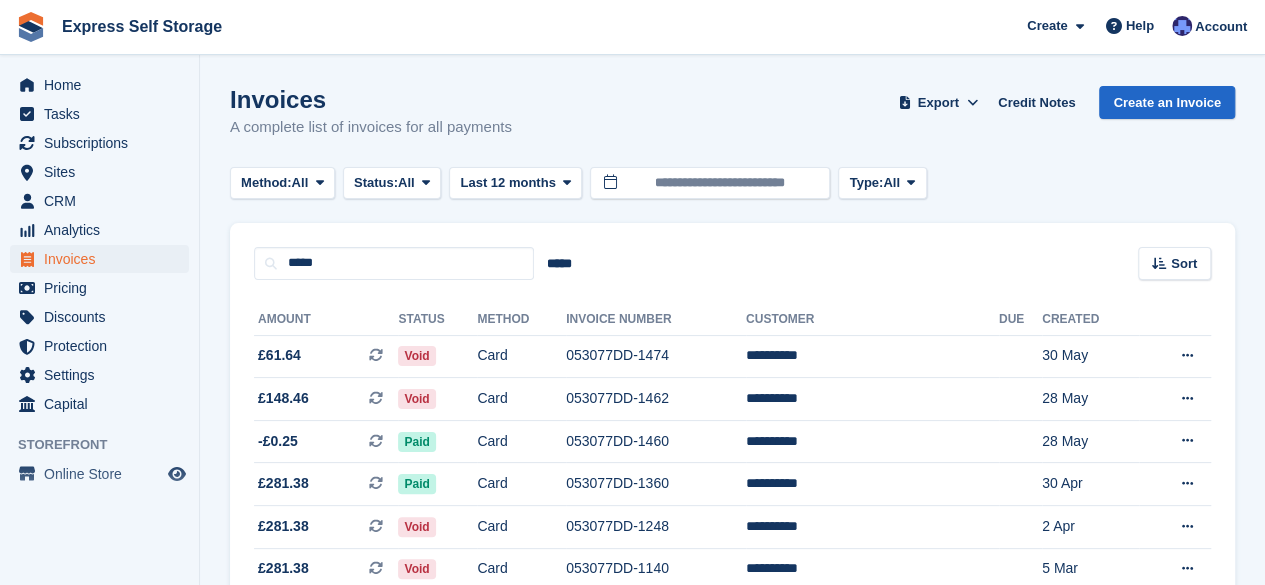 scroll, scrollTop: 100, scrollLeft: 0, axis: vertical 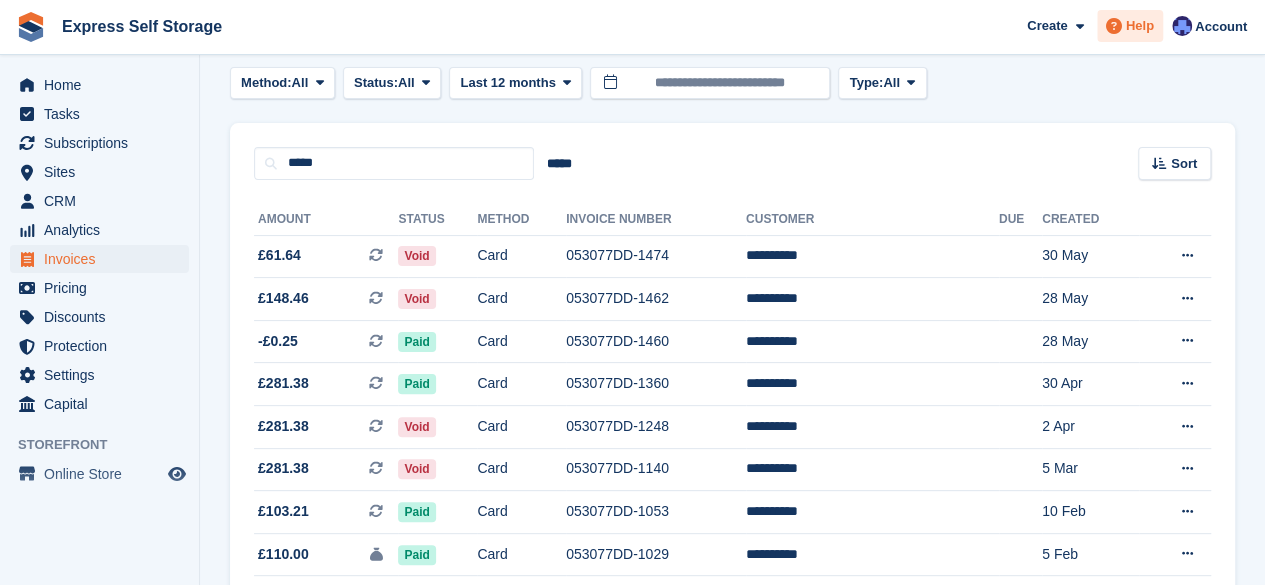 click on "Help" at bounding box center (1140, 26) 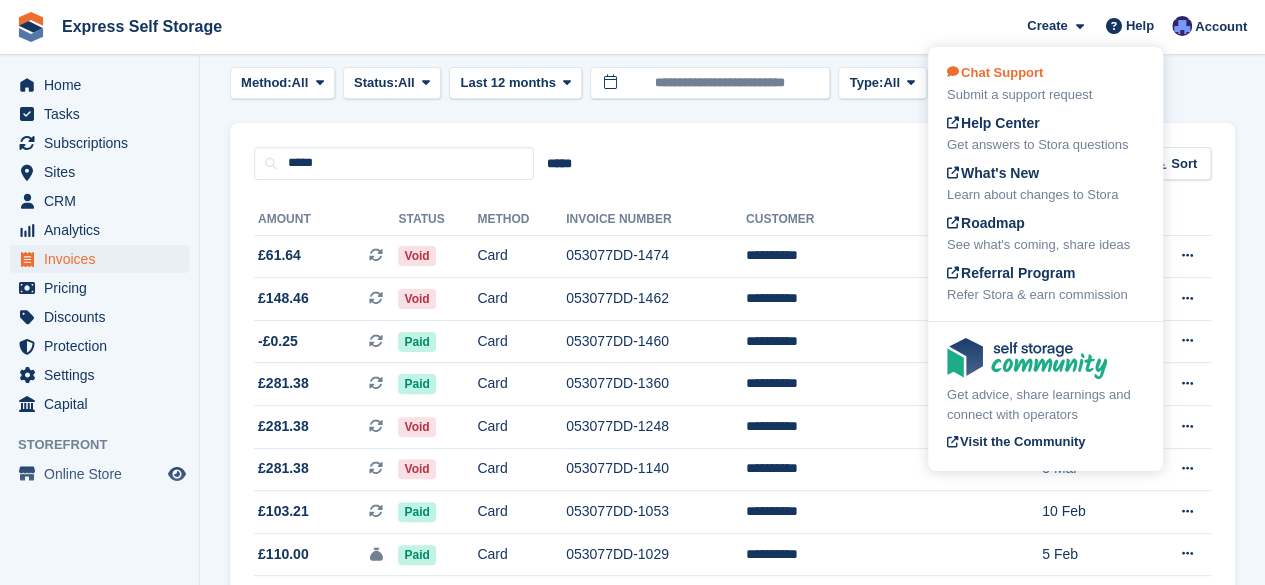 click on "Submit a support request" at bounding box center (1045, 95) 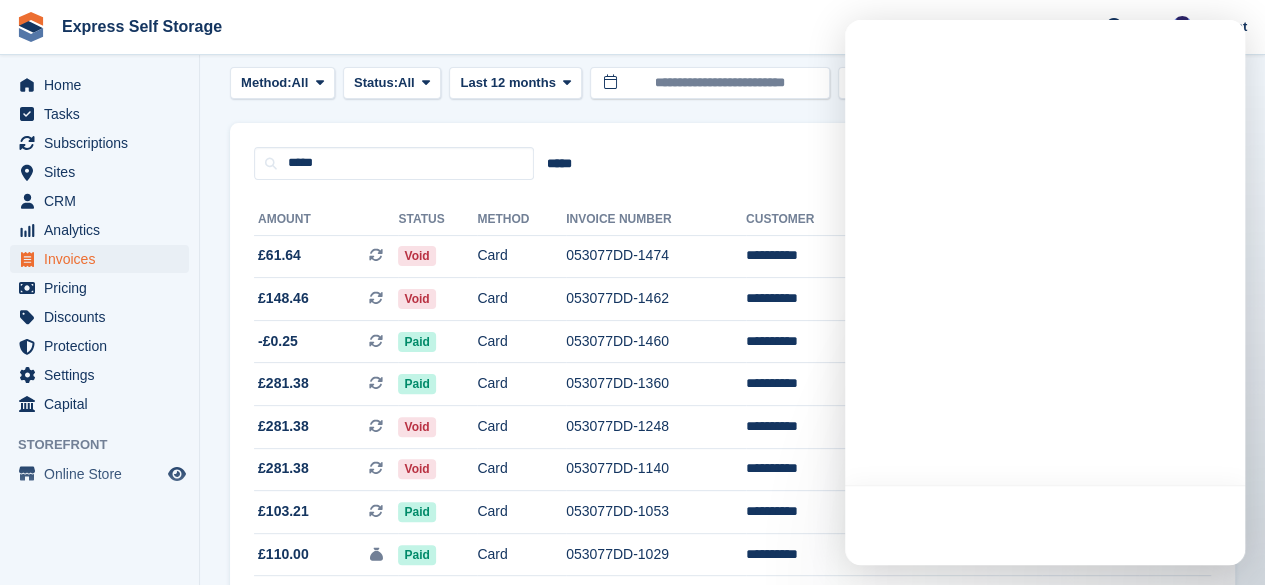 scroll, scrollTop: 0, scrollLeft: 0, axis: both 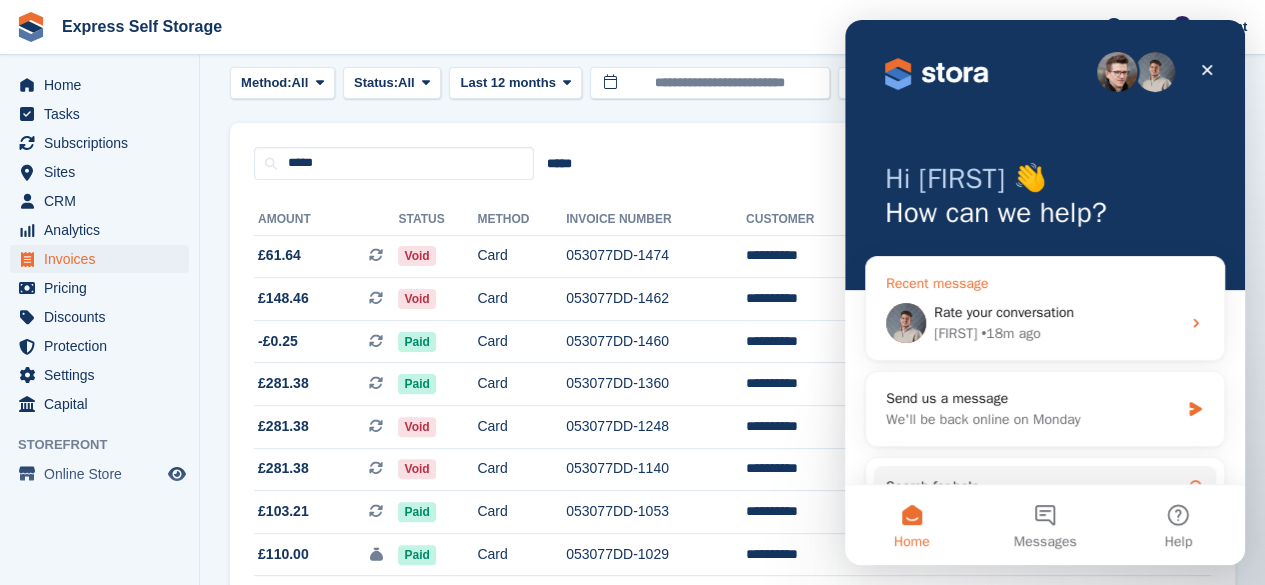 click on "Bradley •  18m ago" at bounding box center (1057, 333) 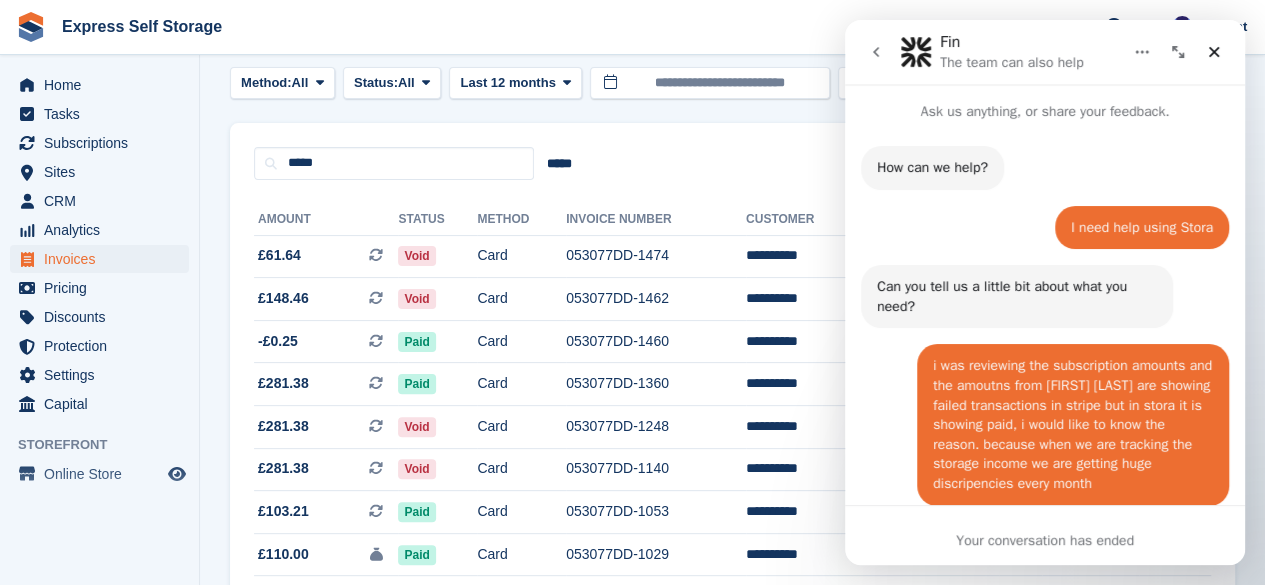 scroll, scrollTop: 3, scrollLeft: 0, axis: vertical 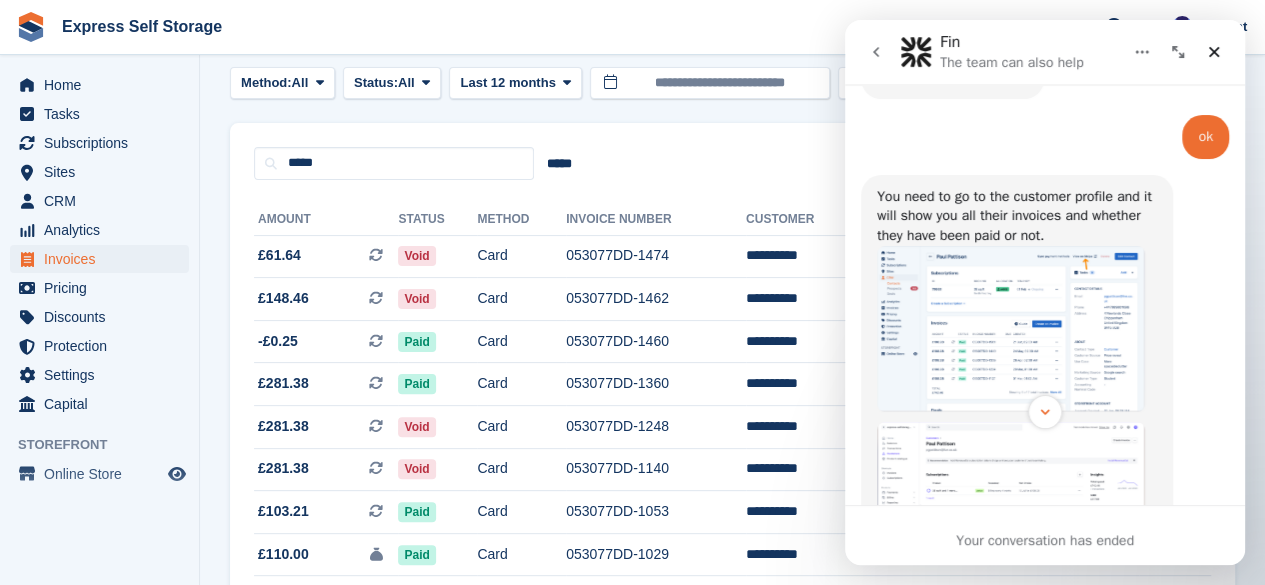 click at bounding box center (1011, 329) 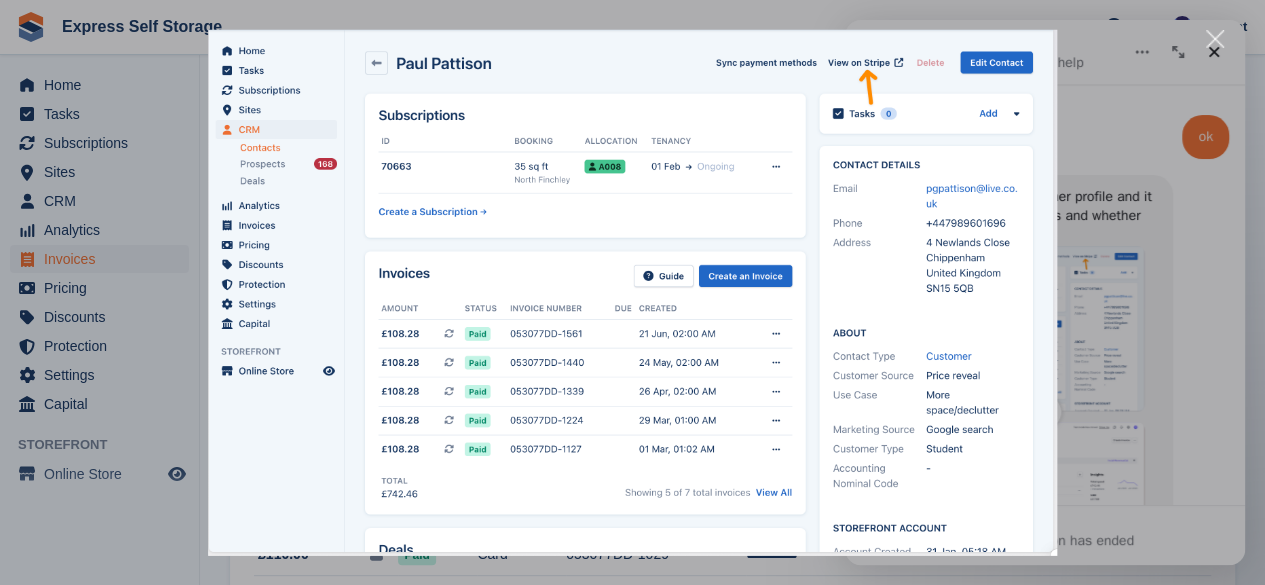 click at bounding box center (1215, 39) 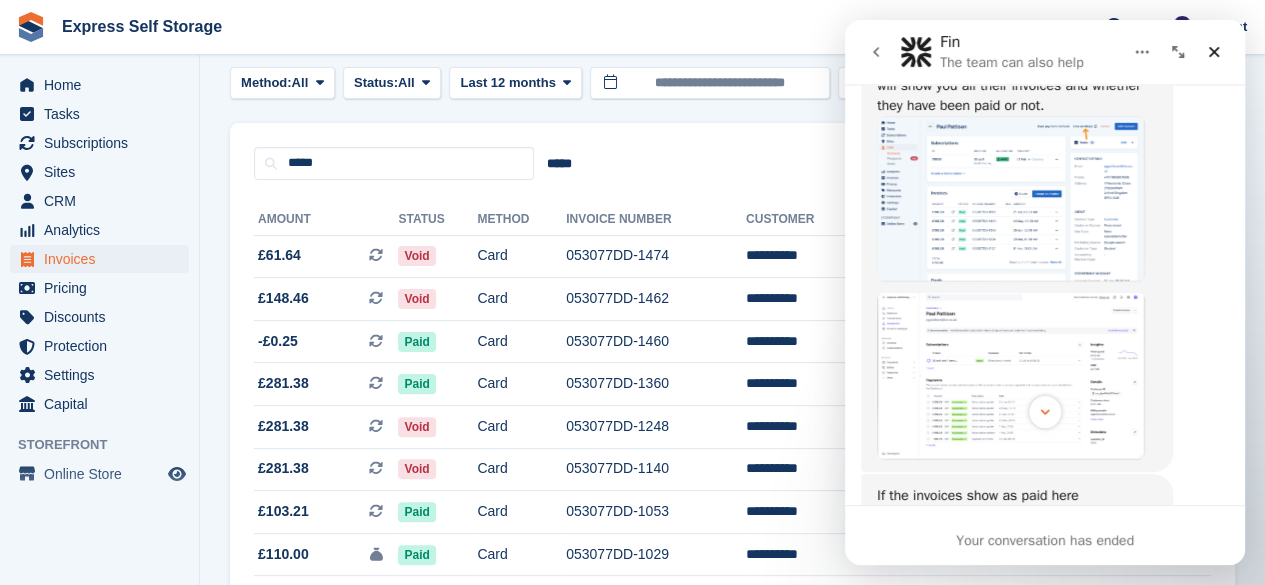 scroll, scrollTop: 3340, scrollLeft: 0, axis: vertical 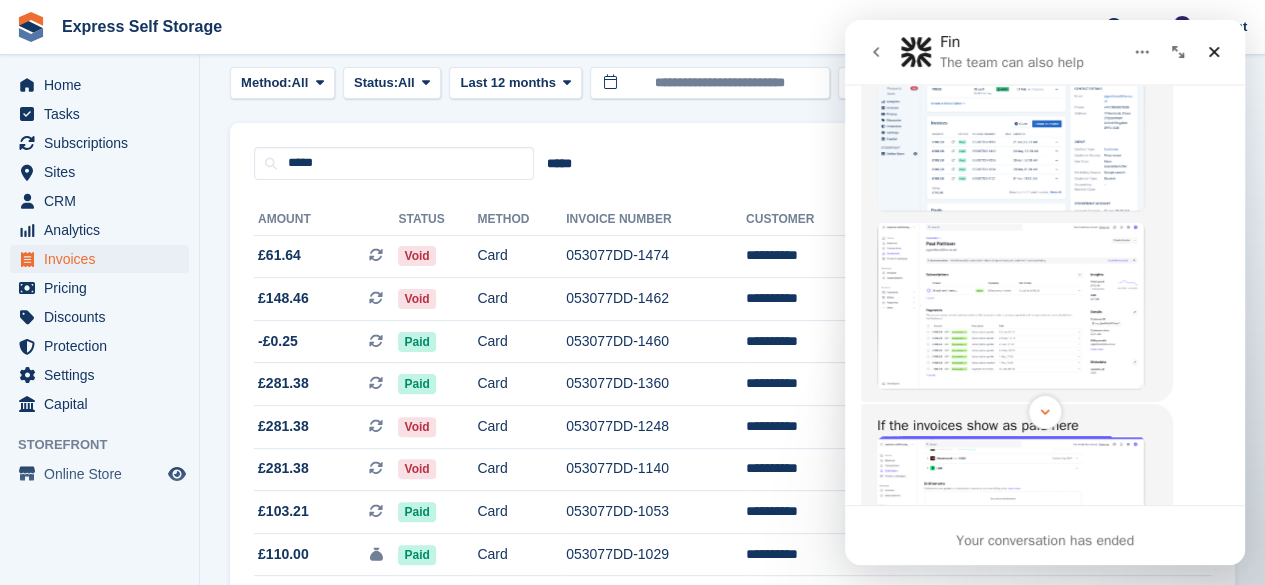 click at bounding box center [1011, 129] 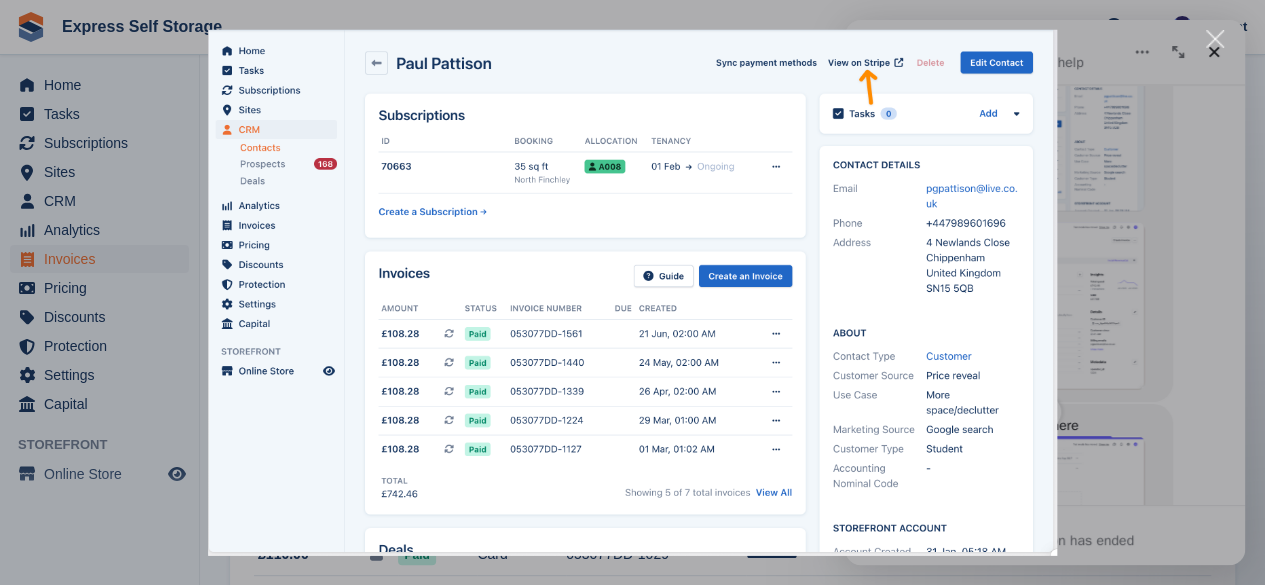 scroll, scrollTop: 0, scrollLeft: 0, axis: both 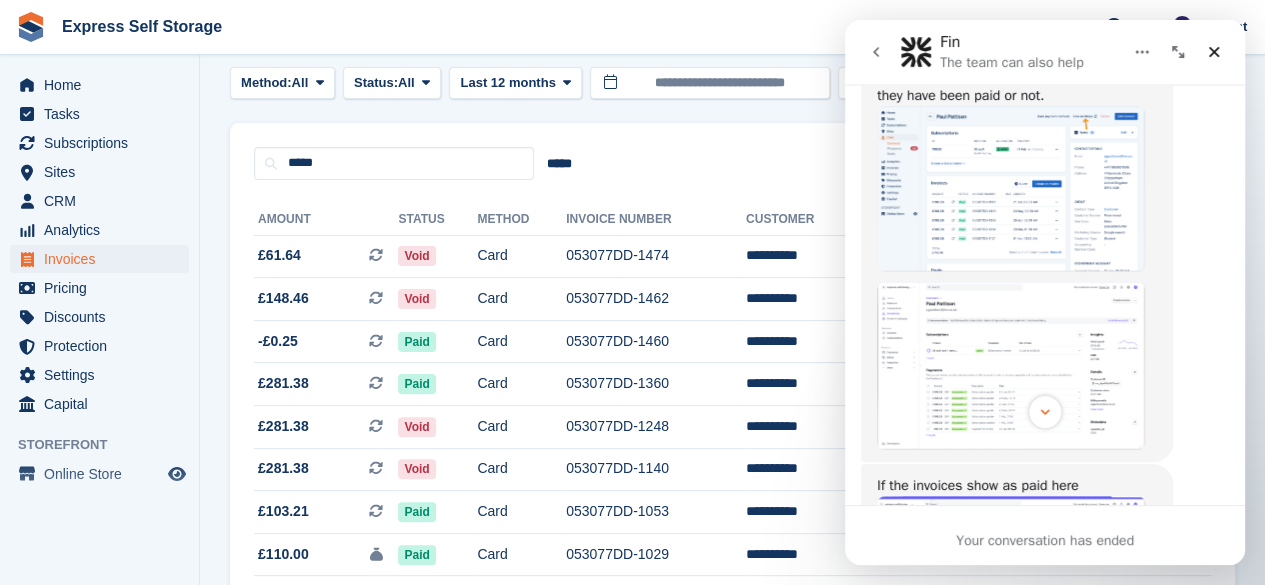 click at bounding box center (1011, 366) 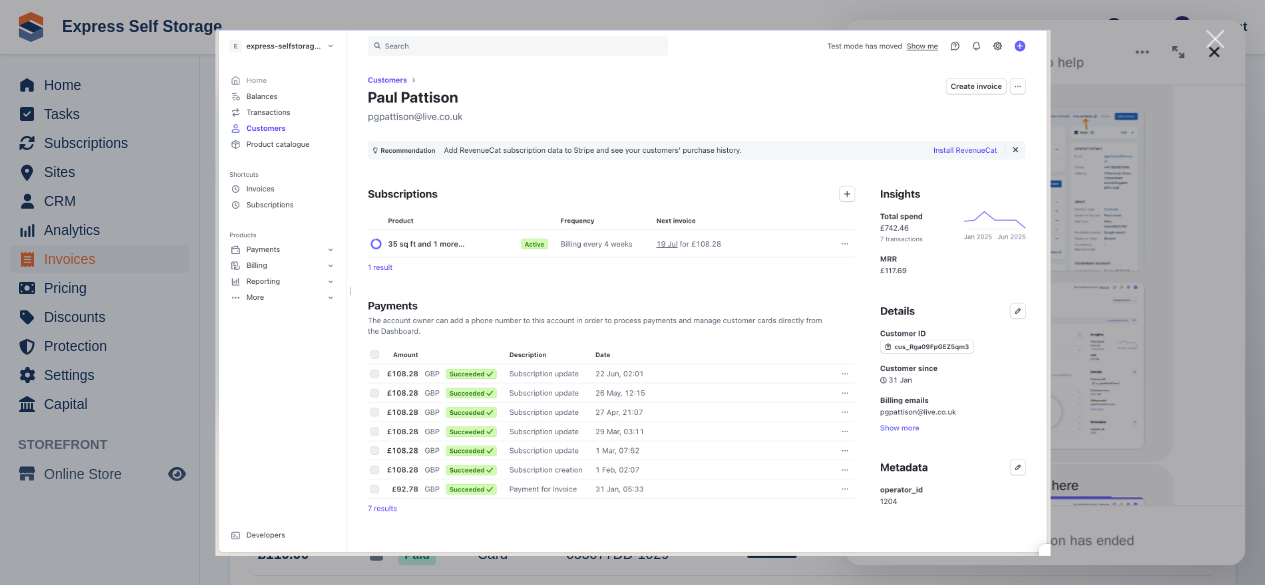 scroll, scrollTop: 0, scrollLeft: 0, axis: both 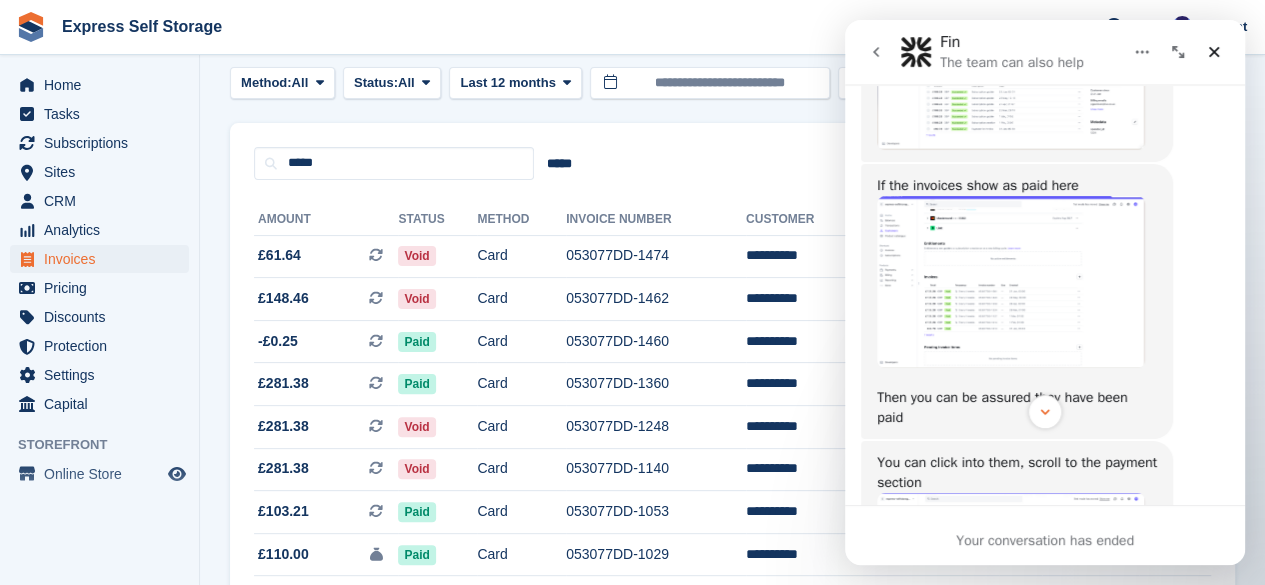 click at bounding box center [1011, 282] 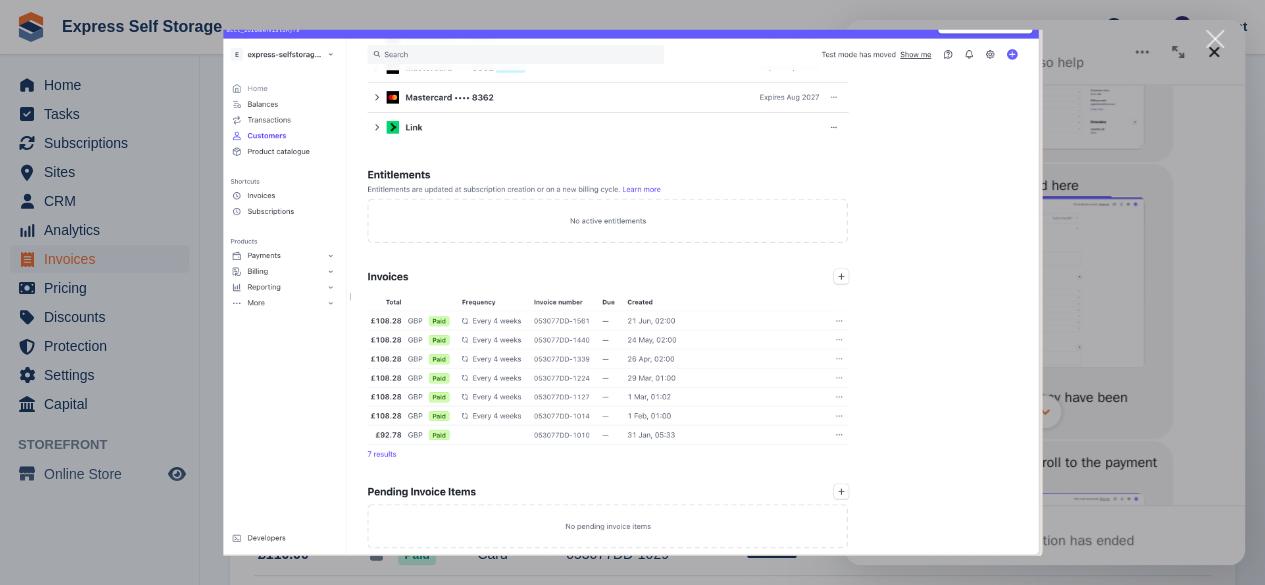 click at bounding box center [632, 292] 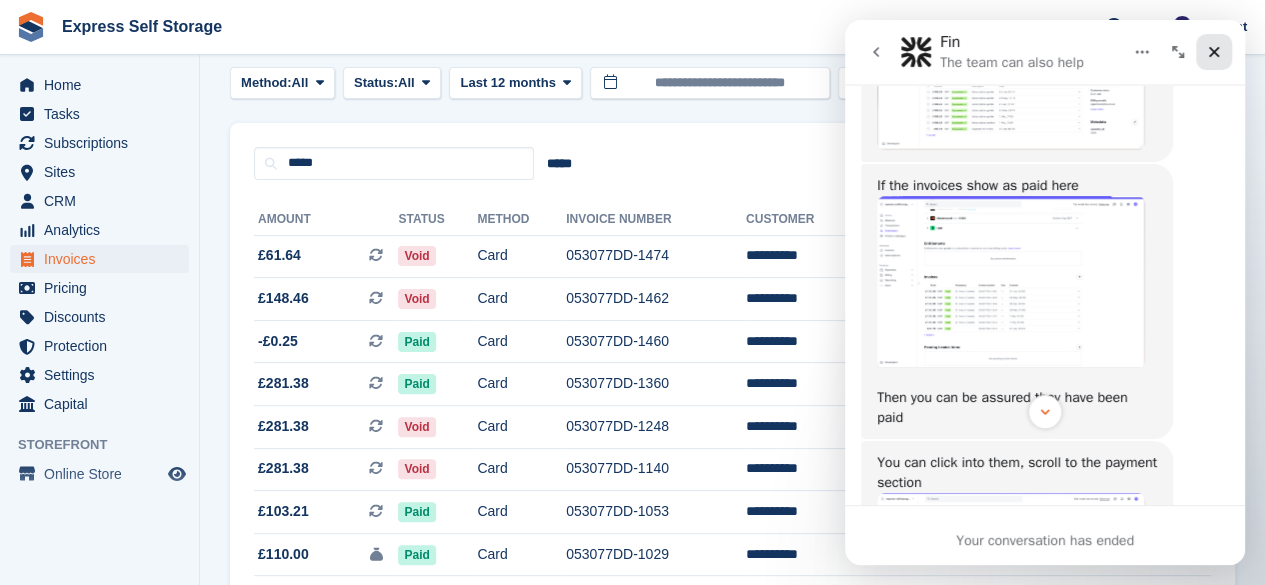 click at bounding box center (1214, 52) 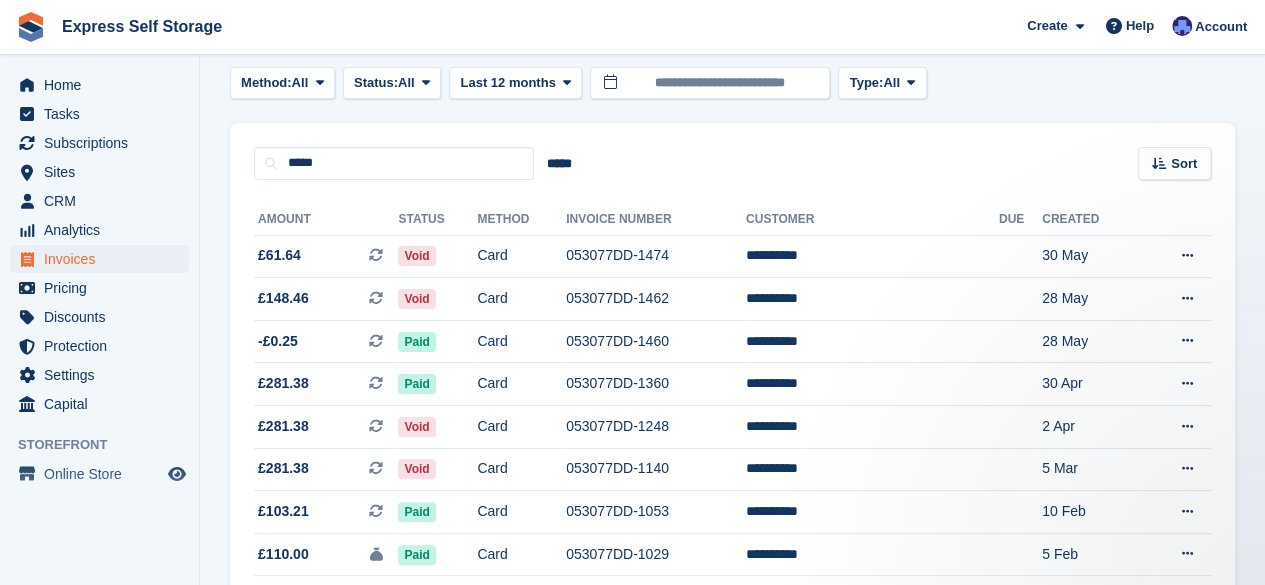 scroll, scrollTop: 0, scrollLeft: 0, axis: both 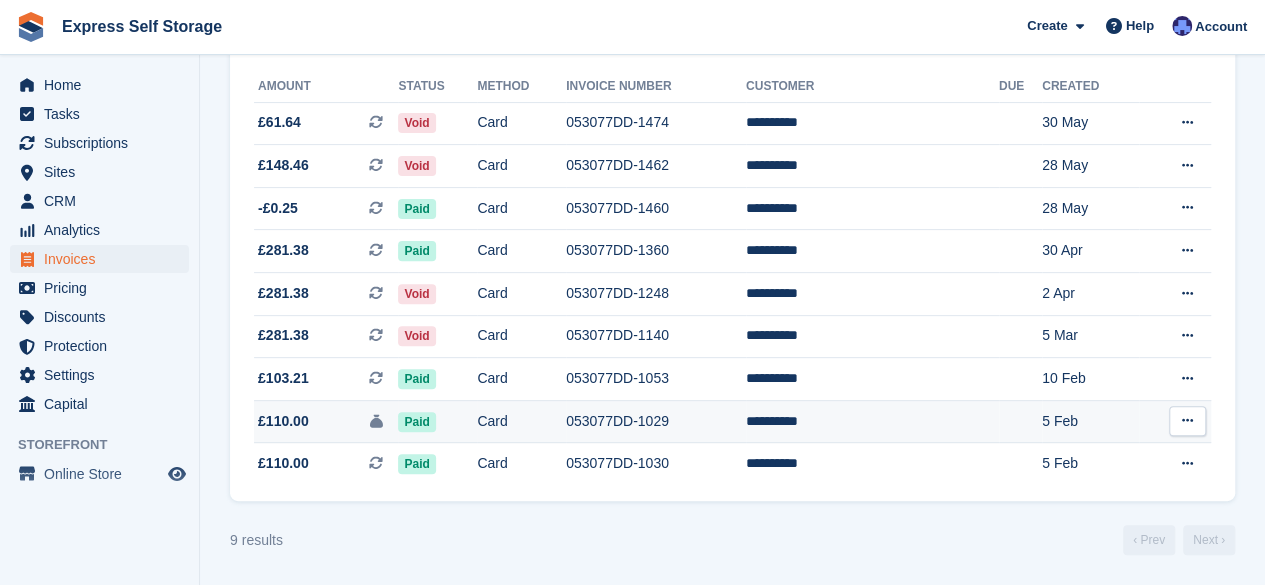 click on "053077DD-1029" at bounding box center [656, 421] 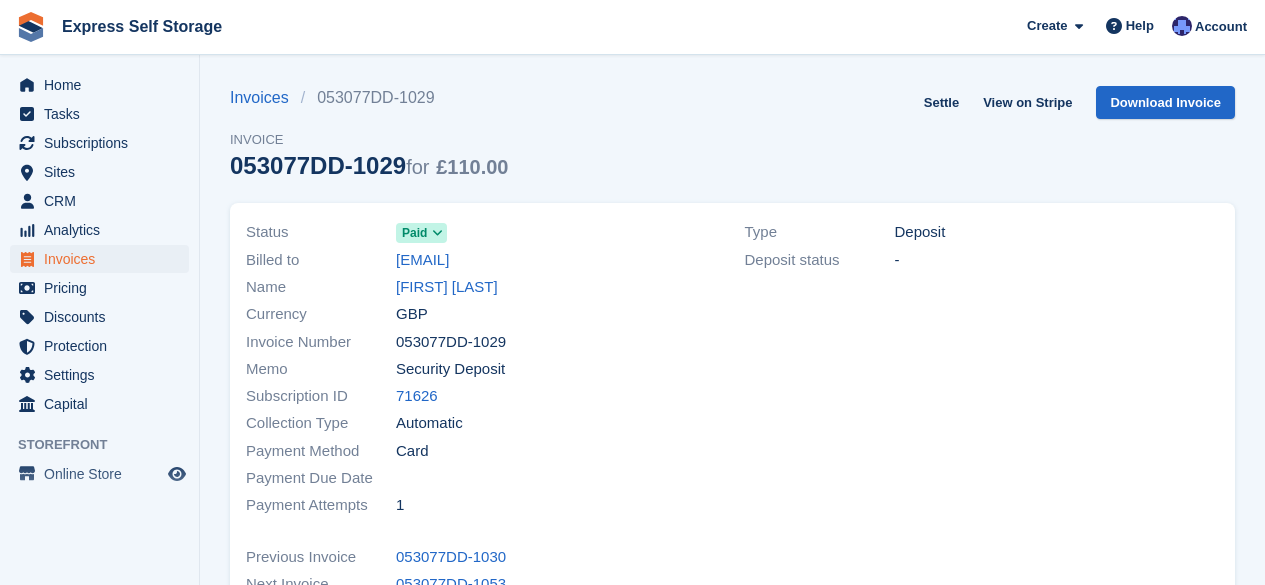 scroll, scrollTop: 0, scrollLeft: 0, axis: both 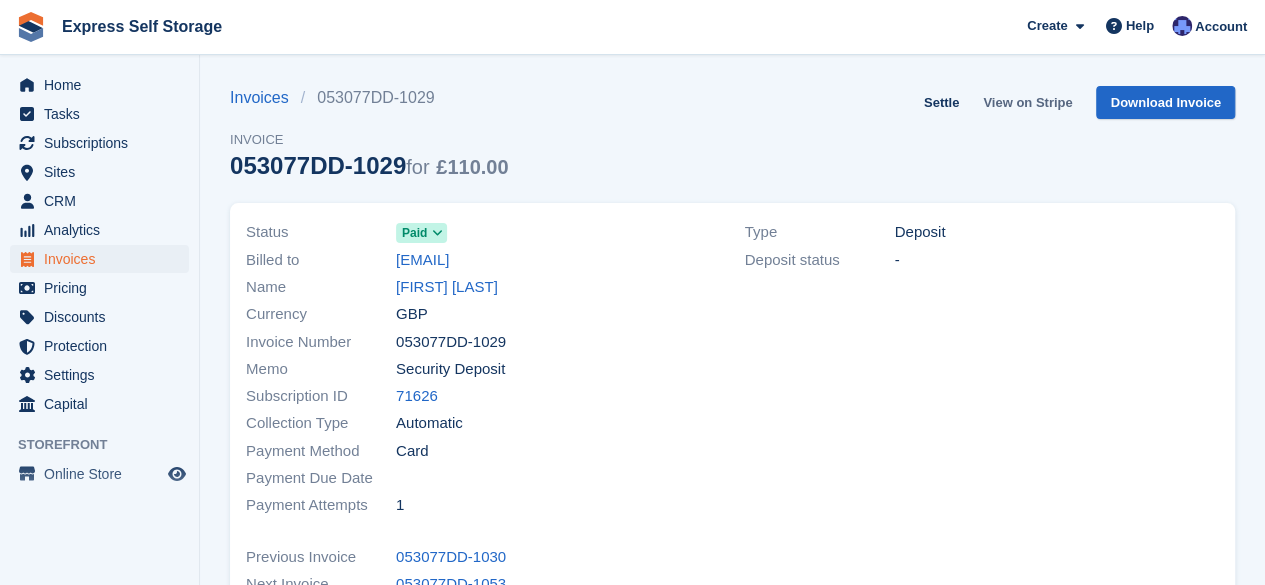 click on "View on Stripe" at bounding box center (1027, 102) 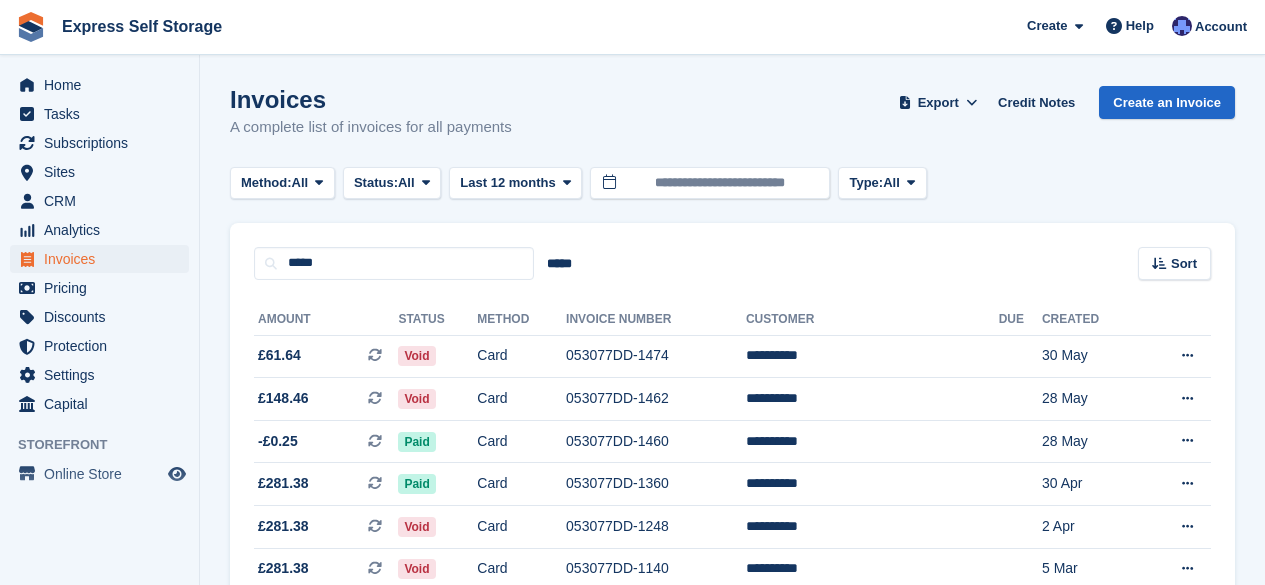scroll, scrollTop: 235, scrollLeft: 0, axis: vertical 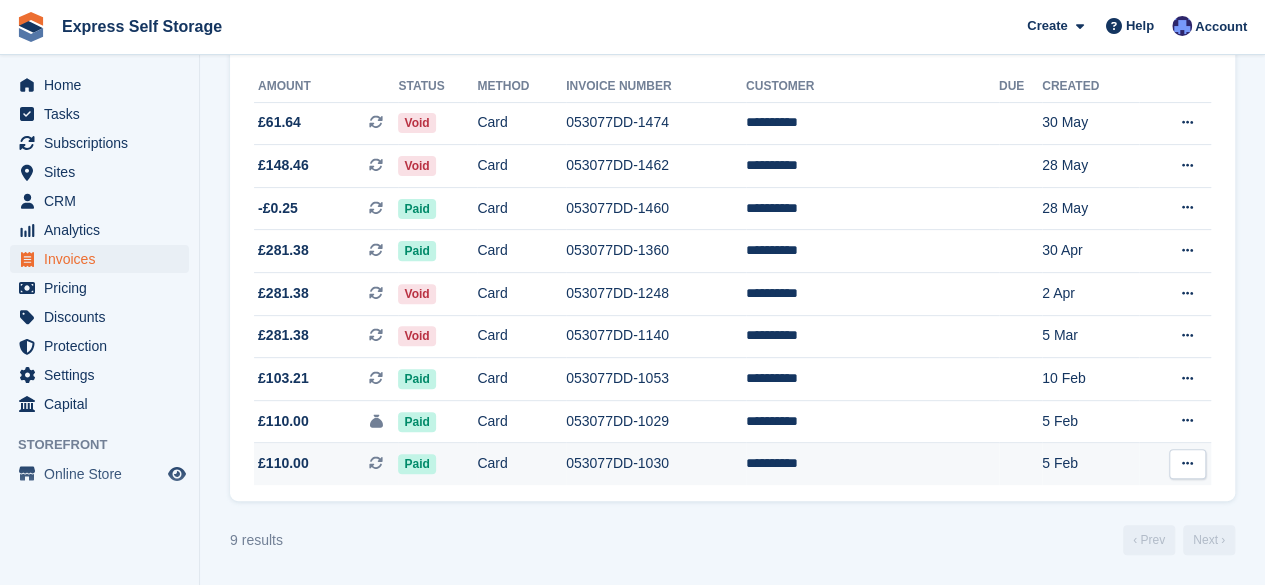 click on "**********" at bounding box center [872, 464] 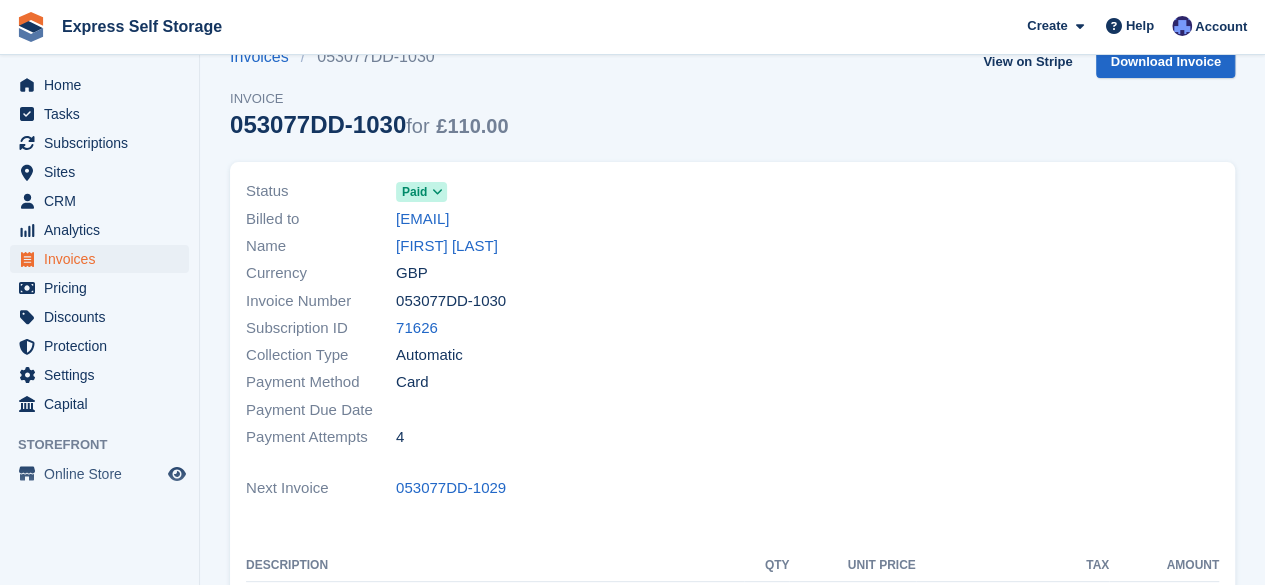 scroll, scrollTop: 0, scrollLeft: 0, axis: both 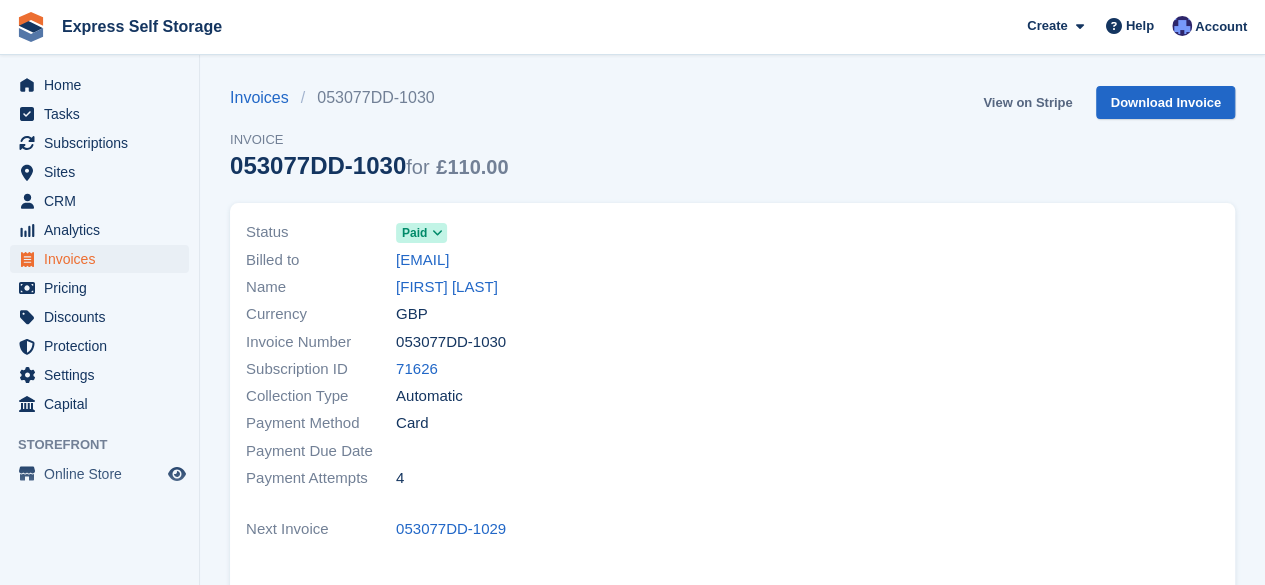 click on "View on Stripe" at bounding box center (1027, 102) 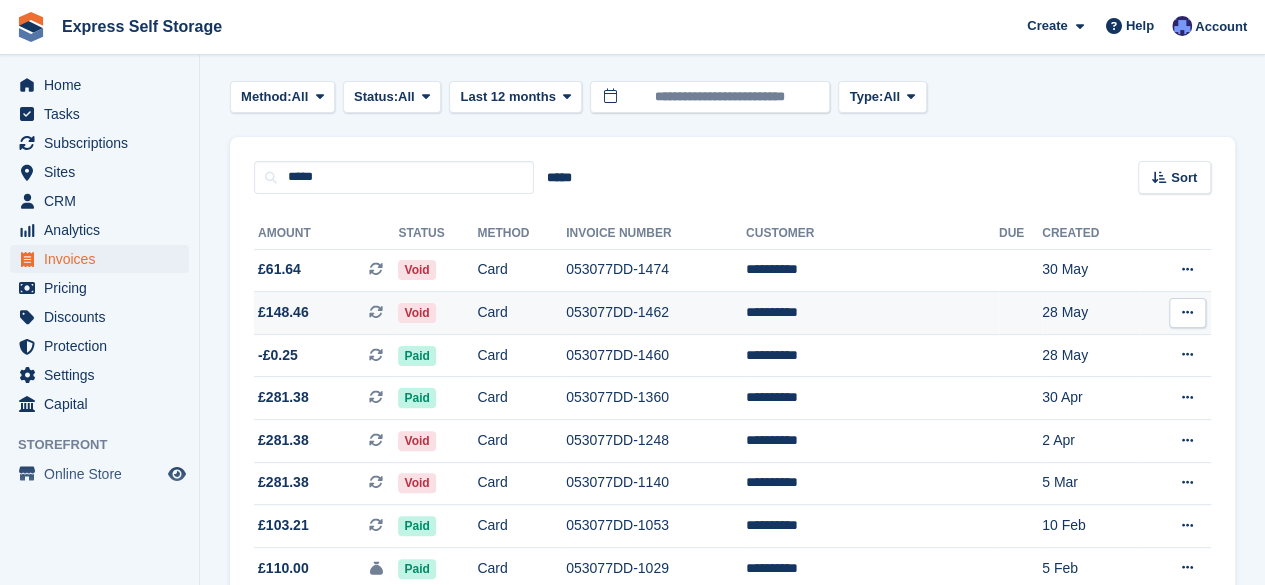 scroll, scrollTop: 0, scrollLeft: 0, axis: both 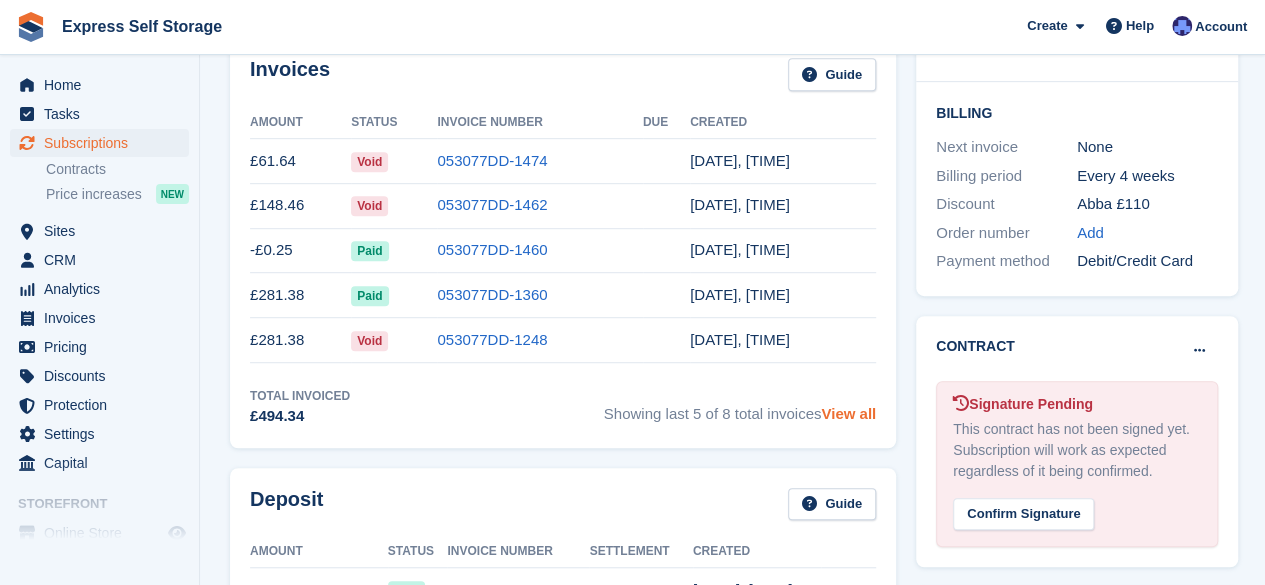 click on "View all" at bounding box center [848, 413] 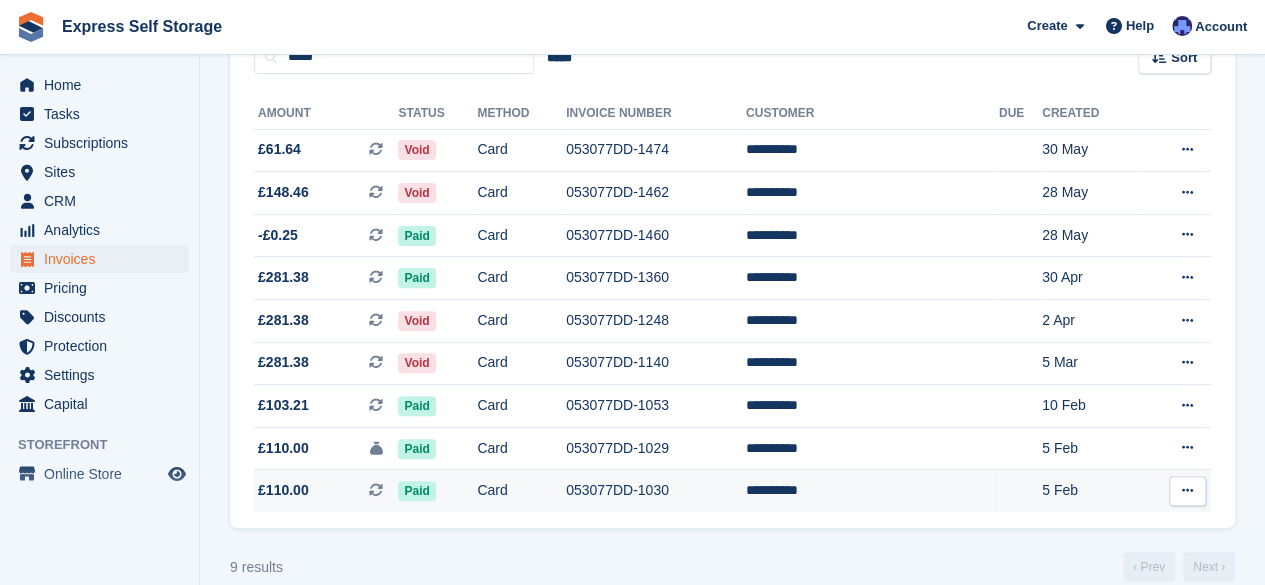 scroll, scrollTop: 235, scrollLeft: 0, axis: vertical 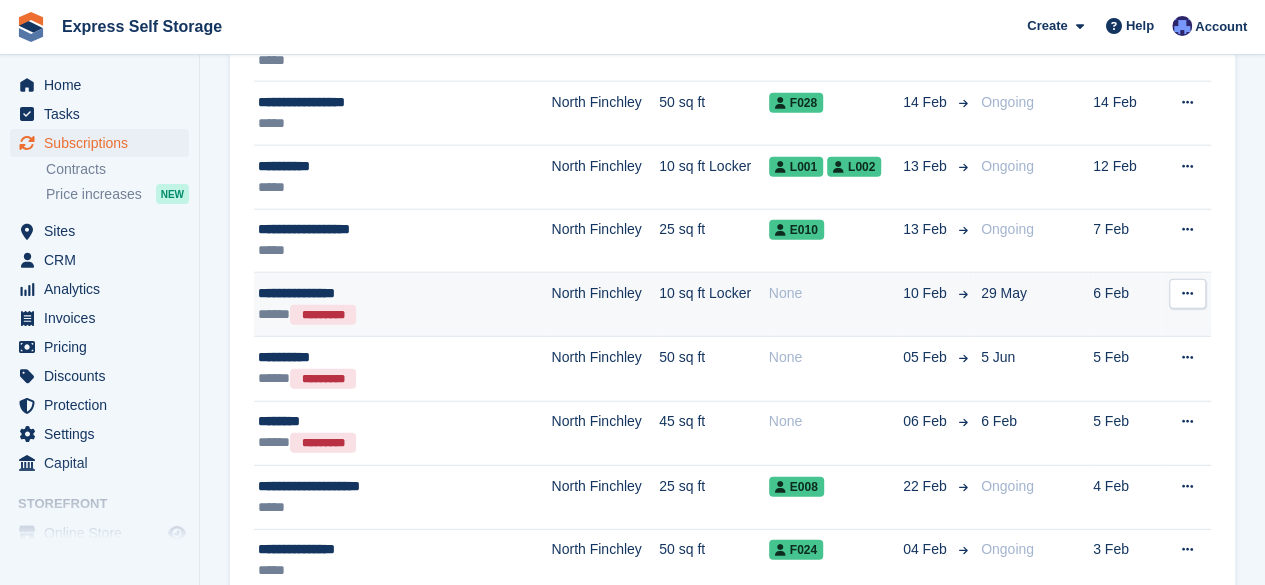 click on "**********" at bounding box center (380, 293) 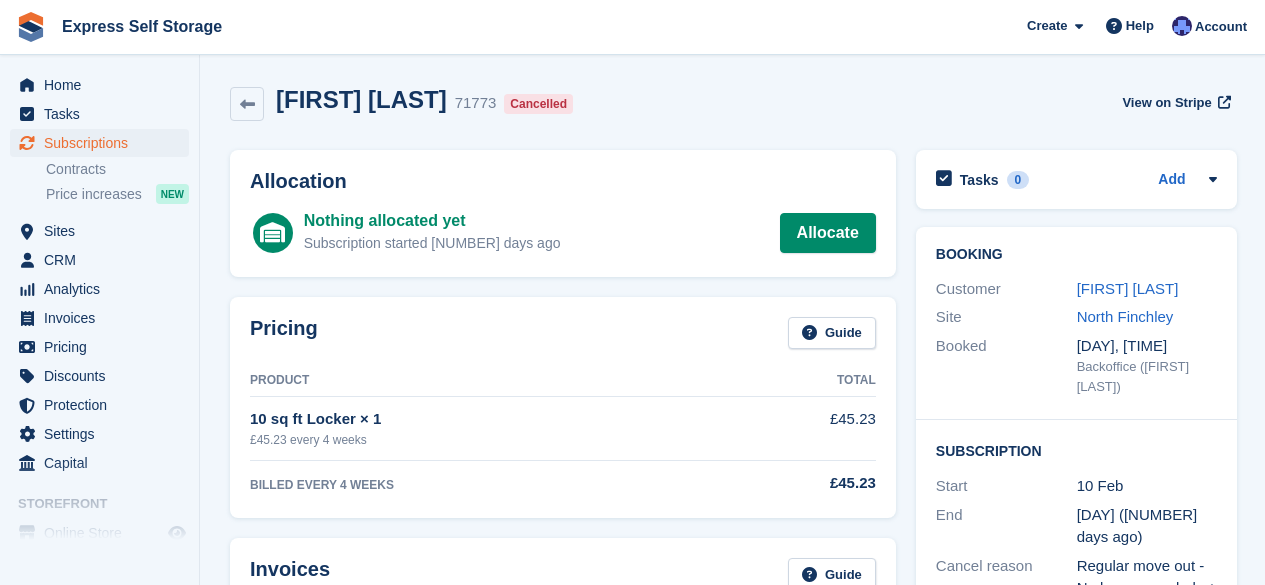 scroll, scrollTop: 0, scrollLeft: 0, axis: both 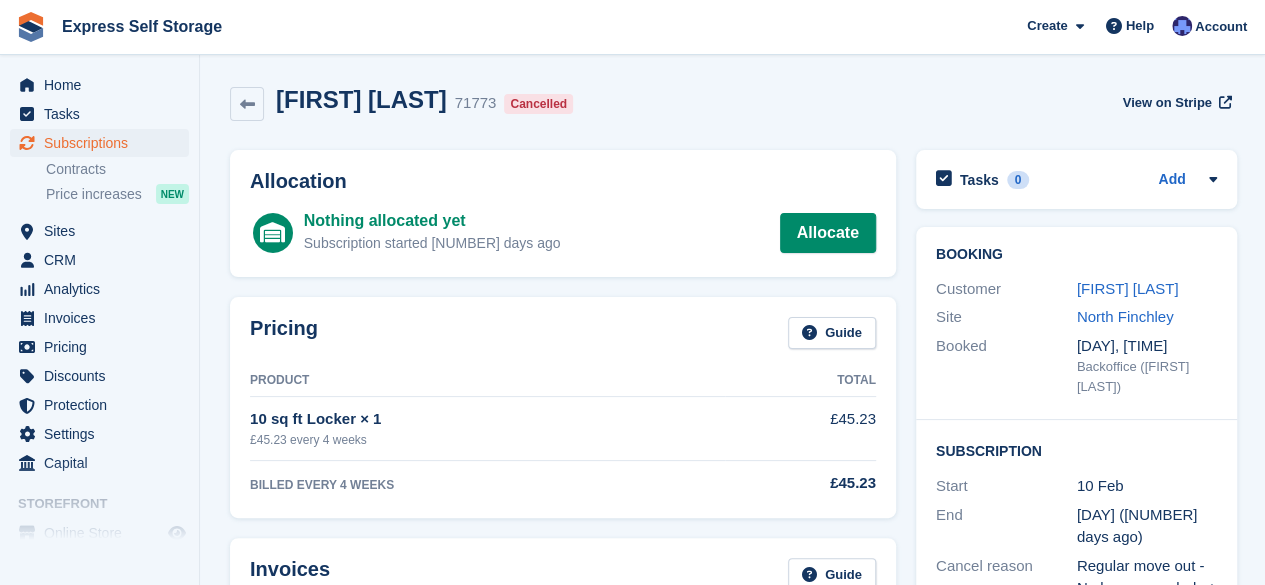 drag, startPoint x: 454, startPoint y: 105, endPoint x: 281, endPoint y: 91, distance: 173.56555 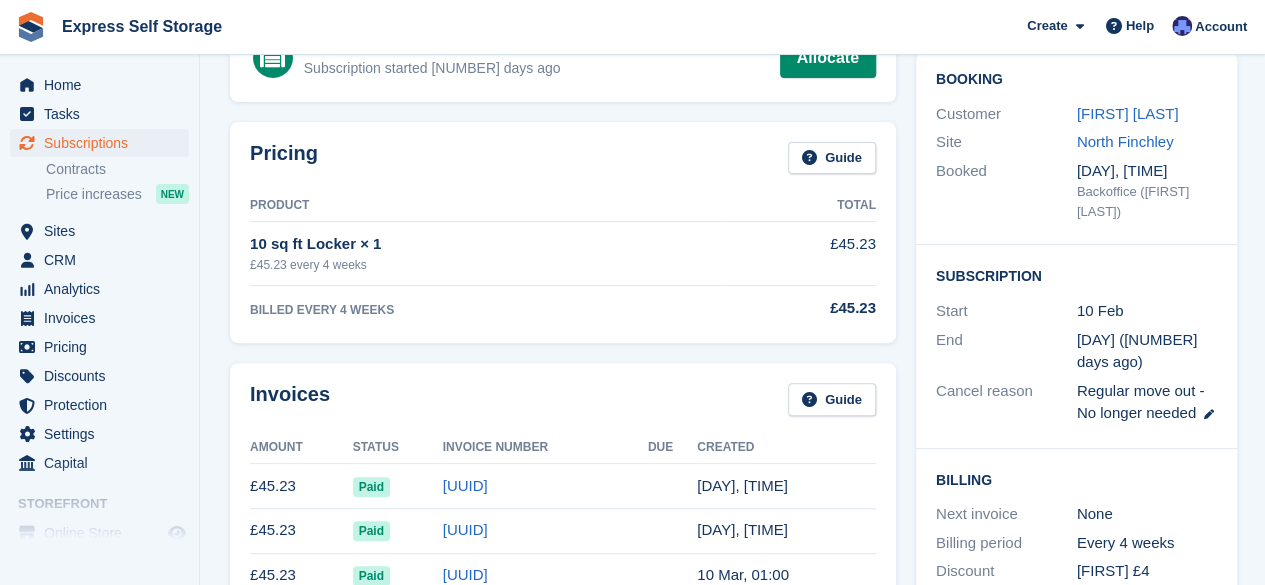 scroll, scrollTop: 0, scrollLeft: 0, axis: both 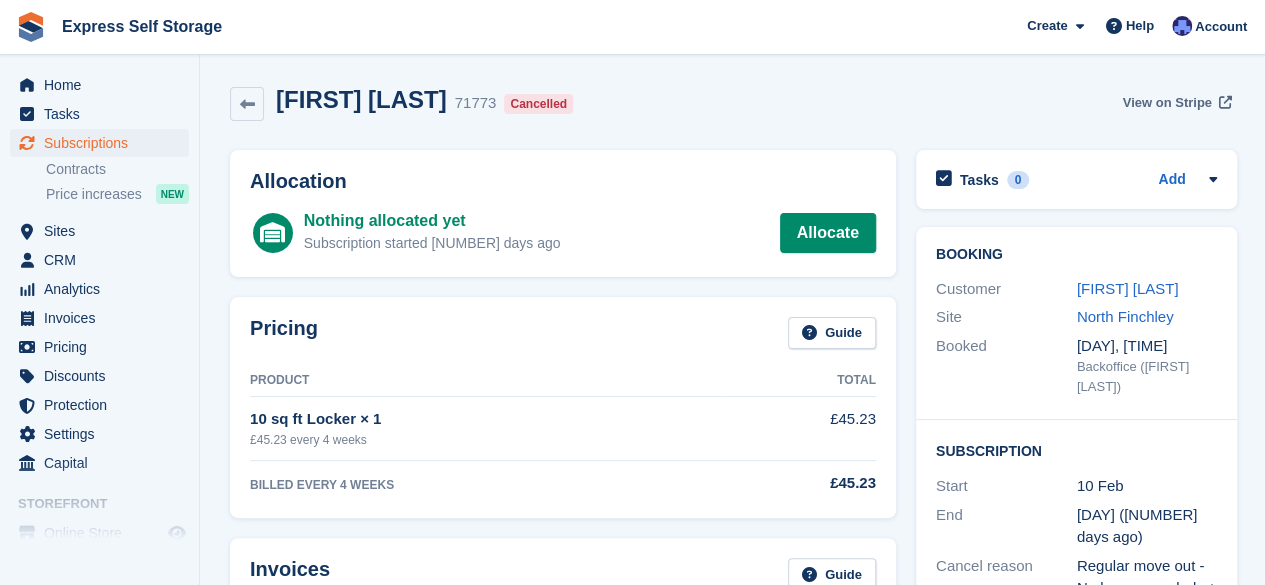 click on "View on Stripe" at bounding box center (1174, 102) 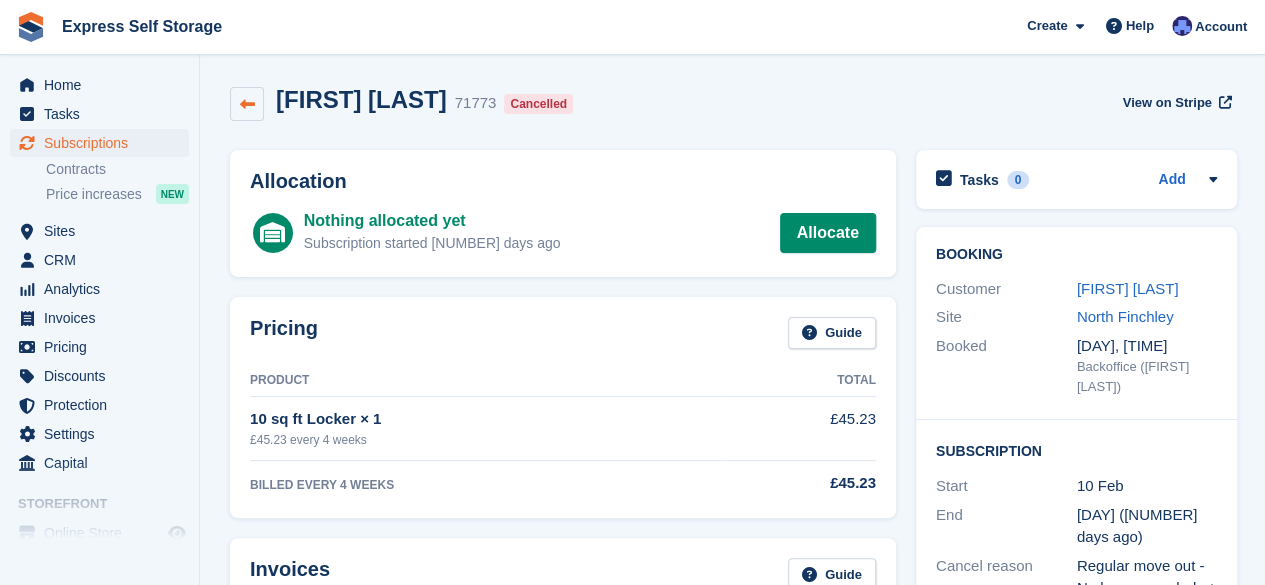 click at bounding box center (247, 104) 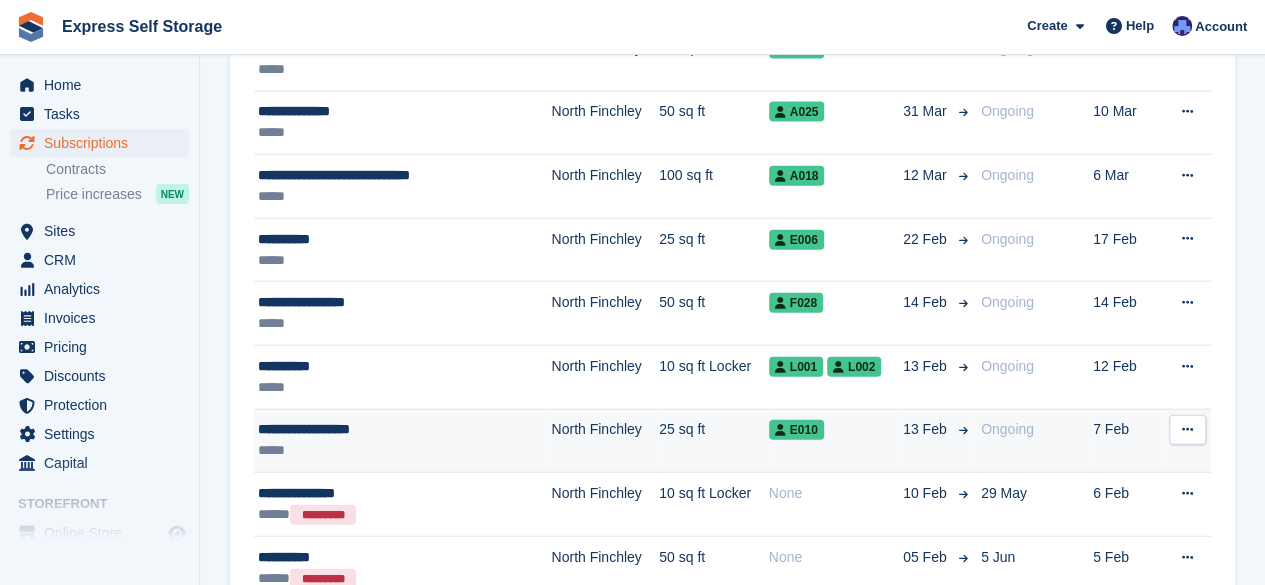 scroll, scrollTop: 2124, scrollLeft: 0, axis: vertical 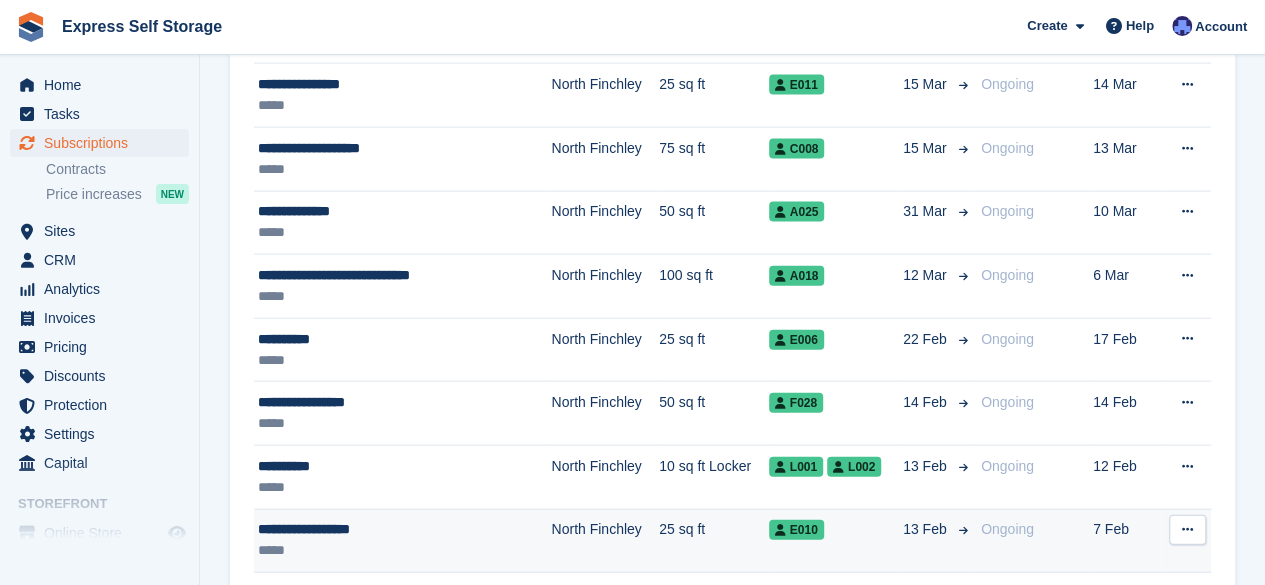 click on "**********" at bounding box center (380, 529) 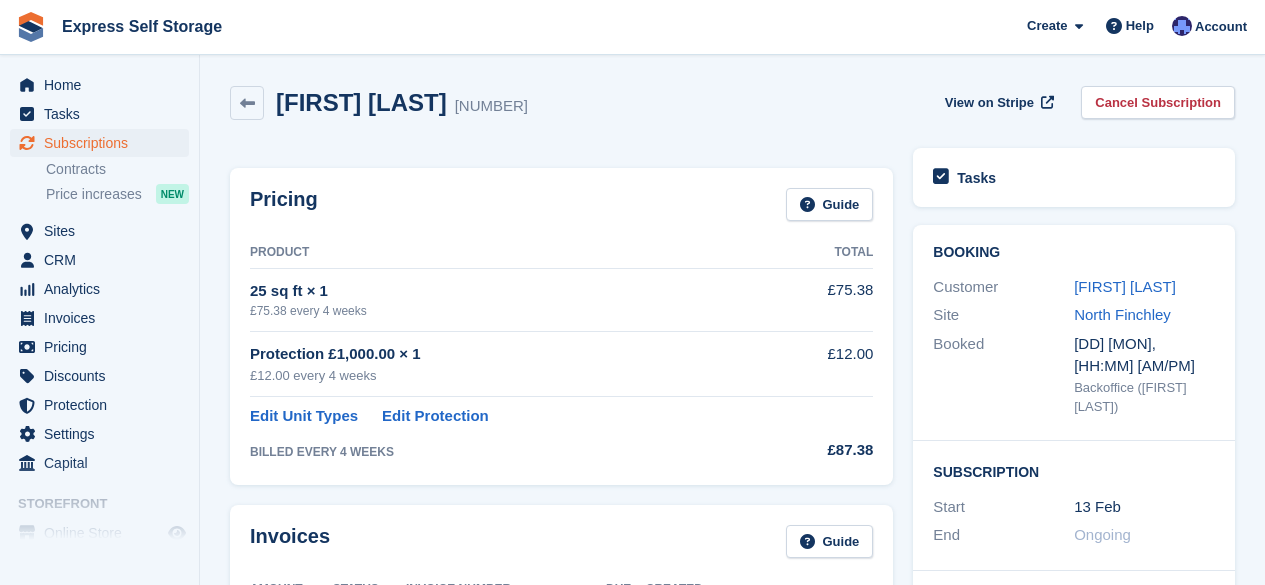 scroll, scrollTop: 0, scrollLeft: 0, axis: both 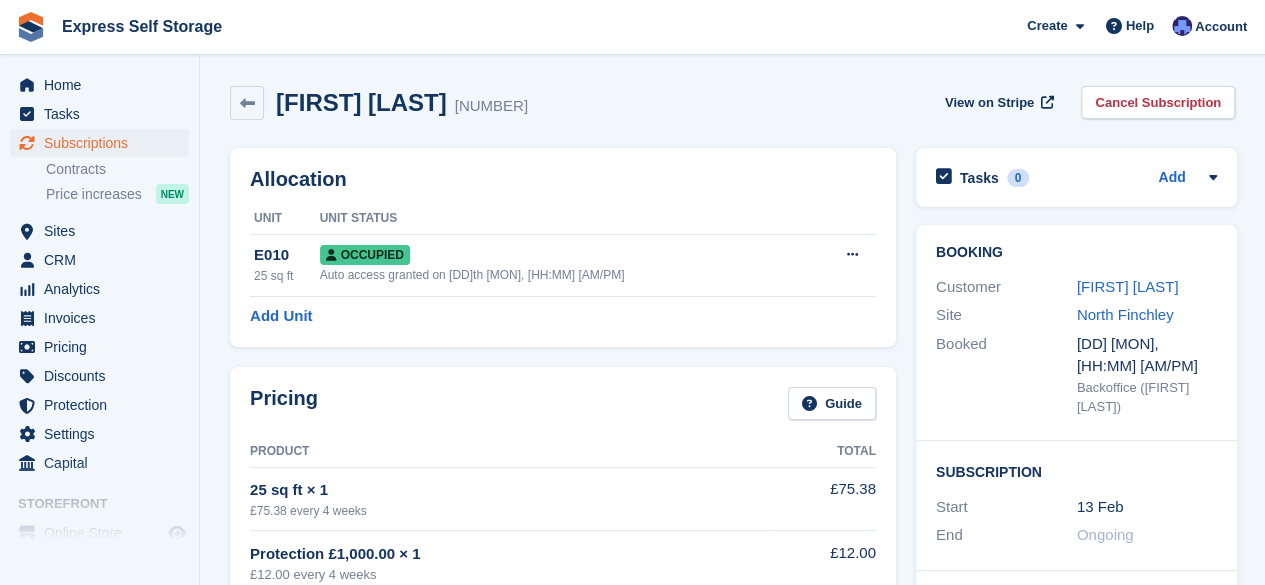 drag, startPoint x: 490, startPoint y: 107, endPoint x: 277, endPoint y: 98, distance: 213.19006 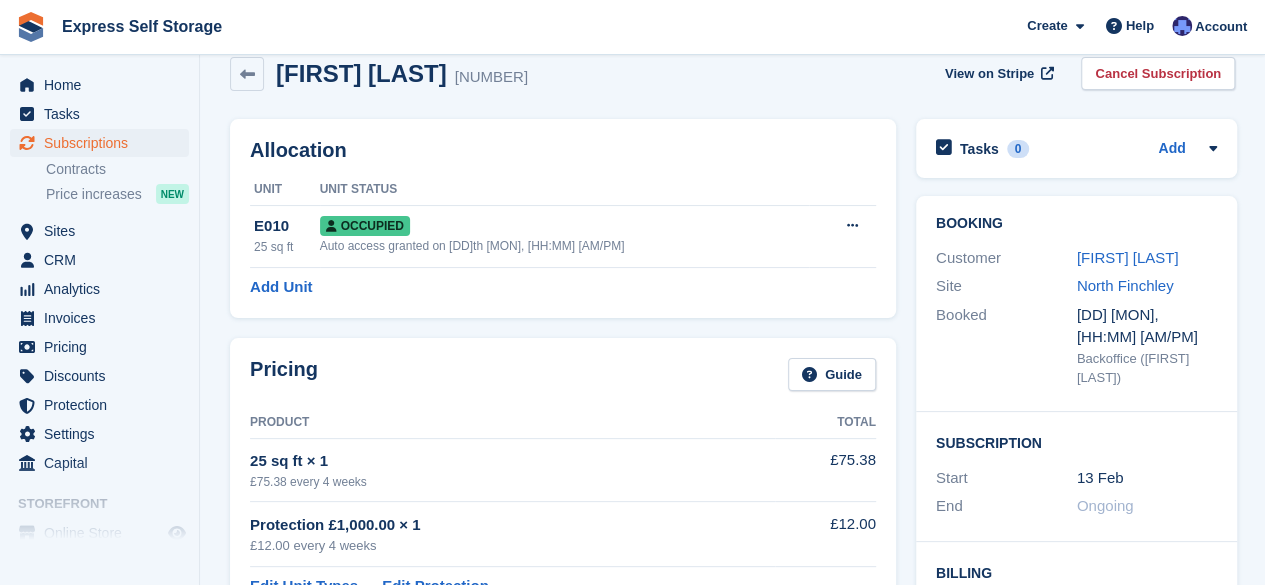scroll, scrollTop: 0, scrollLeft: 0, axis: both 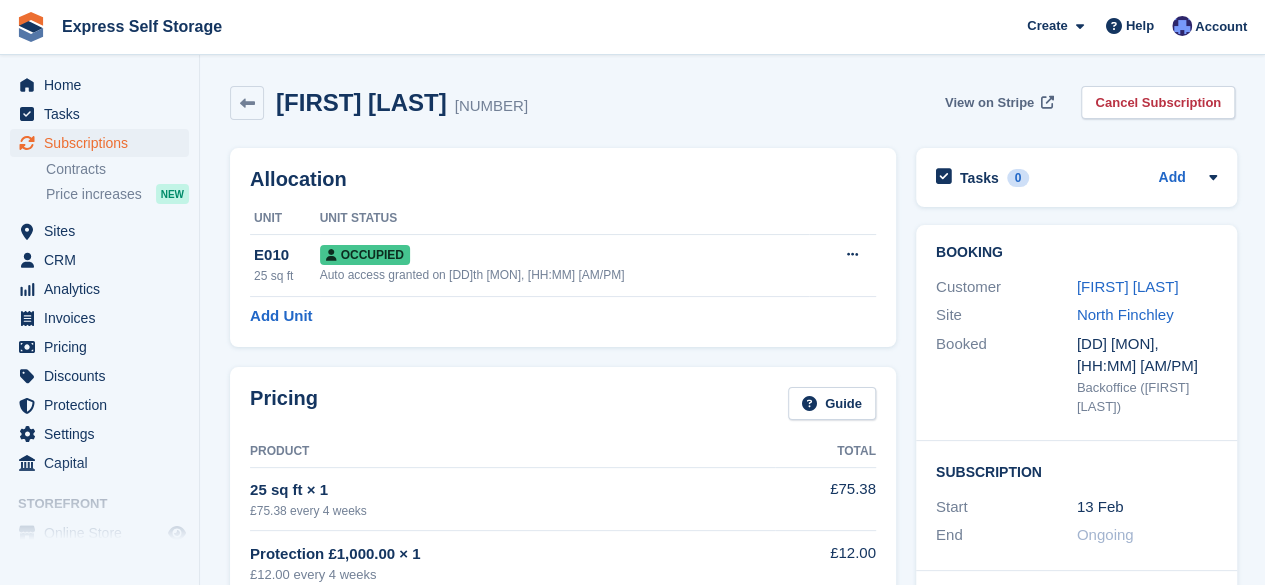 click on "View on Stripe" at bounding box center (989, 103) 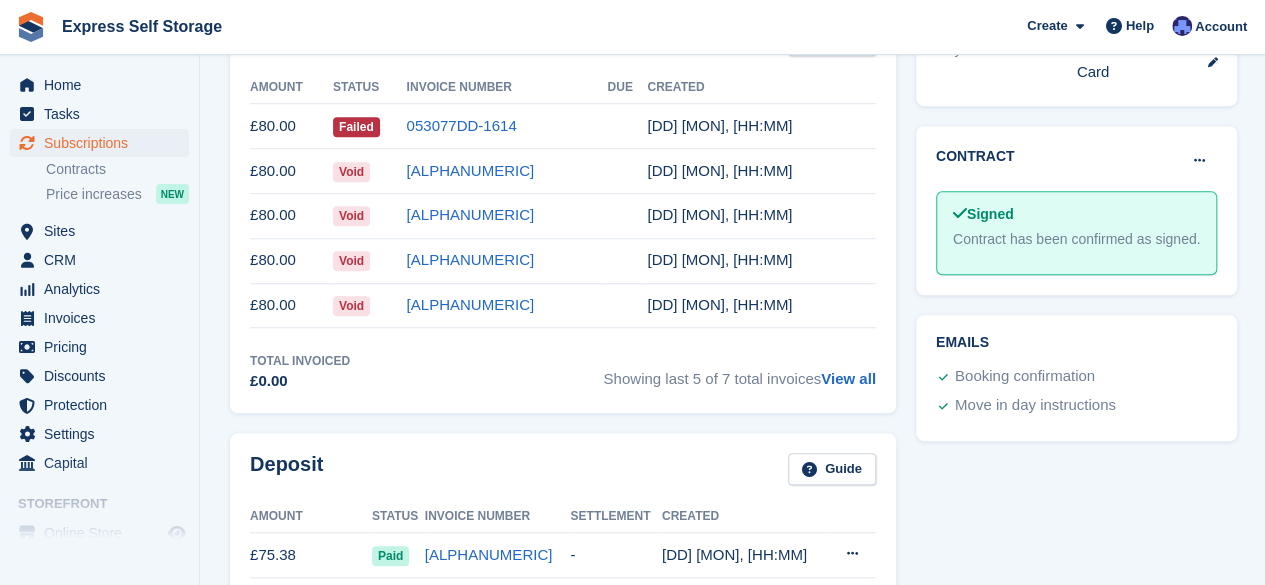 scroll, scrollTop: 700, scrollLeft: 0, axis: vertical 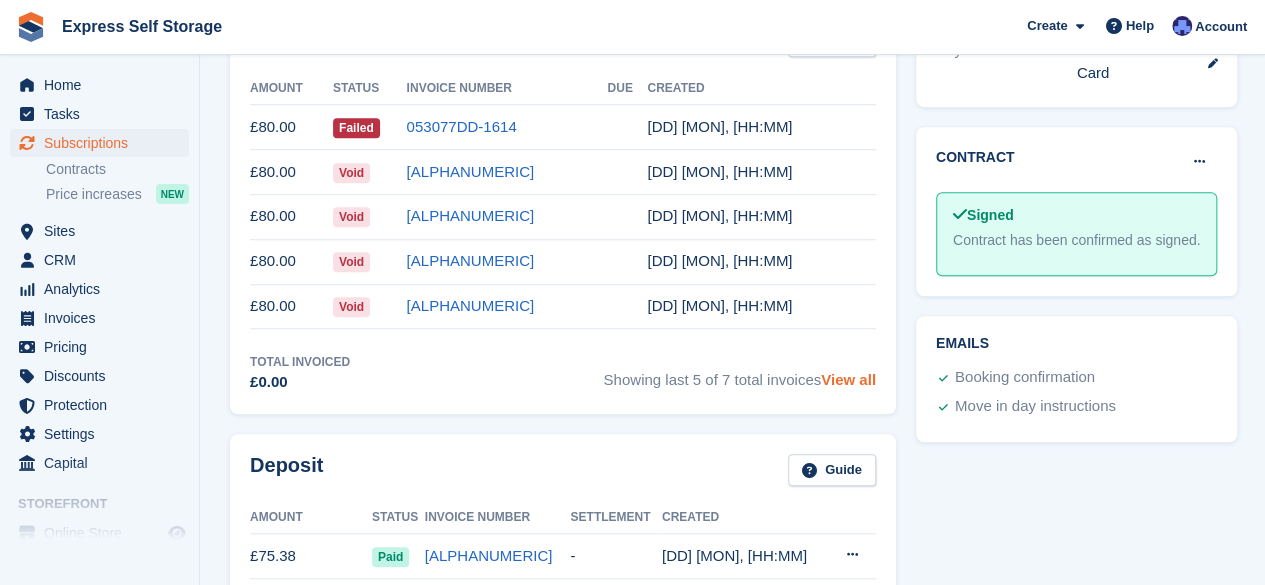 click on "View all" at bounding box center [848, 379] 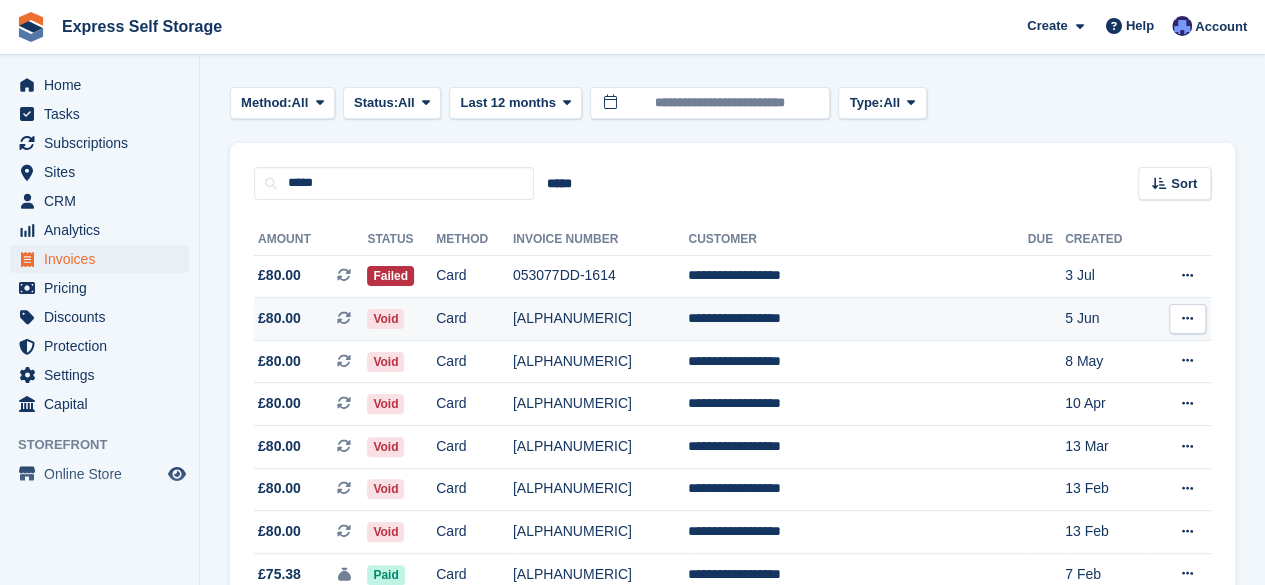 scroll, scrollTop: 0, scrollLeft: 0, axis: both 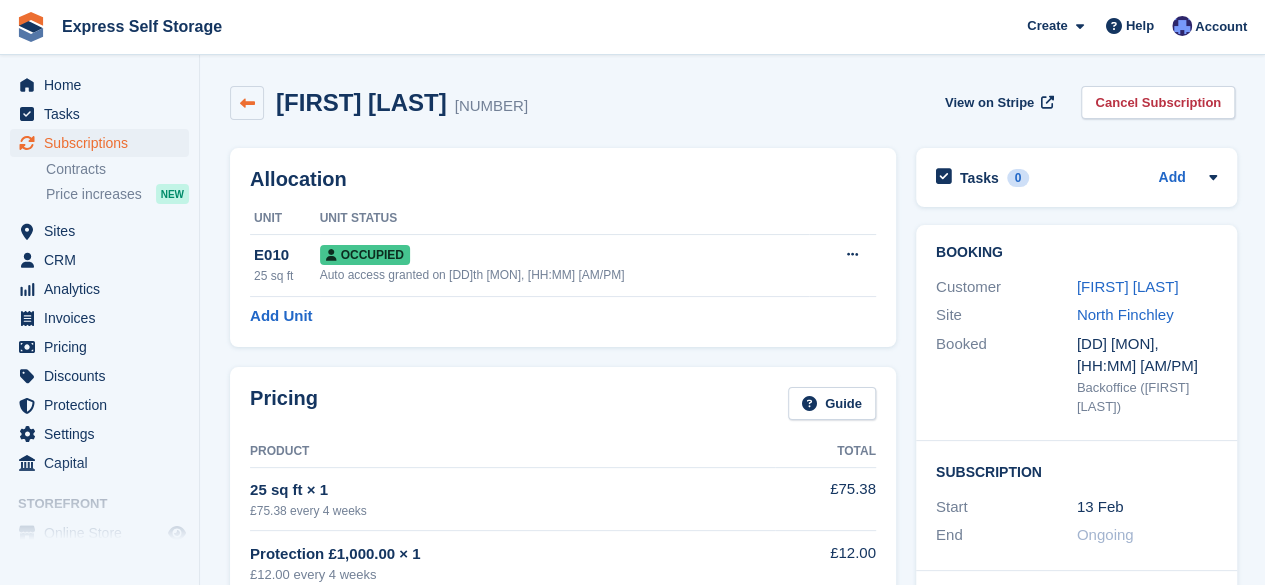 click at bounding box center [247, 103] 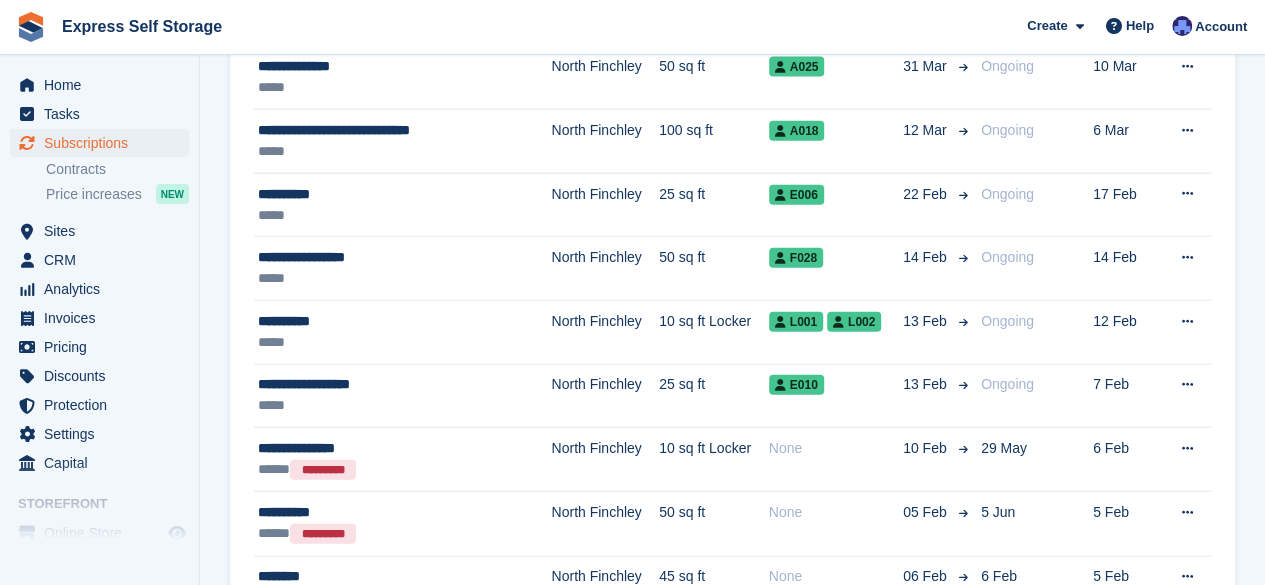 scroll, scrollTop: 2400, scrollLeft: 0, axis: vertical 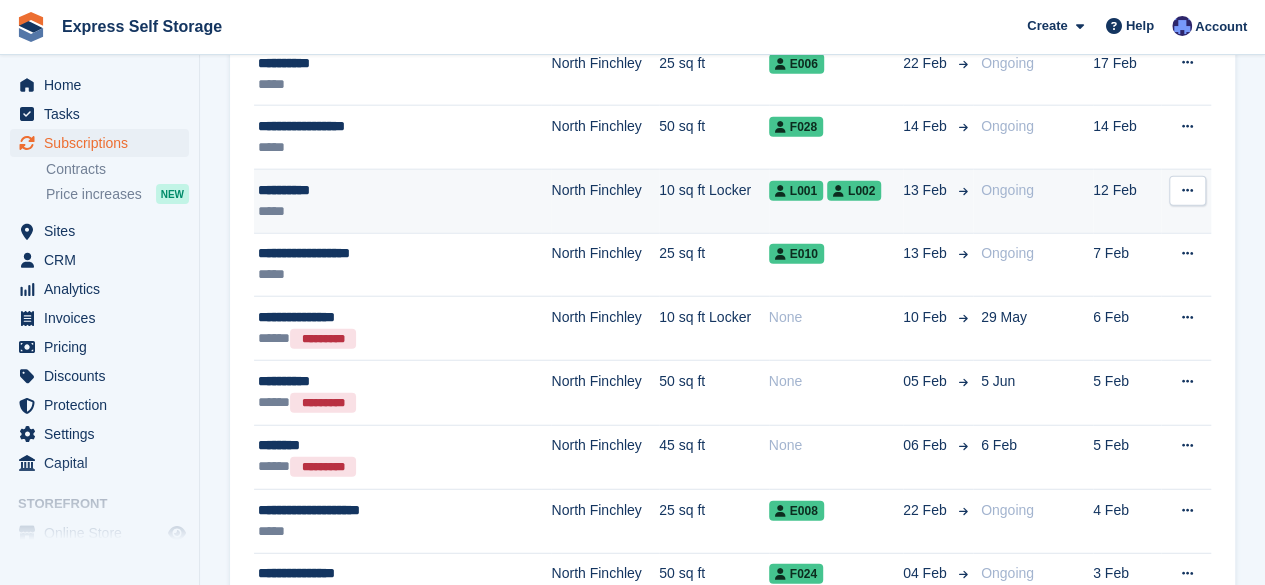click on "**********" at bounding box center [380, 190] 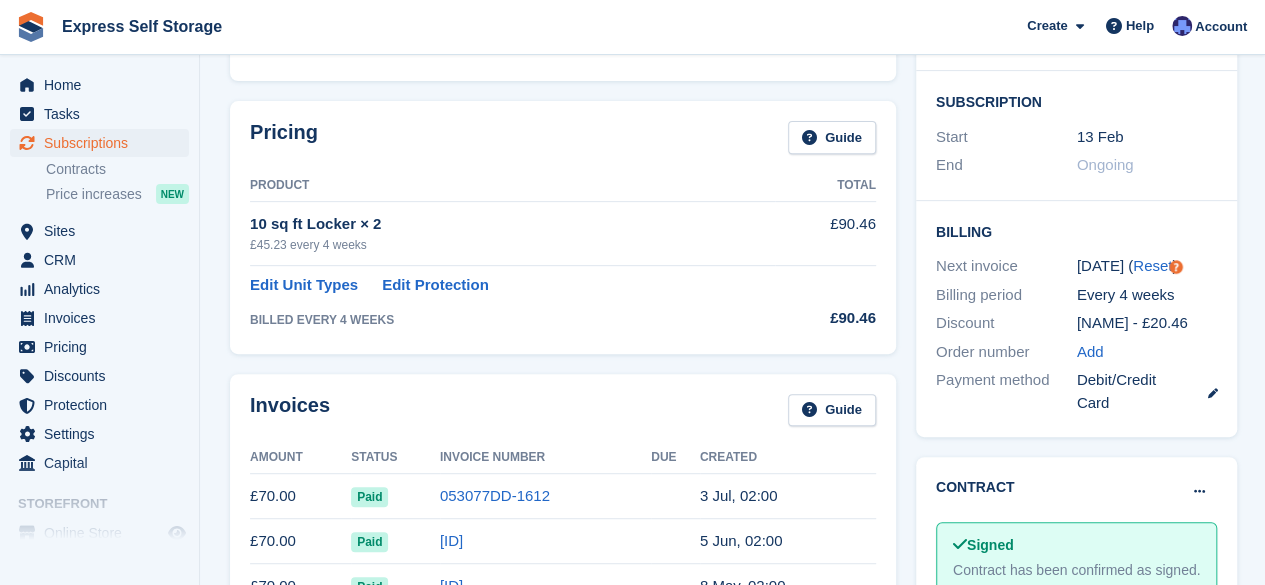 scroll, scrollTop: 0, scrollLeft: 0, axis: both 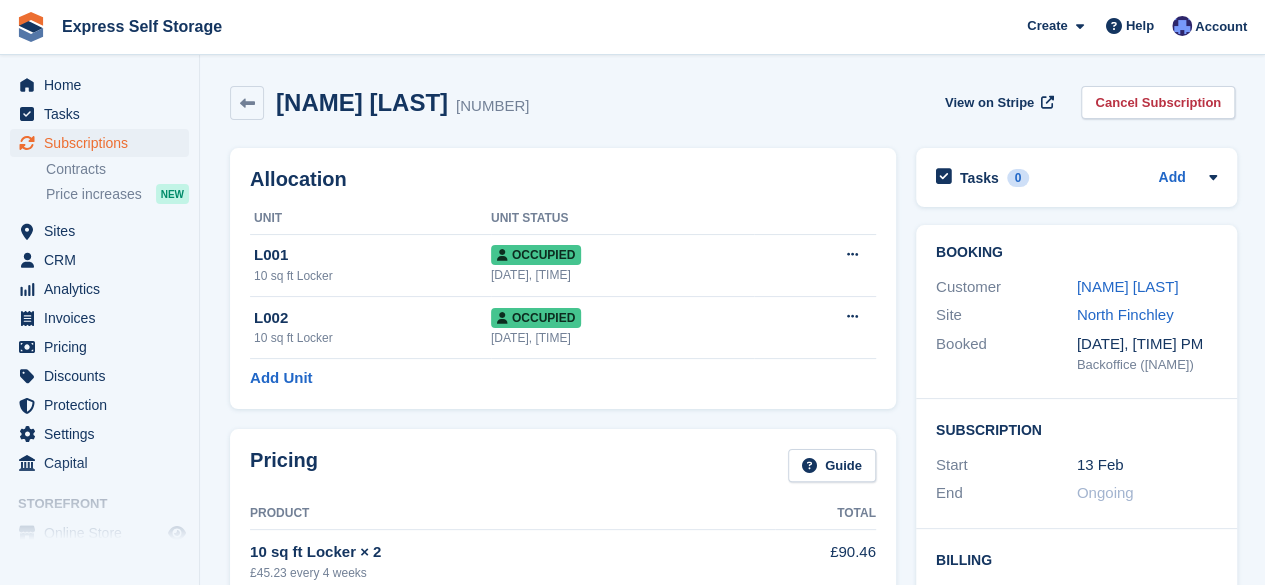 click on "[NAME] [LAST]" at bounding box center [362, 102] 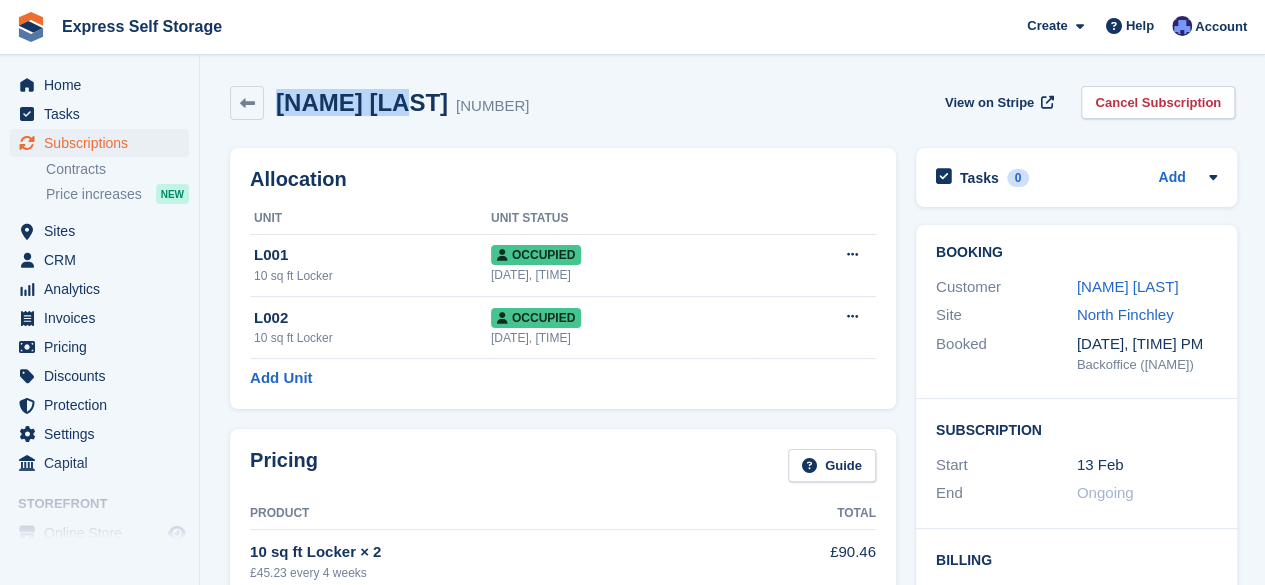 drag, startPoint x: 399, startPoint y: 97, endPoint x: 286, endPoint y: 107, distance: 113.44161 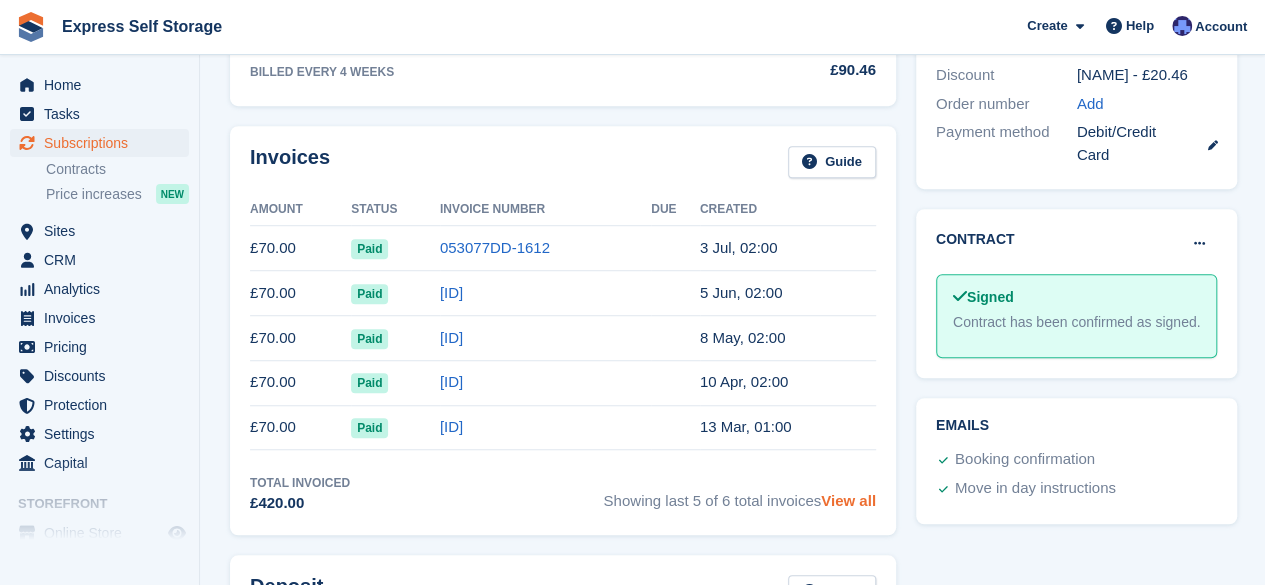 scroll, scrollTop: 600, scrollLeft: 0, axis: vertical 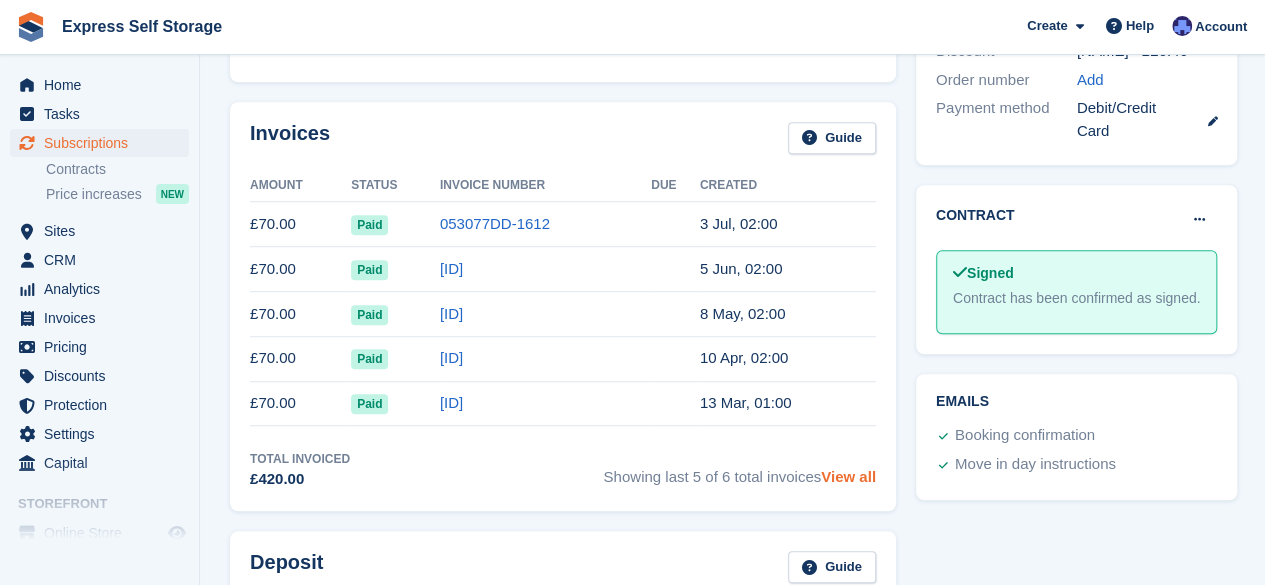 click on "View all" at bounding box center (848, 476) 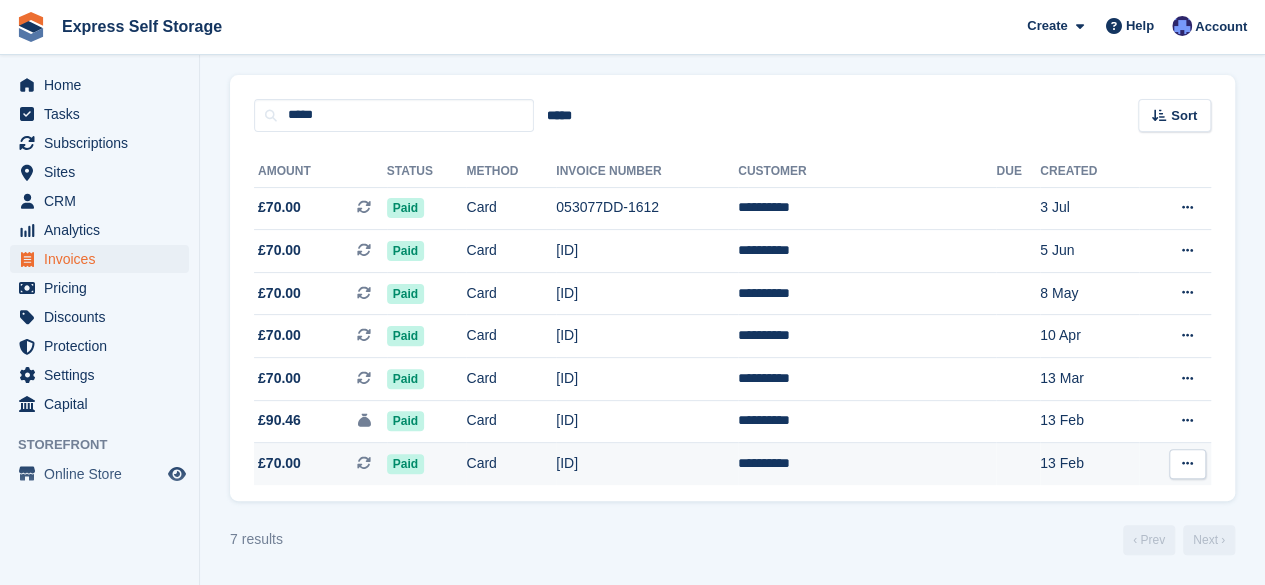 scroll, scrollTop: 150, scrollLeft: 0, axis: vertical 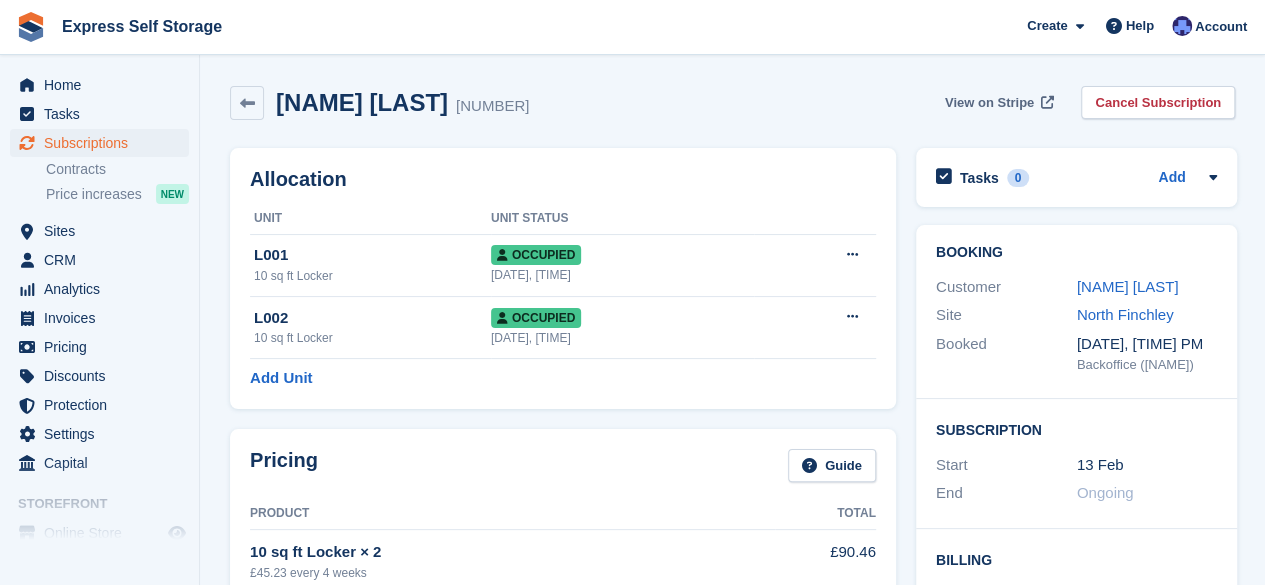 click at bounding box center (1047, 103) 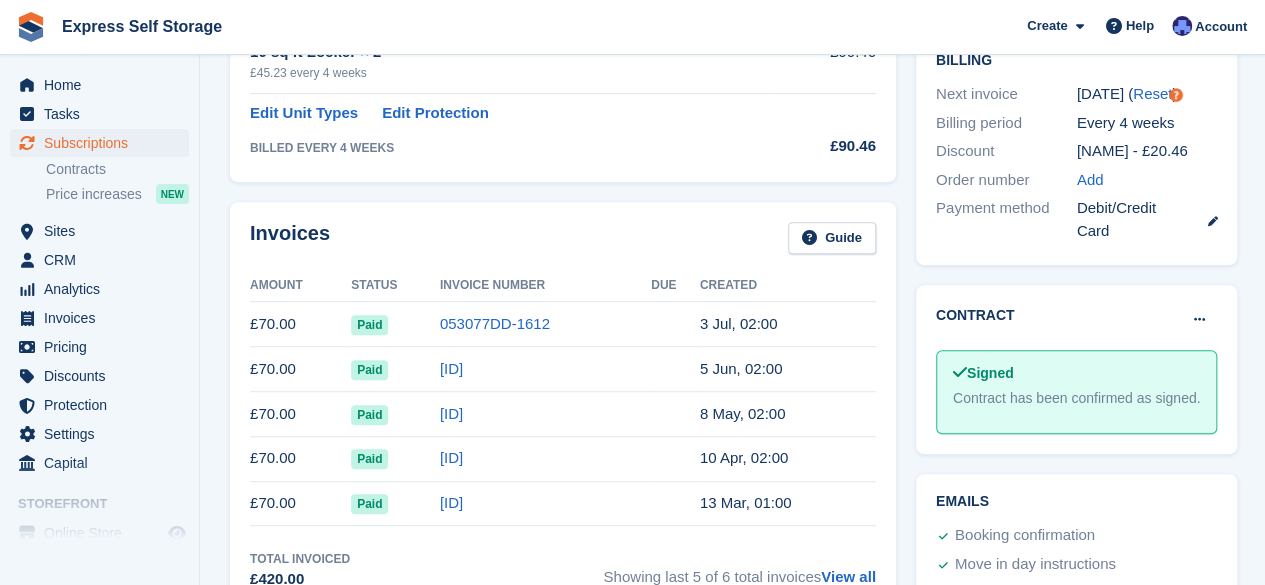 scroll, scrollTop: 700, scrollLeft: 0, axis: vertical 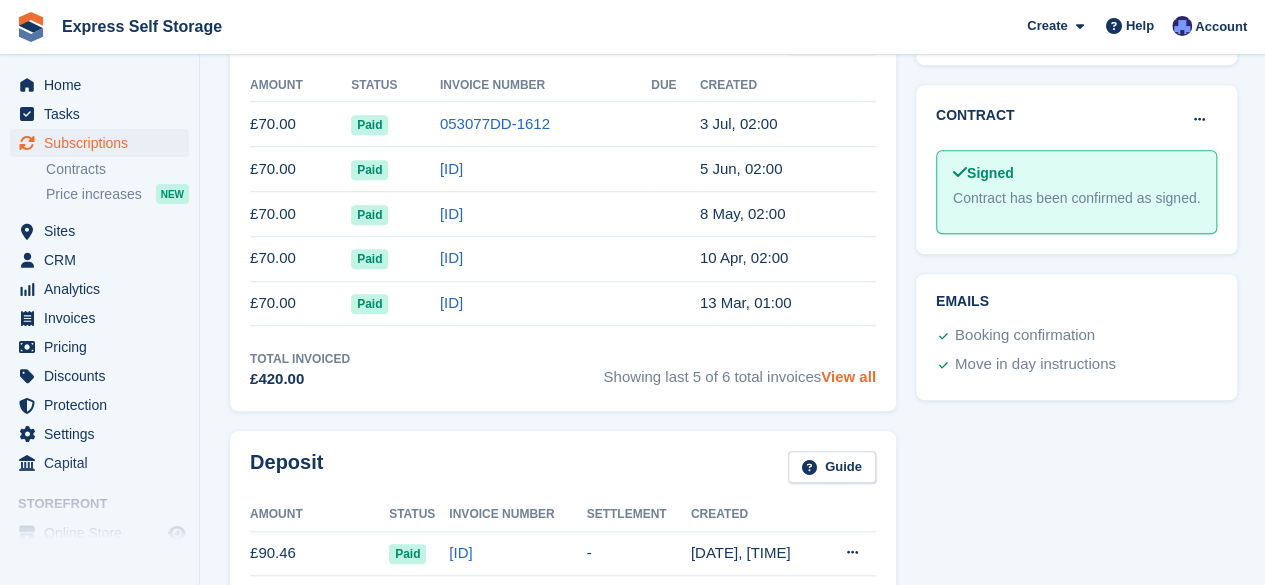 click on "View all" at bounding box center [848, 376] 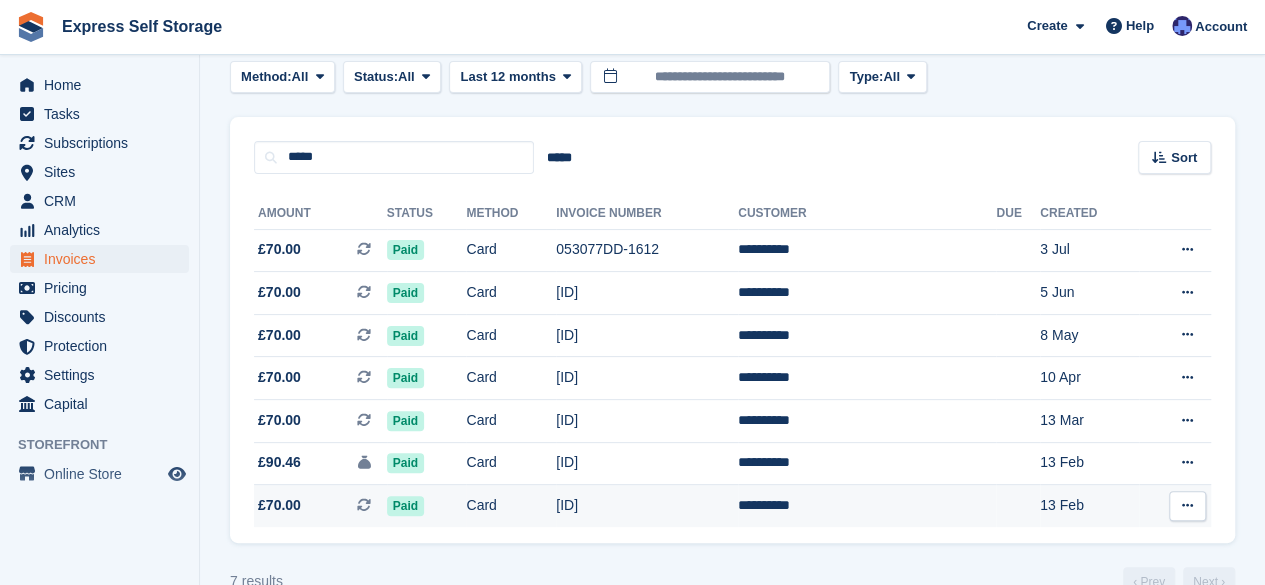 scroll, scrollTop: 150, scrollLeft: 0, axis: vertical 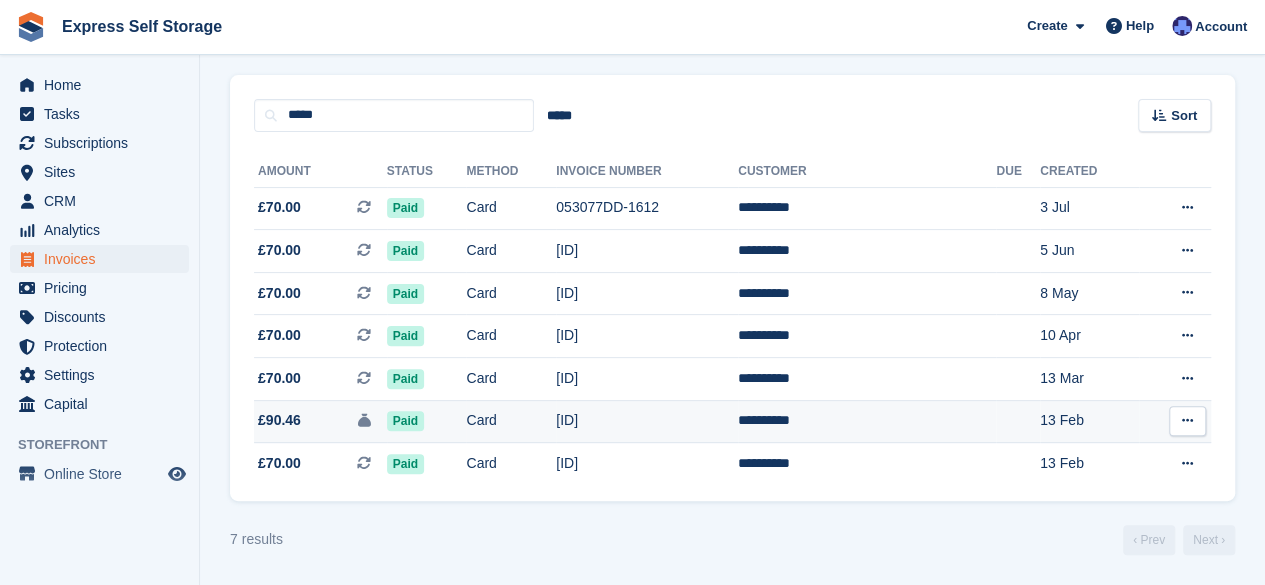 click on "£90.46
This is a security deposit invoice." at bounding box center [320, 420] 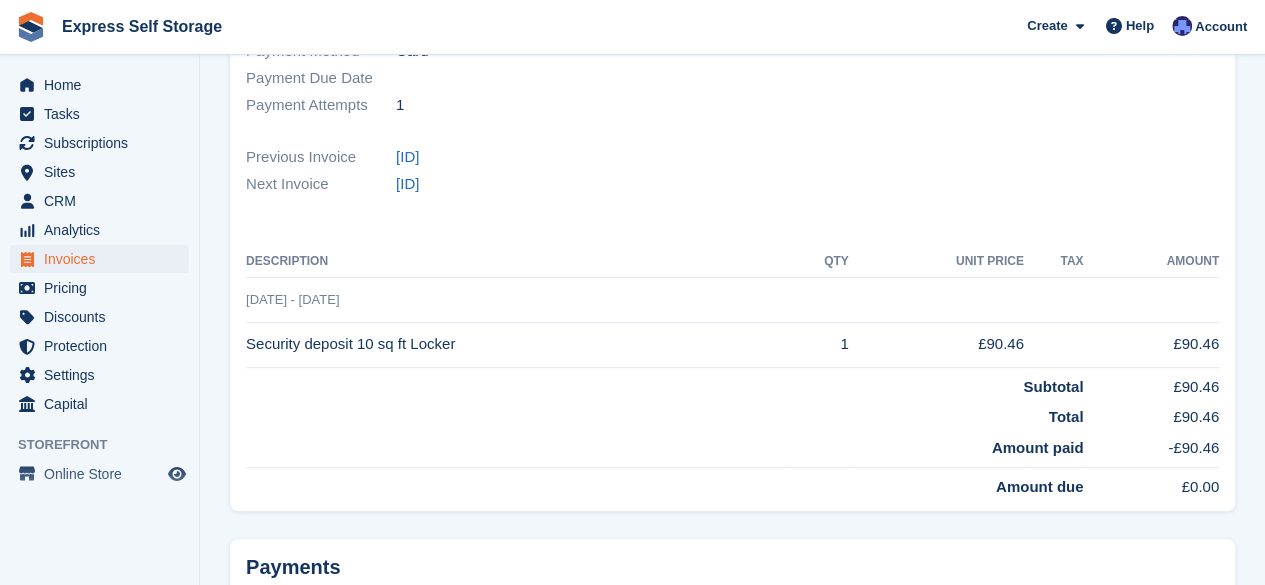 scroll, scrollTop: 0, scrollLeft: 0, axis: both 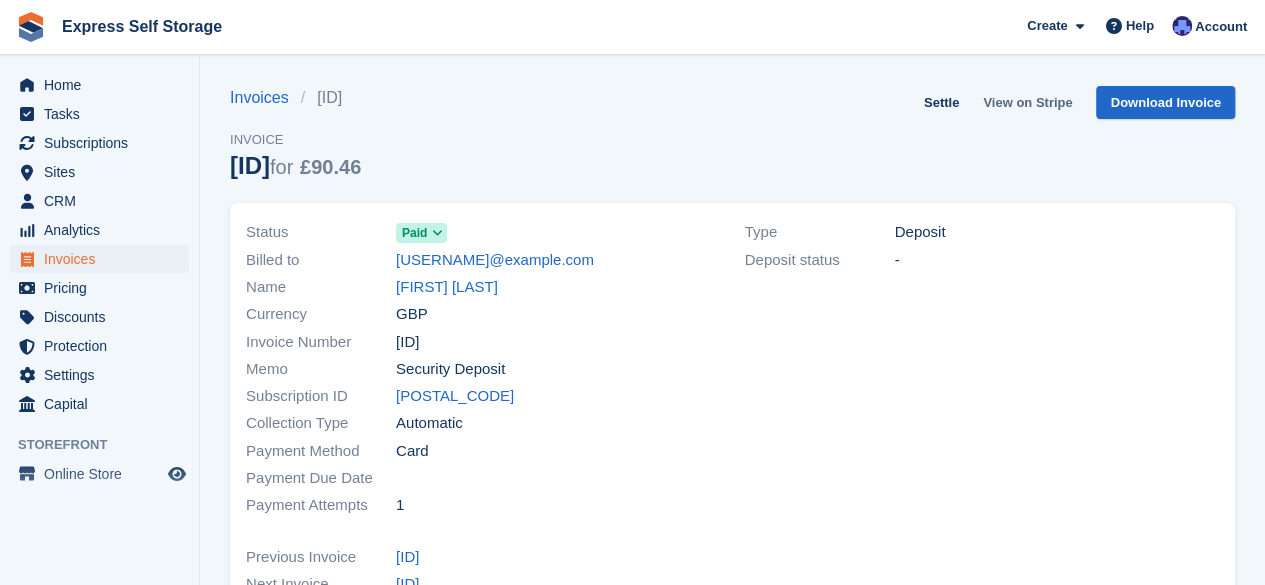 click on "View on Stripe" at bounding box center (1027, 102) 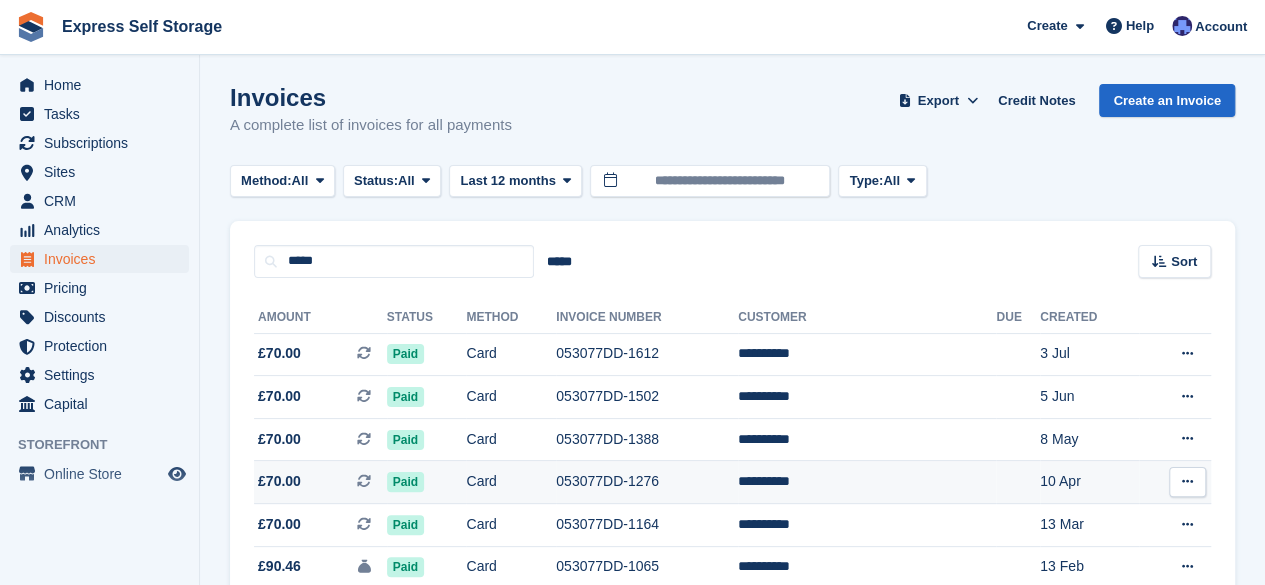 scroll, scrollTop: 0, scrollLeft: 0, axis: both 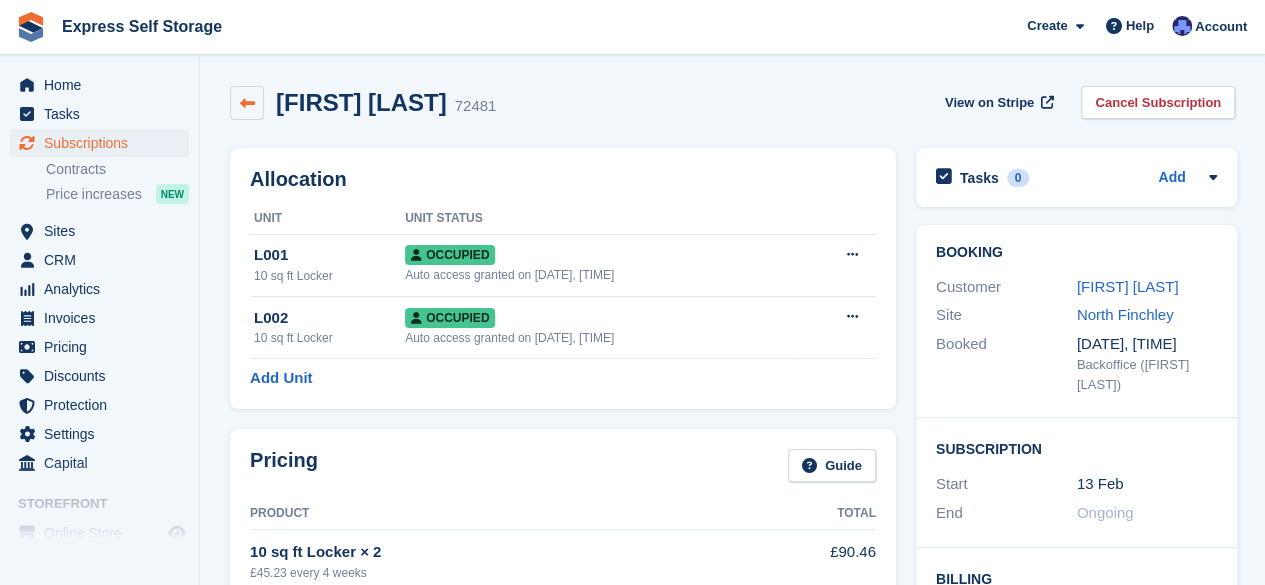 click at bounding box center (247, 103) 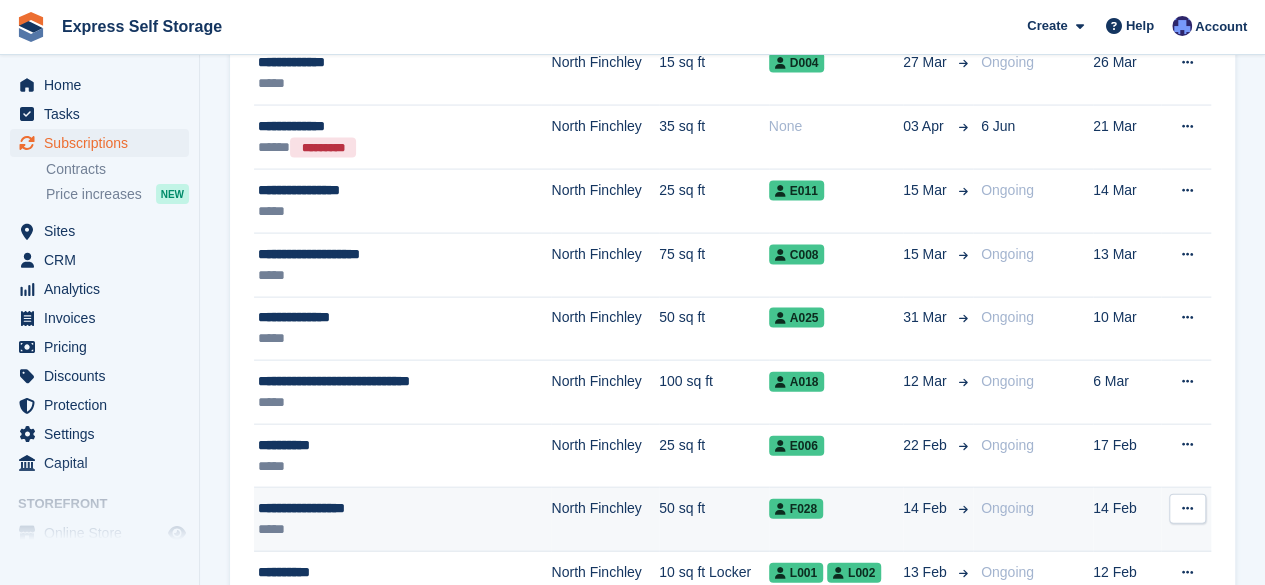 scroll, scrollTop: 2000, scrollLeft: 0, axis: vertical 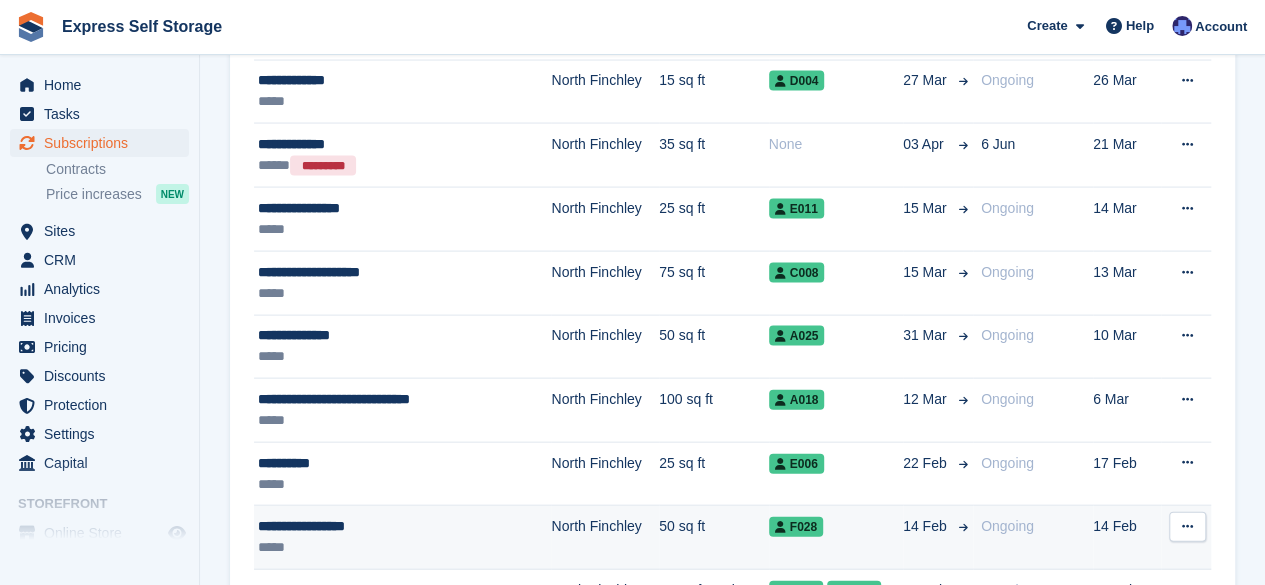 click on "**********" at bounding box center [380, 526] 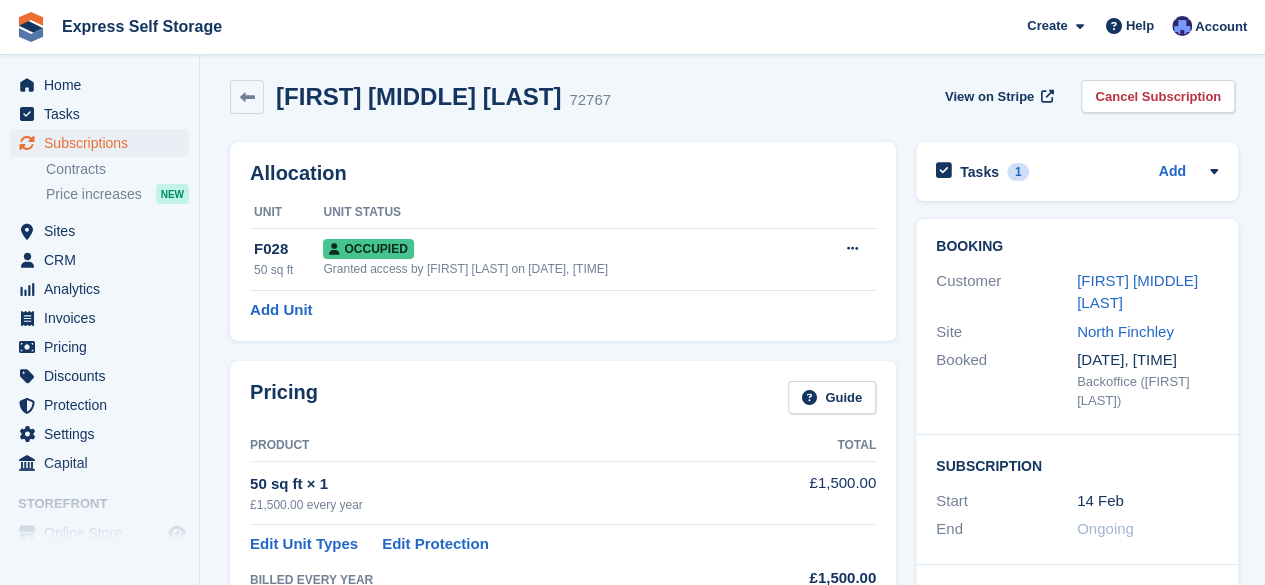 scroll, scrollTop: 0, scrollLeft: 0, axis: both 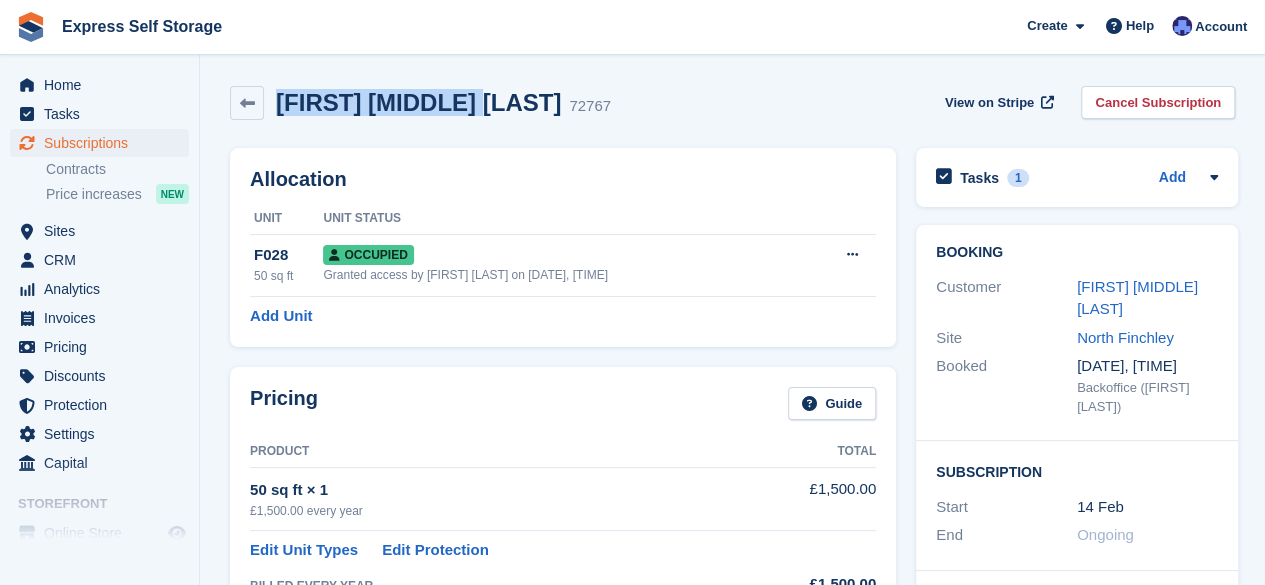 drag, startPoint x: 278, startPoint y: 103, endPoint x: 474, endPoint y: 110, distance: 196.12495 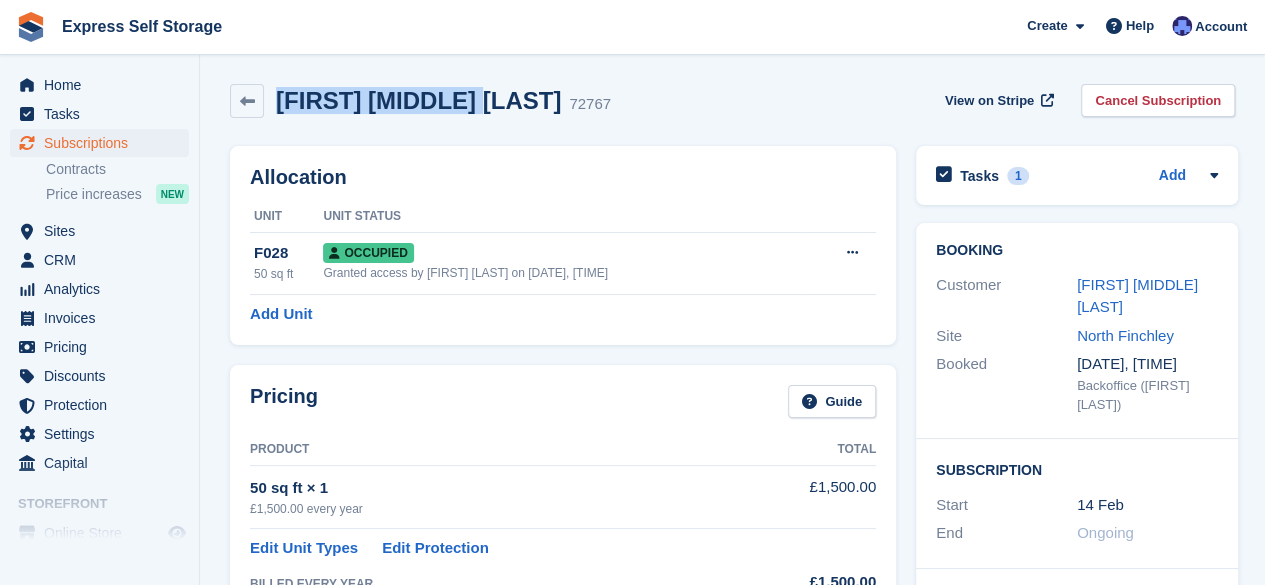 scroll, scrollTop: 0, scrollLeft: 0, axis: both 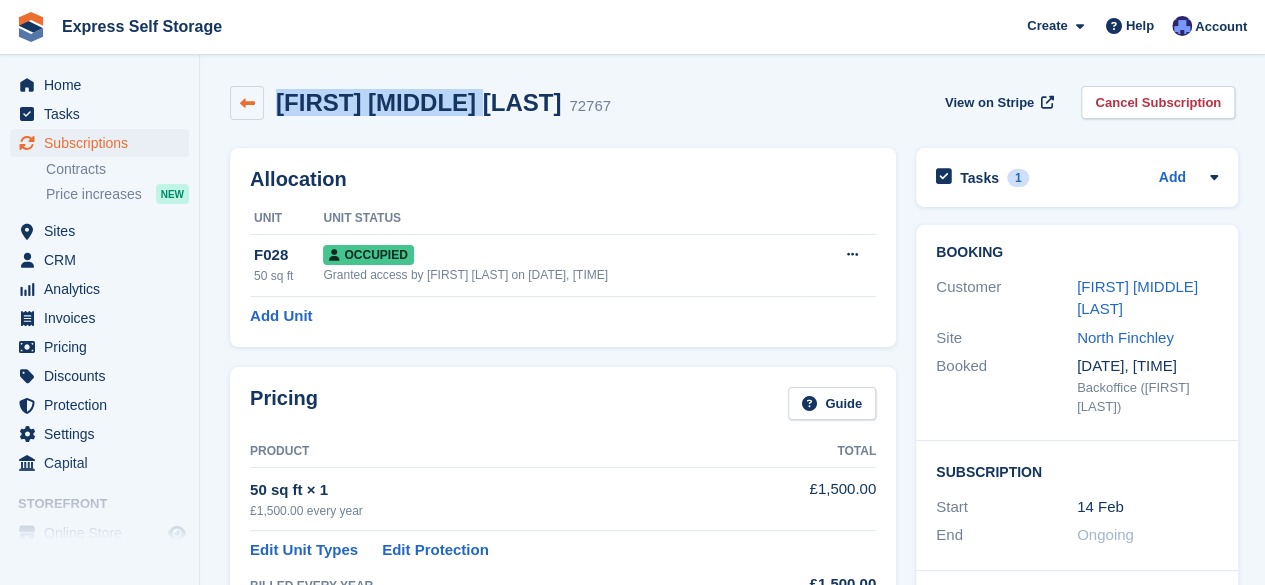 click at bounding box center [247, 103] 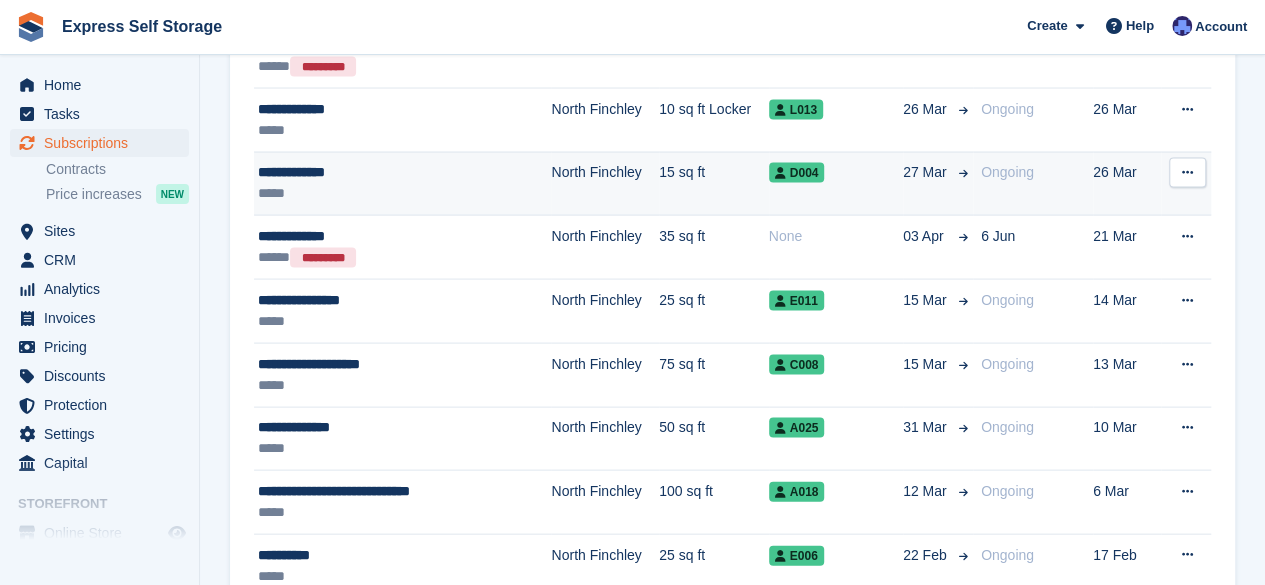 scroll, scrollTop: 2100, scrollLeft: 0, axis: vertical 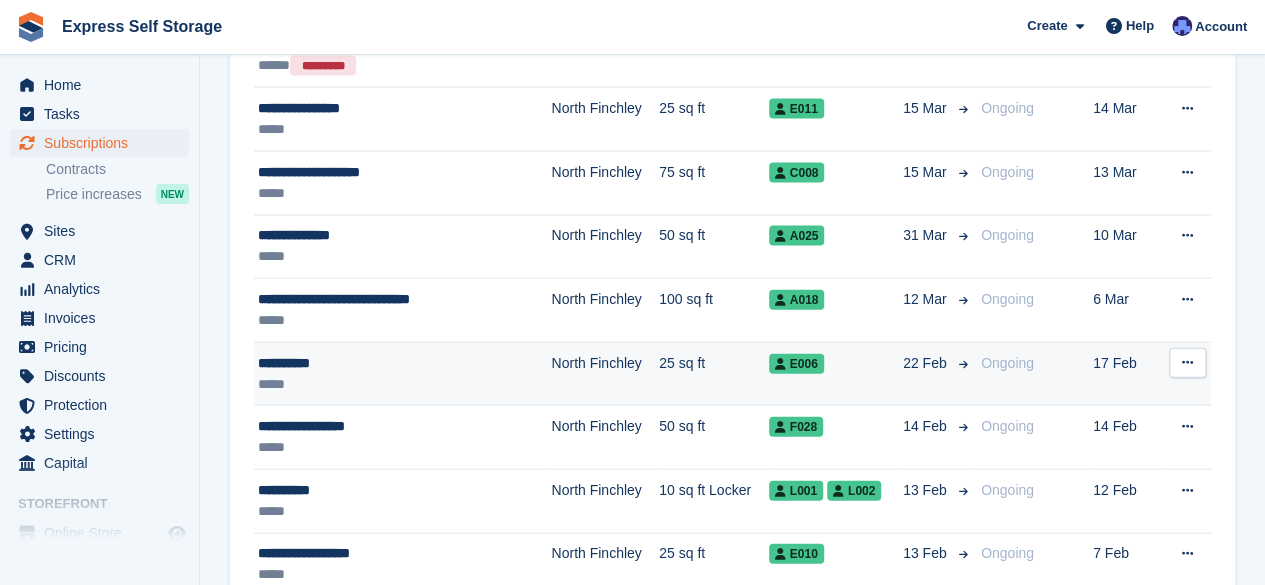 click on "**********" at bounding box center (380, 363) 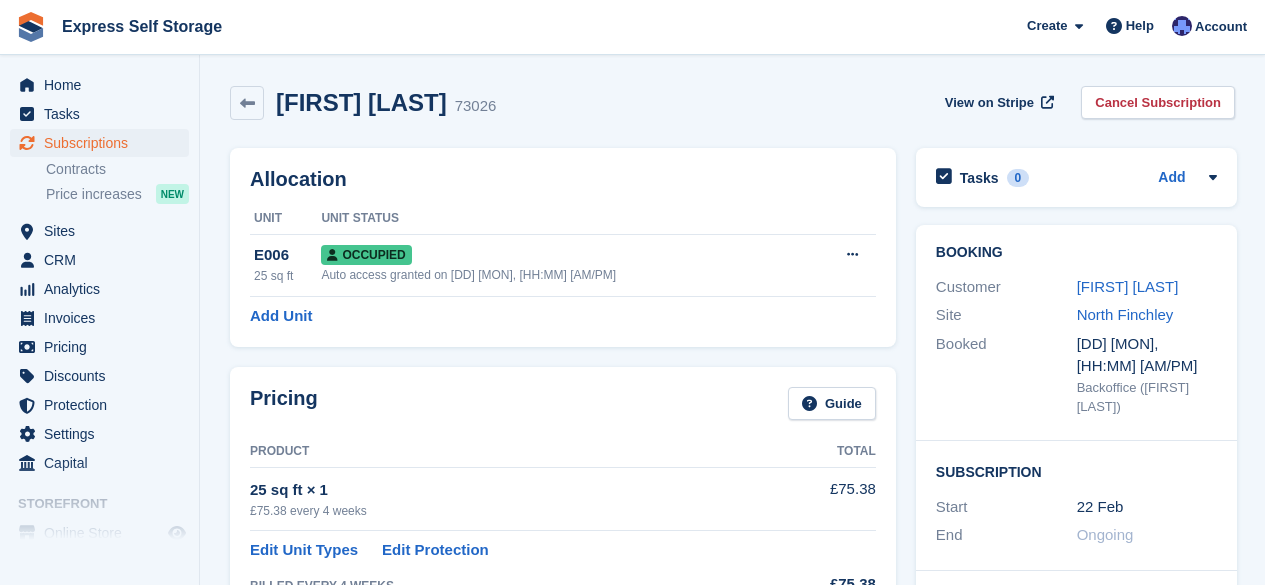 scroll, scrollTop: 0, scrollLeft: 0, axis: both 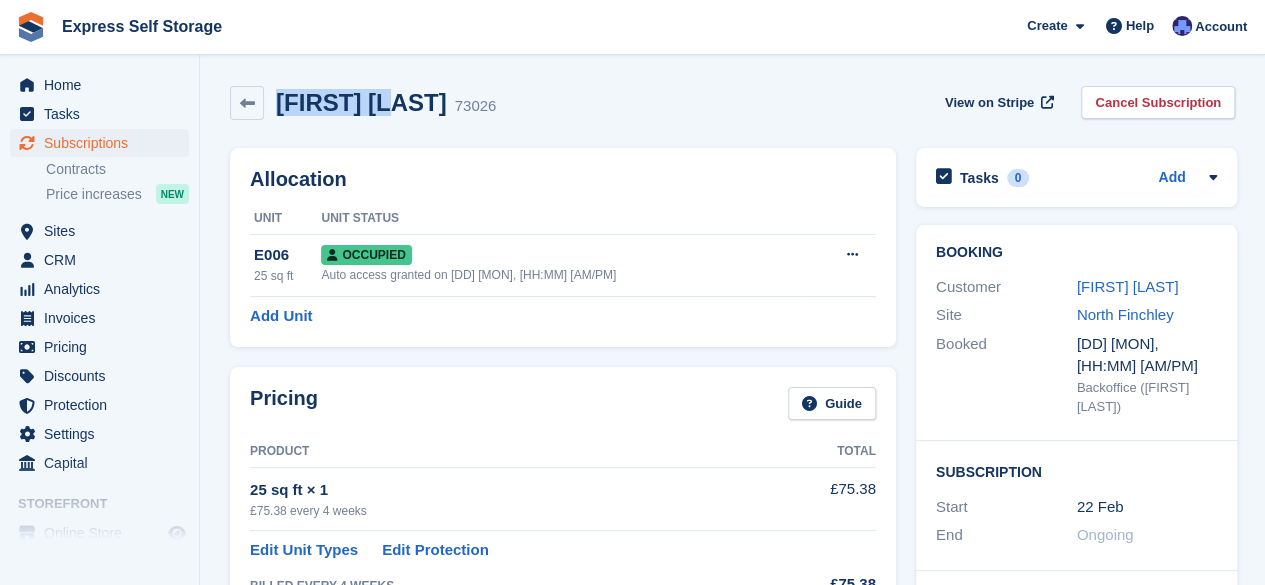 drag, startPoint x: 407, startPoint y: 101, endPoint x: 283, endPoint y: 105, distance: 124.0645 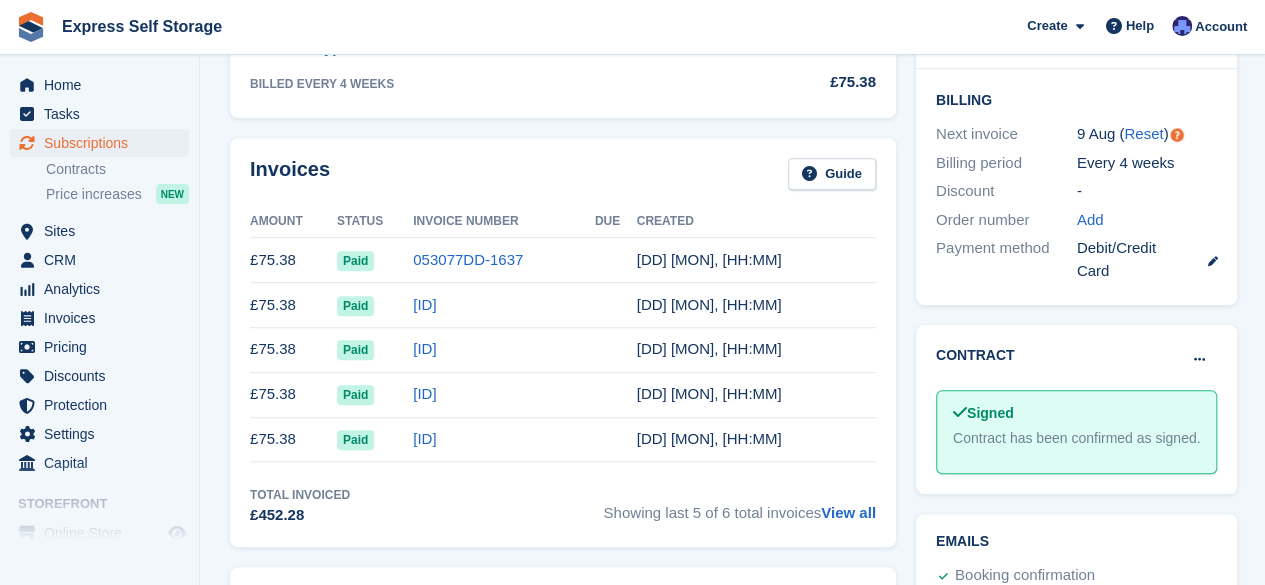 scroll, scrollTop: 600, scrollLeft: 0, axis: vertical 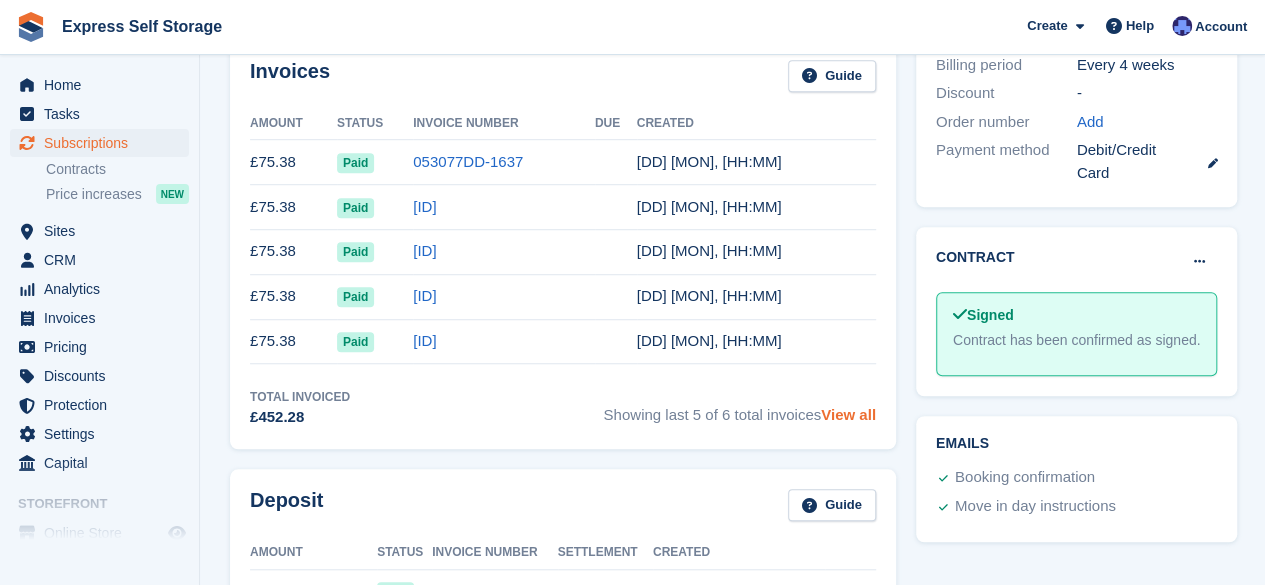click on "View all" at bounding box center (848, 414) 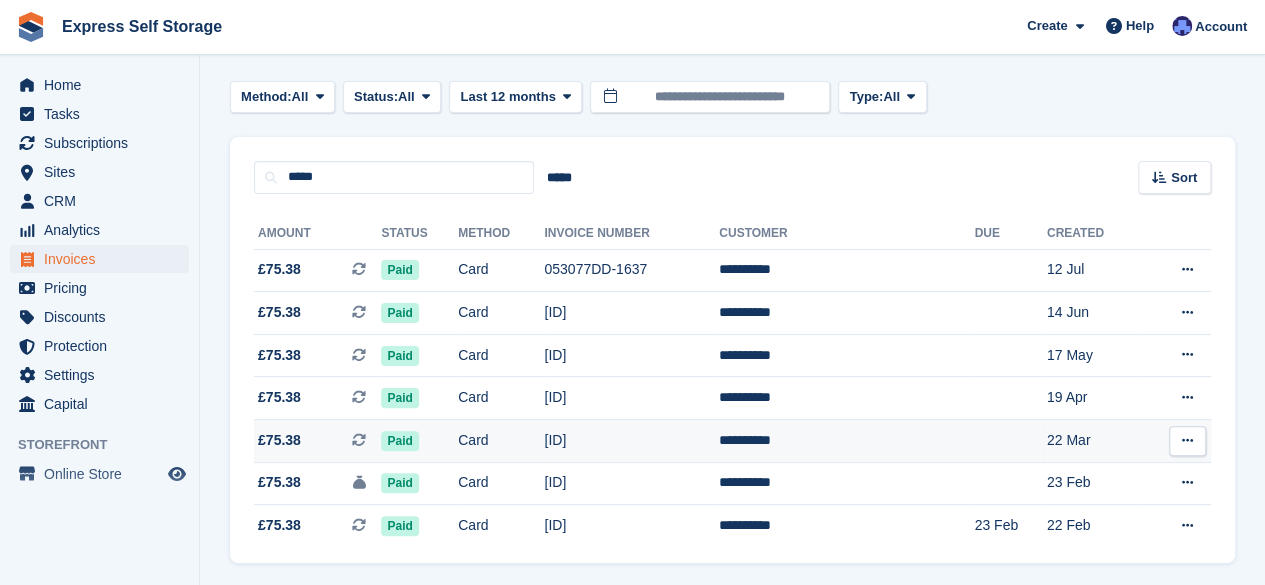 scroll, scrollTop: 150, scrollLeft: 0, axis: vertical 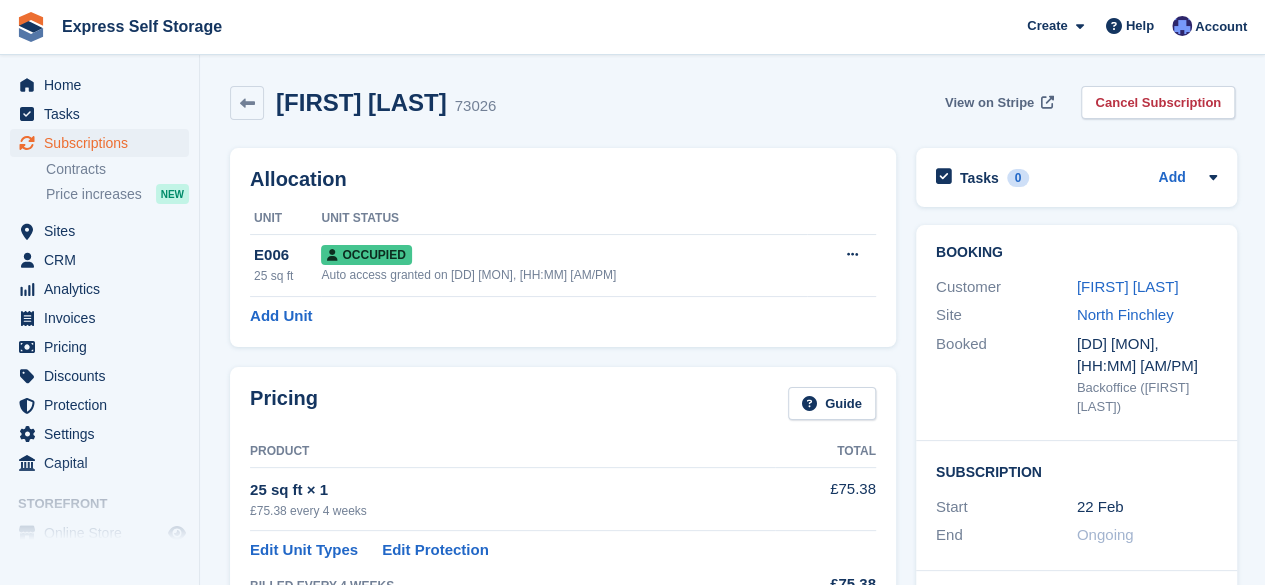 click on "View on Stripe" at bounding box center [989, 103] 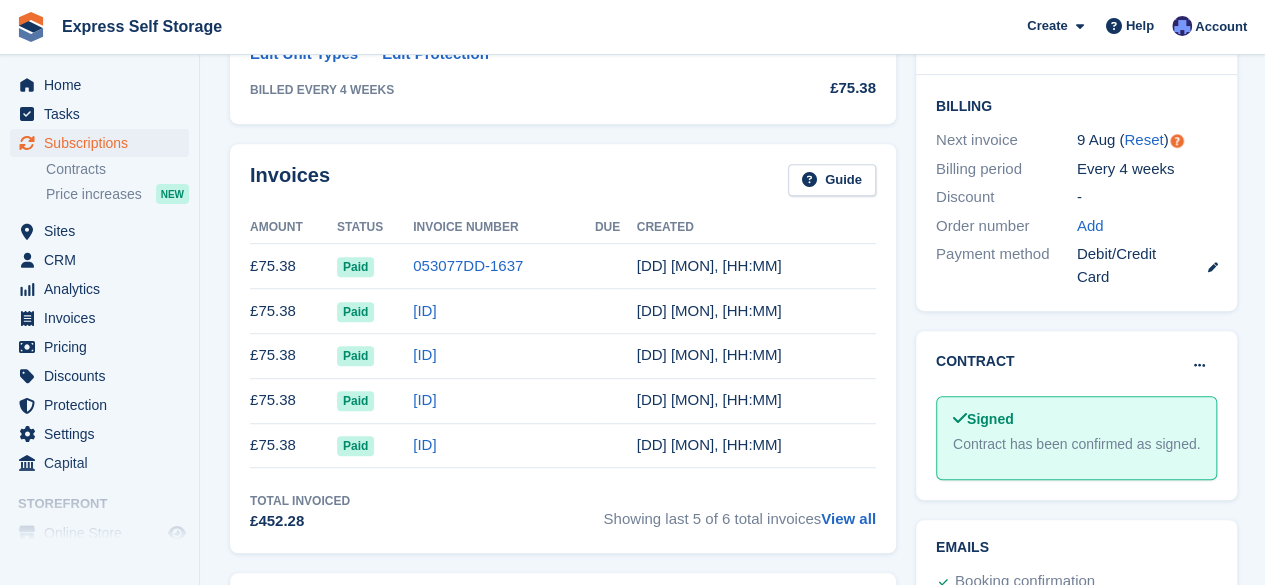 scroll, scrollTop: 600, scrollLeft: 0, axis: vertical 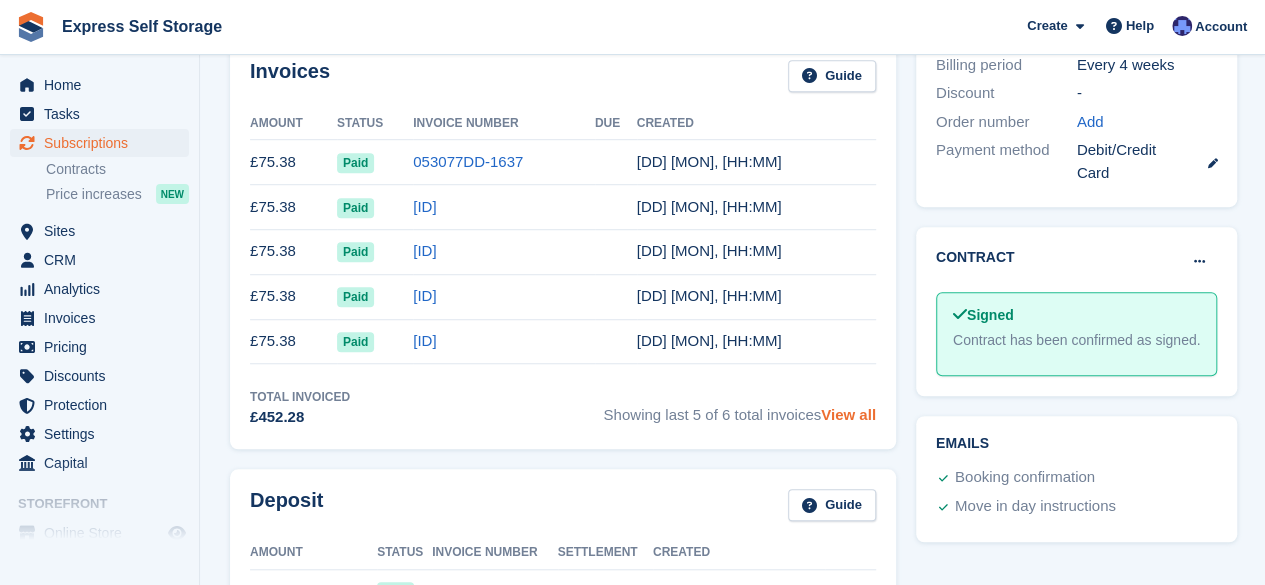 click on "View all" at bounding box center (848, 414) 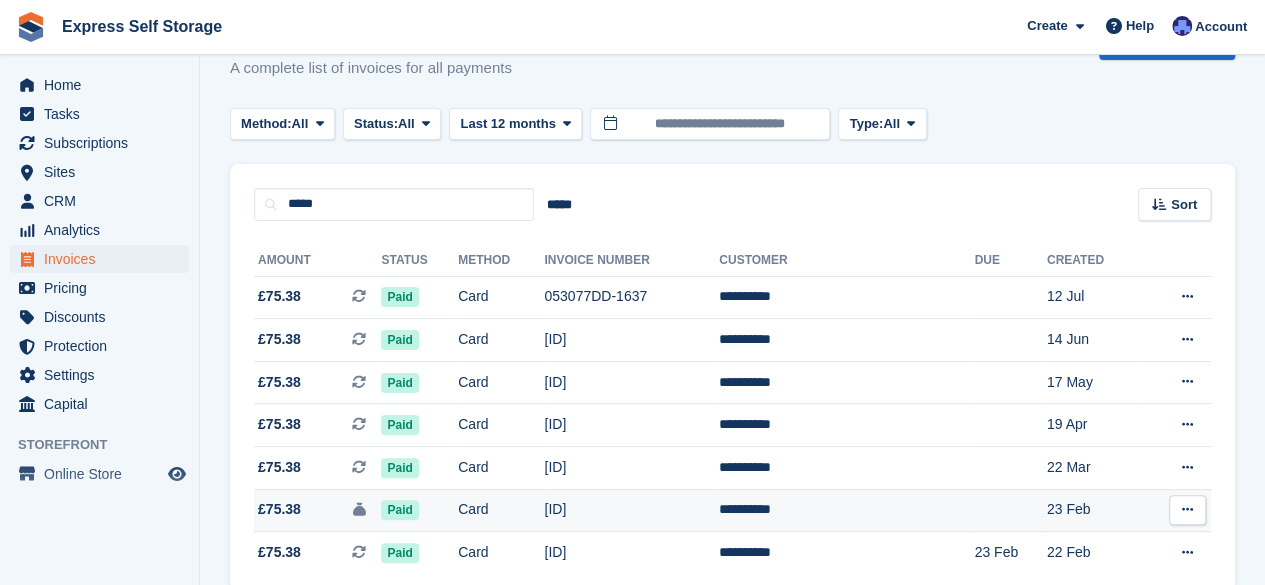 scroll, scrollTop: 0, scrollLeft: 0, axis: both 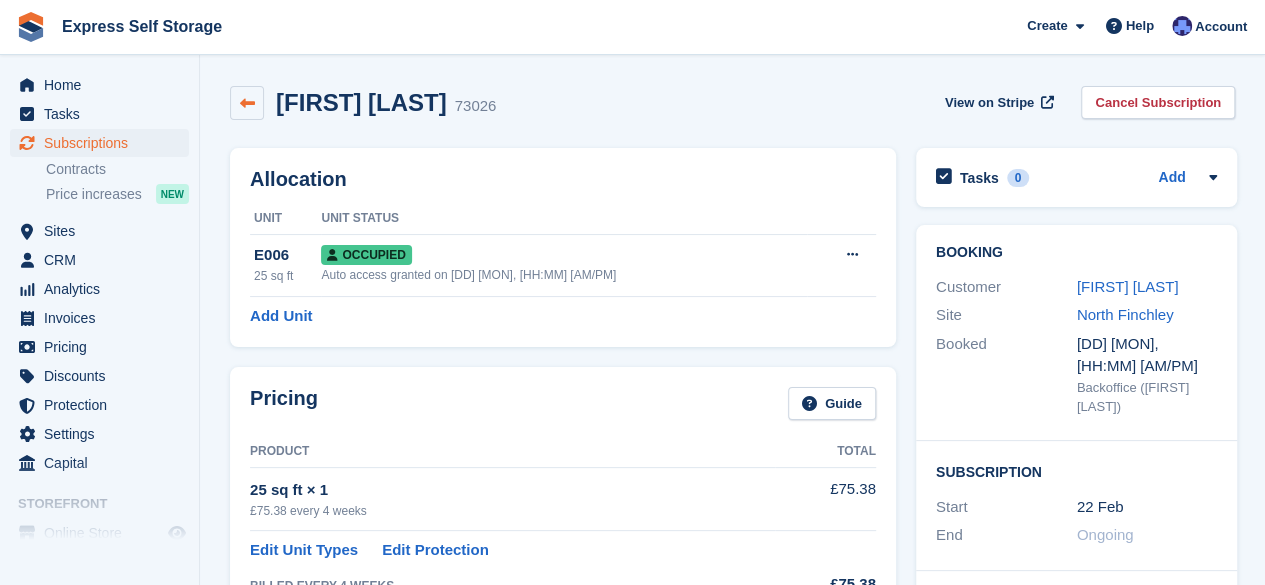click at bounding box center [247, 103] 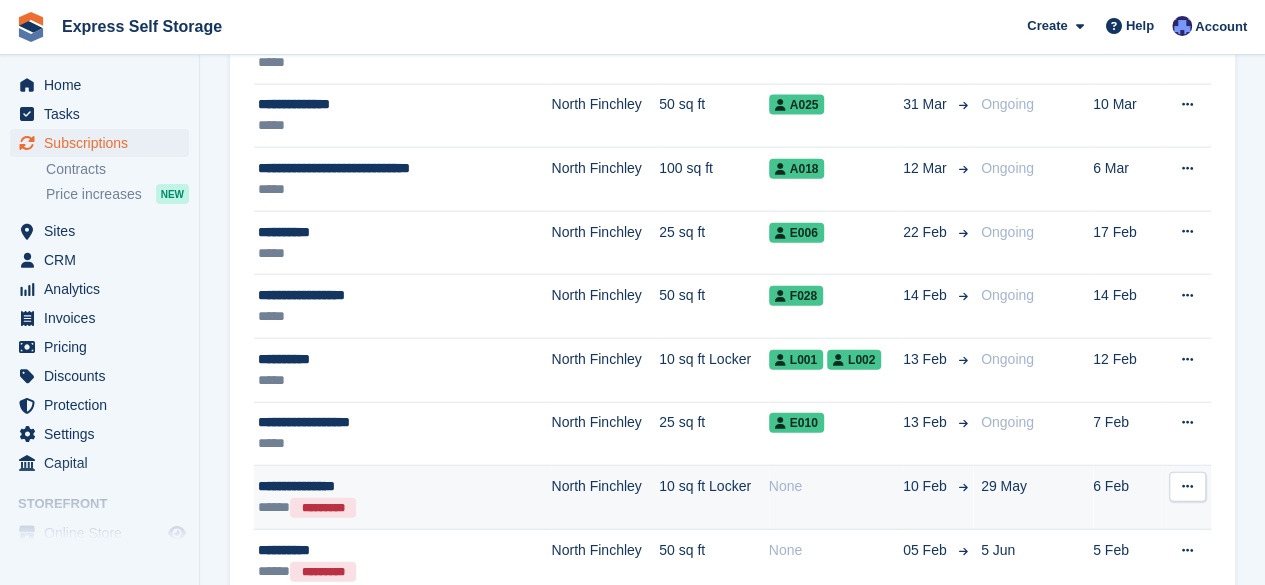 scroll, scrollTop: 2200, scrollLeft: 0, axis: vertical 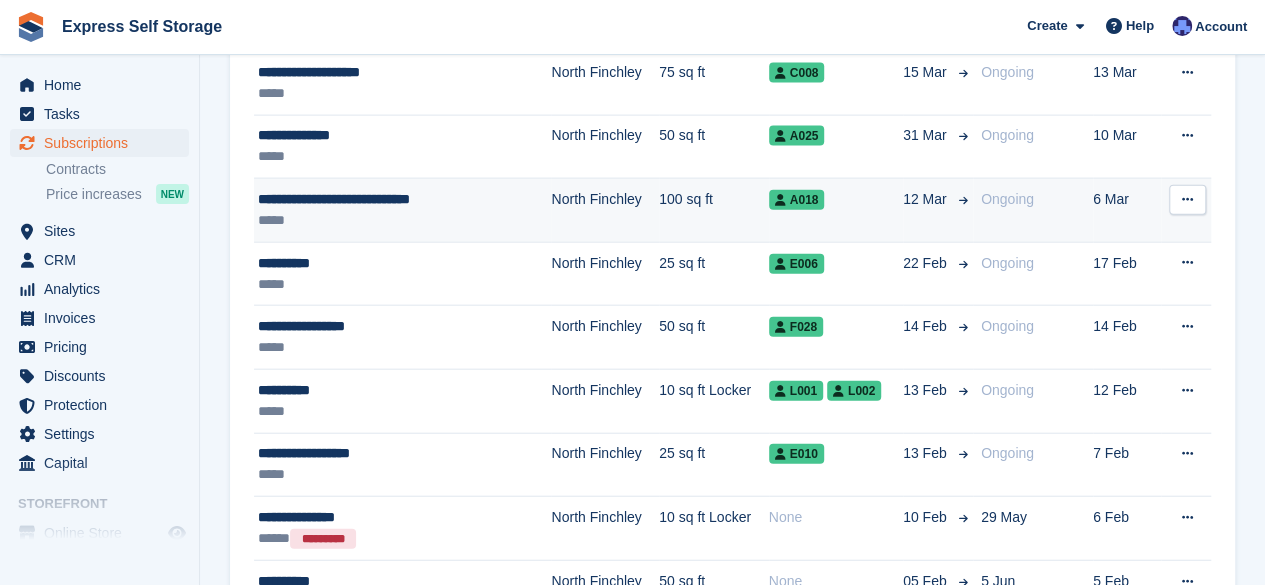 click on "**********" at bounding box center (334, 199) 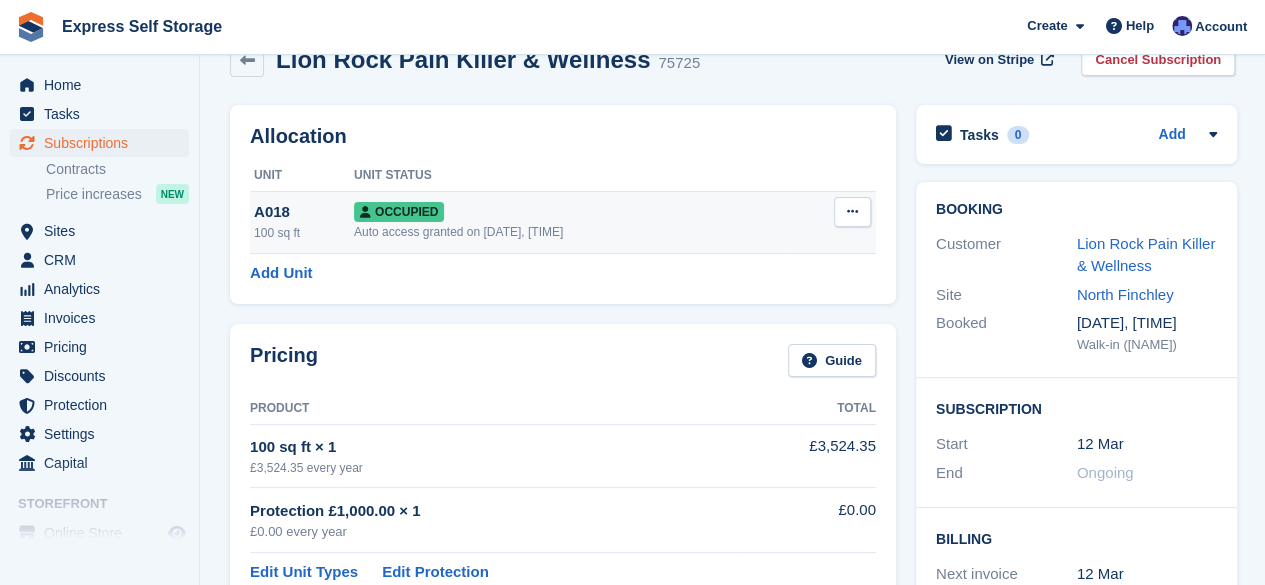 scroll, scrollTop: 0, scrollLeft: 0, axis: both 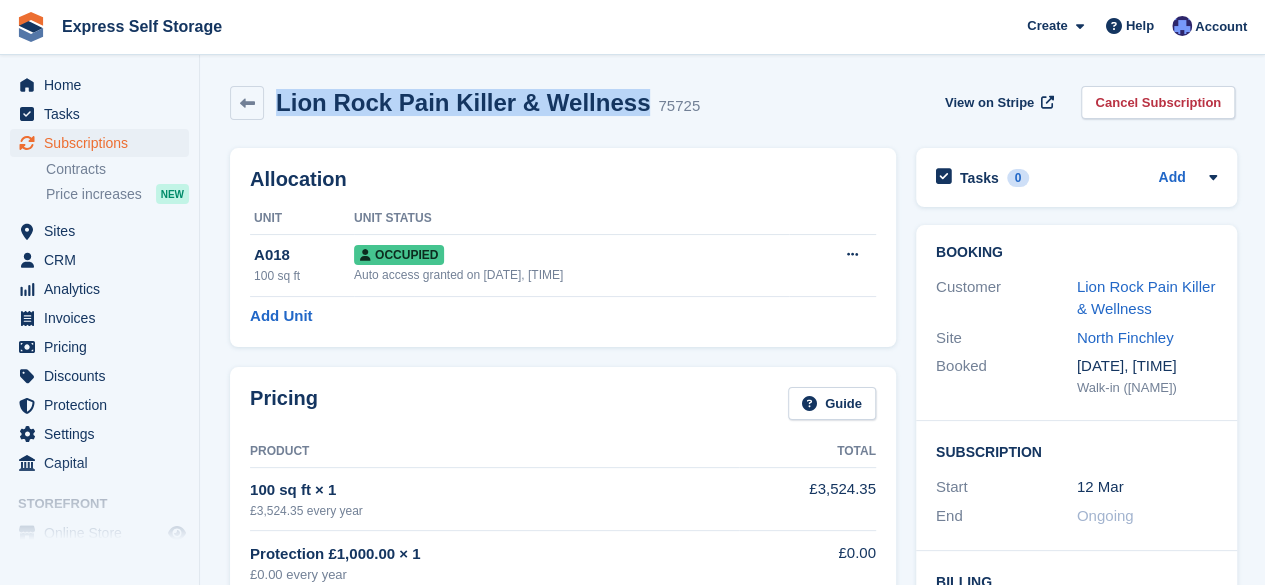 drag, startPoint x: 620, startPoint y: 104, endPoint x: 279, endPoint y: 97, distance: 341.07184 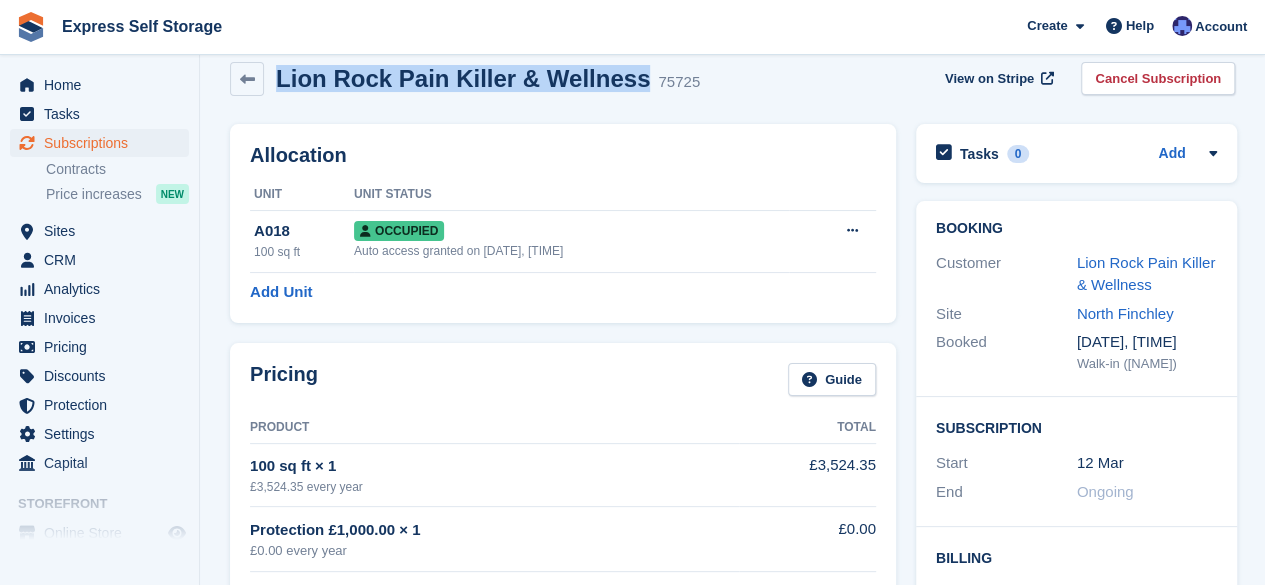 scroll, scrollTop: 0, scrollLeft: 0, axis: both 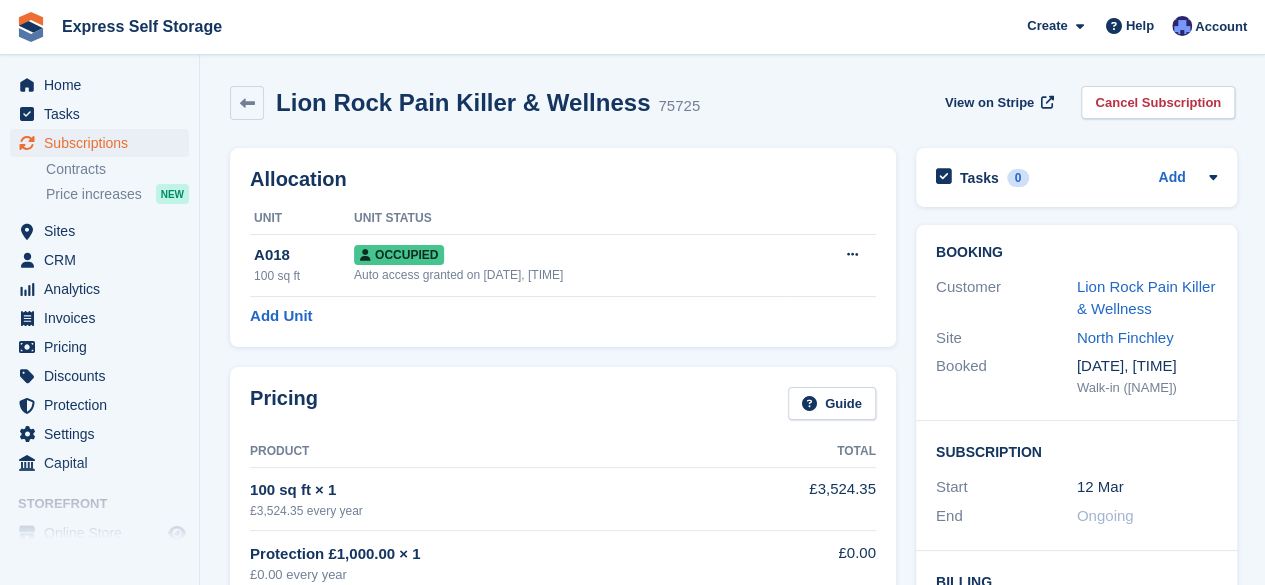 click on "Auto access granted on [DATE], [TIME]" at bounding box center [563, 247] 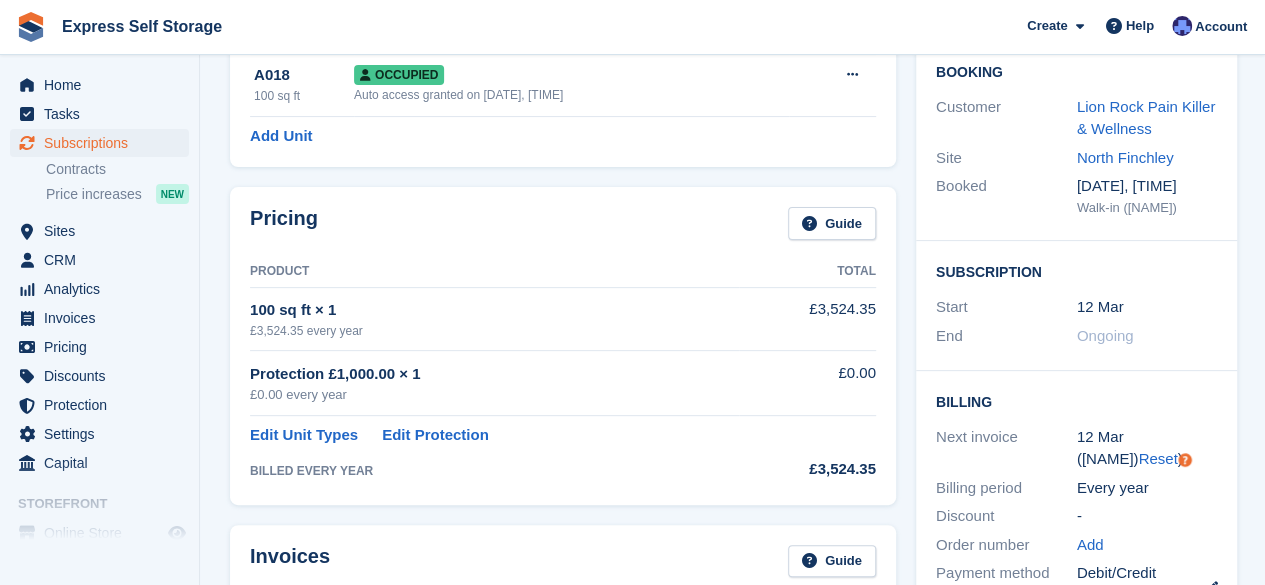 scroll, scrollTop: 0, scrollLeft: 0, axis: both 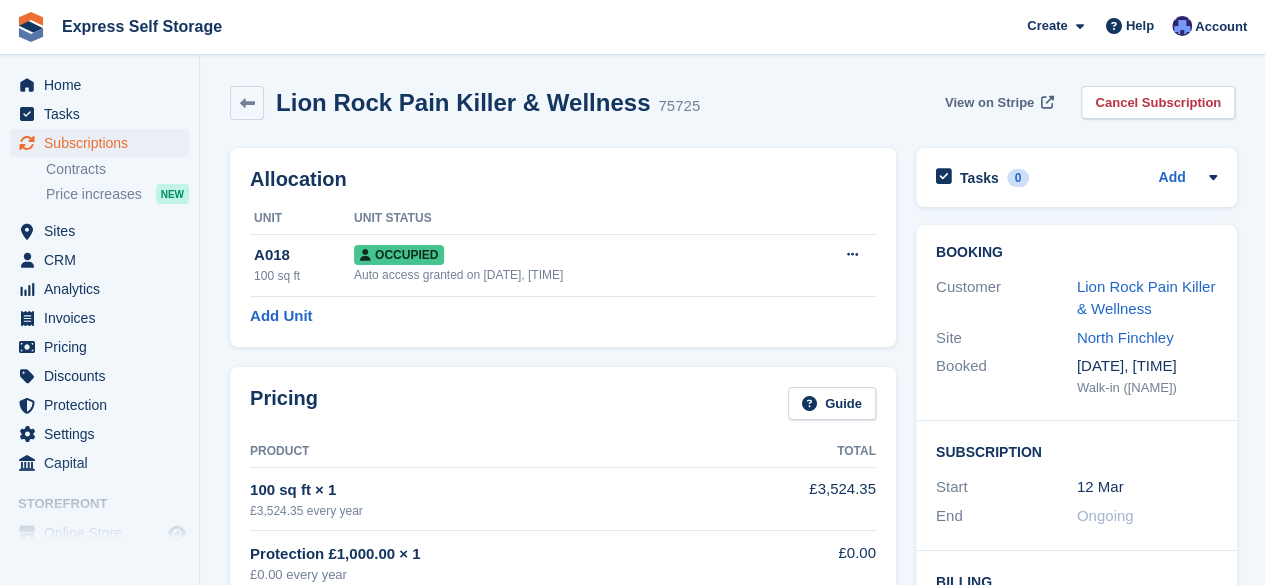 click on "View on Stripe" at bounding box center [989, 103] 